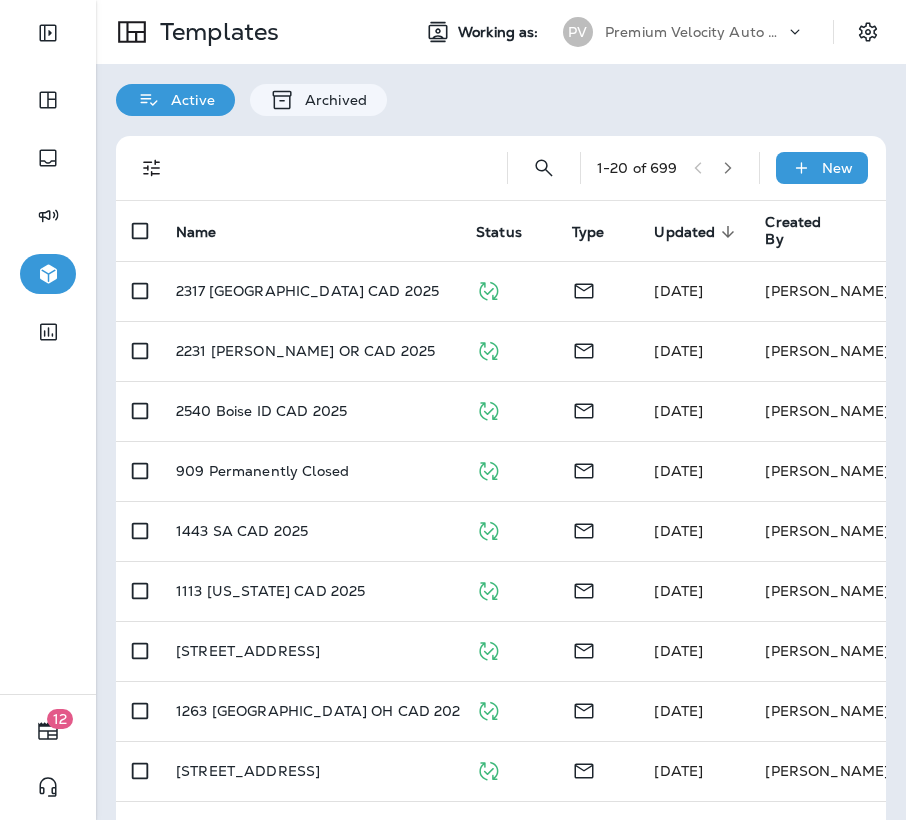 scroll, scrollTop: 0, scrollLeft: 0, axis: both 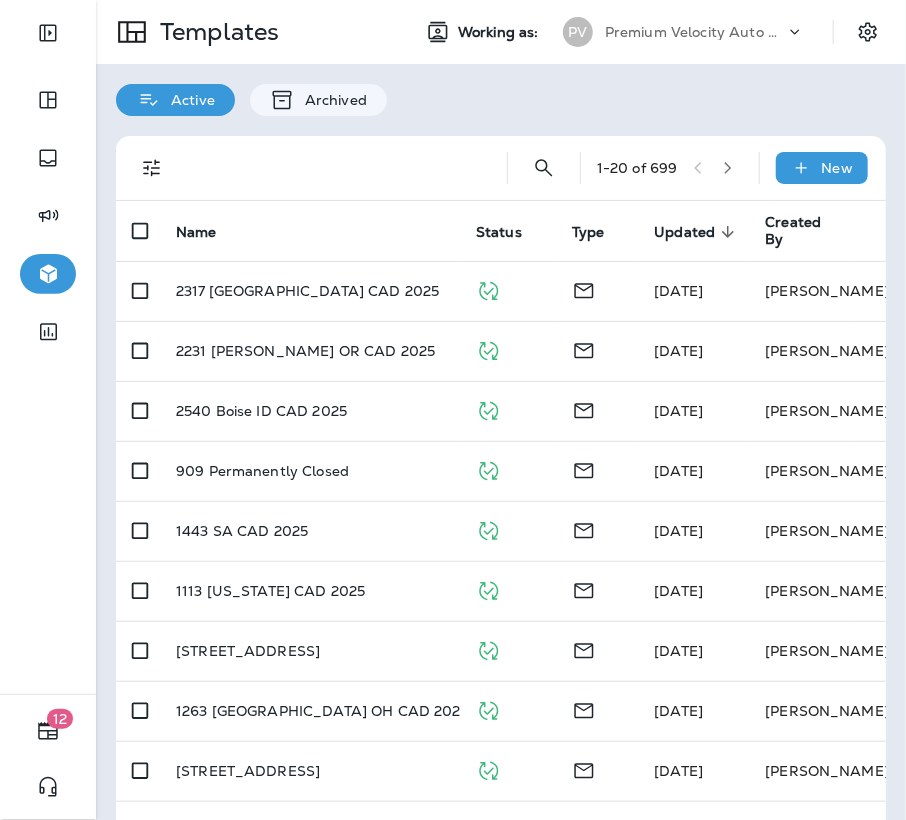 click at bounding box center (48, 541) 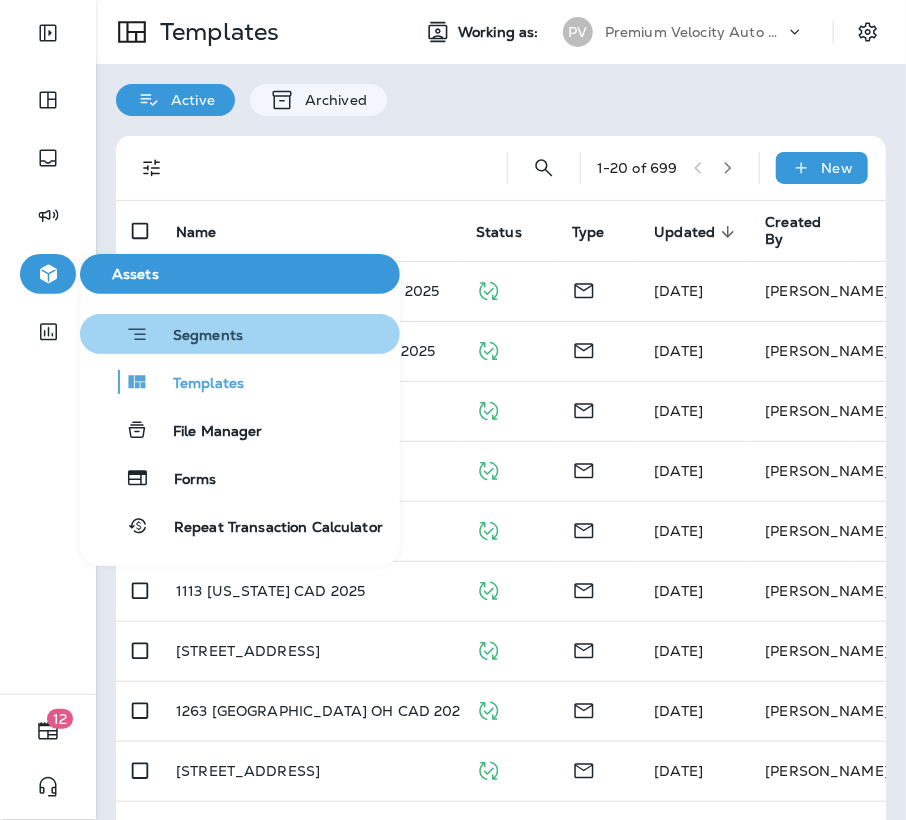 click on "Segments" at bounding box center [240, 334] 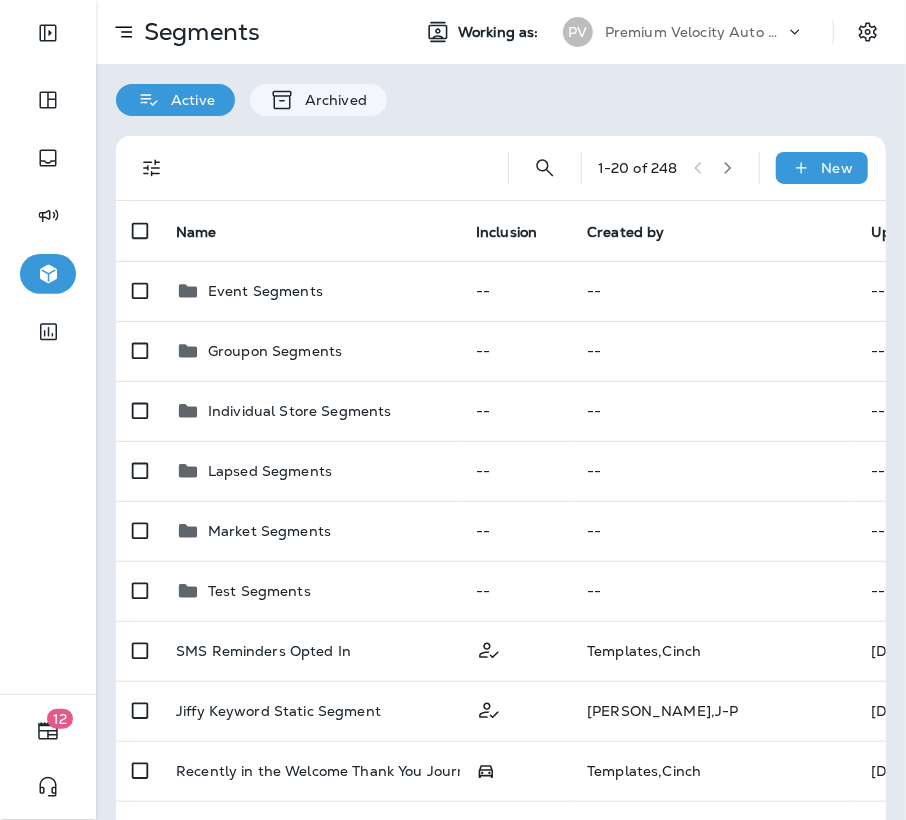 click at bounding box center [48, 541] 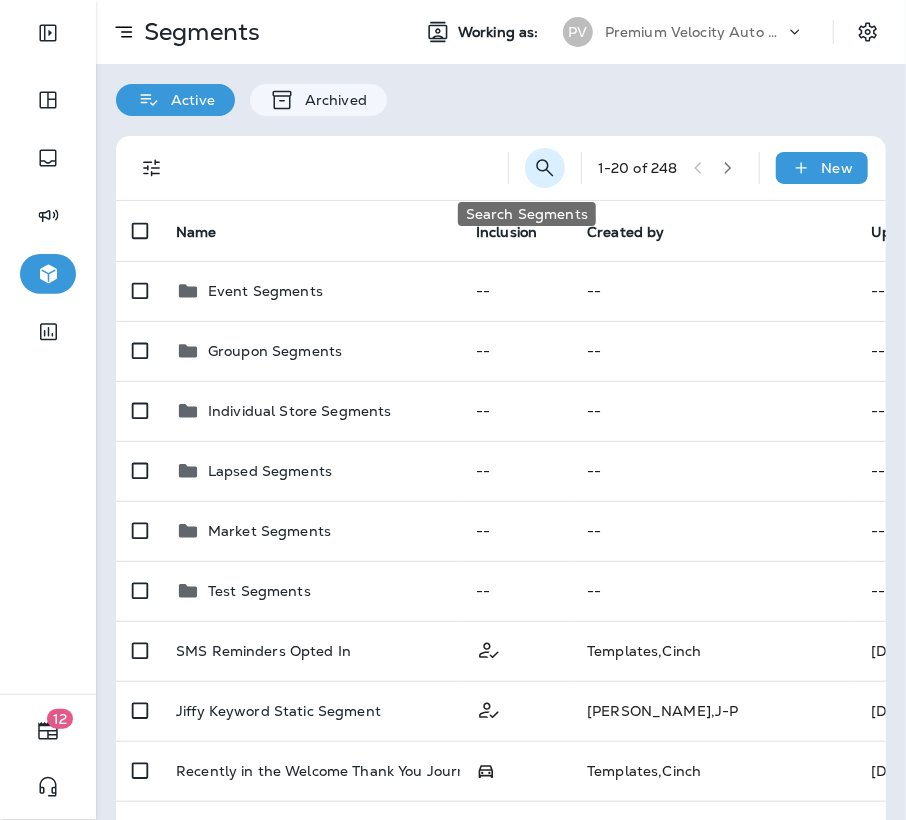 click 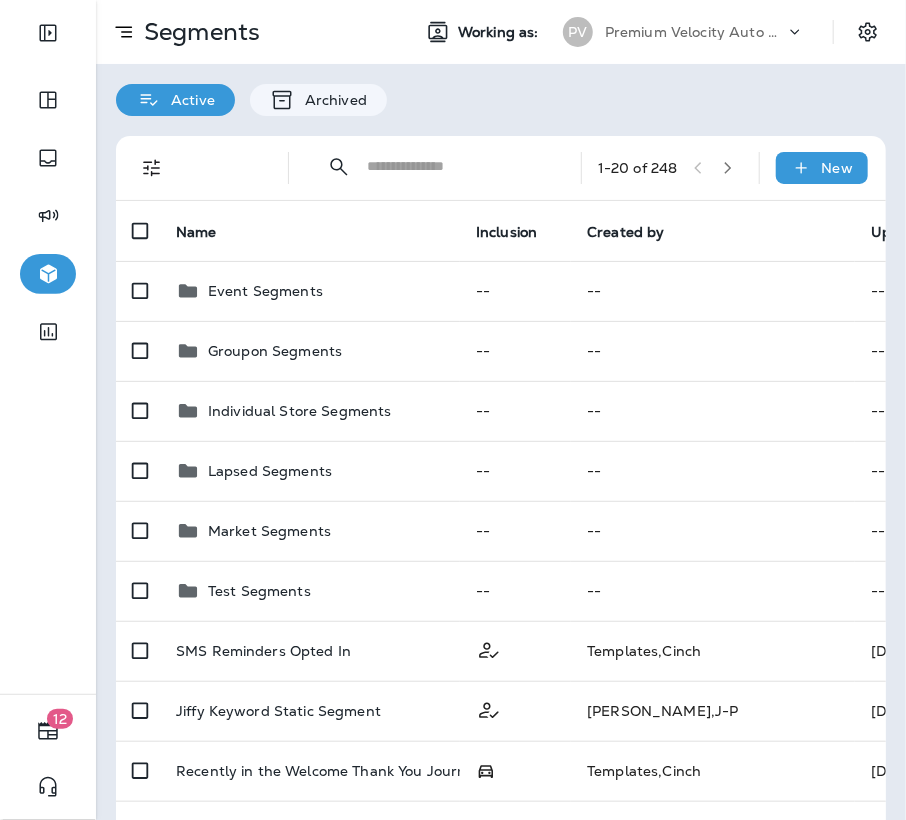 click at bounding box center [456, 166] 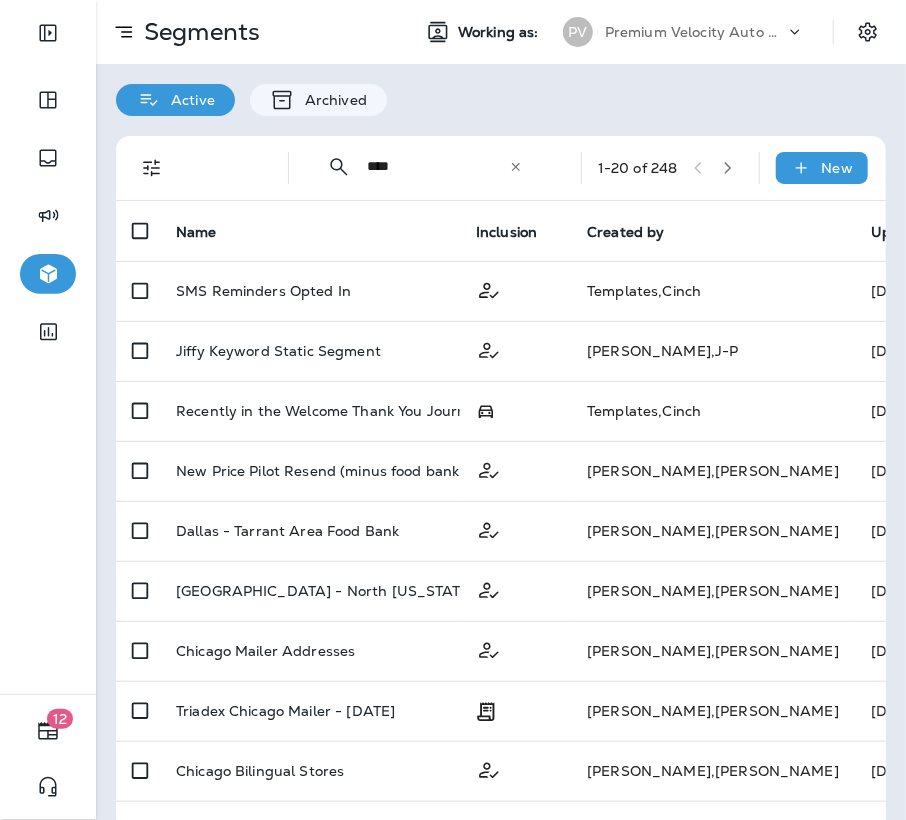 type on "****" 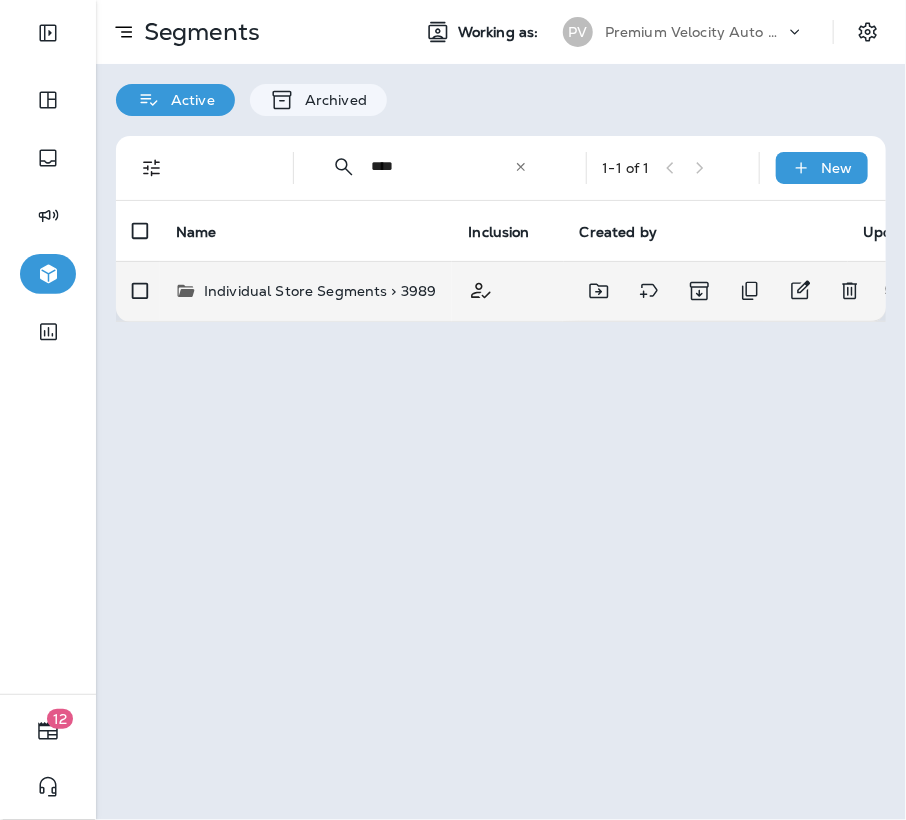 click on "Individual Store Segments   >   3989" at bounding box center (320, 291) 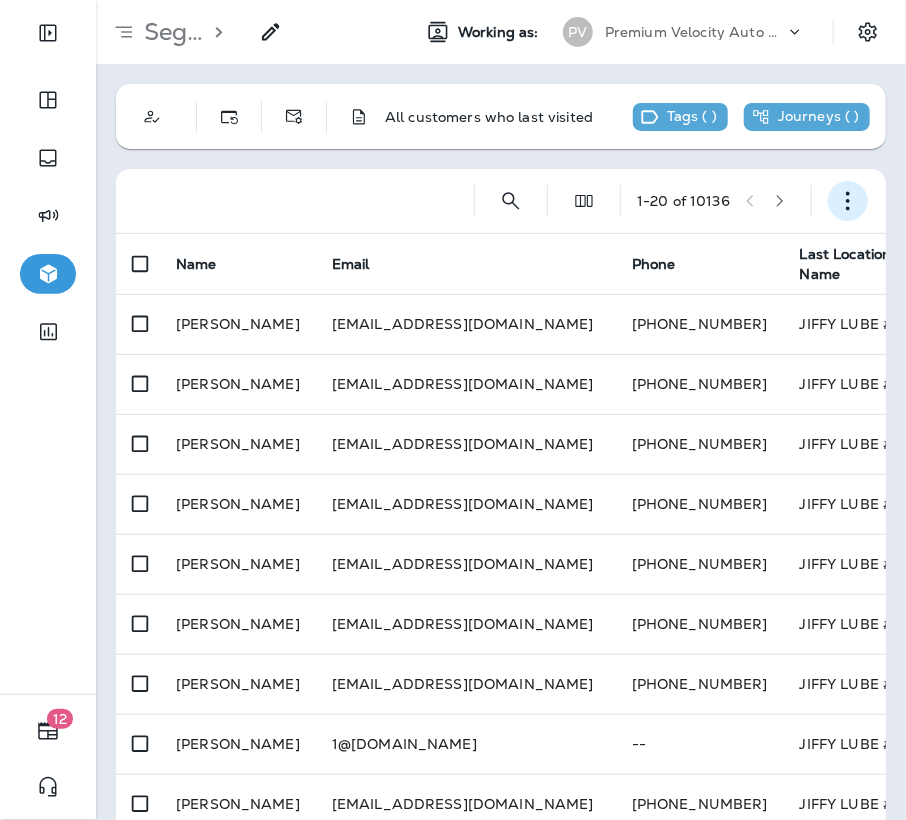 click 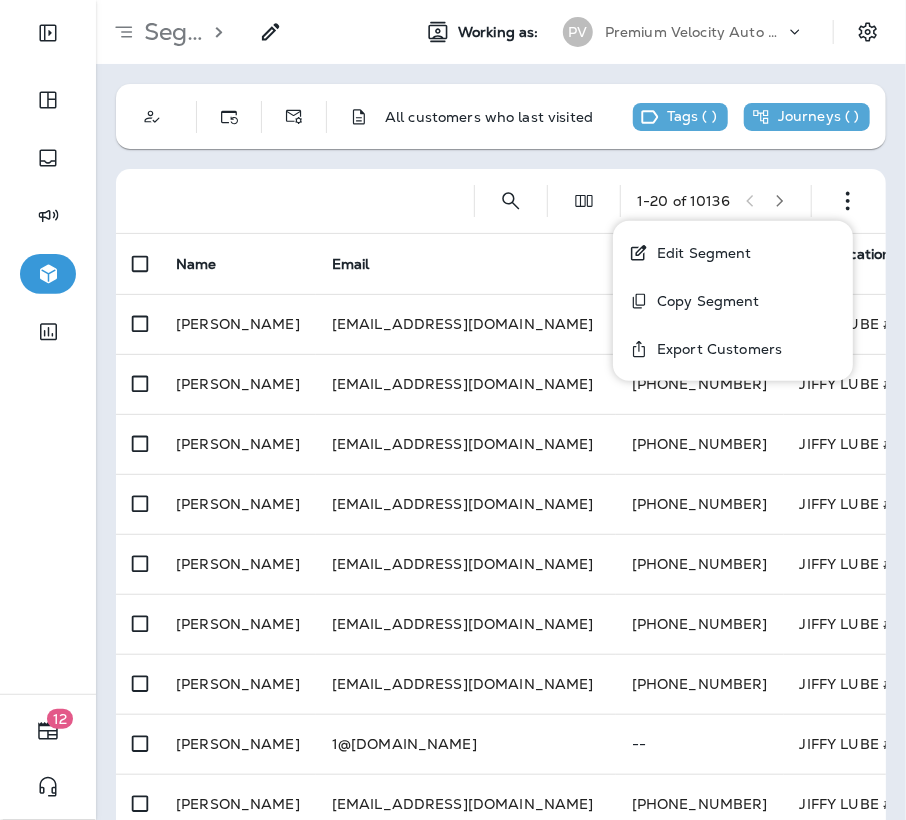 click on "Edit Segment" at bounding box center [700, 253] 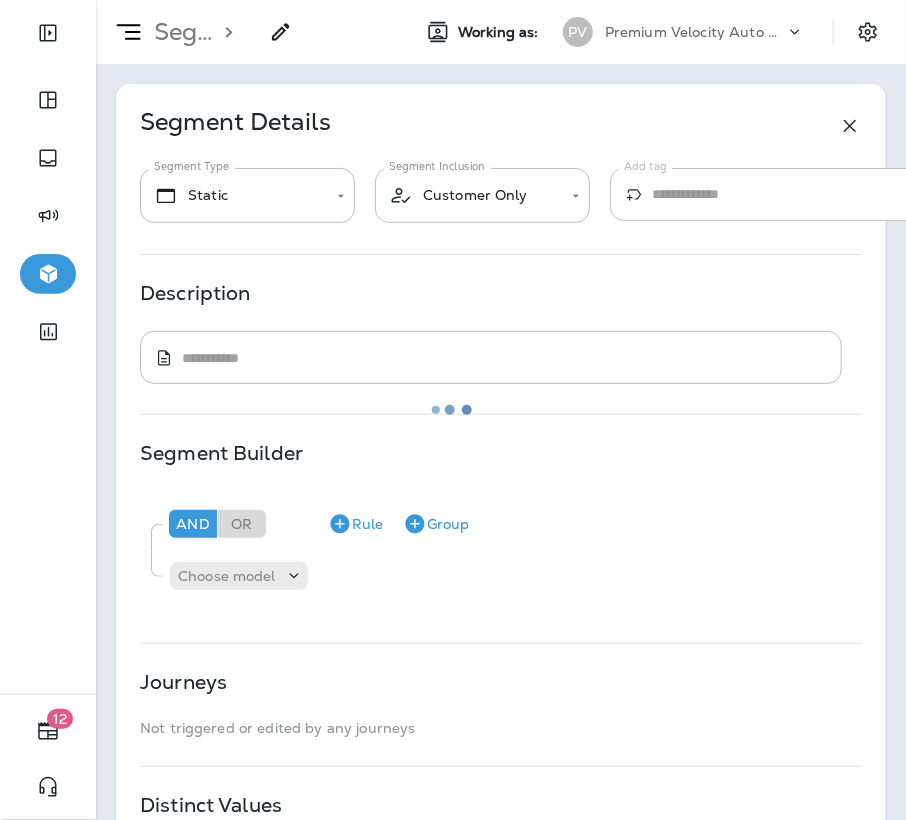 type on "*******" 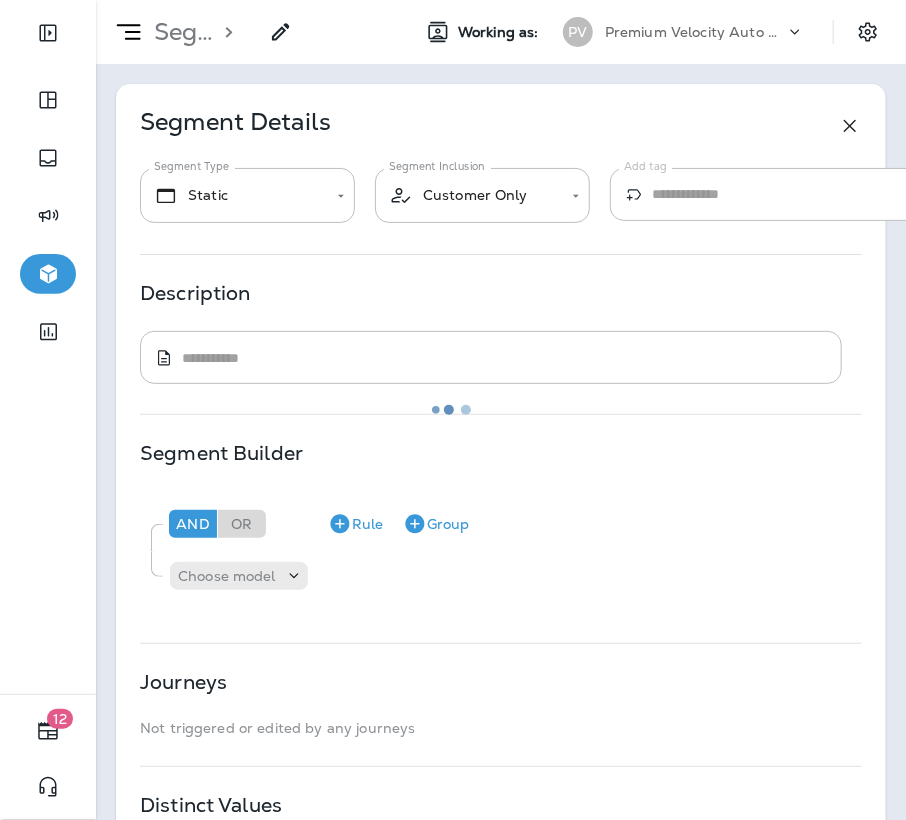 type on "**********" 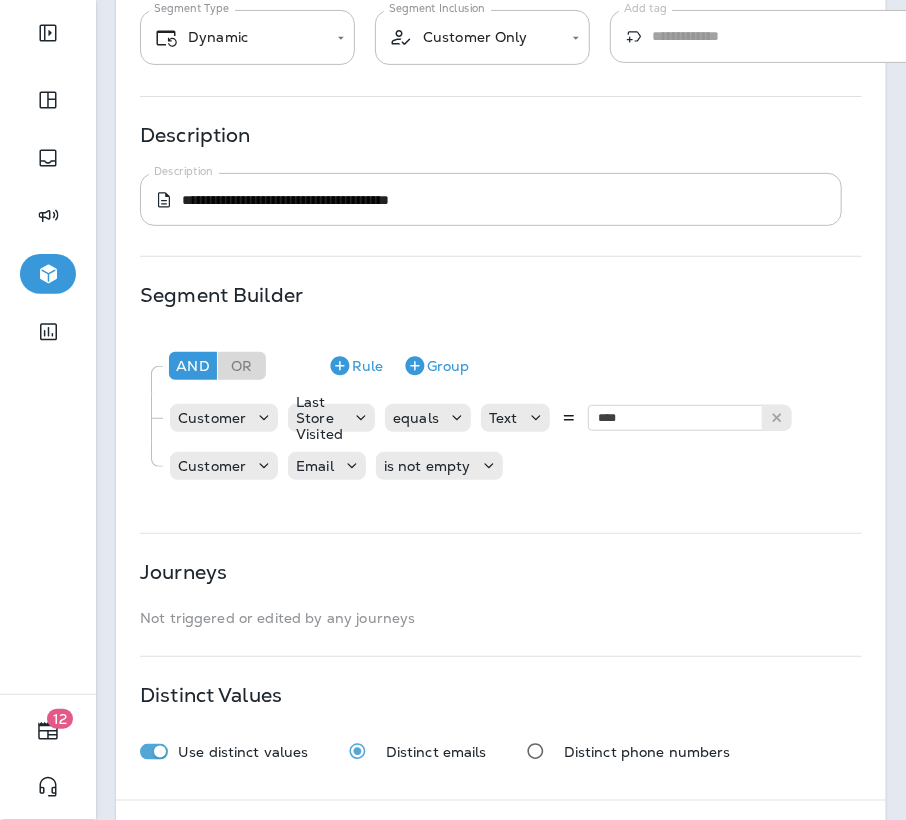 scroll, scrollTop: 153, scrollLeft: 0, axis: vertical 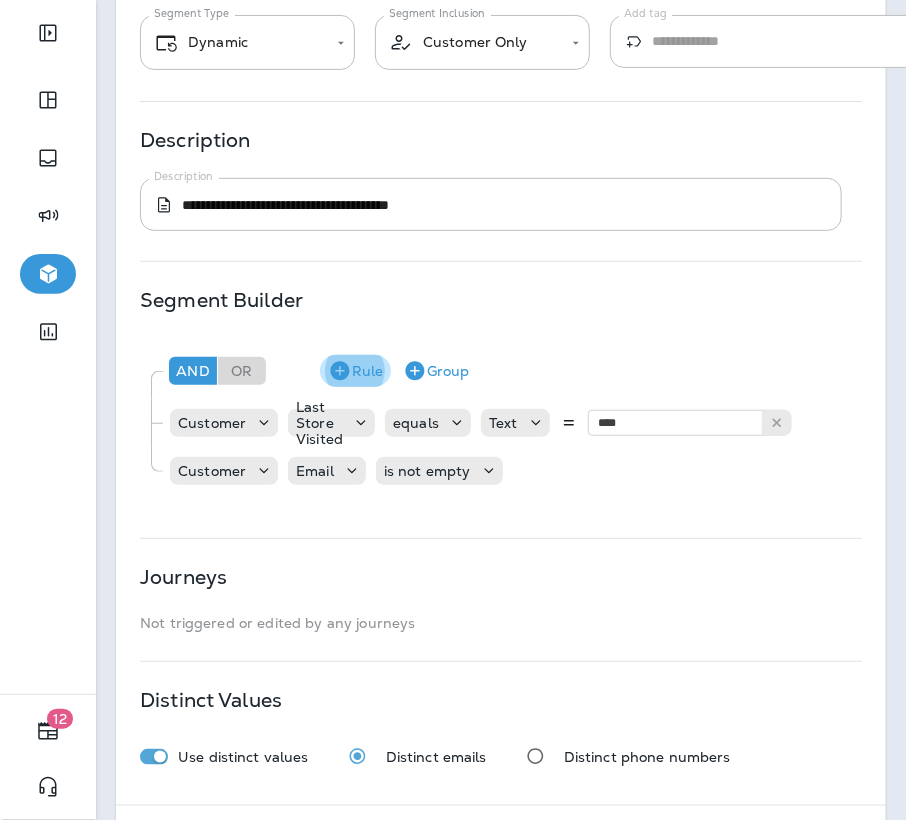click 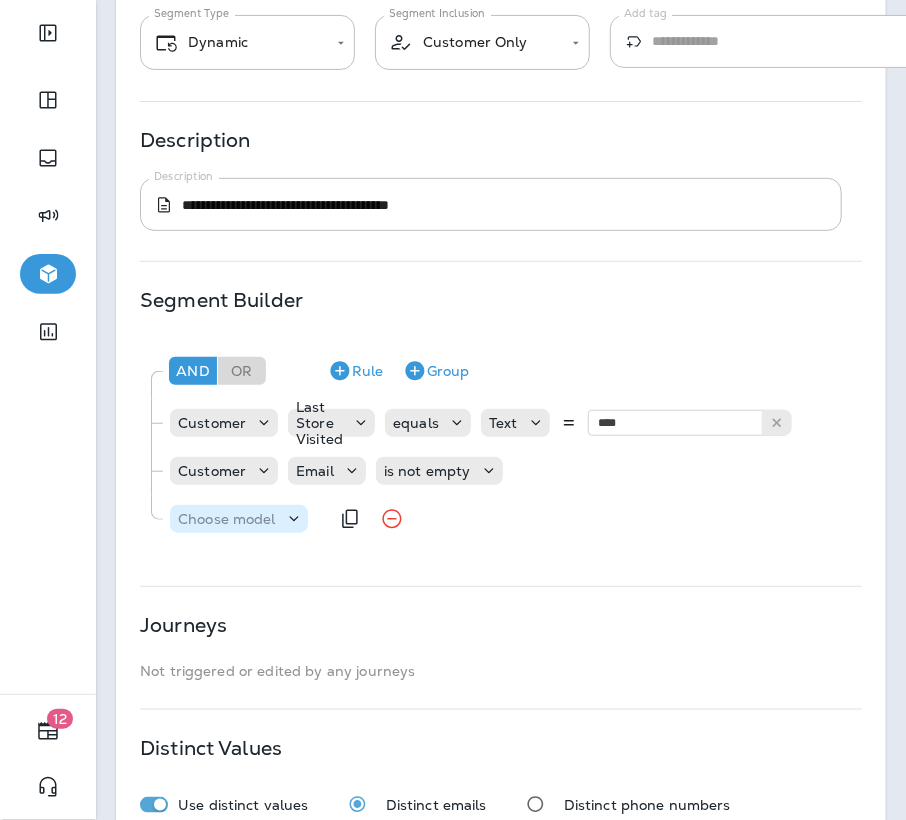 click on "Choose model" at bounding box center (227, 519) 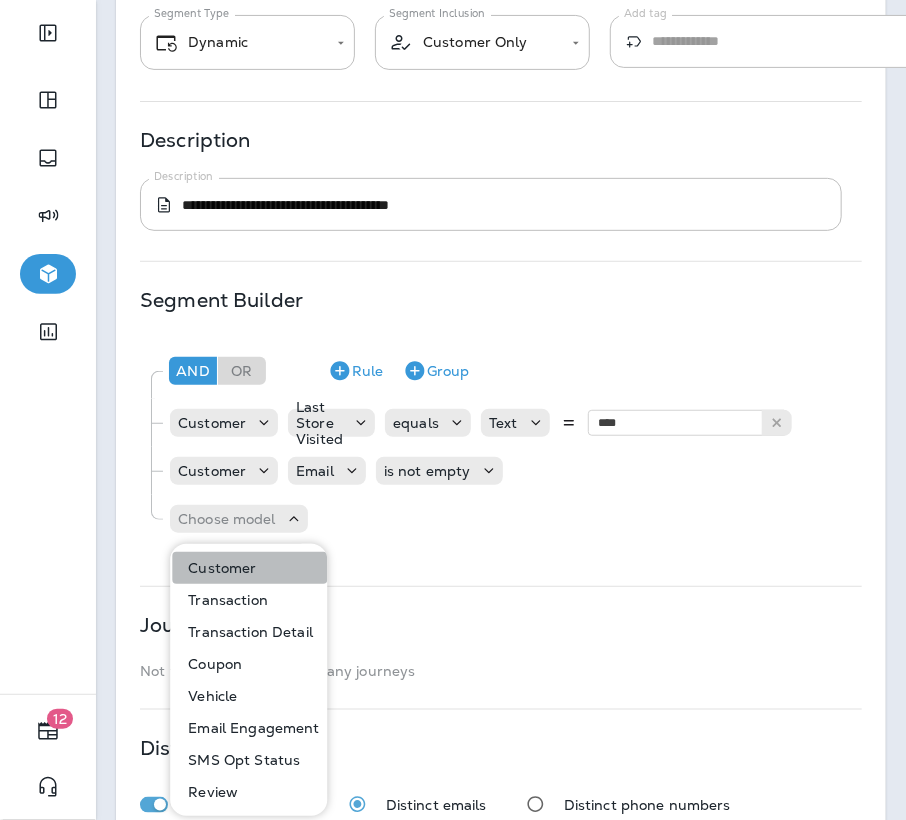 click on "Customer" at bounding box center (249, 568) 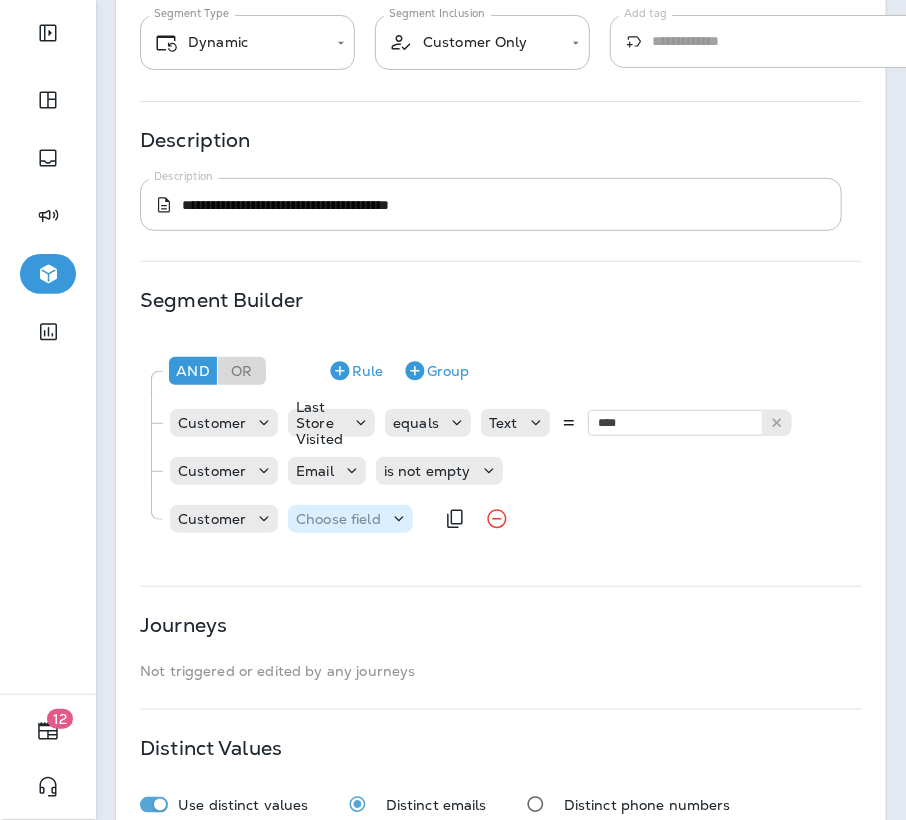 click on "Choose field" at bounding box center [338, 519] 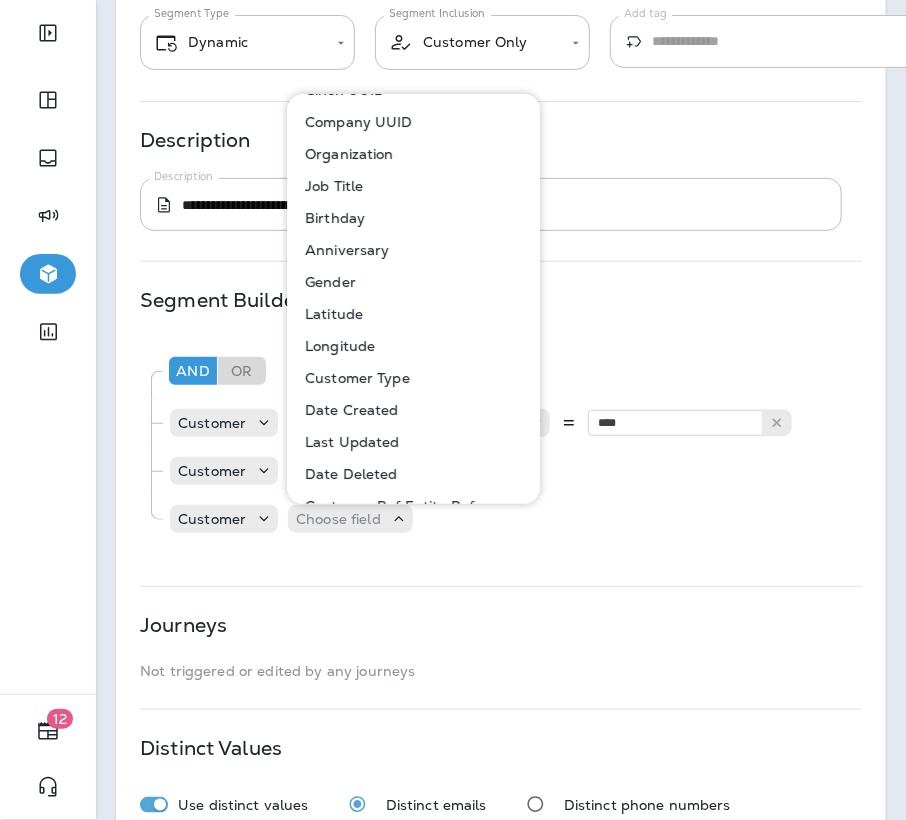 scroll, scrollTop: 332, scrollLeft: 0, axis: vertical 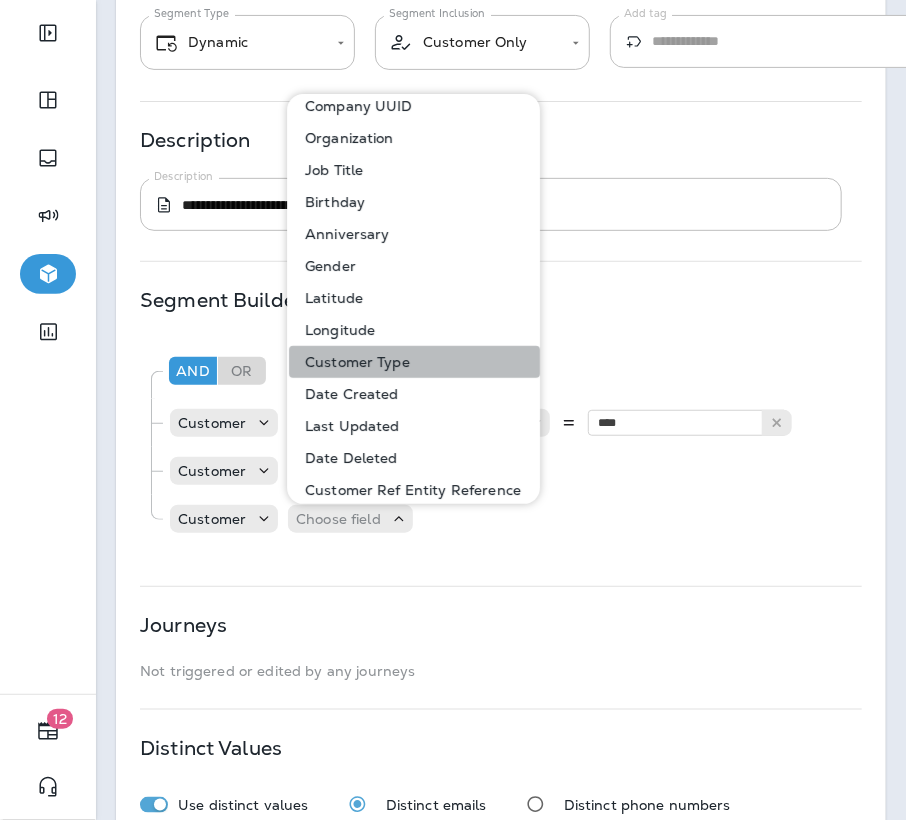 click on "Customer Type" at bounding box center (414, 362) 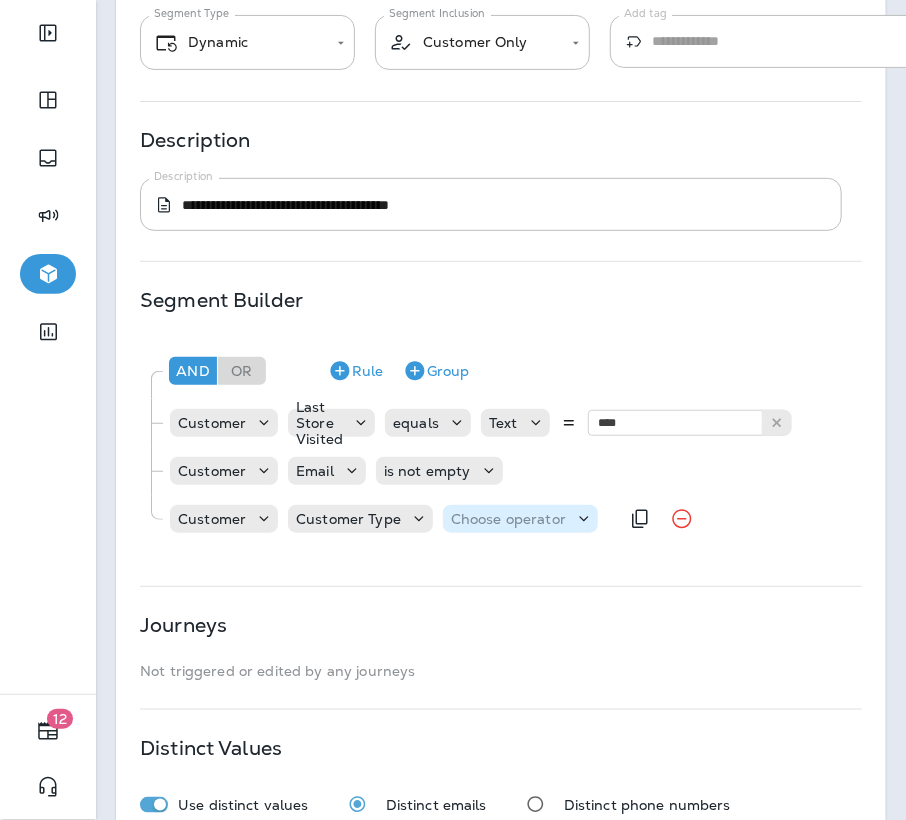 click on "Choose operator" at bounding box center (508, 519) 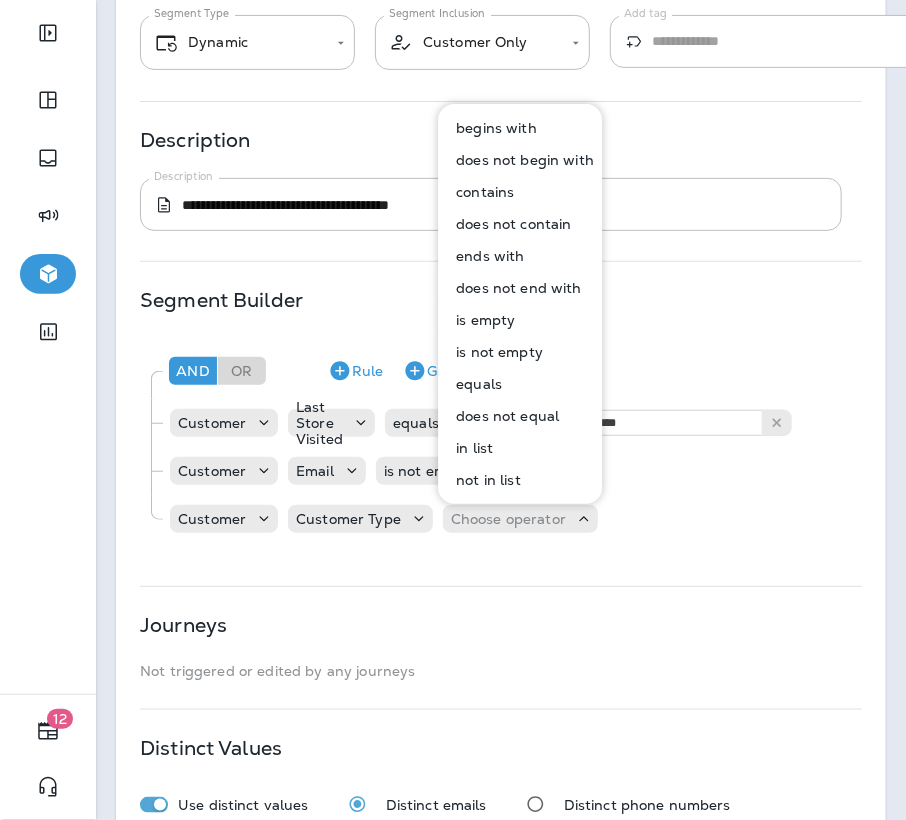 click on "is empty" at bounding box center (521, 320) 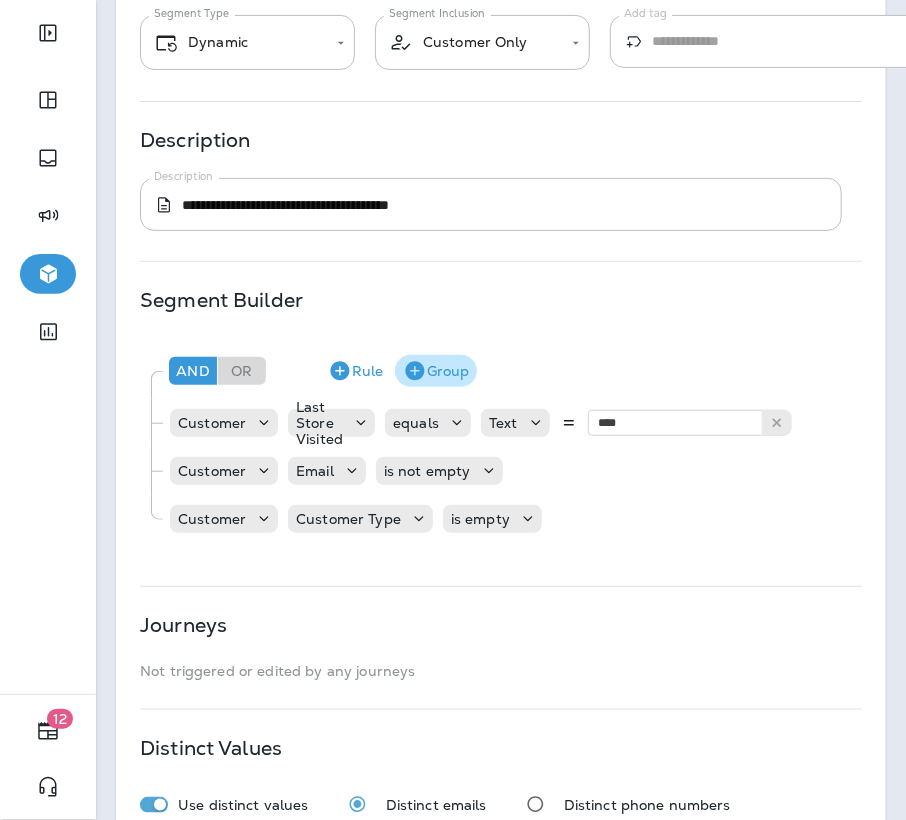 click 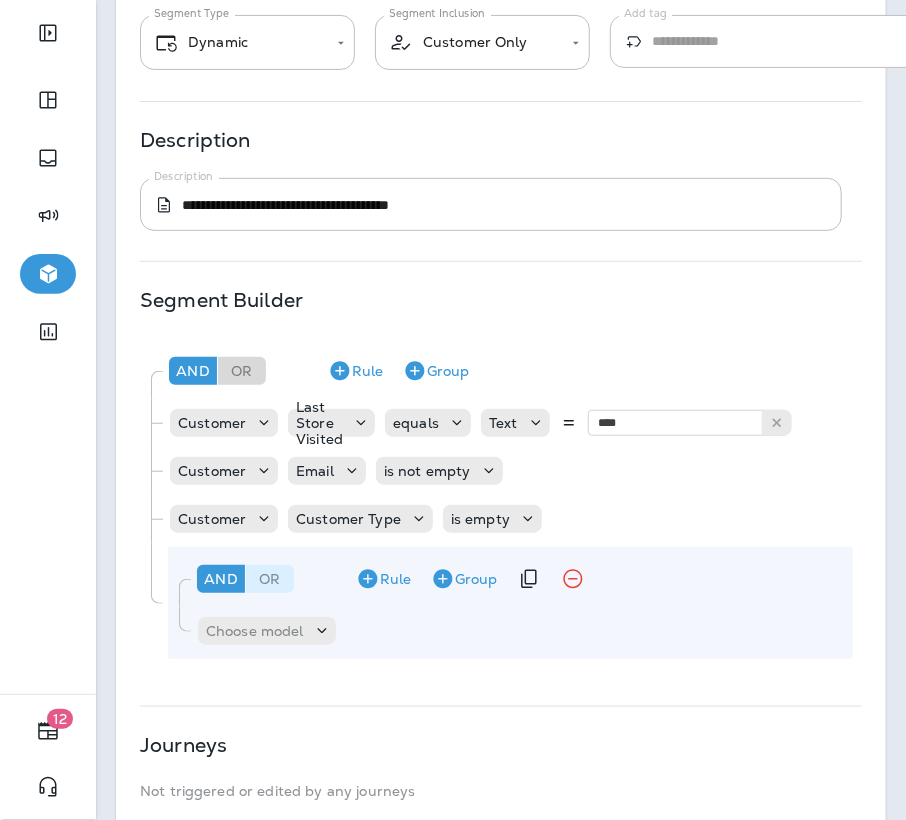 click on "Or" at bounding box center [270, 579] 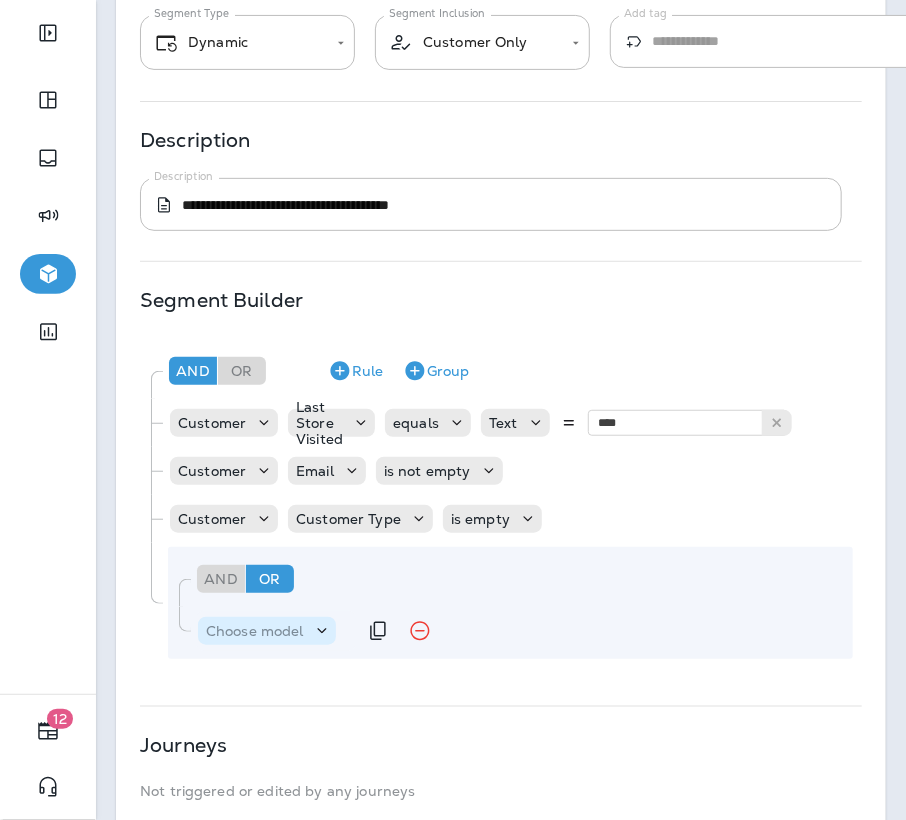 click on "Choose model" at bounding box center [255, 631] 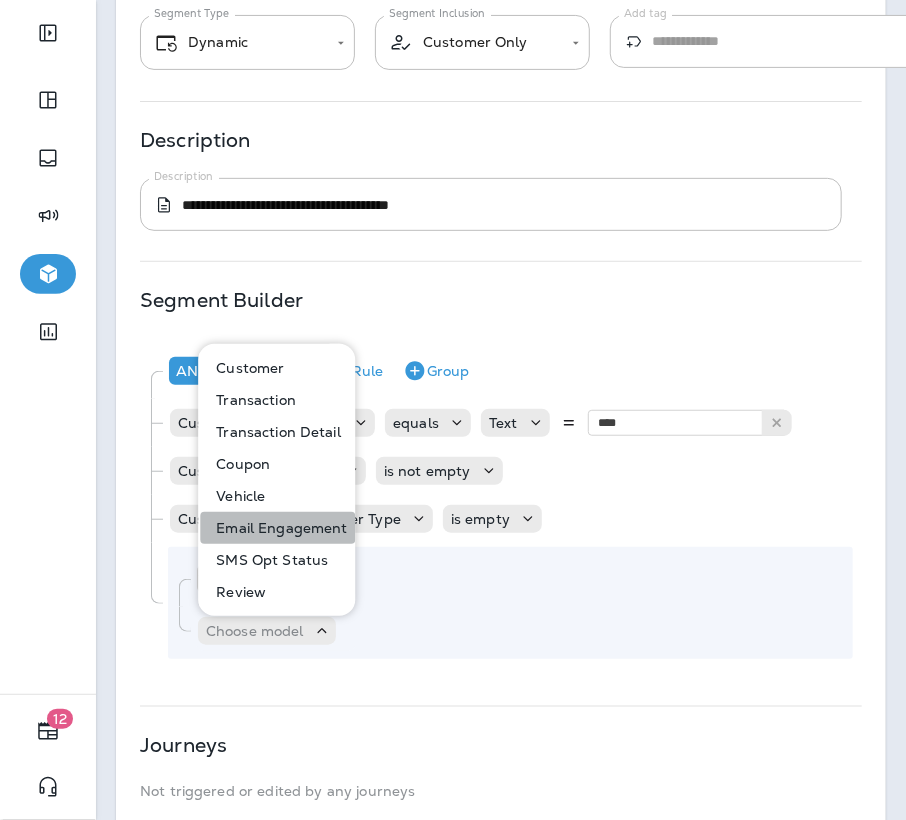 click on "Email Engagement" at bounding box center [277, 528] 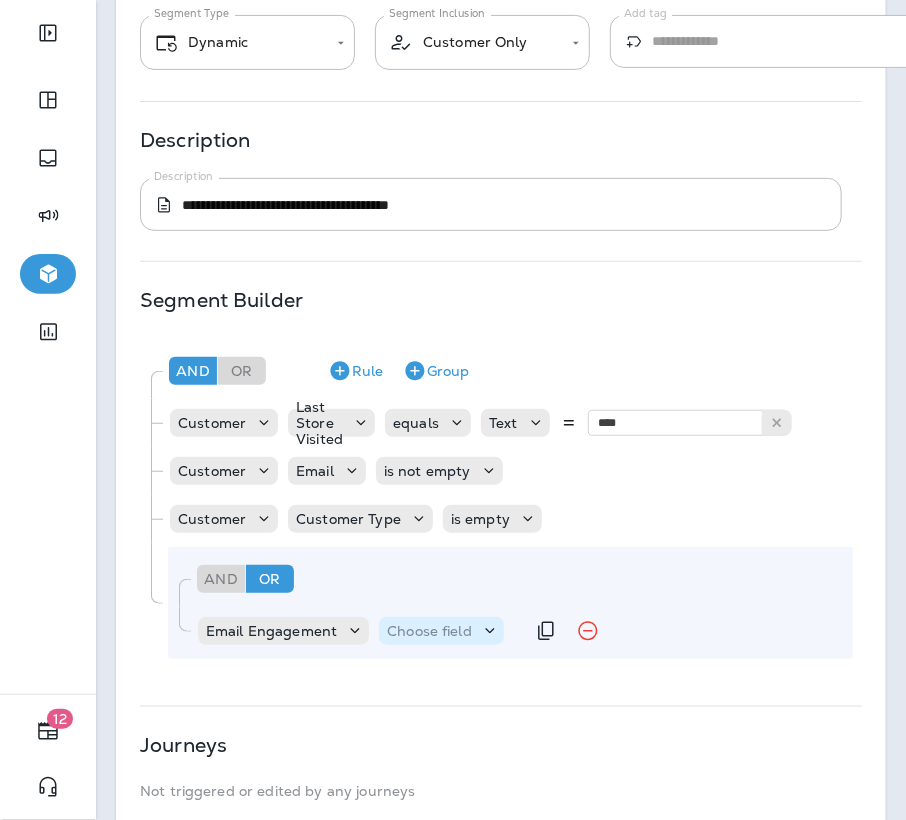 click on "Choose field" at bounding box center (429, 631) 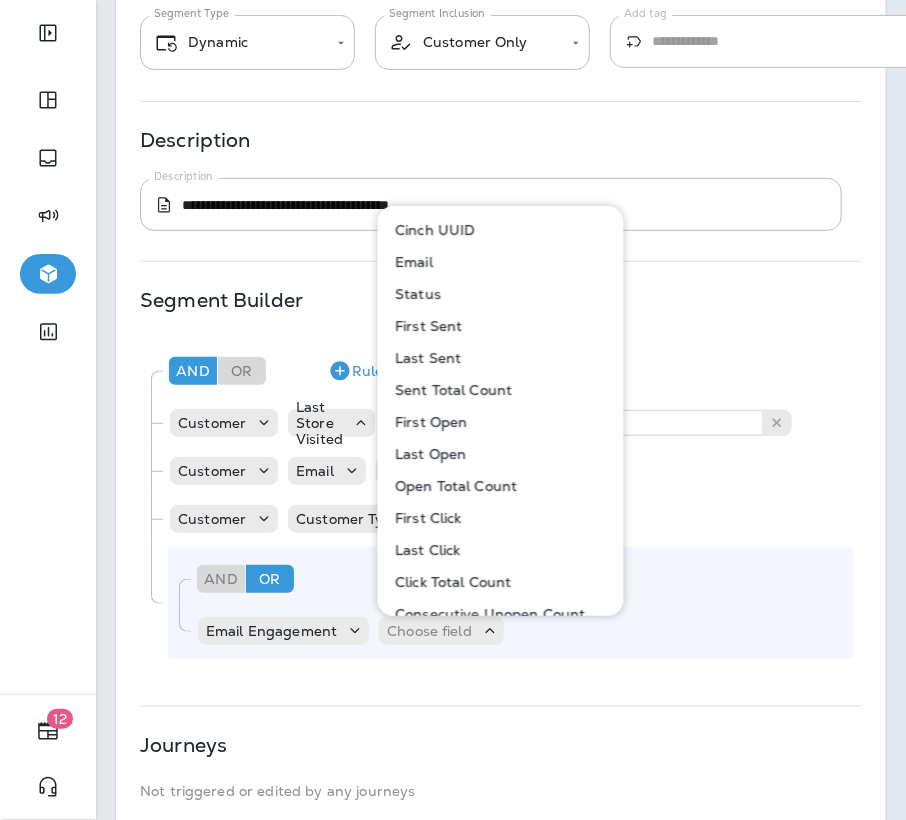 click on "Status" at bounding box center [502, 294] 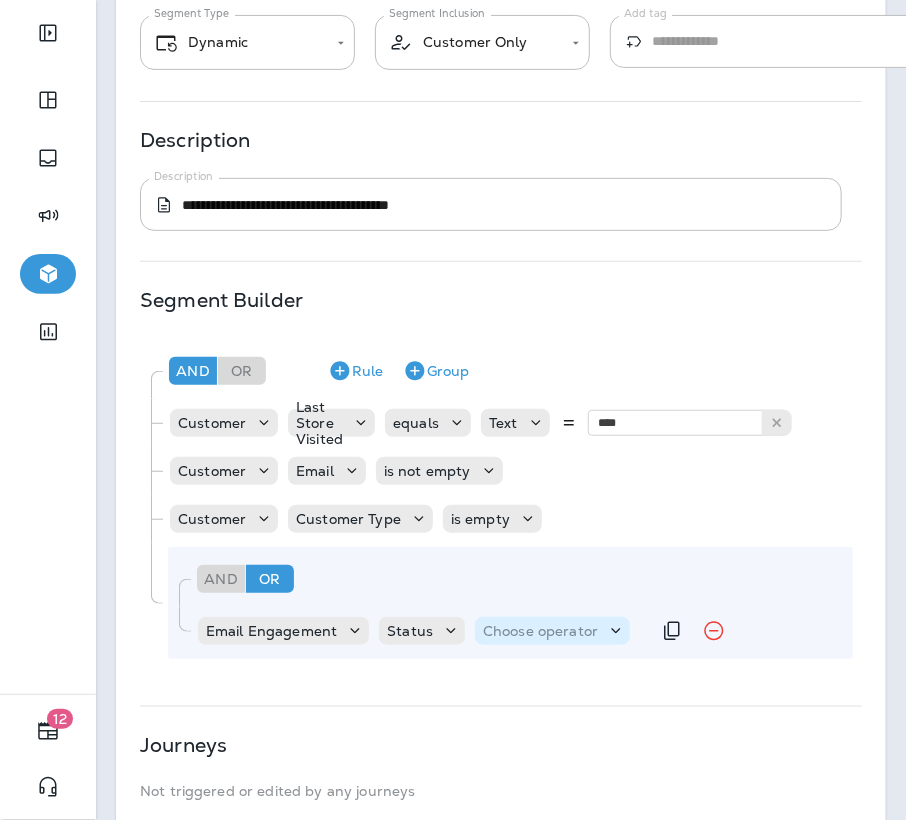 click on "Choose operator" at bounding box center (540, 631) 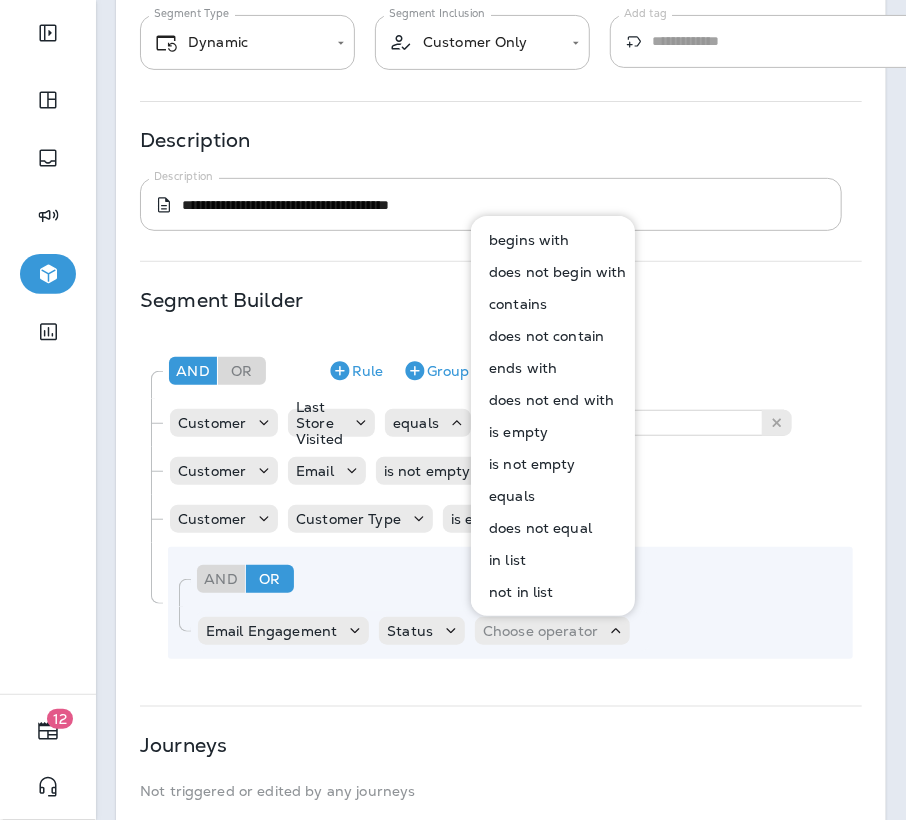 click on "equals" at bounding box center [508, 496] 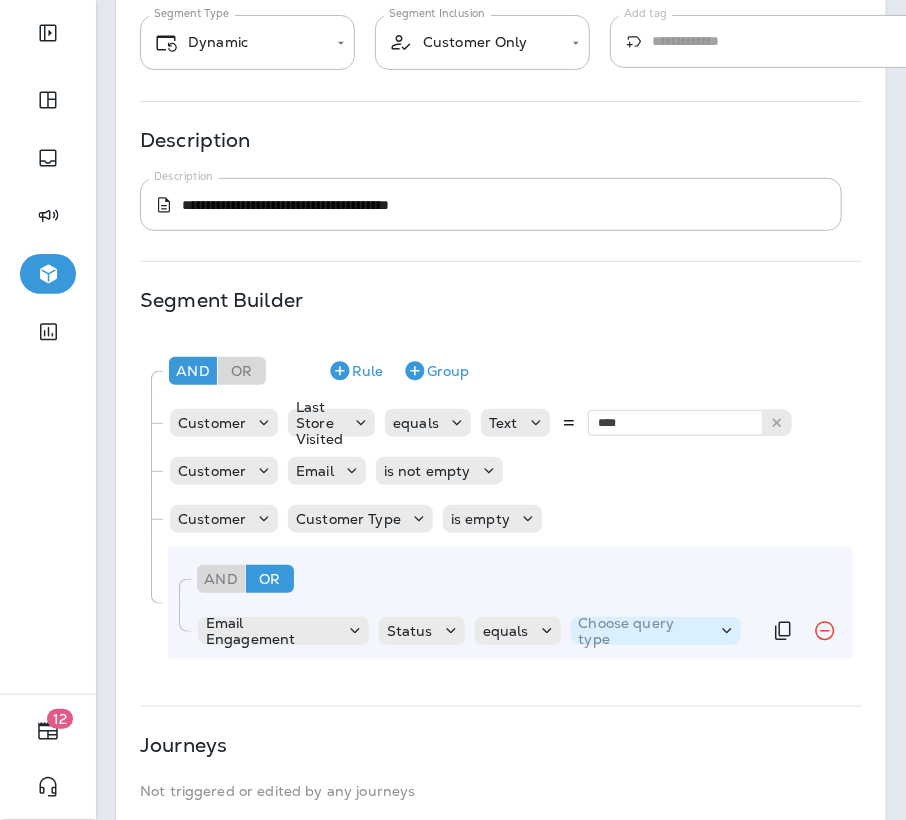click on "Choose query type" at bounding box center [644, 631] 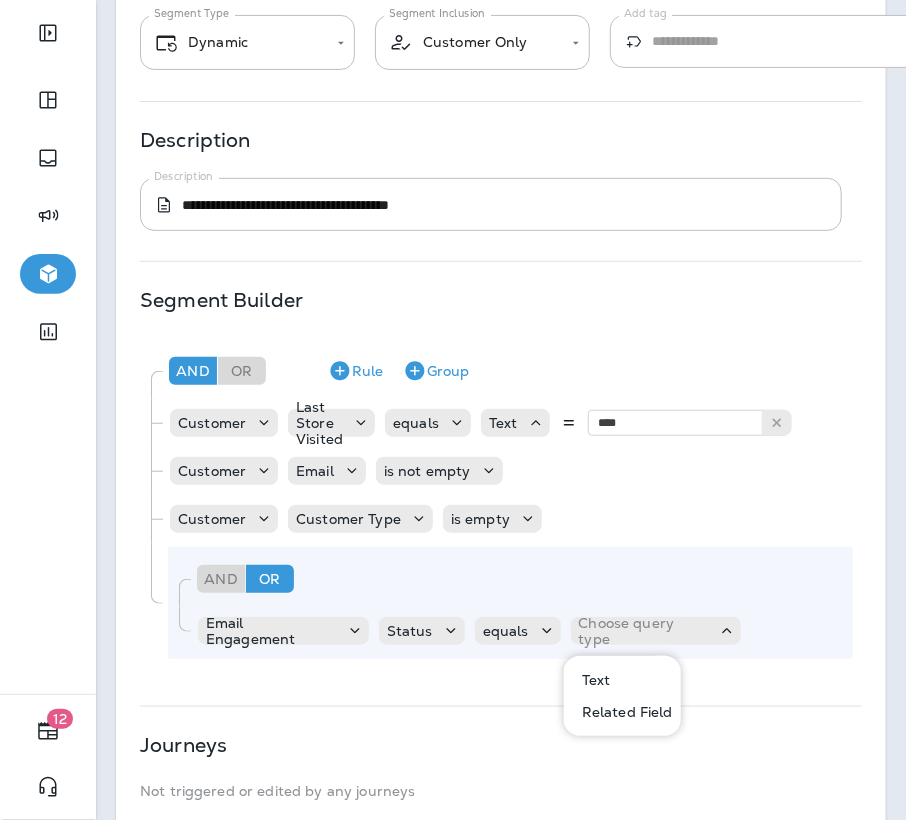 click on "Text" at bounding box center (623, 680) 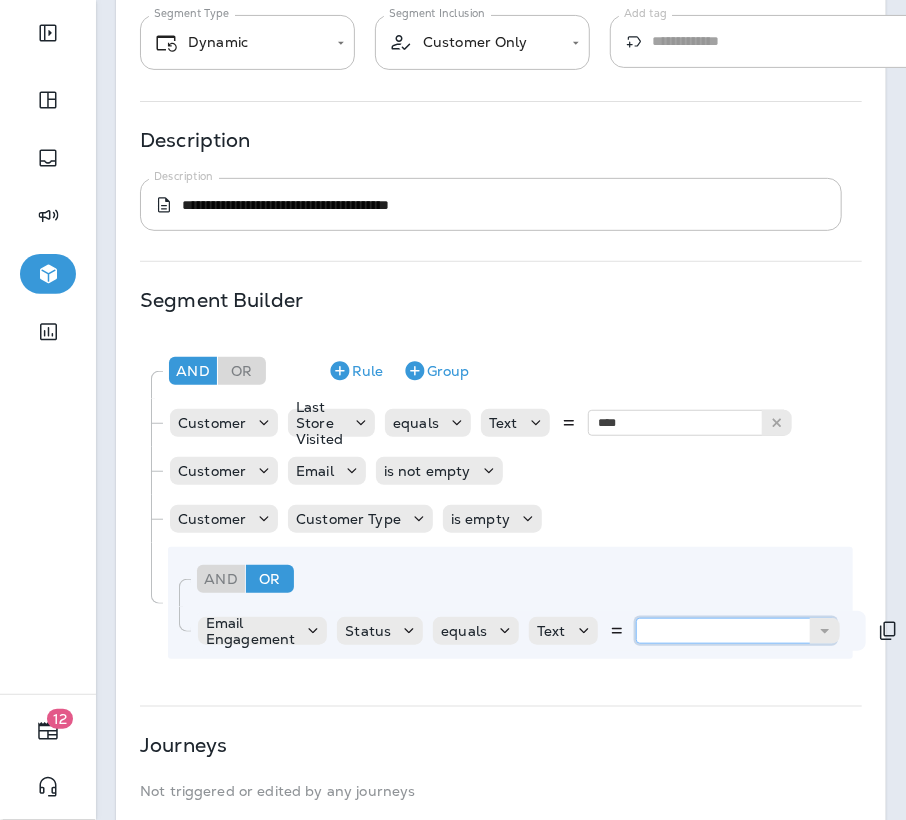 click at bounding box center [736, 631] 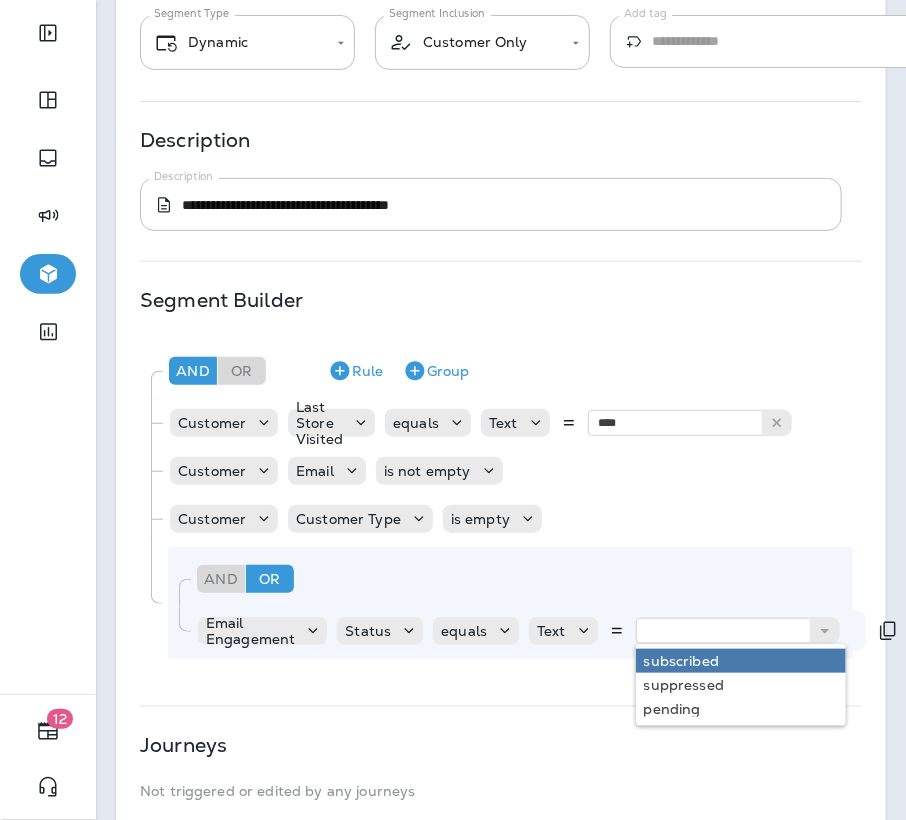 type on "**********" 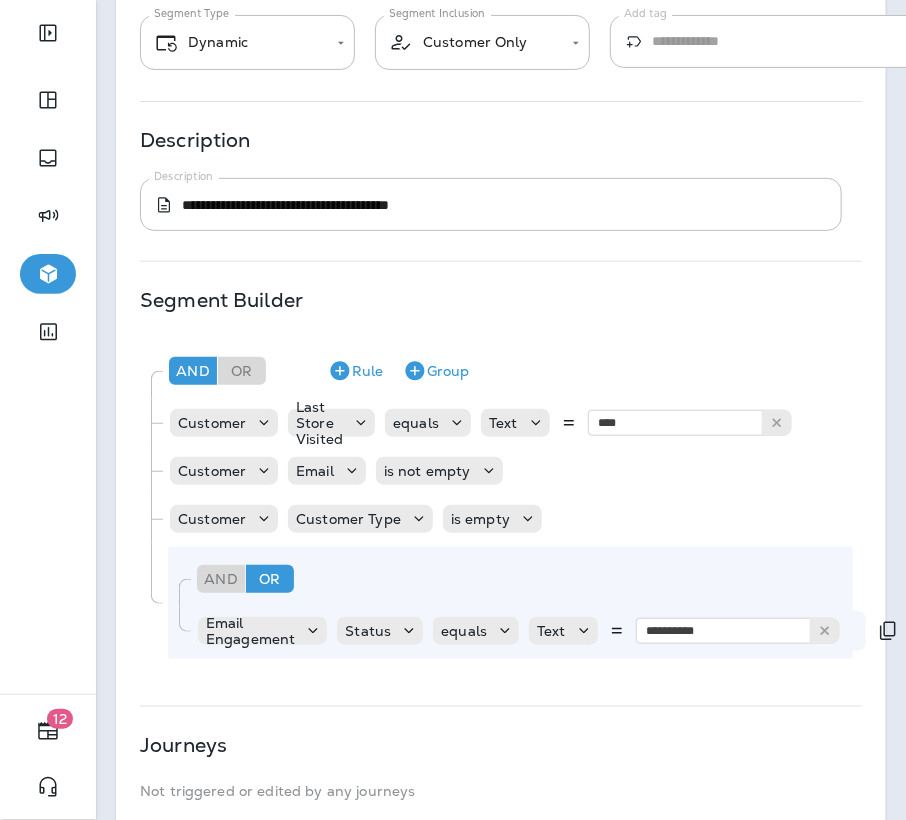 click on "**********" at bounding box center (510, 603) 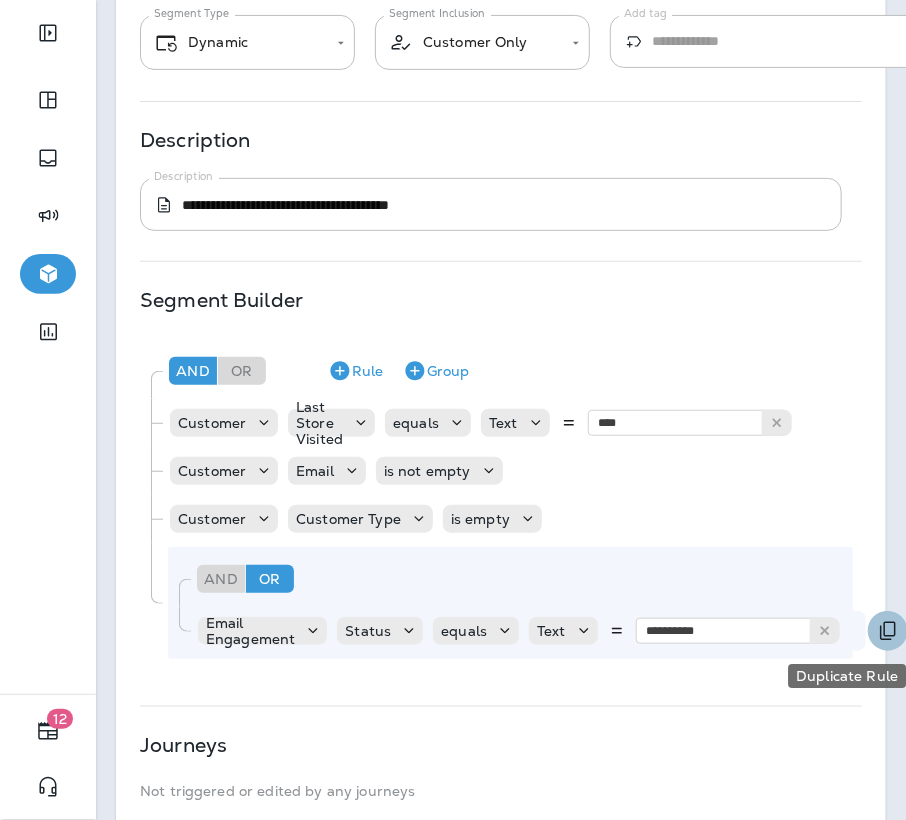 click 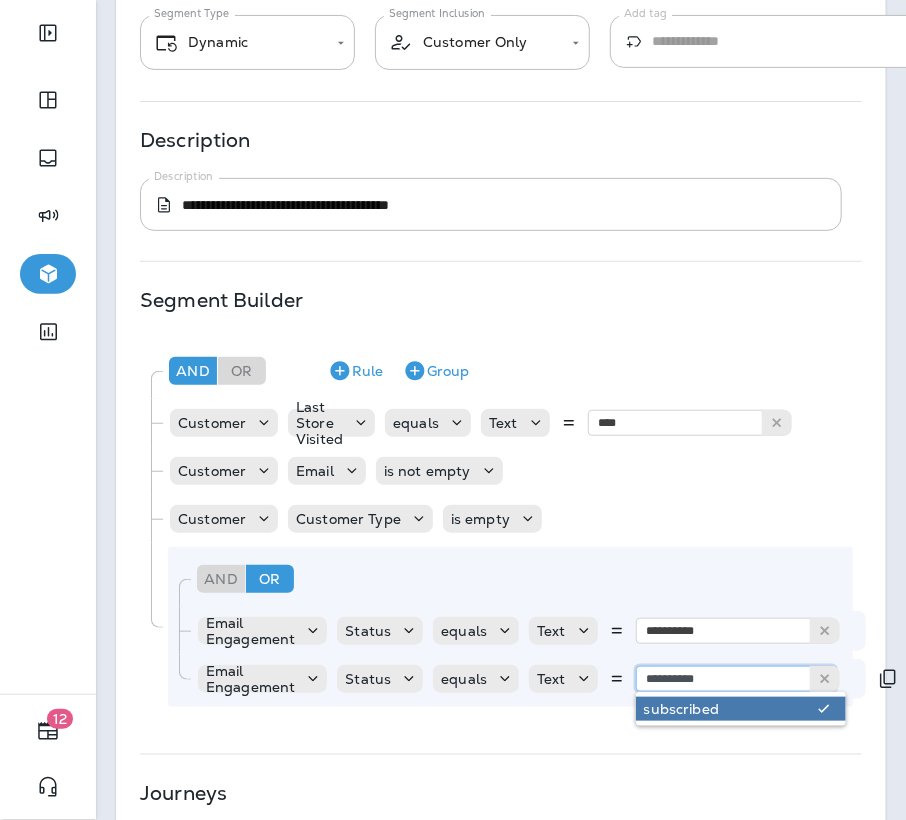 click on "**********" at bounding box center (736, 679) 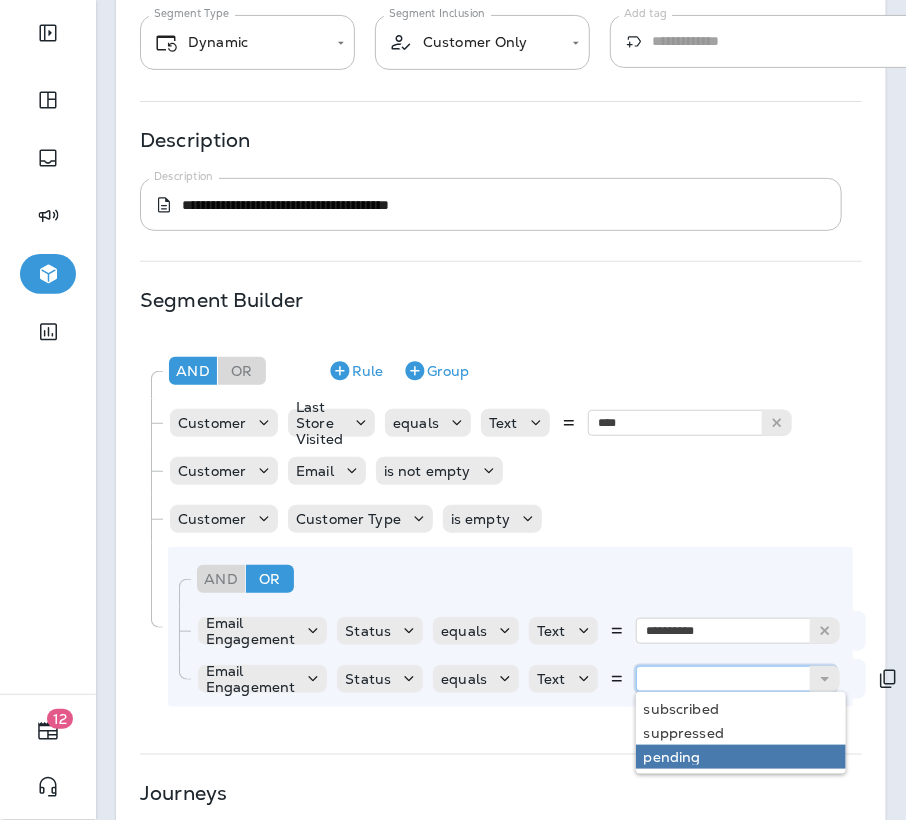 type on "*******" 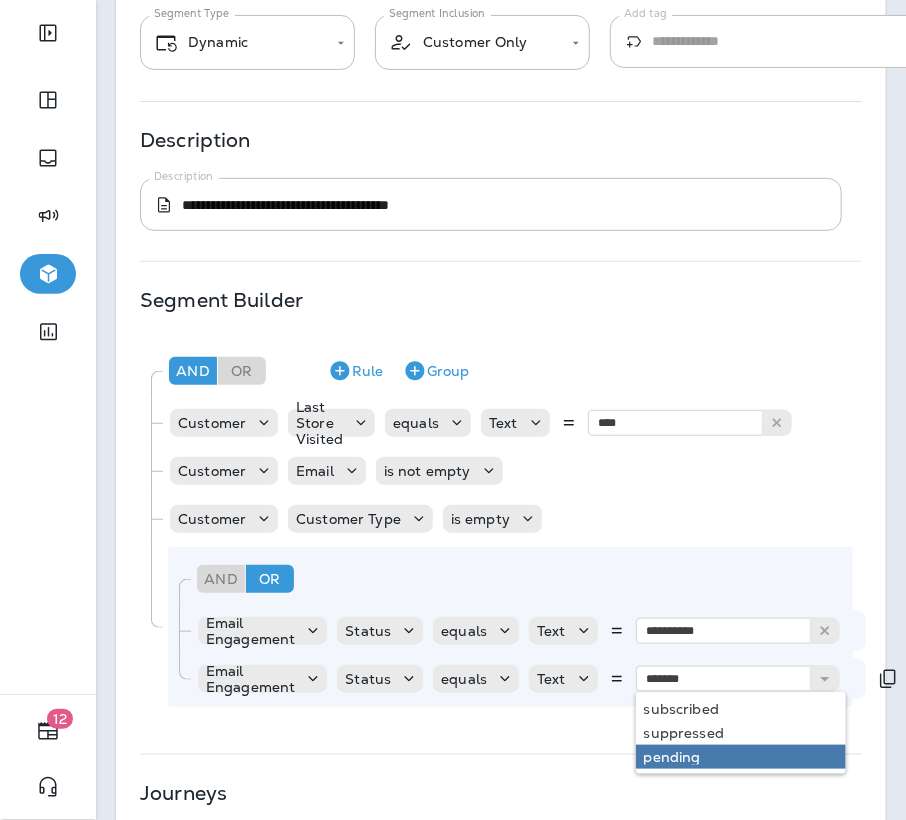 click on "**********" at bounding box center [501, 476] 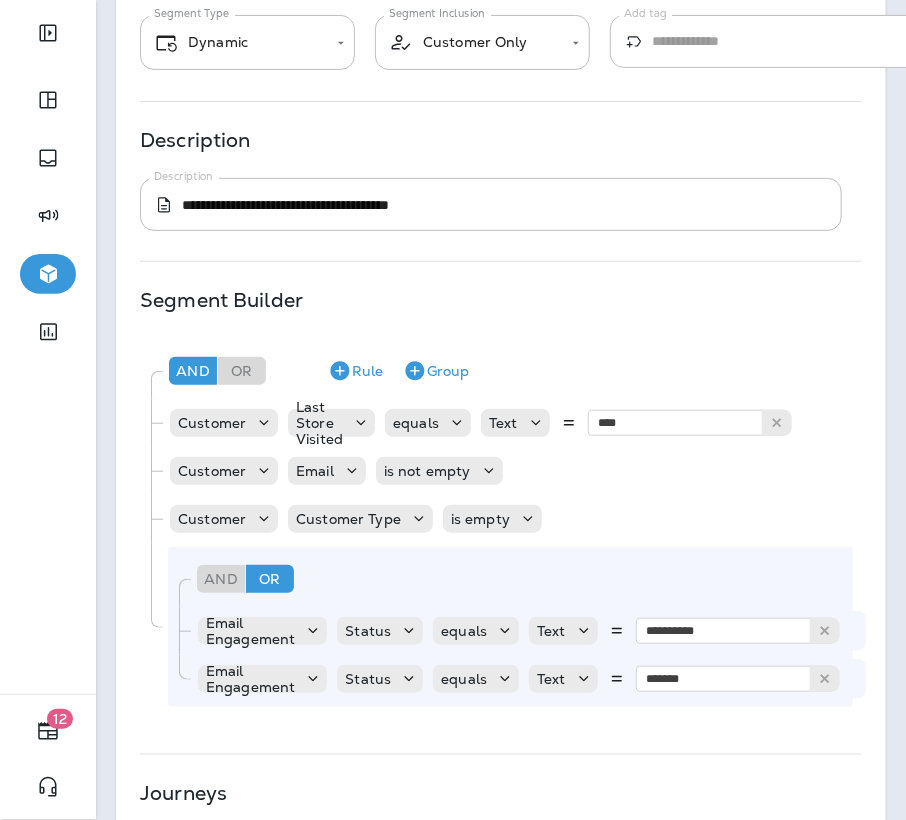 click on "**********" at bounding box center (501, 476) 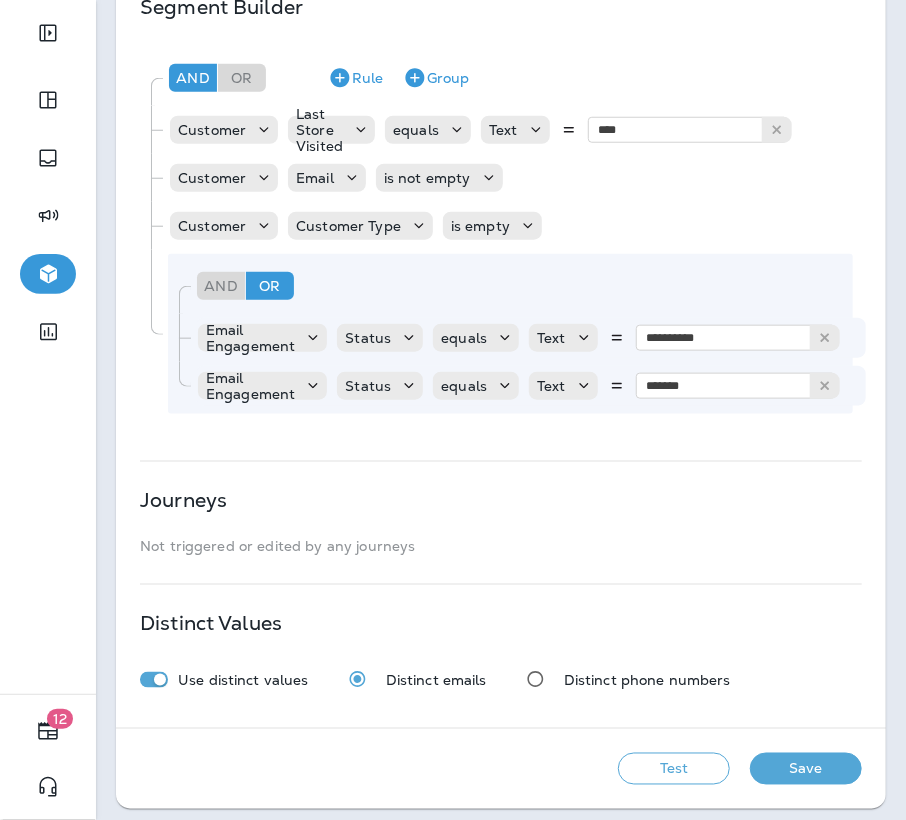 scroll, scrollTop: 468, scrollLeft: 0, axis: vertical 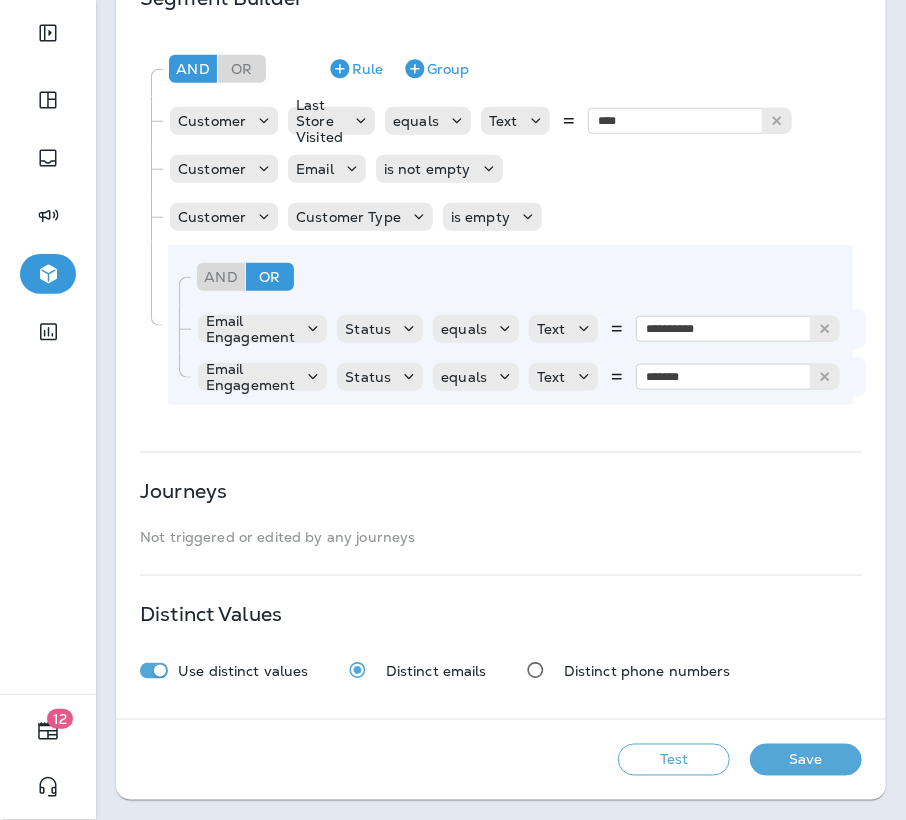 click on "Save" at bounding box center [806, 760] 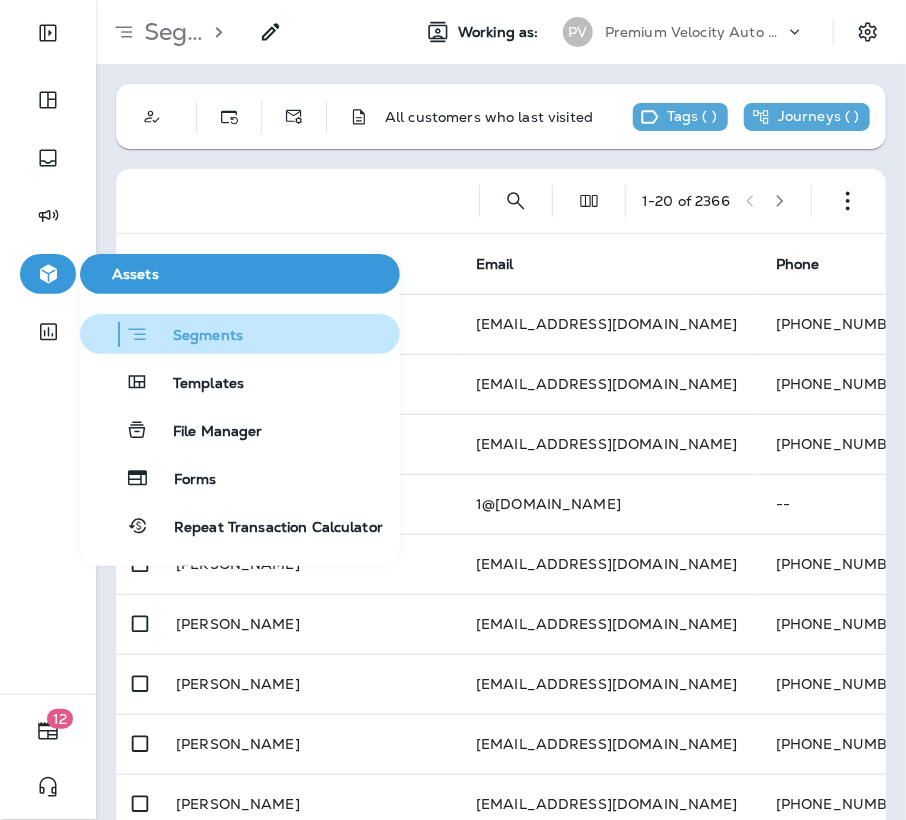 click on "Segments" at bounding box center (240, 334) 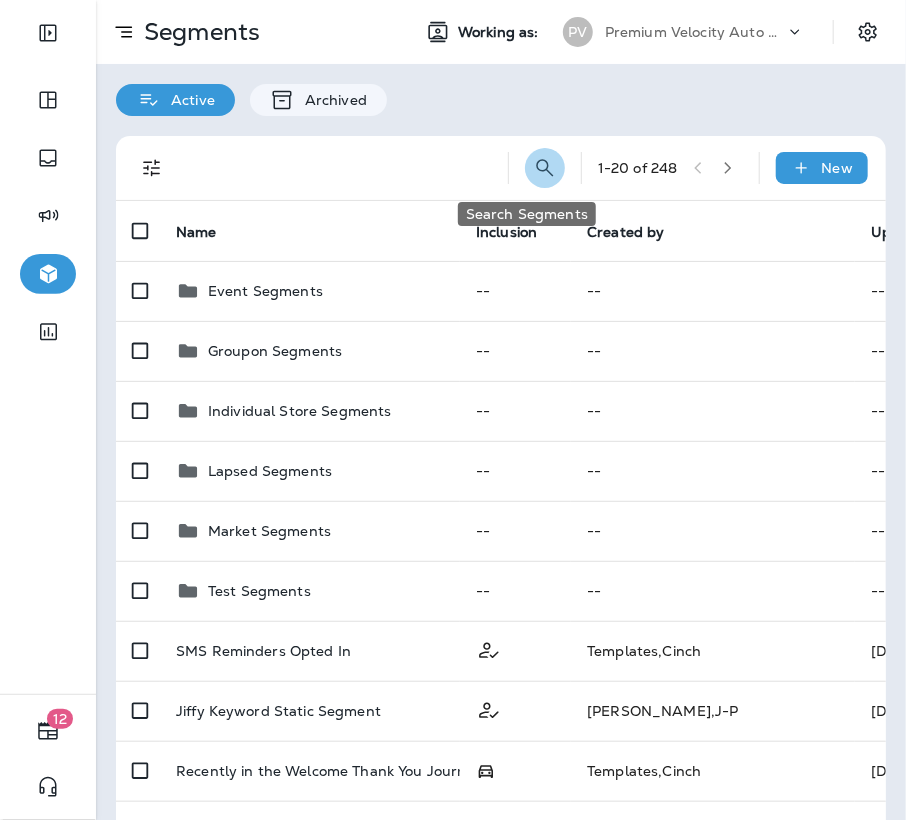 click 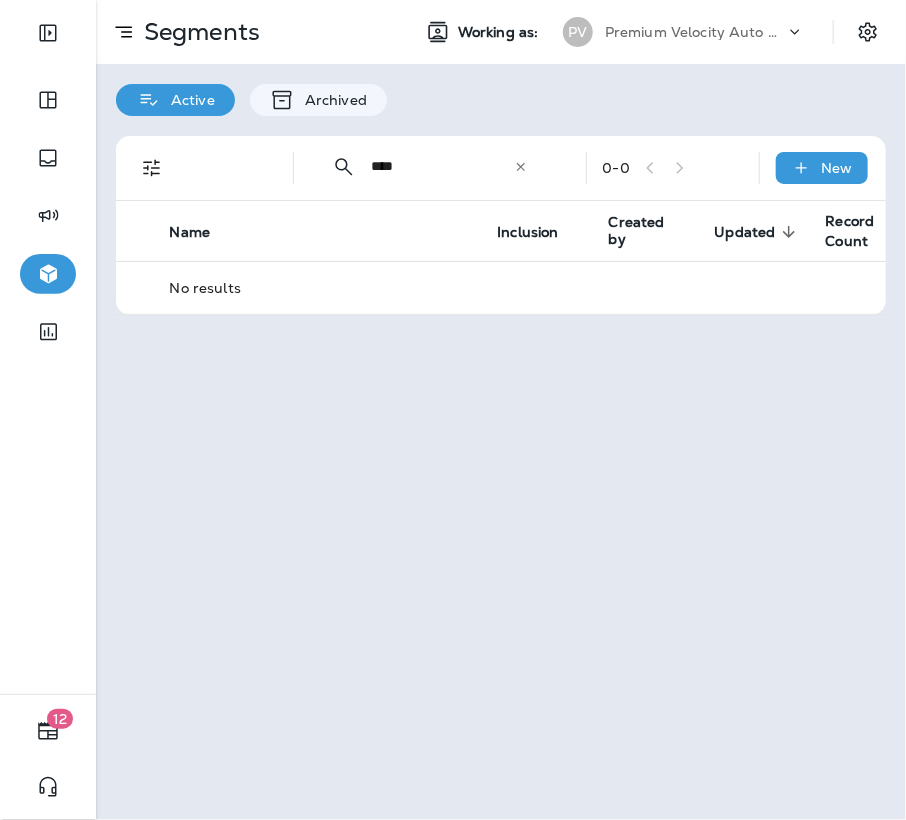 type on "****" 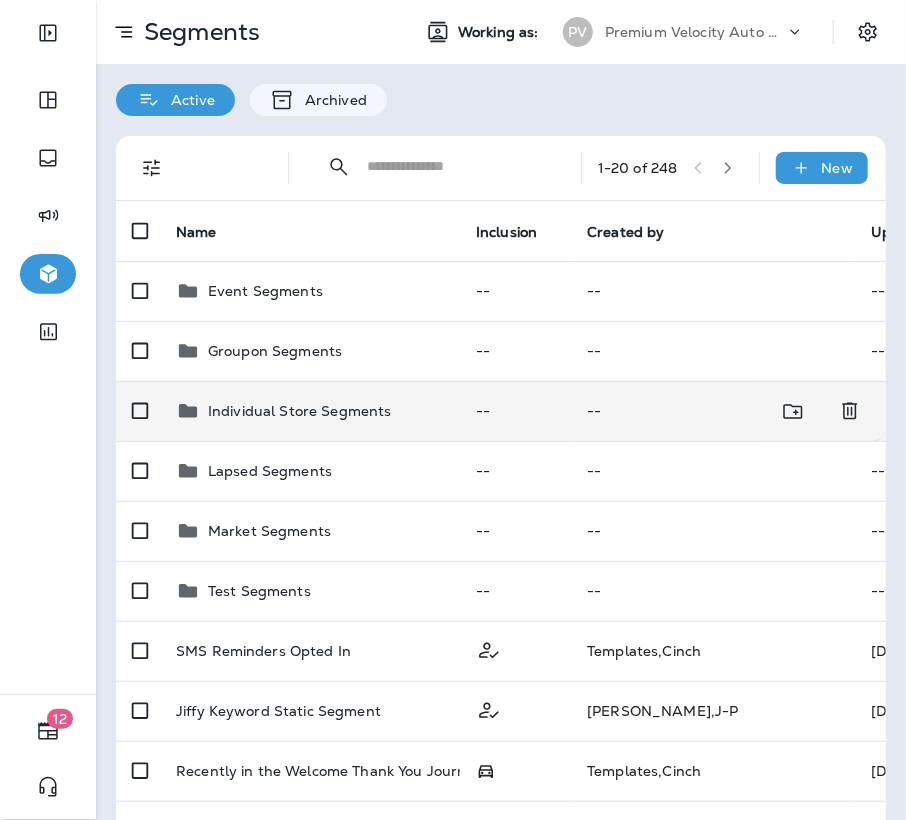 click on "Individual Store Segments" at bounding box center [300, 411] 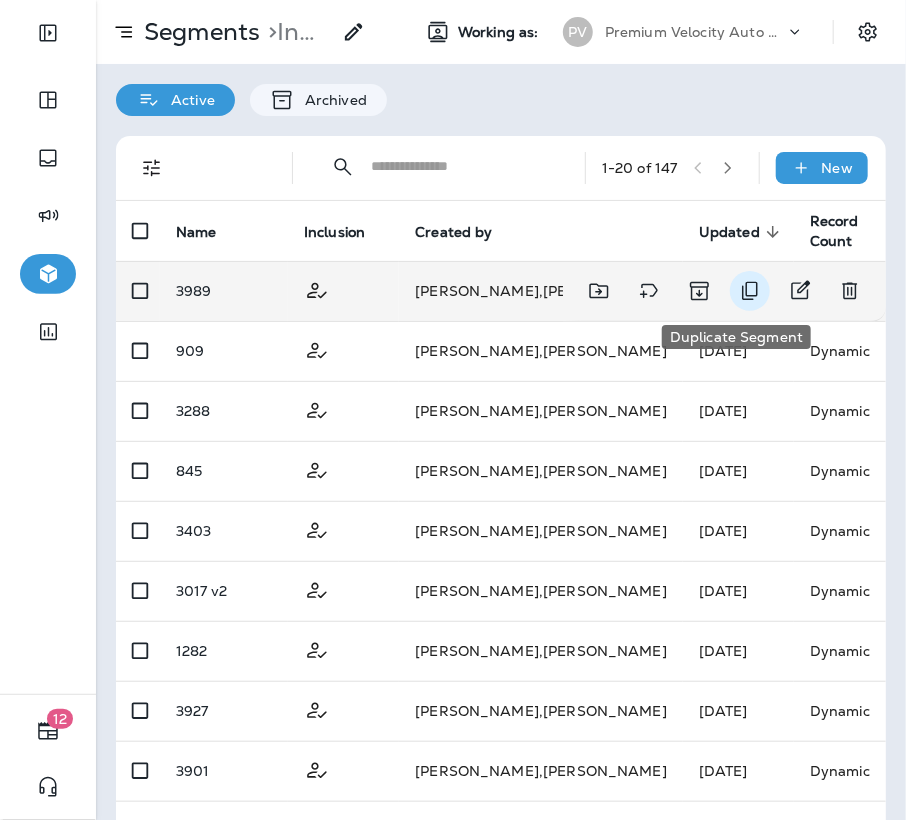 click 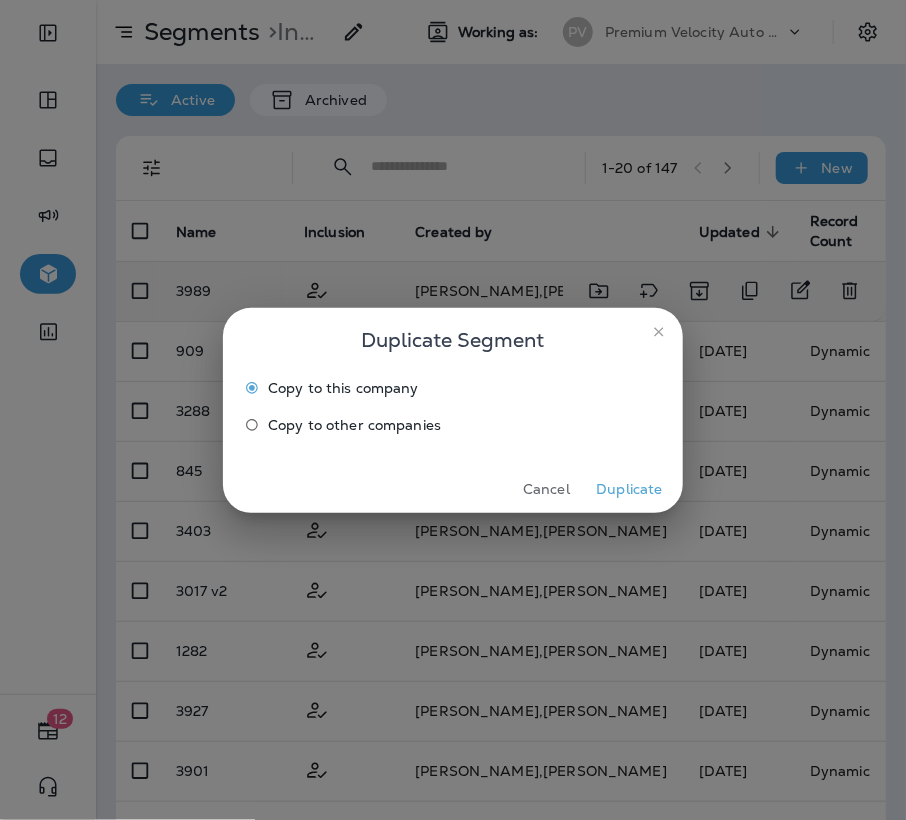 click on "Duplicate" at bounding box center (629, 489) 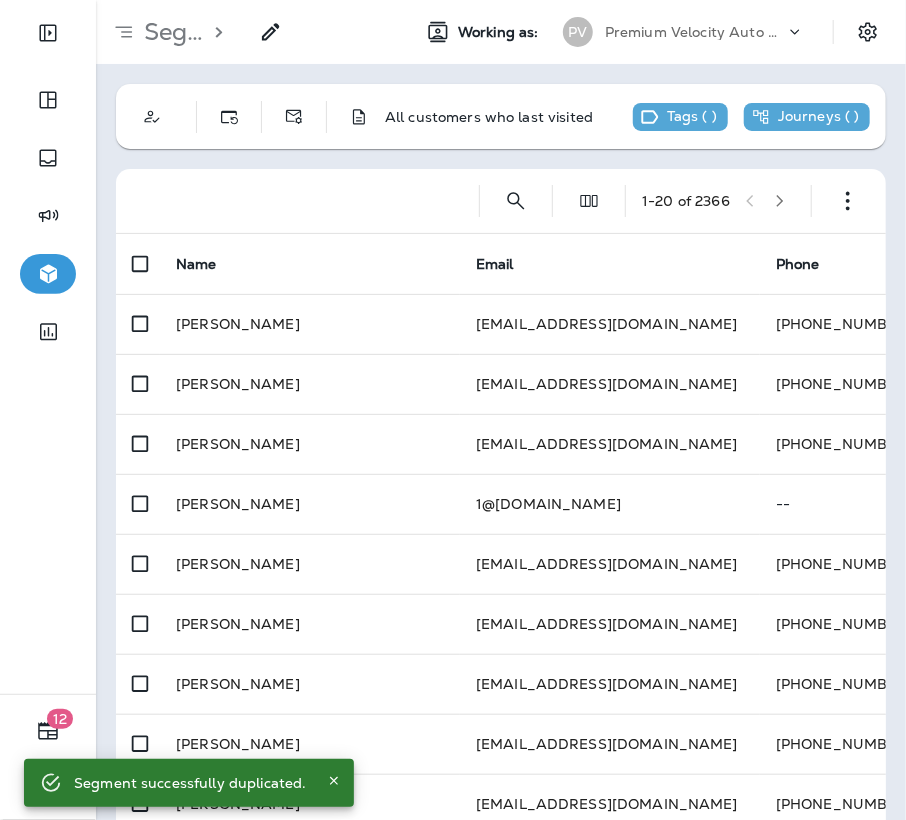 click on "> 3989 Copy" at bounding box center [244, 32] 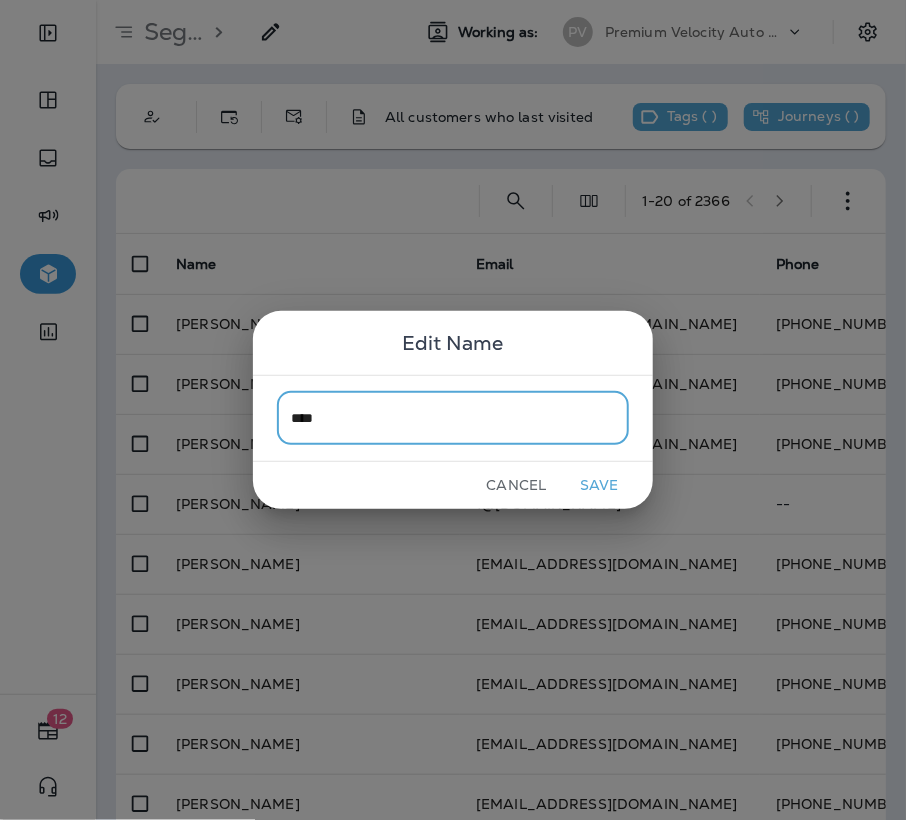 type on "****" 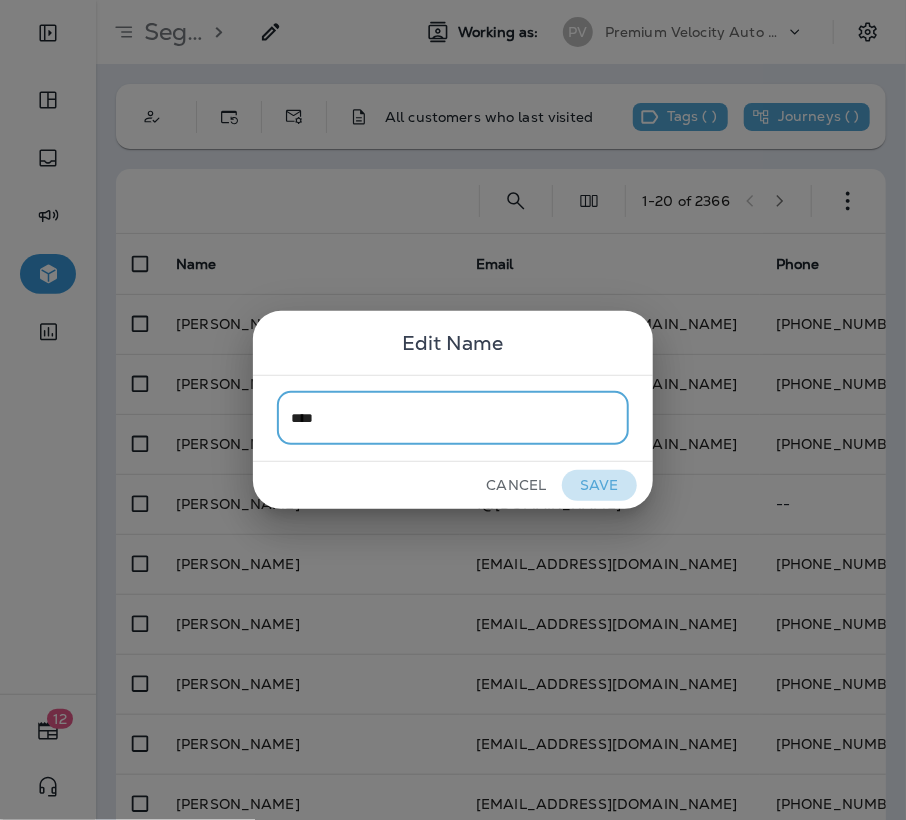 click on "Save" at bounding box center [599, 485] 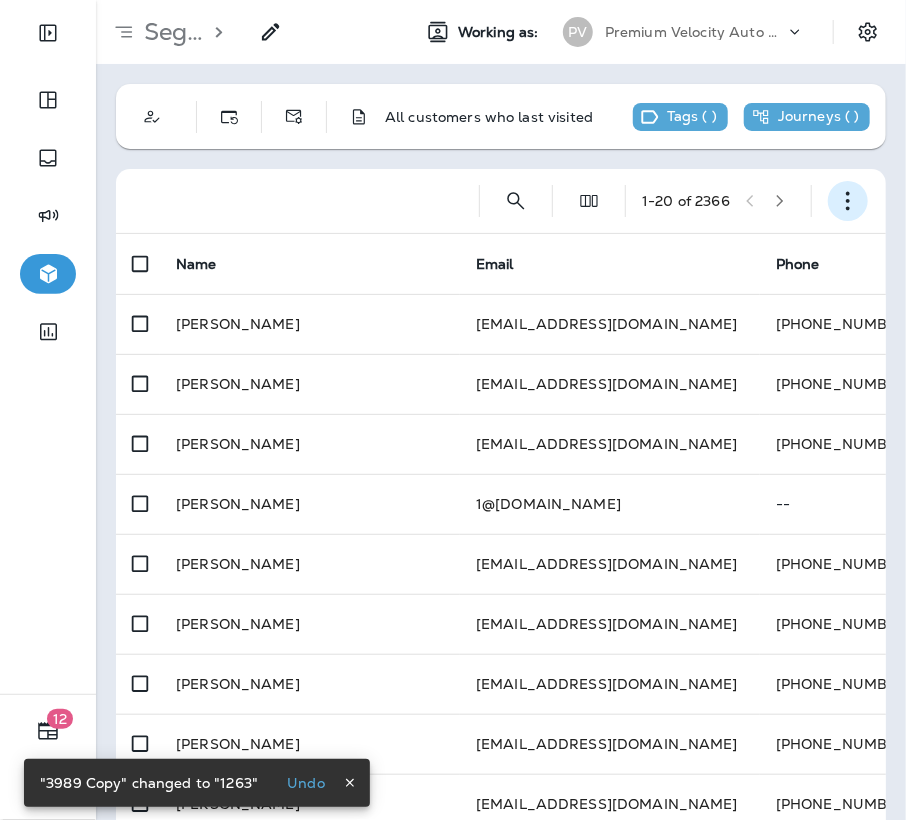 click 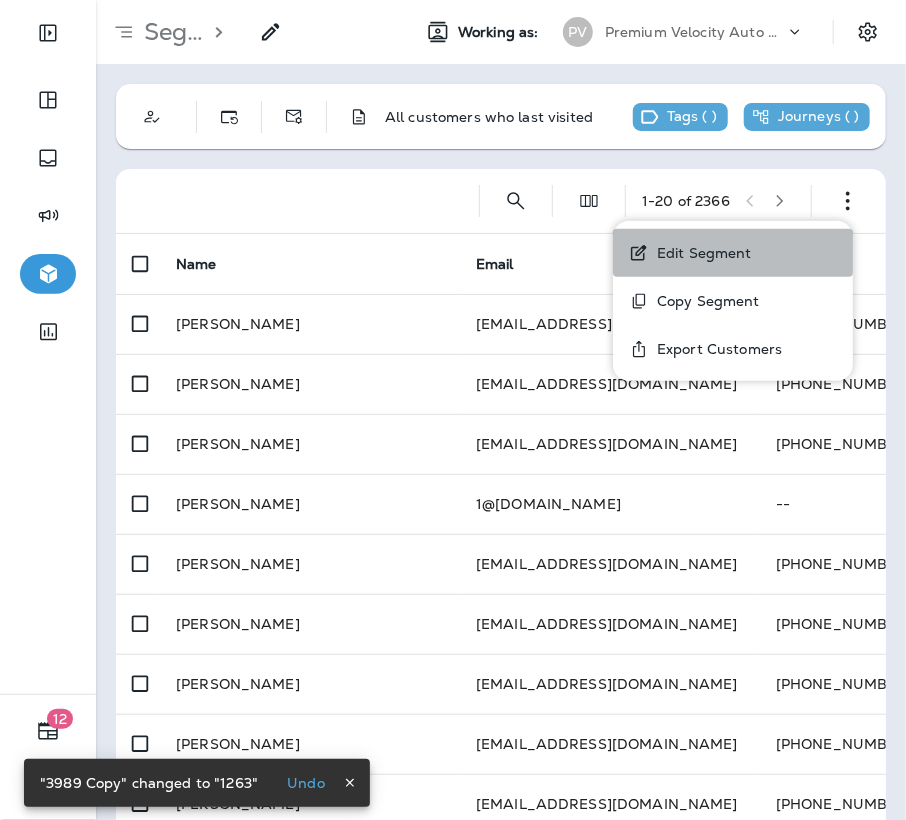 click on "Edit Segment" at bounding box center [700, 253] 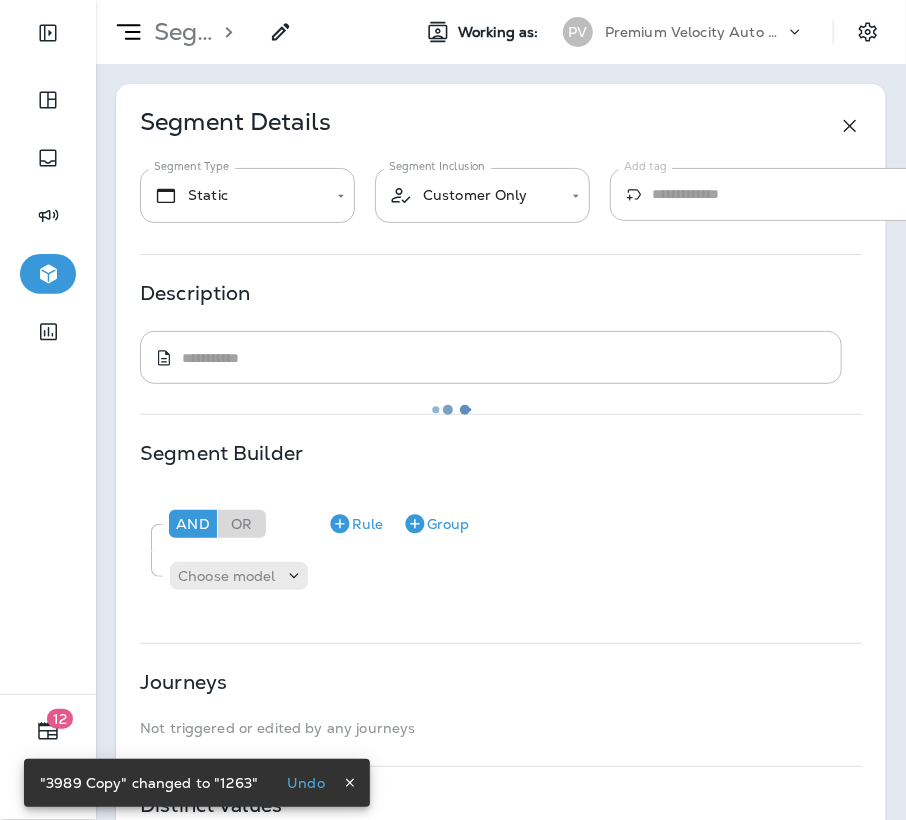 type on "*******" 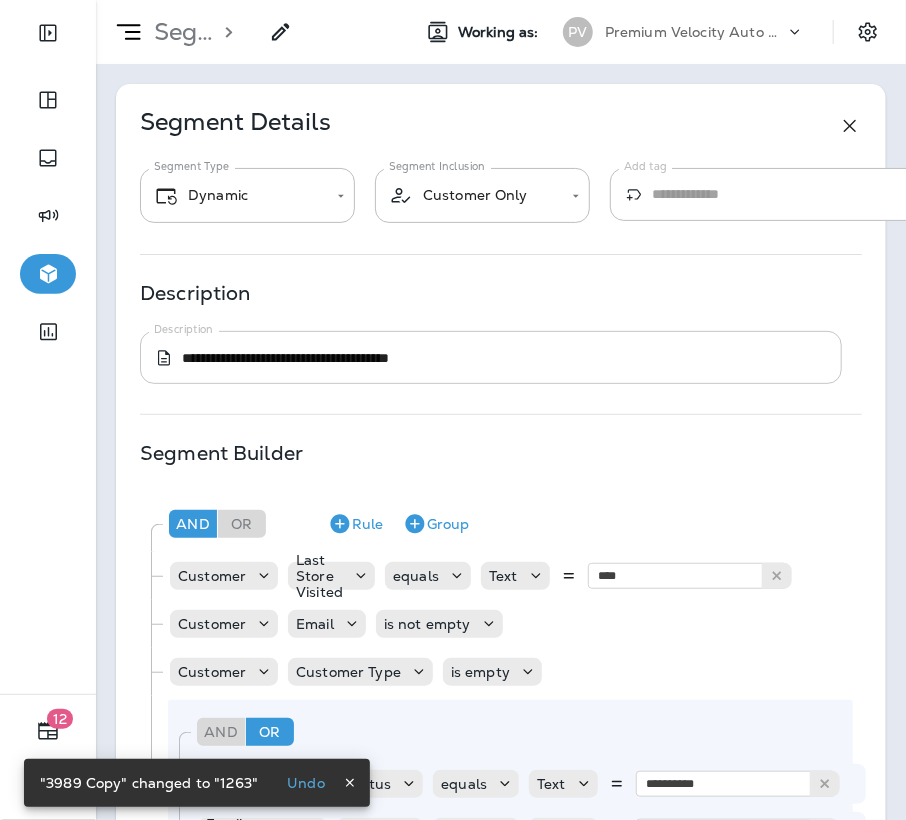 click on "**********" at bounding box center [497, 358] 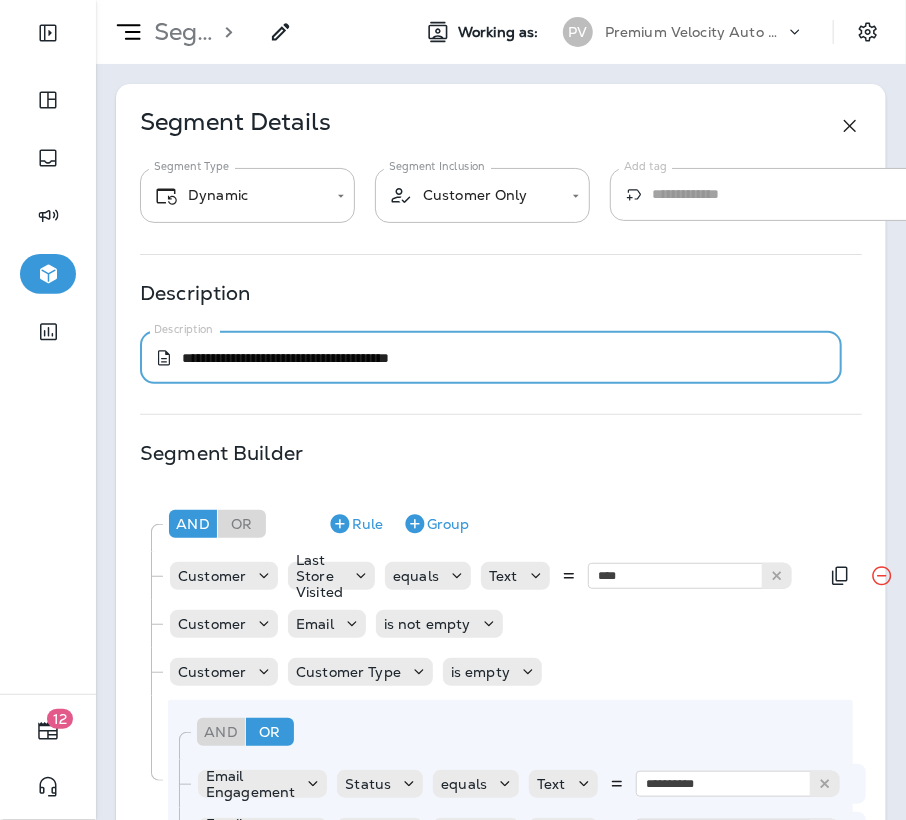 type on "**********" 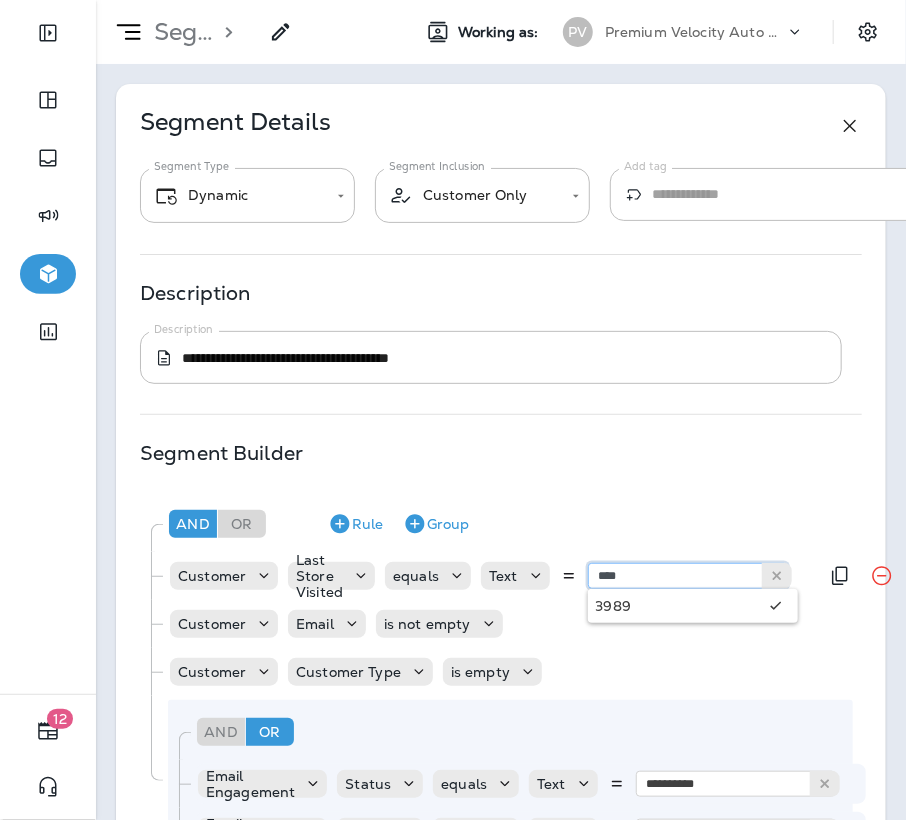 click on "****" at bounding box center [688, 576] 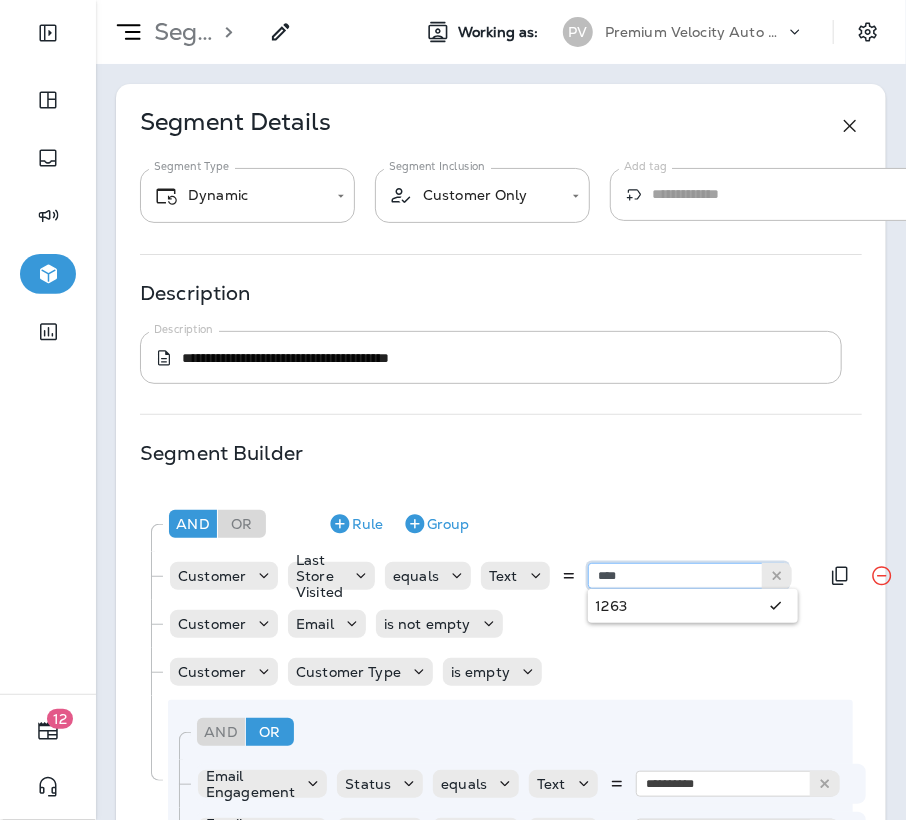 type on "****" 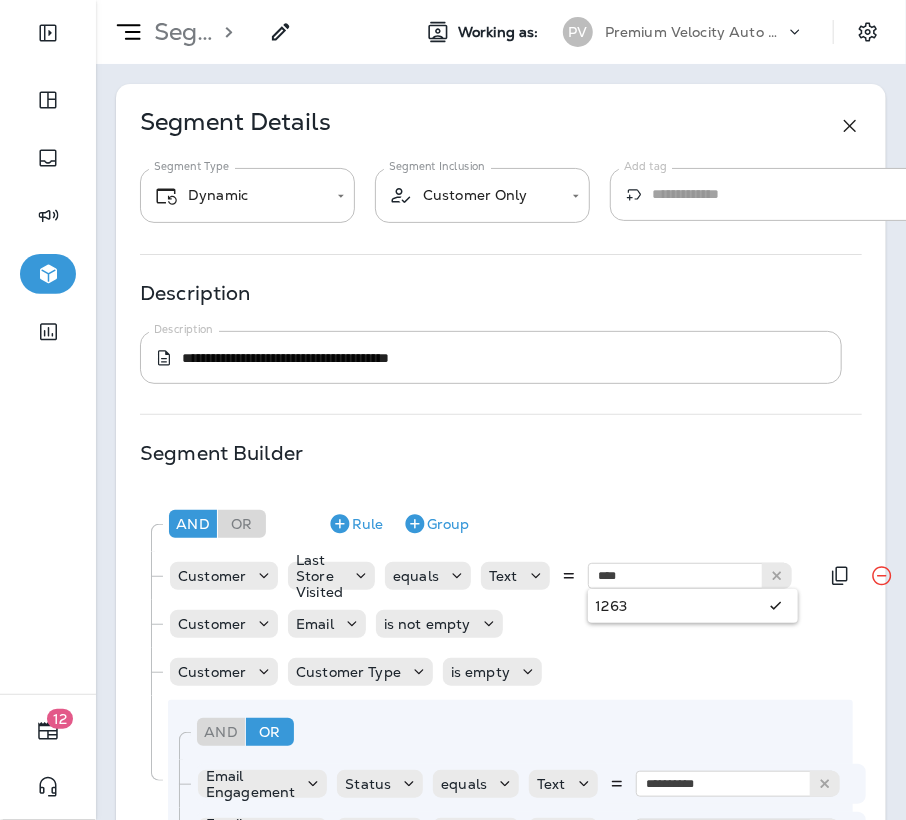 click on "**********" at bounding box center [500, 680] 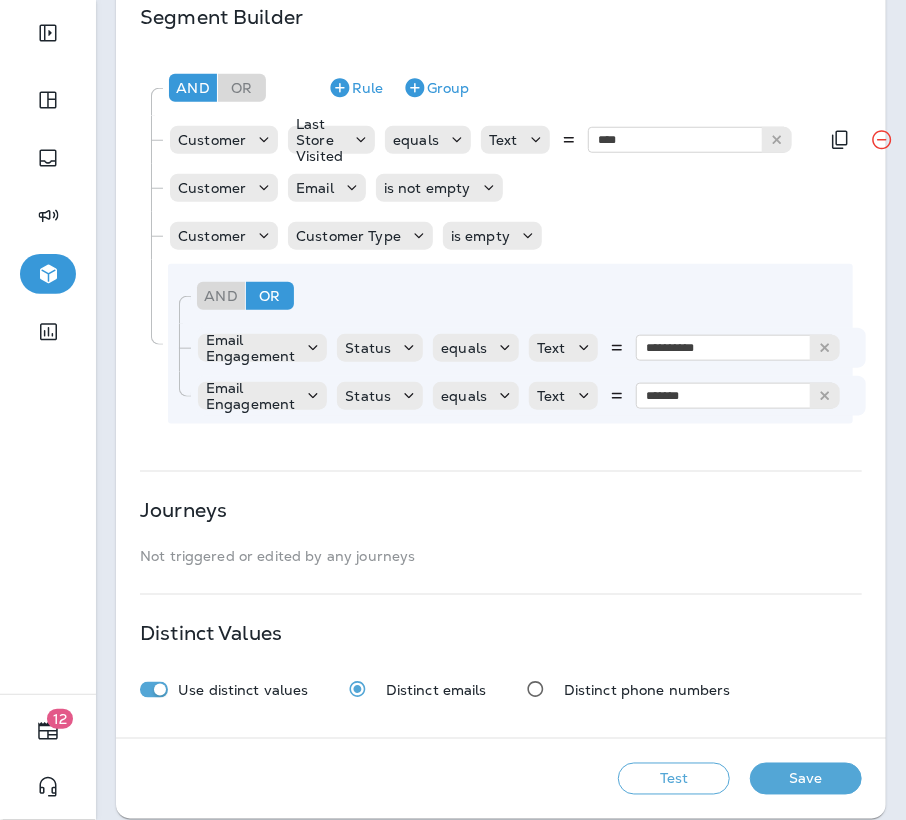 scroll, scrollTop: 469, scrollLeft: 0, axis: vertical 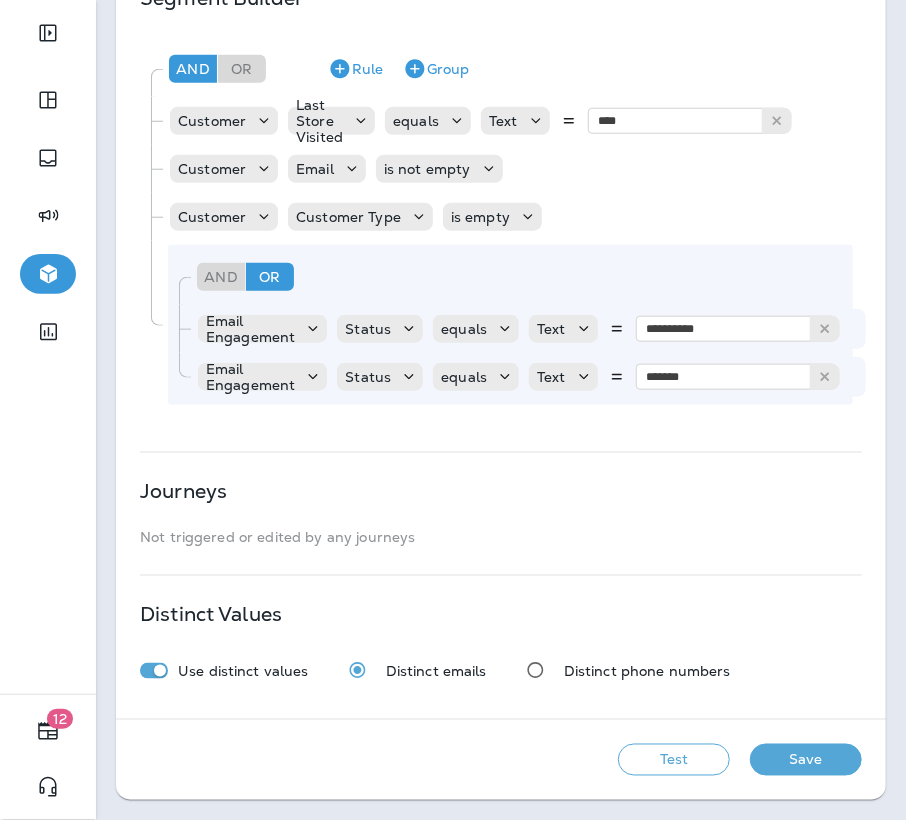 click on "Save" at bounding box center (806, 760) 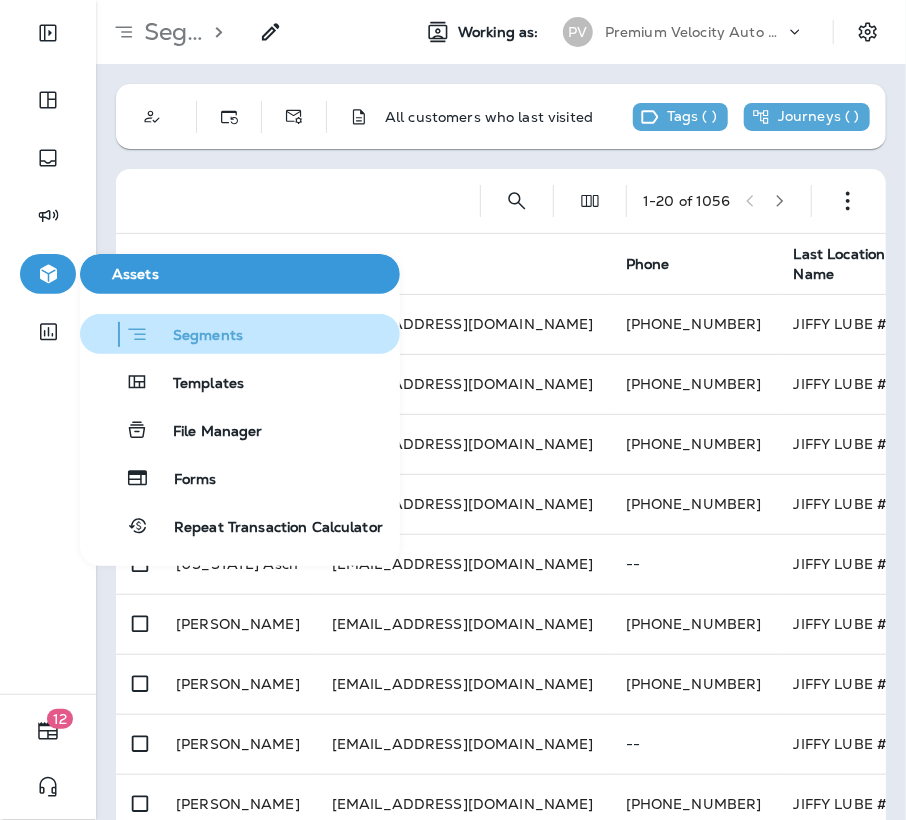click on "Segments" at bounding box center (240, 334) 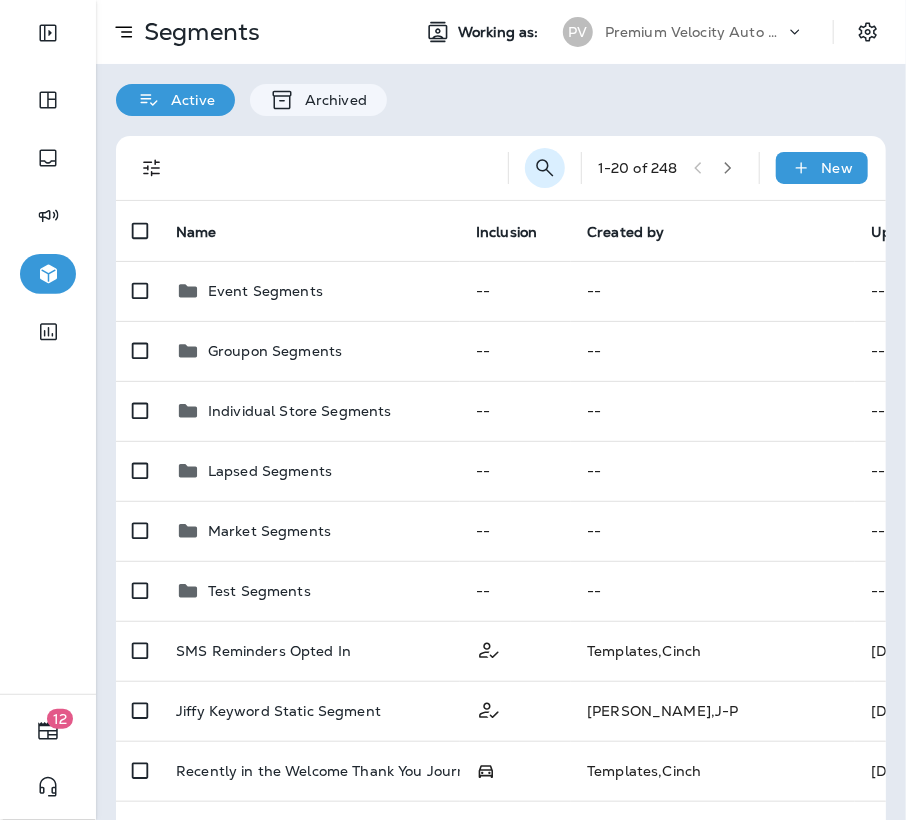 click 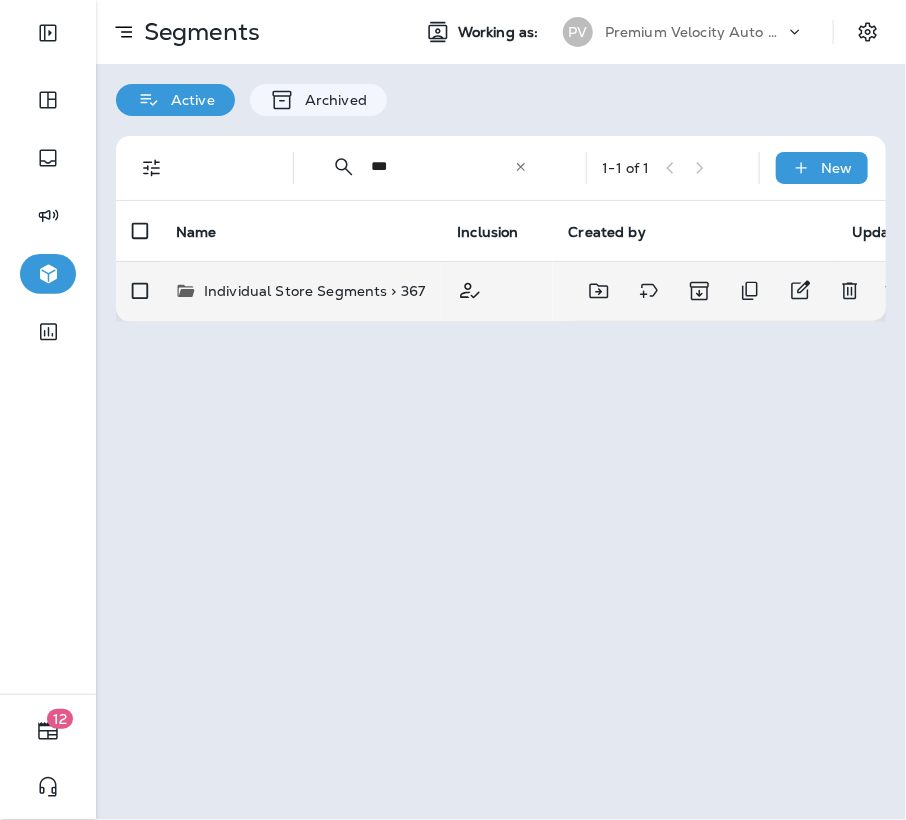 type on "***" 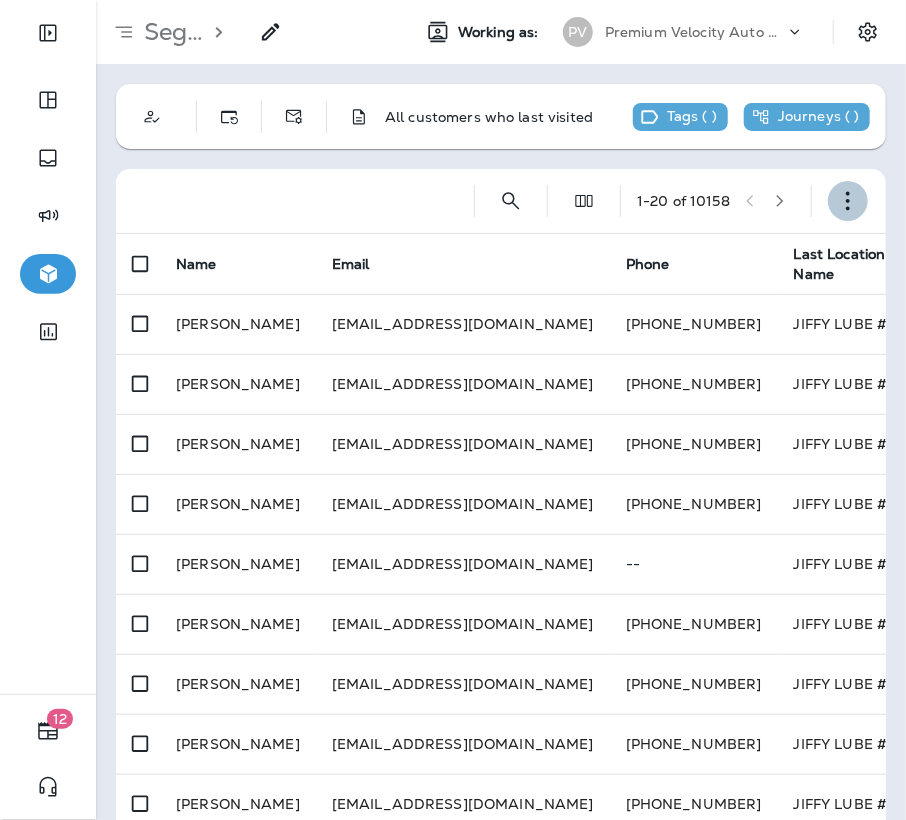 click 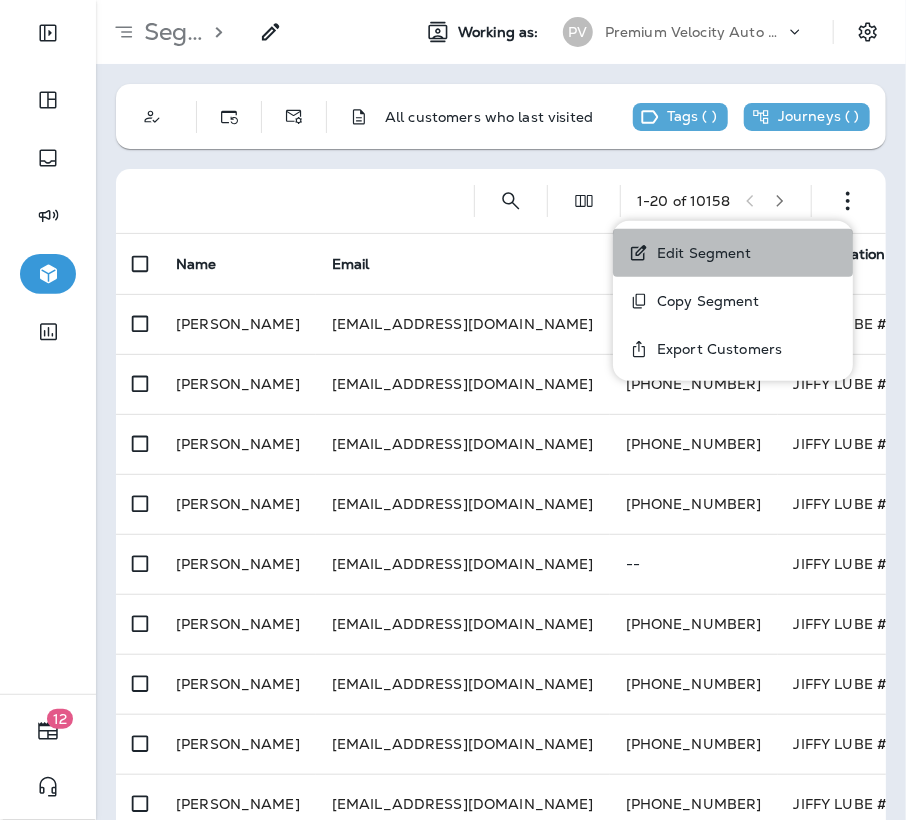 click on "Edit Segment" at bounding box center [700, 253] 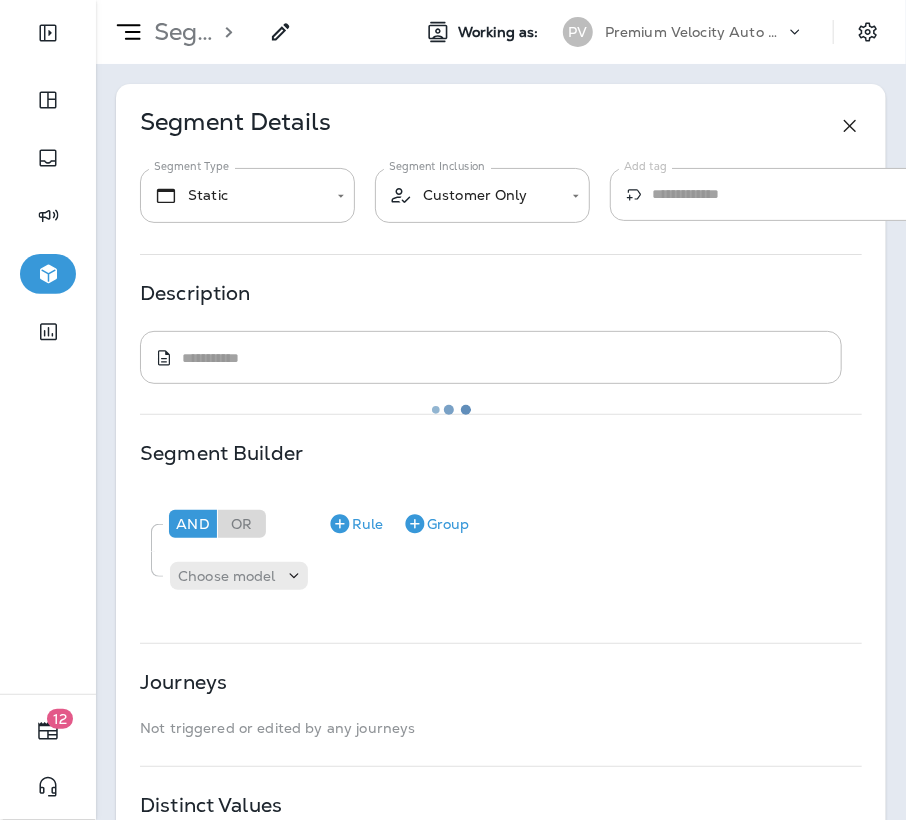 type on "*******" 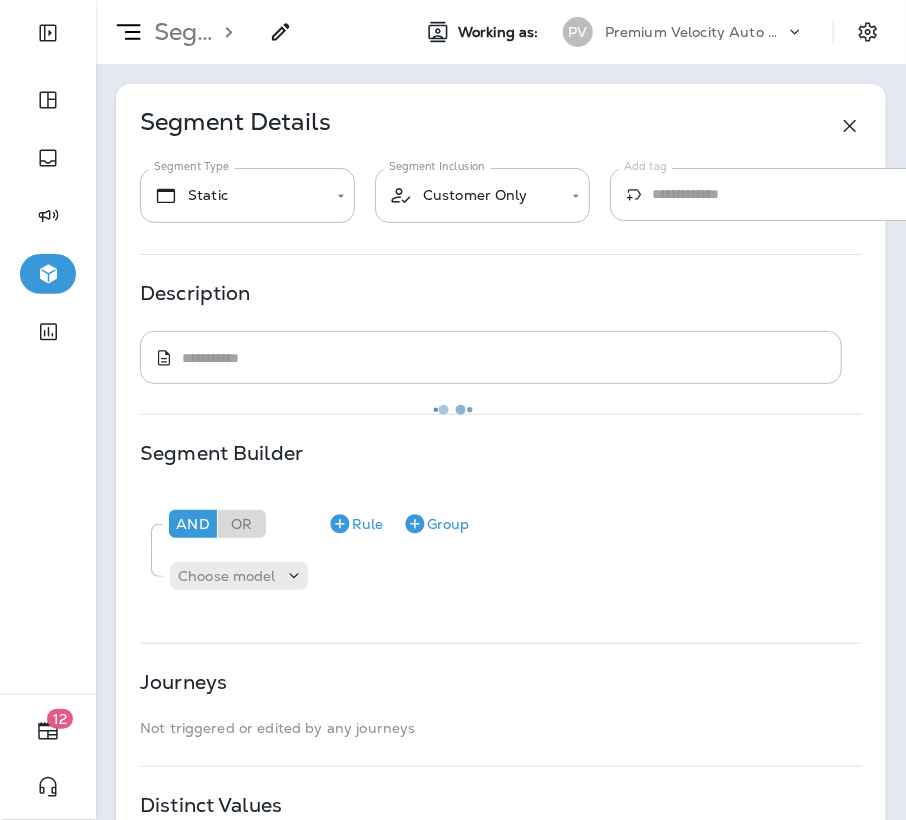 type on "**********" 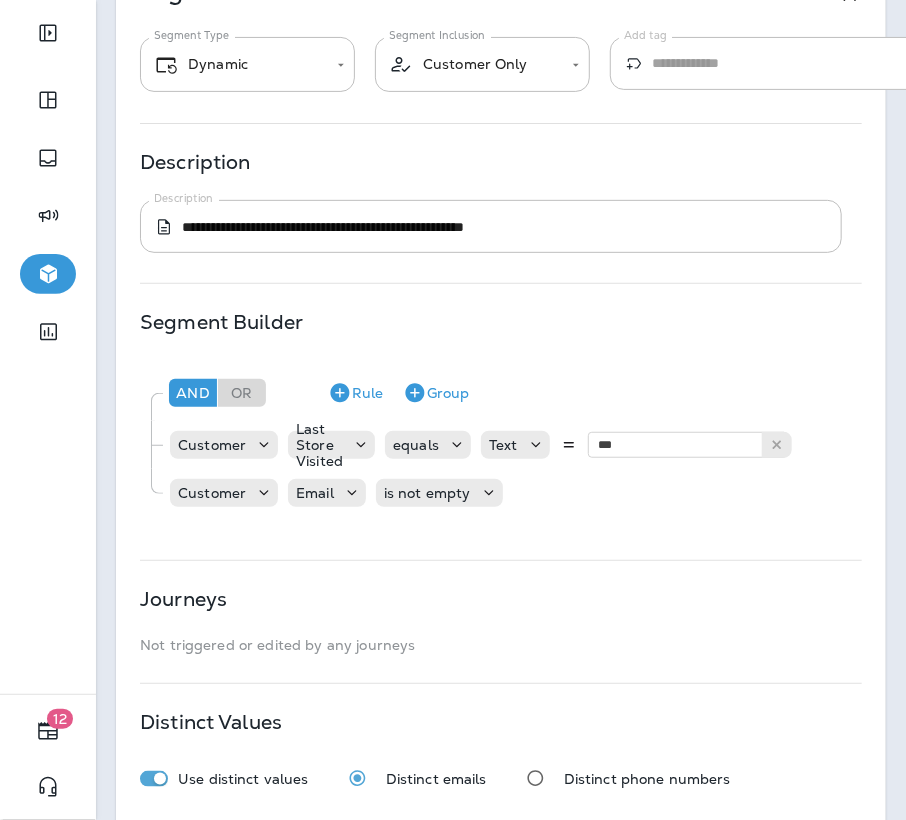 scroll, scrollTop: 148, scrollLeft: 0, axis: vertical 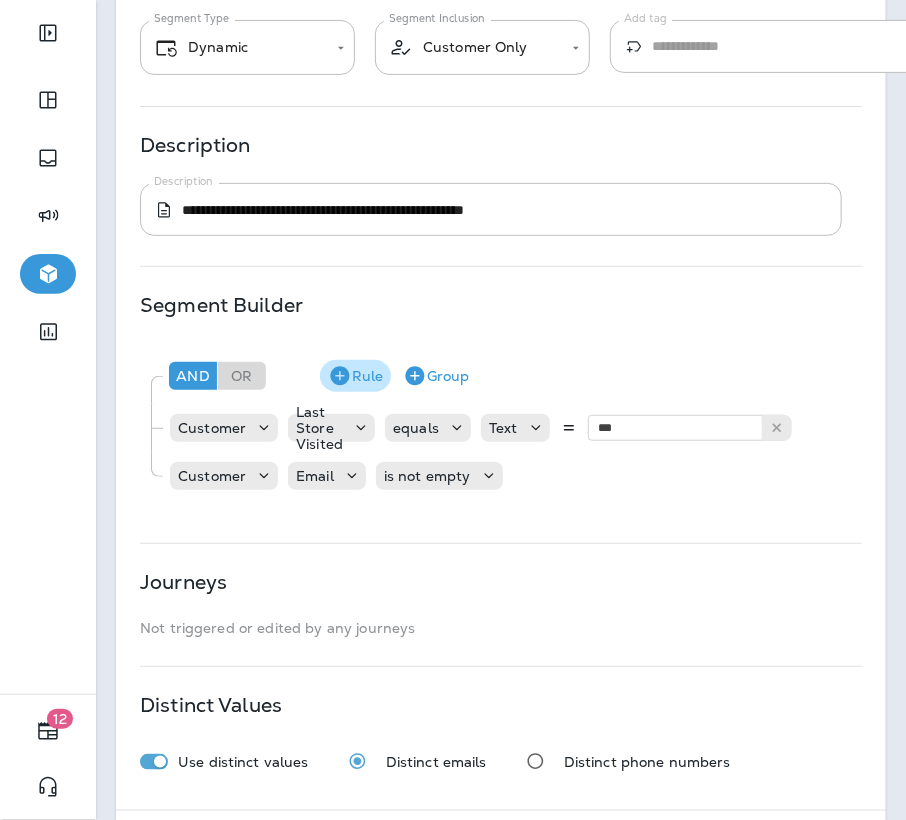 click on "Rule" at bounding box center [355, 376] 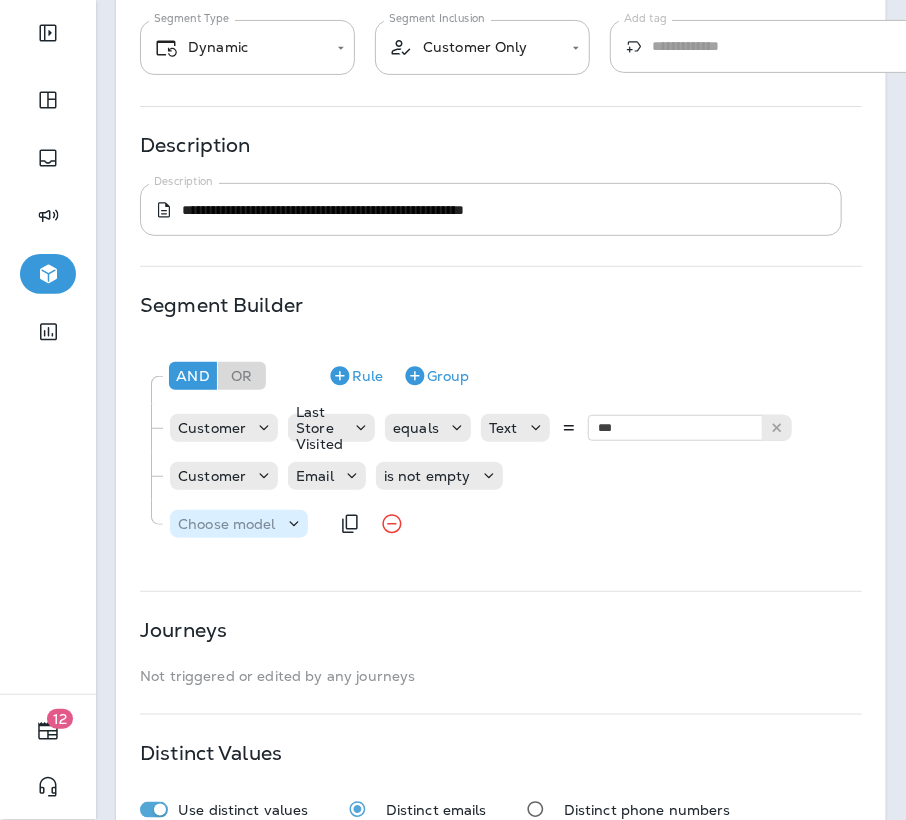 click on "Choose model" at bounding box center (227, 524) 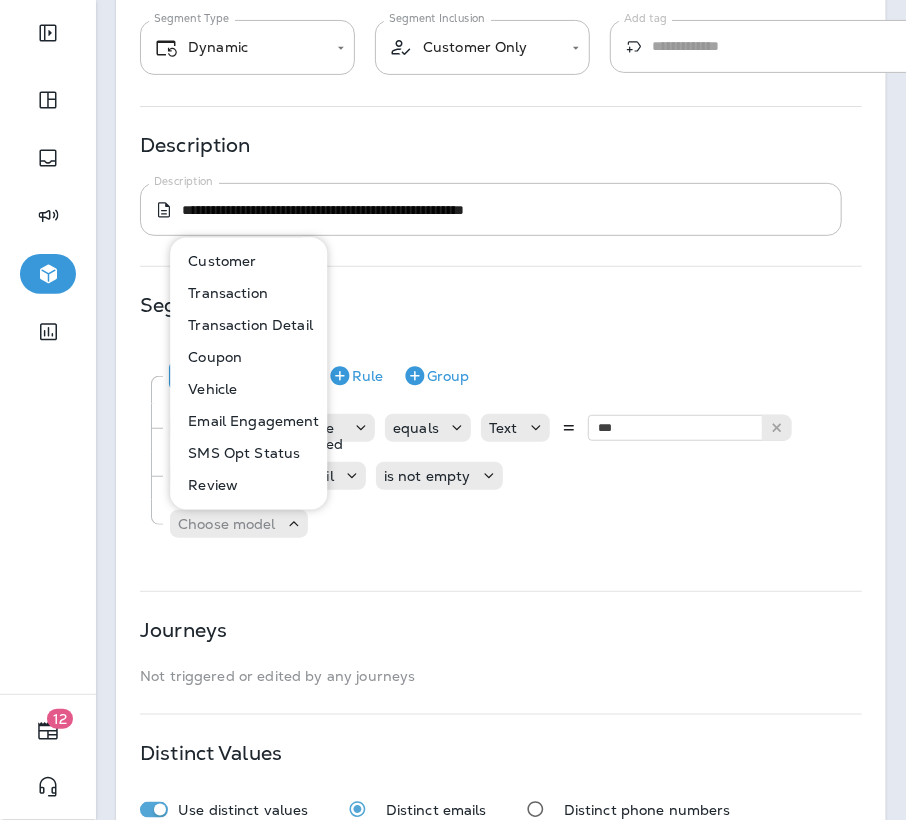click on "Customer" at bounding box center (218, 262) 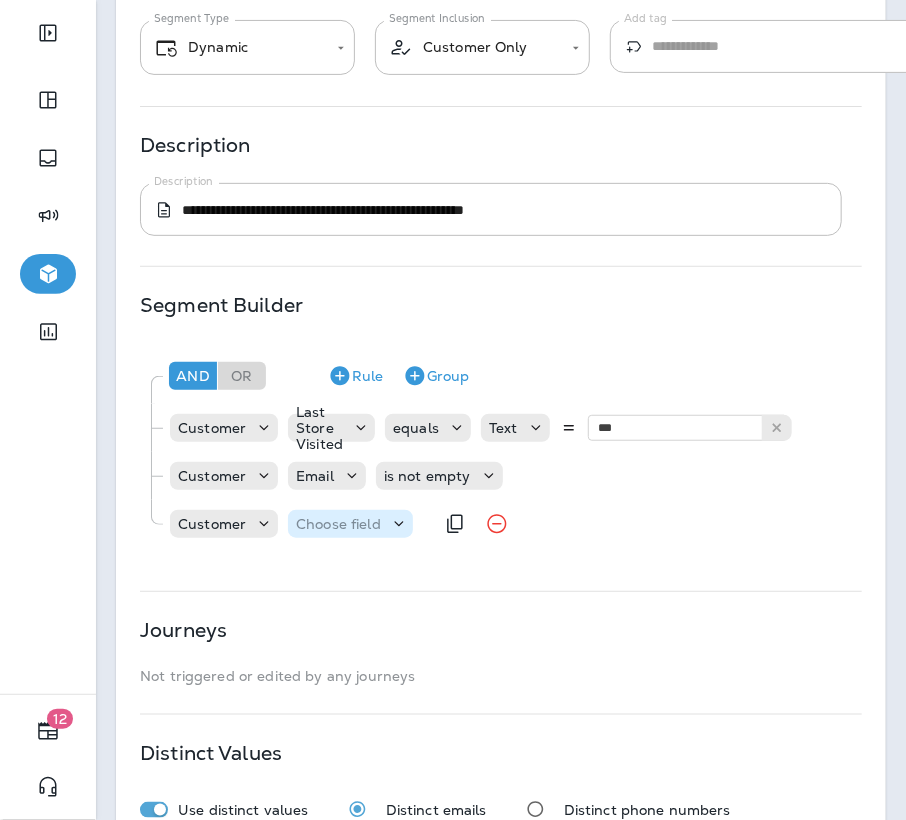 click on "Choose field" at bounding box center (338, 524) 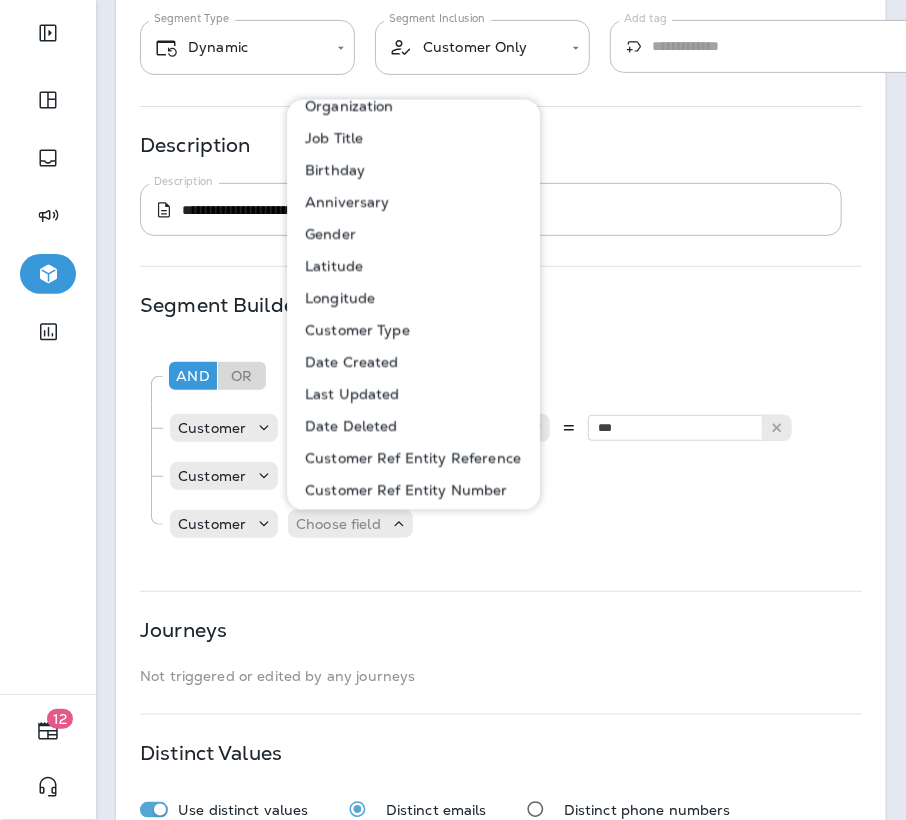 scroll, scrollTop: 371, scrollLeft: 0, axis: vertical 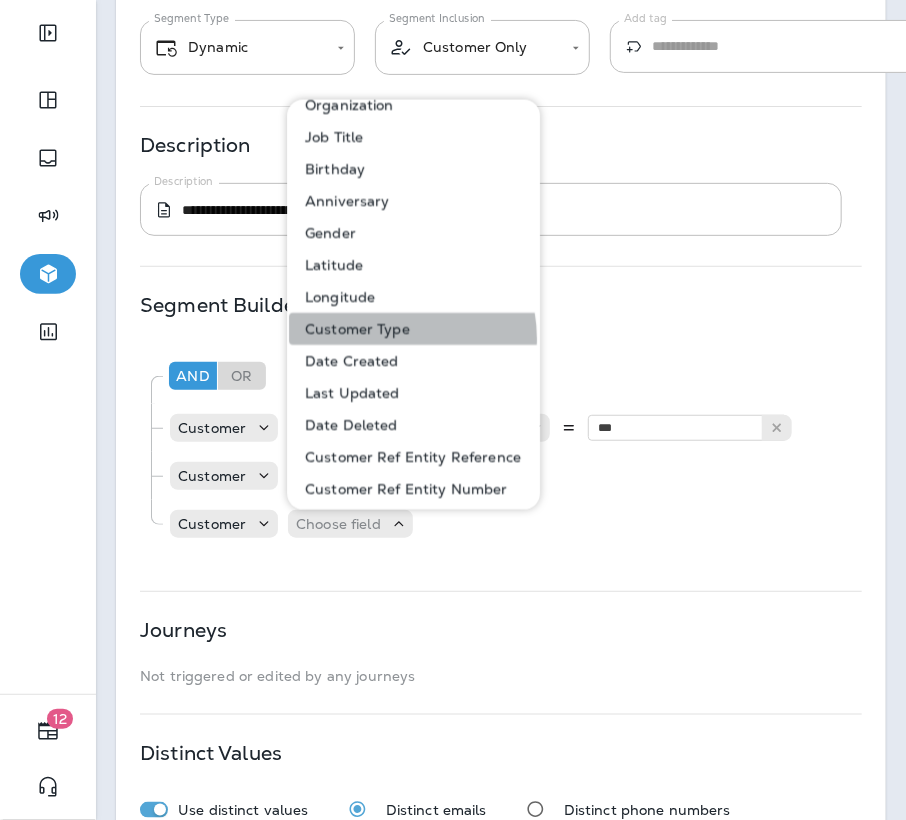 click on "Customer Type" at bounding box center [414, 329] 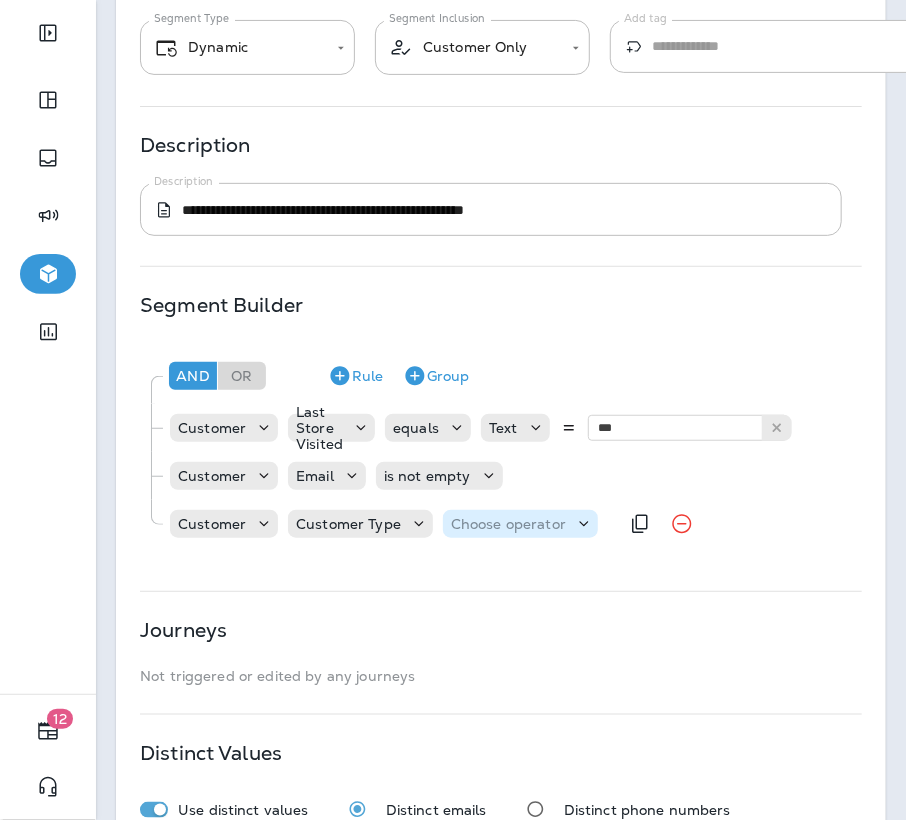 click on "Choose operator" at bounding box center (508, 524) 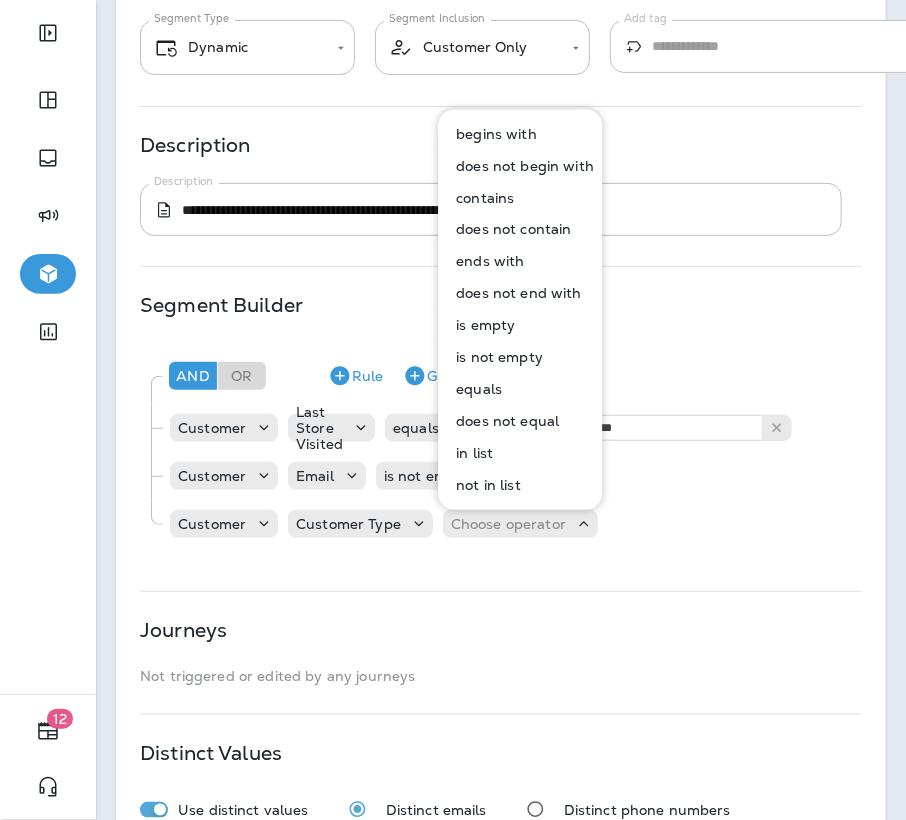 click on "is empty" at bounding box center [481, 326] 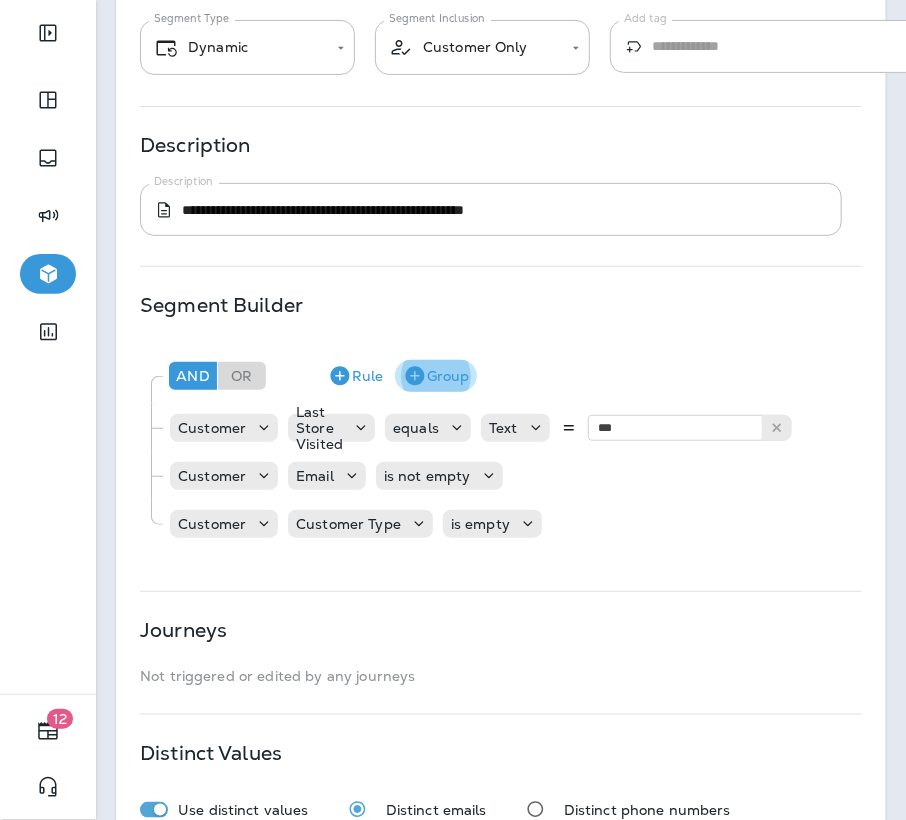 click on "Group" at bounding box center (436, 376) 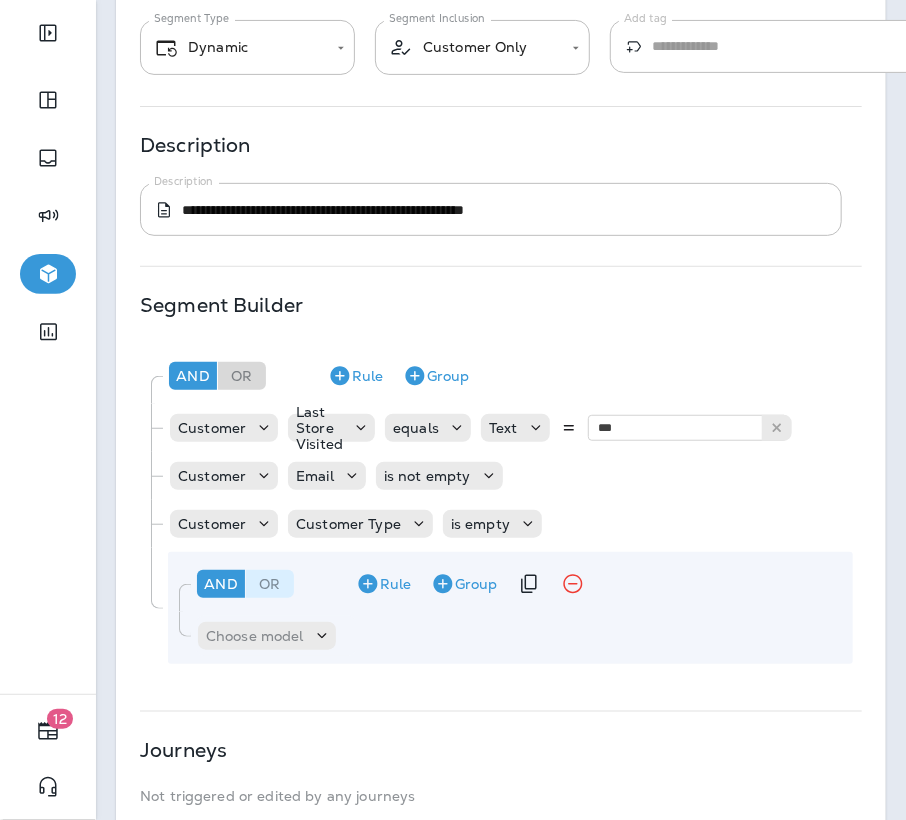 click on "Or" at bounding box center (270, 584) 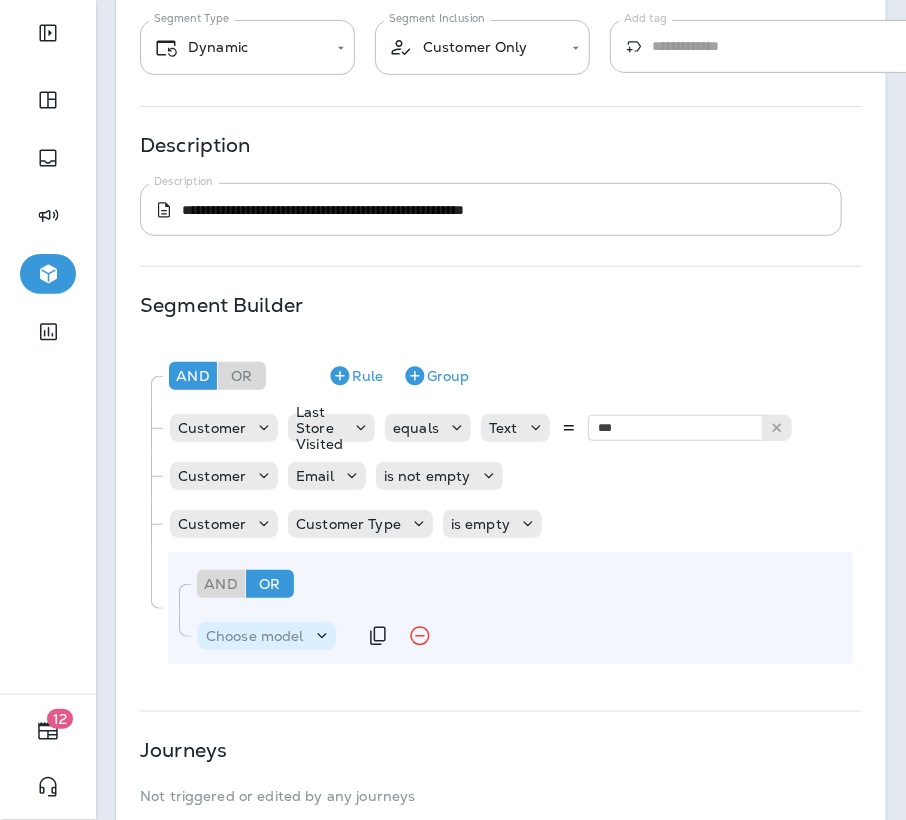 click on "Choose model" at bounding box center (255, 636) 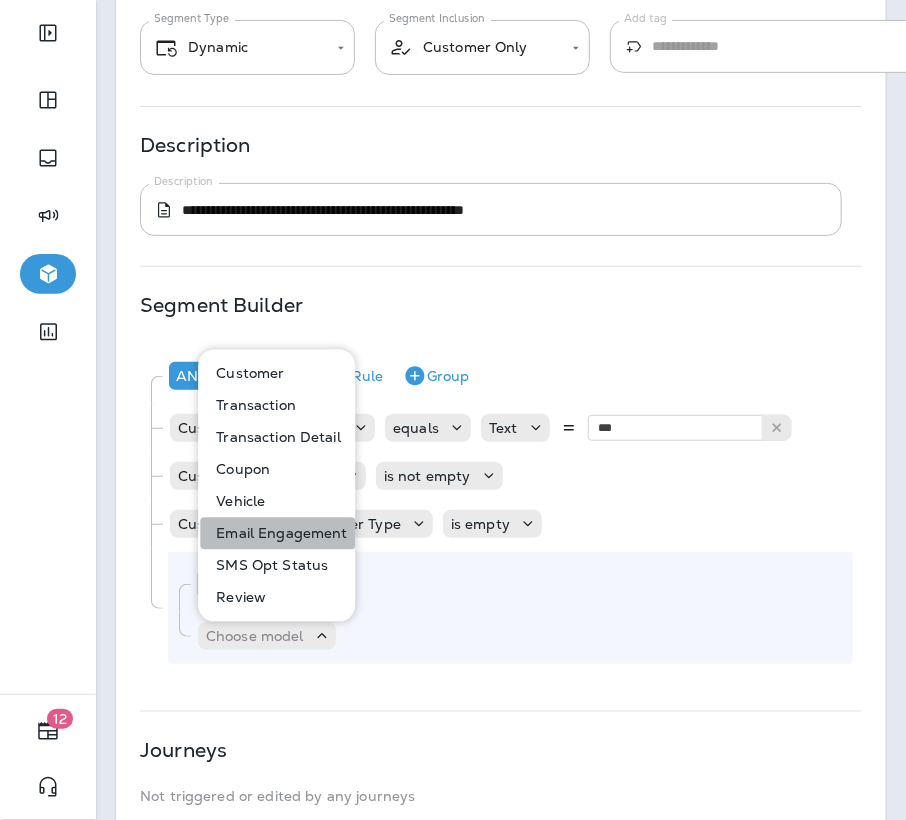 click on "Email Engagement" at bounding box center [277, 534] 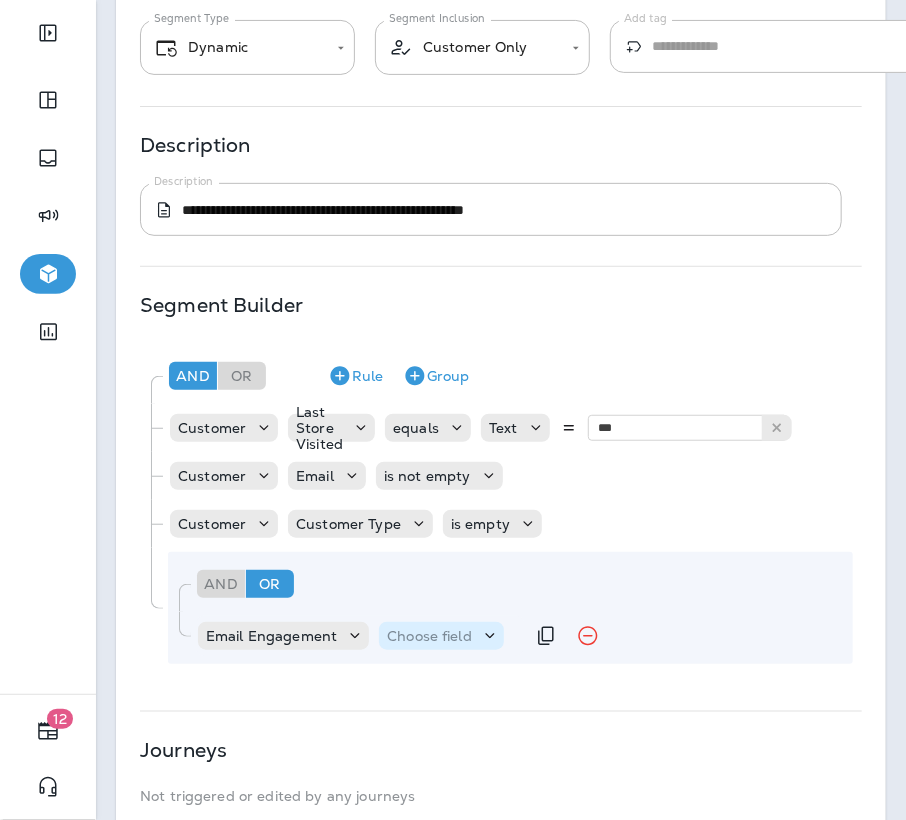 click on "Choose field" at bounding box center (429, 636) 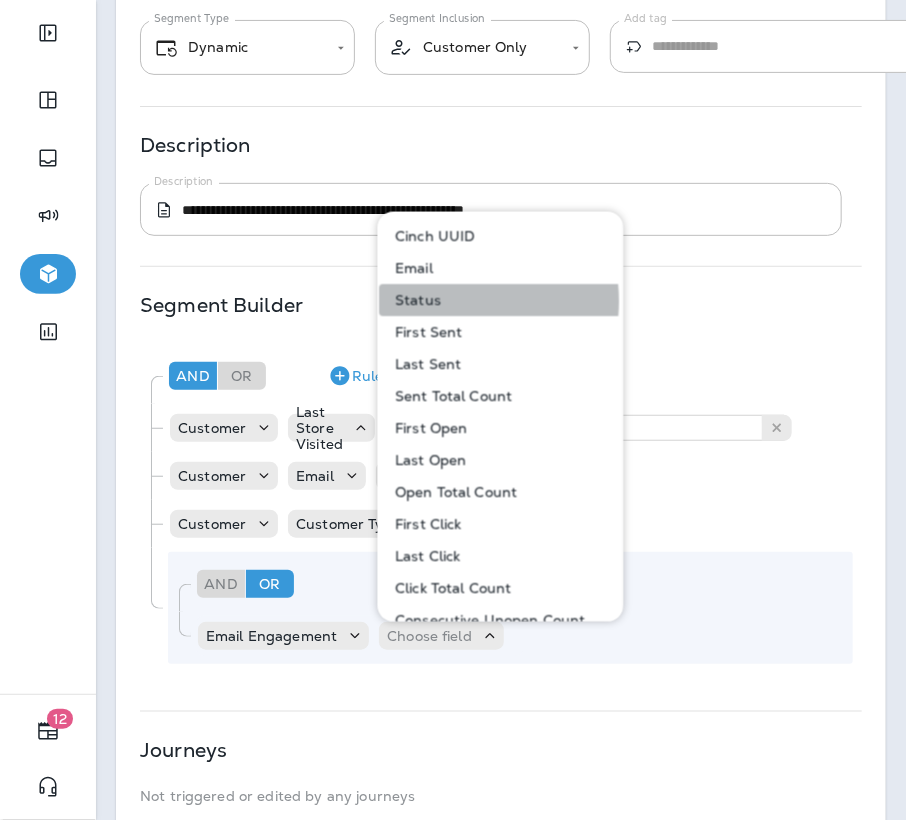 click on "Status" at bounding box center [502, 300] 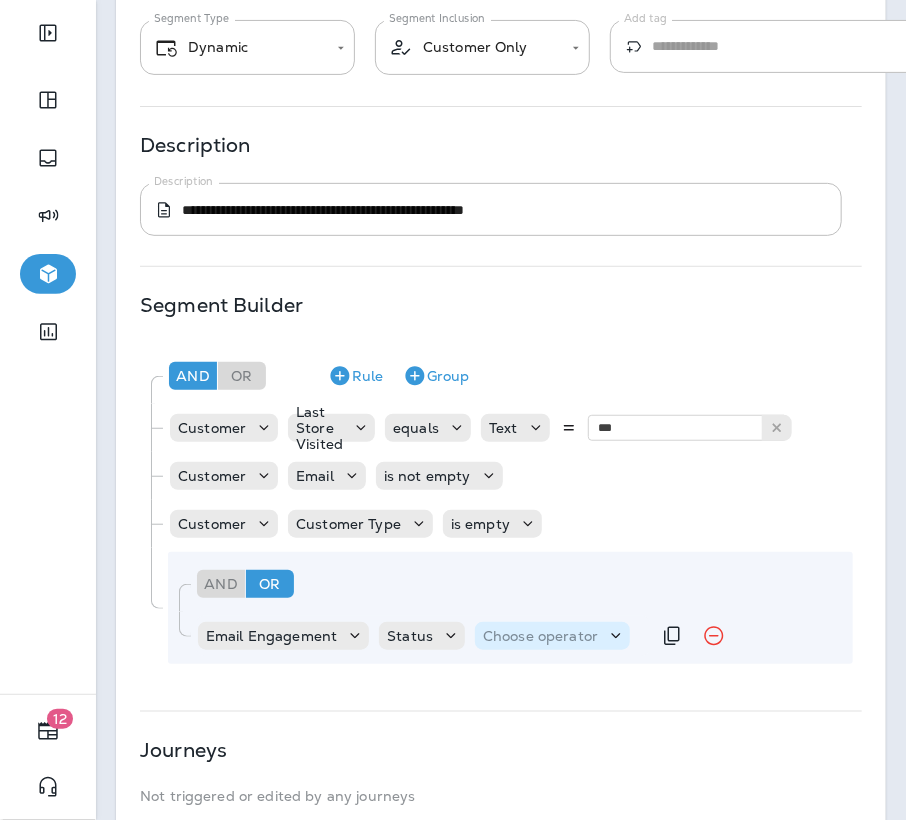 click on "Choose operator" at bounding box center (552, 636) 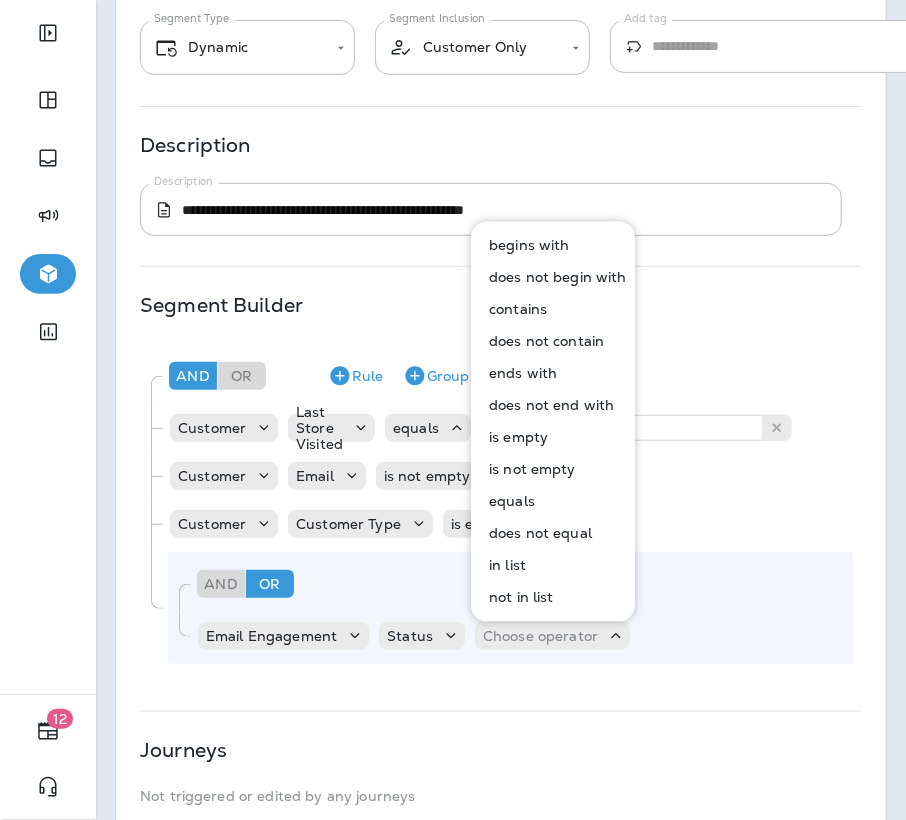 click on "equals" at bounding box center (554, 502) 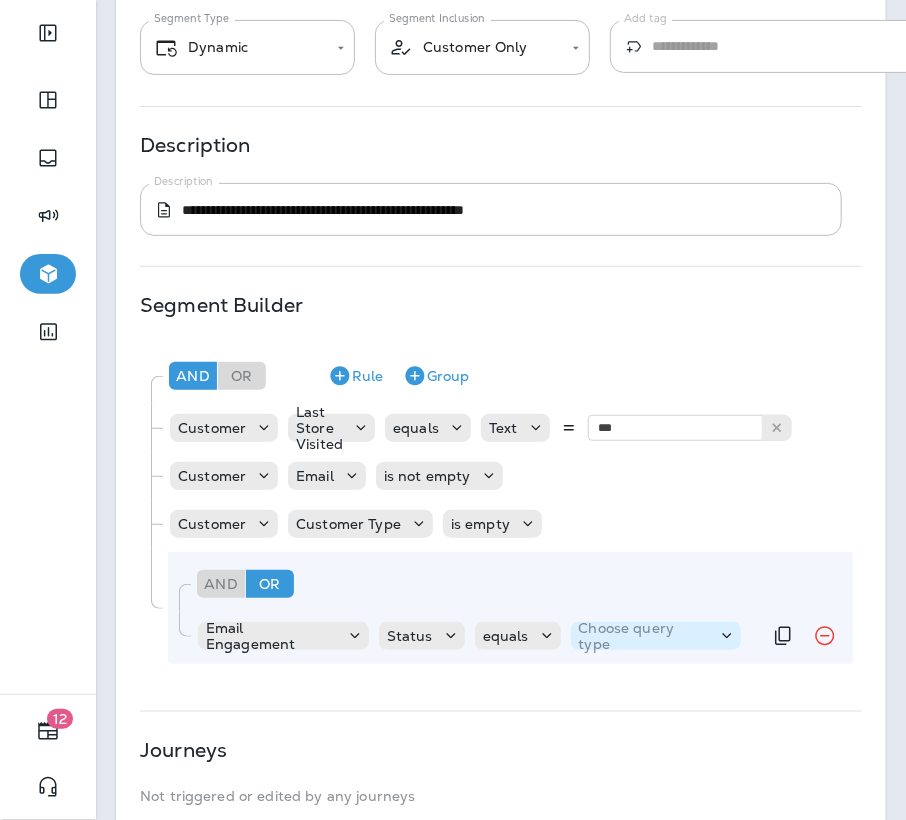 click on "Choose query type" at bounding box center [644, 636] 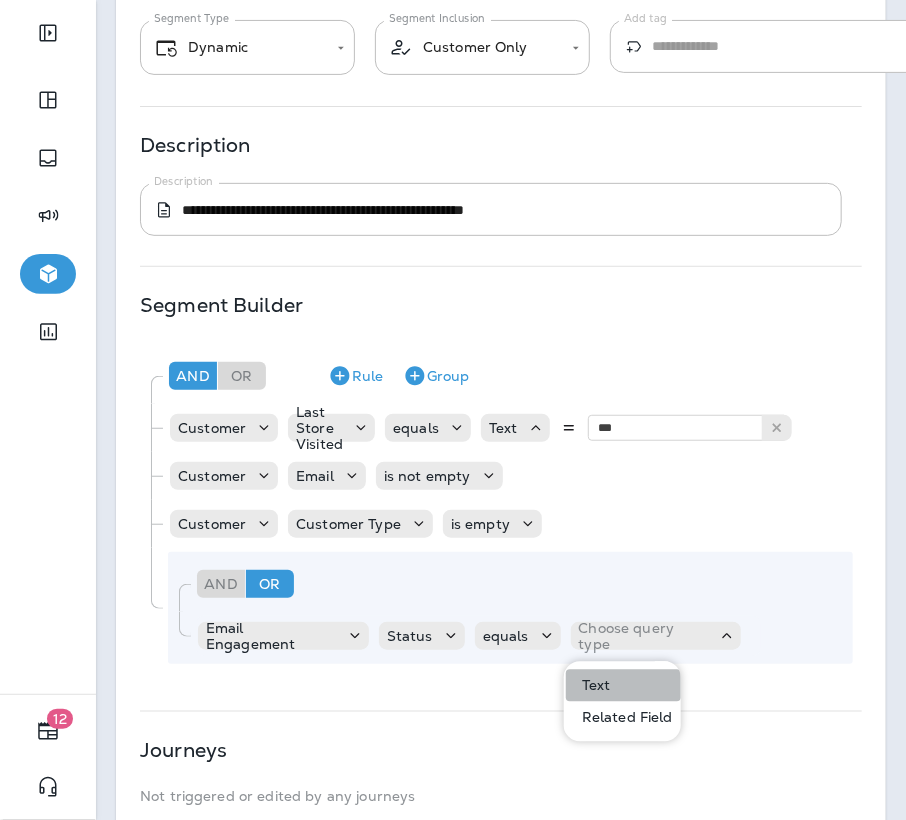 click on "Text" at bounding box center (592, 686) 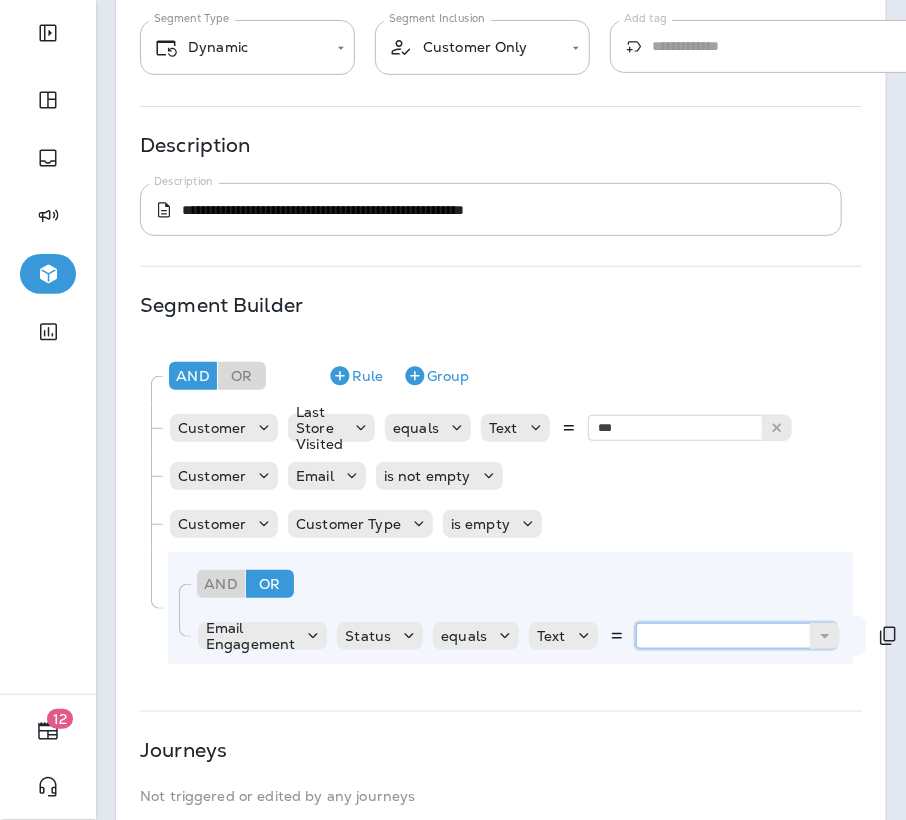 click at bounding box center [736, 636] 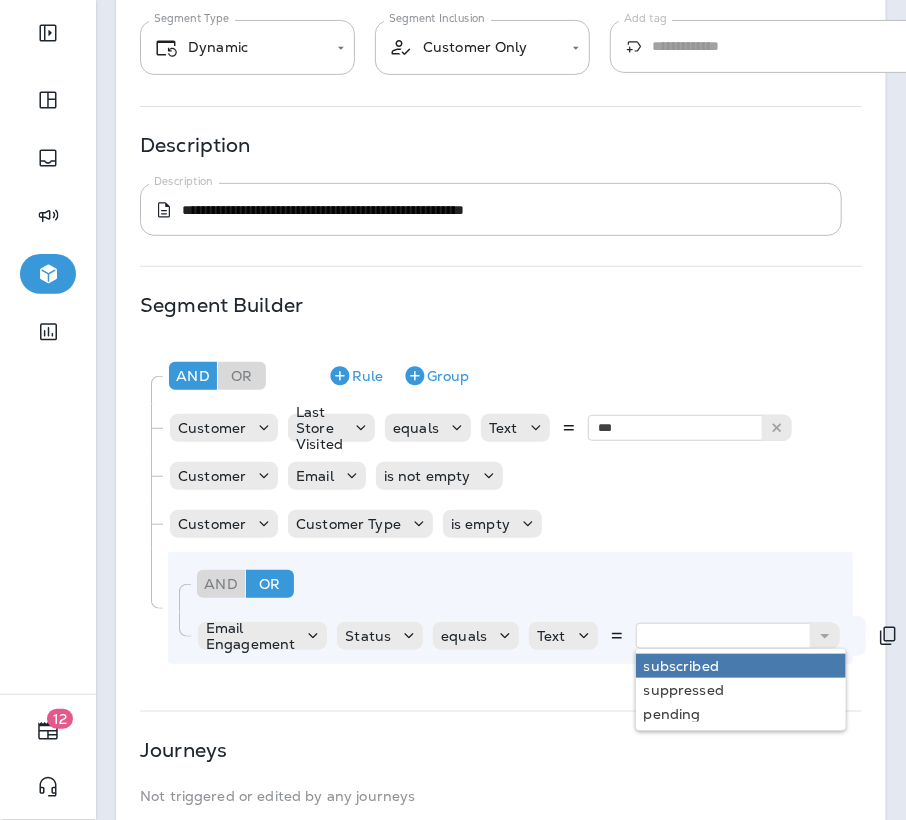 type on "**********" 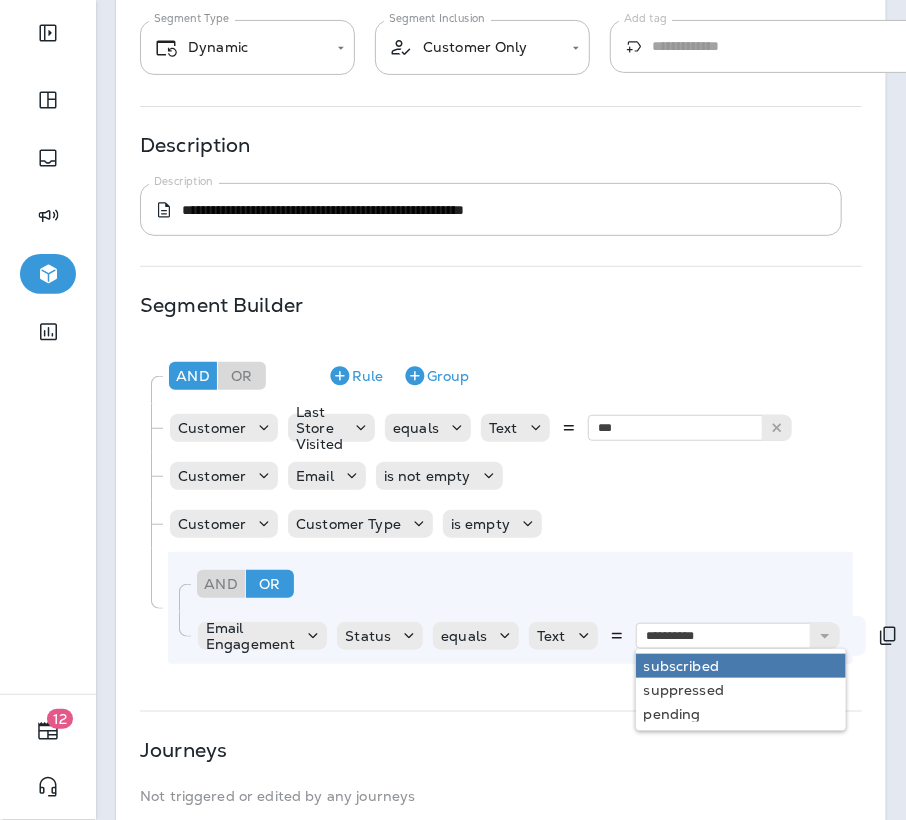 click on "**********" at bounding box center [500, 508] 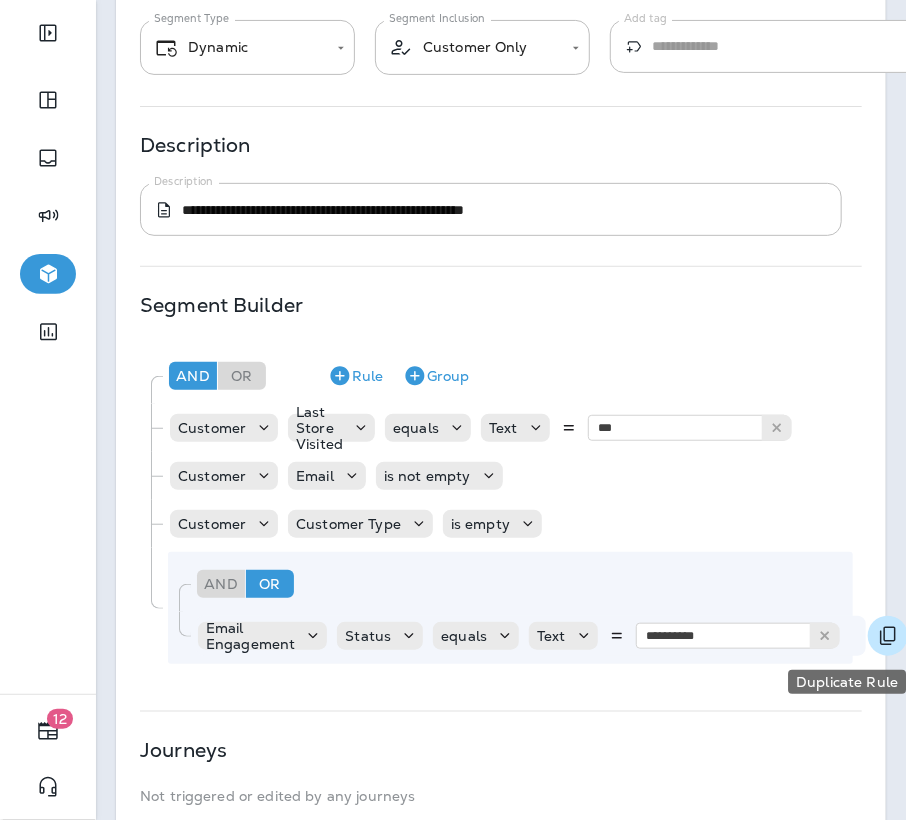 click 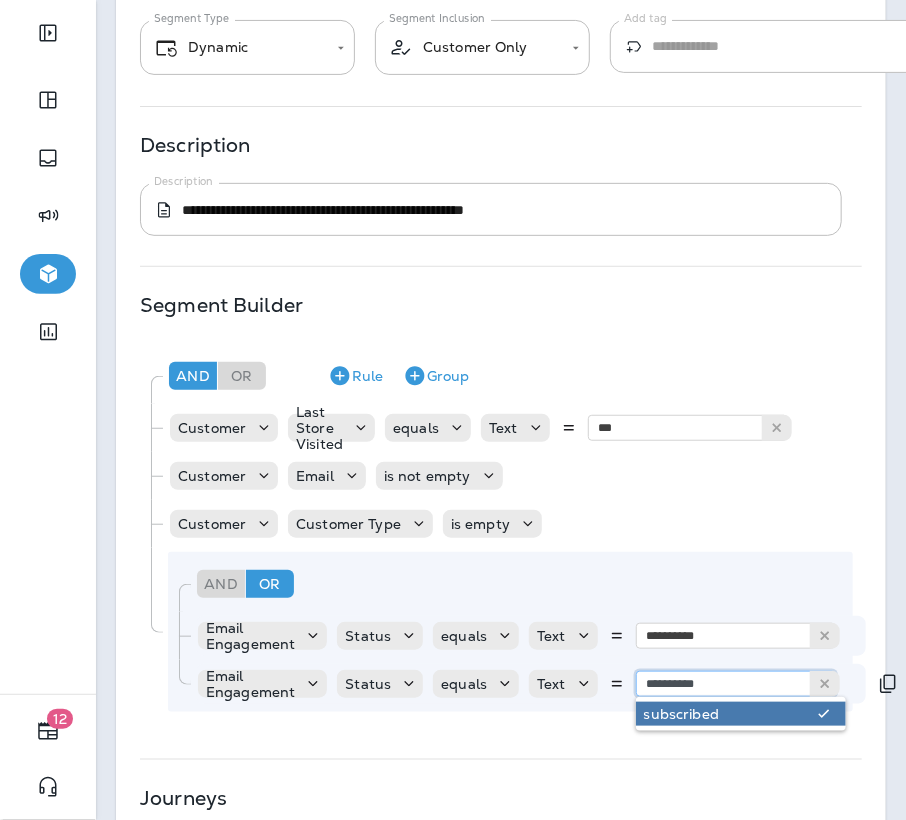 click on "**********" at bounding box center (736, 684) 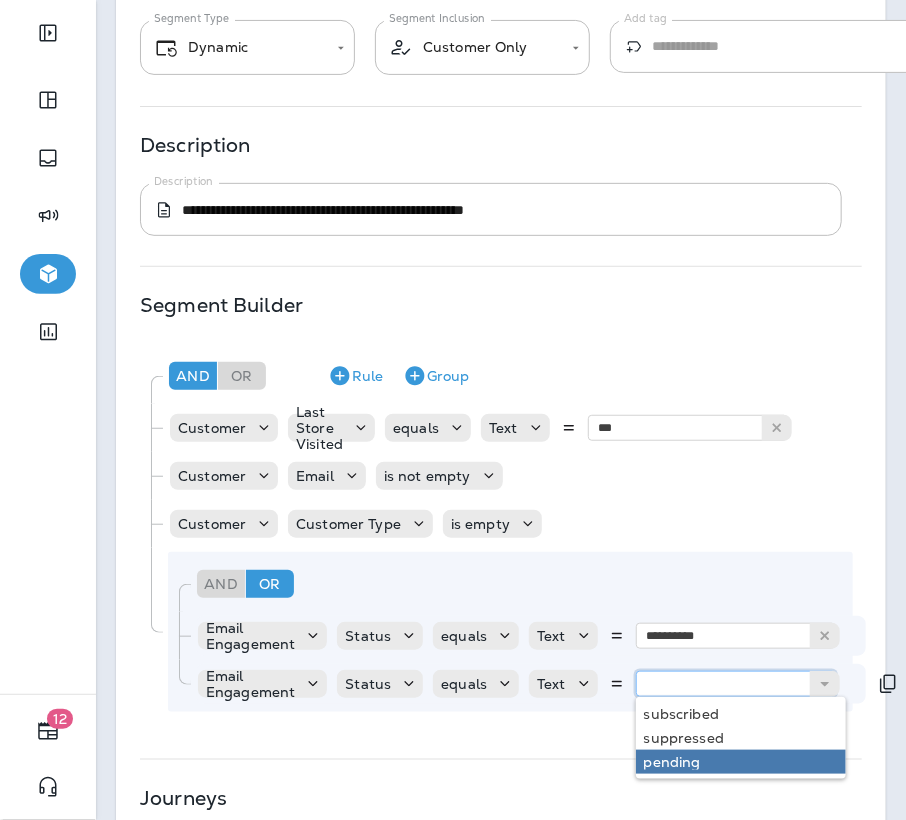type on "*******" 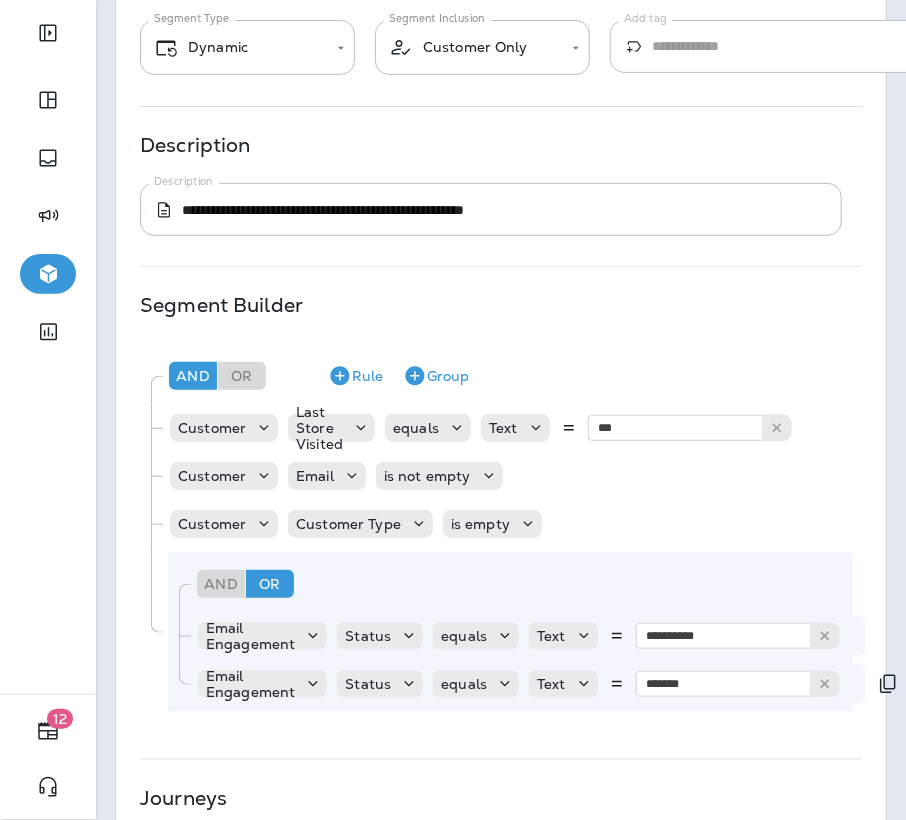 click on "**********" at bounding box center [501, 481] 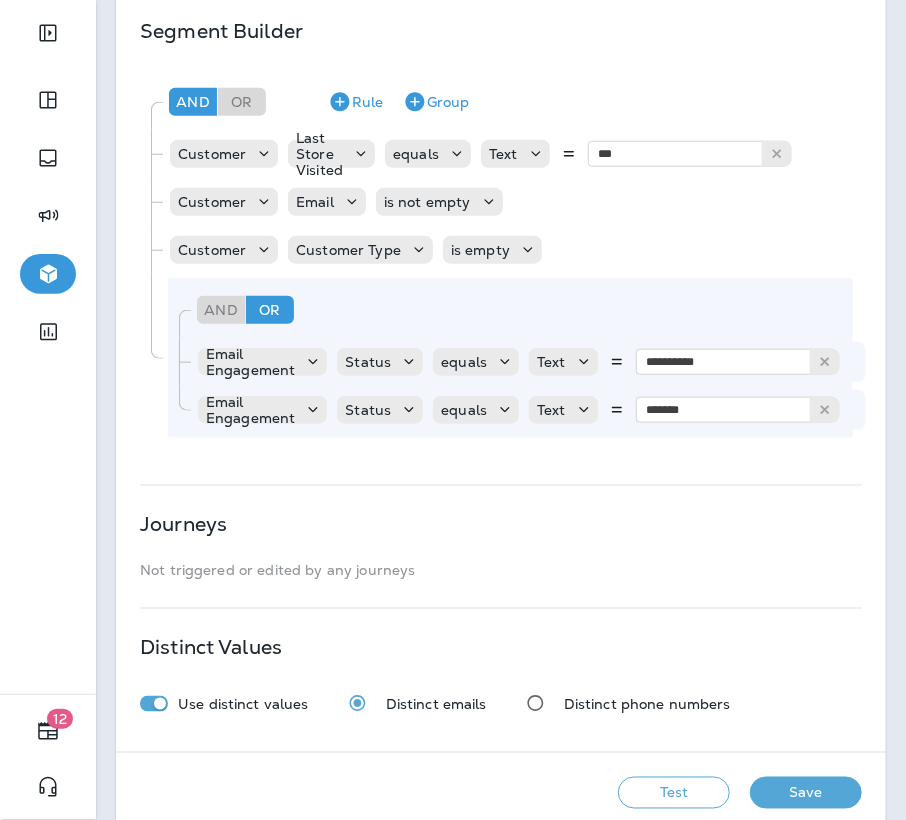 scroll, scrollTop: 454, scrollLeft: 0, axis: vertical 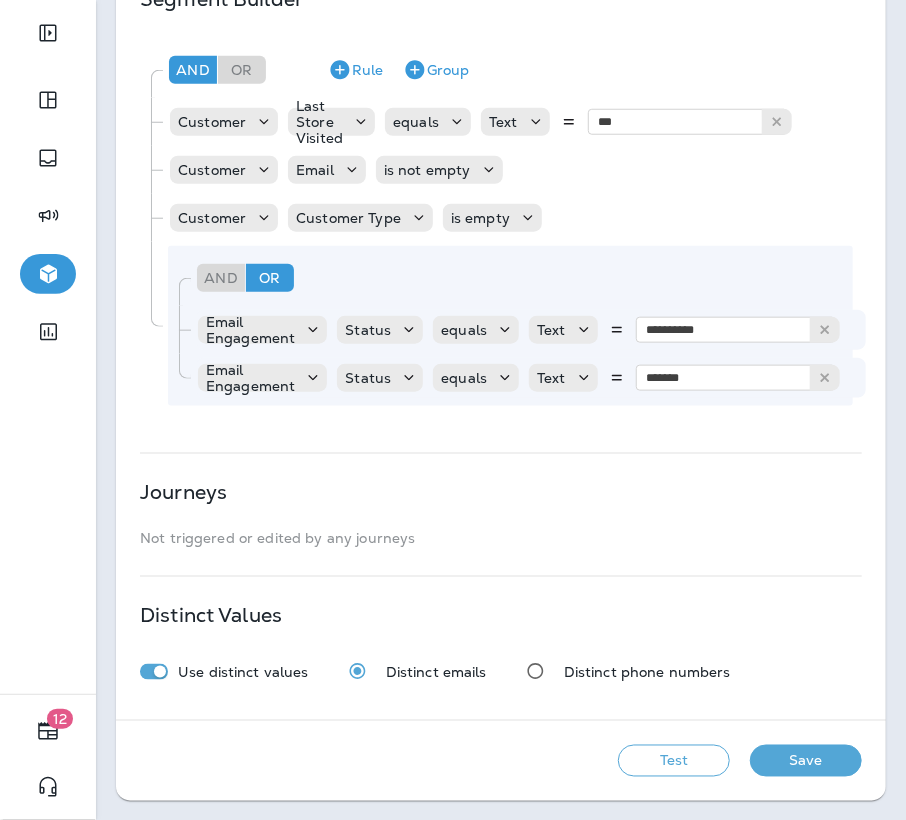 click on "Save" at bounding box center [806, 761] 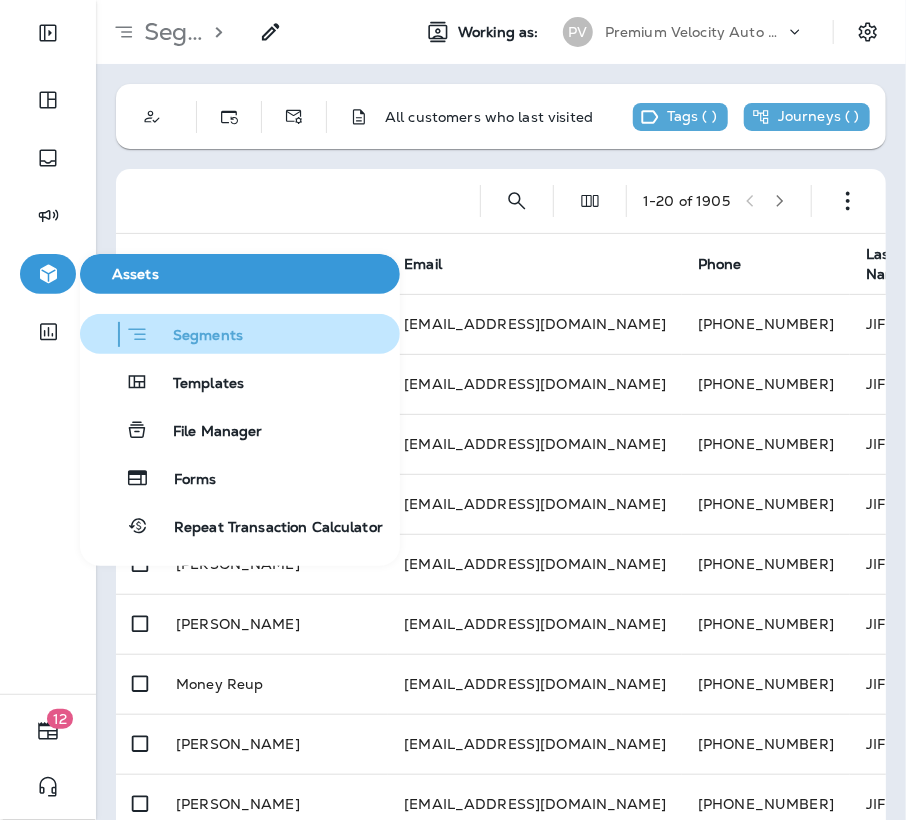 click on "Segments" at bounding box center [196, 337] 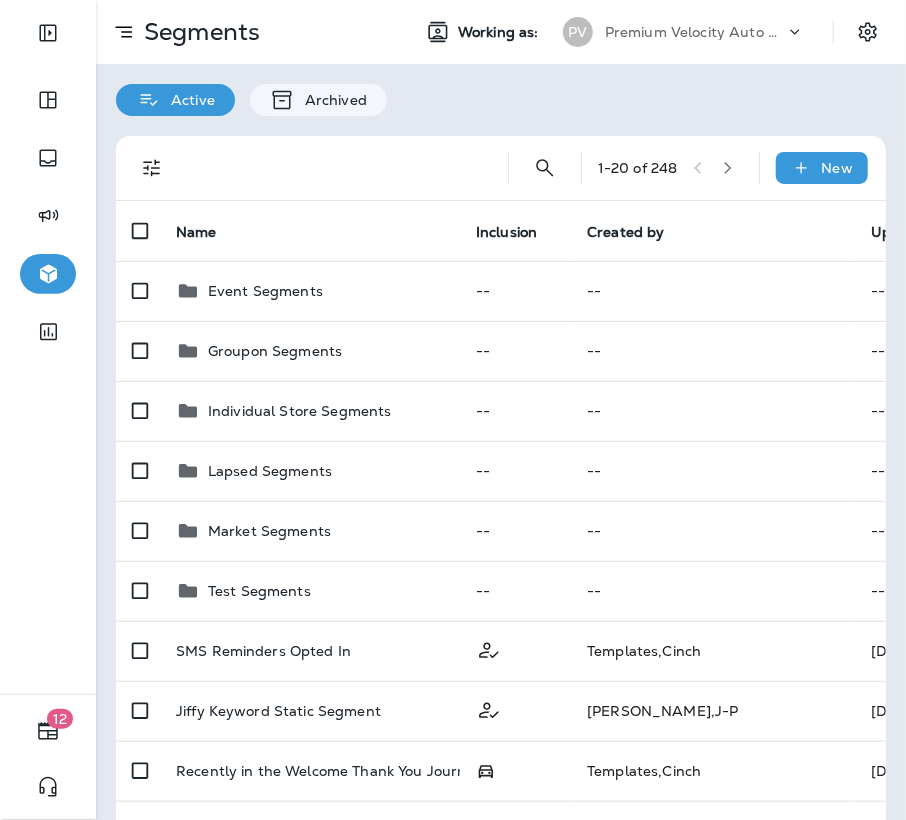 click on "1  -  20   of 248 New" at bounding box center (505, 168) 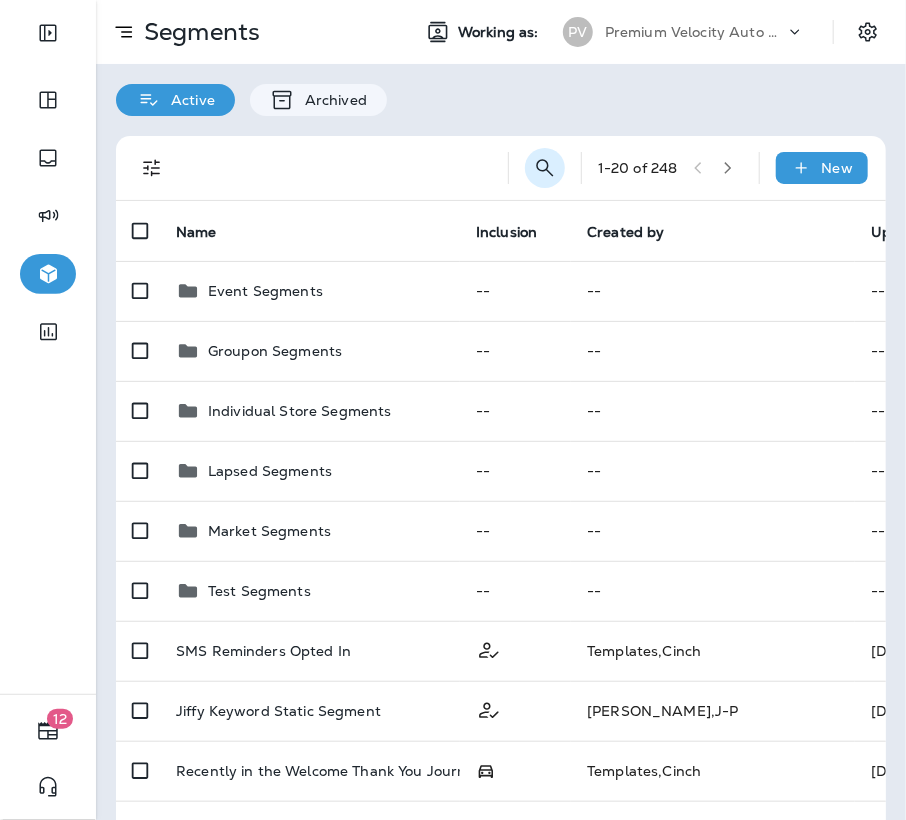 click at bounding box center [545, 168] 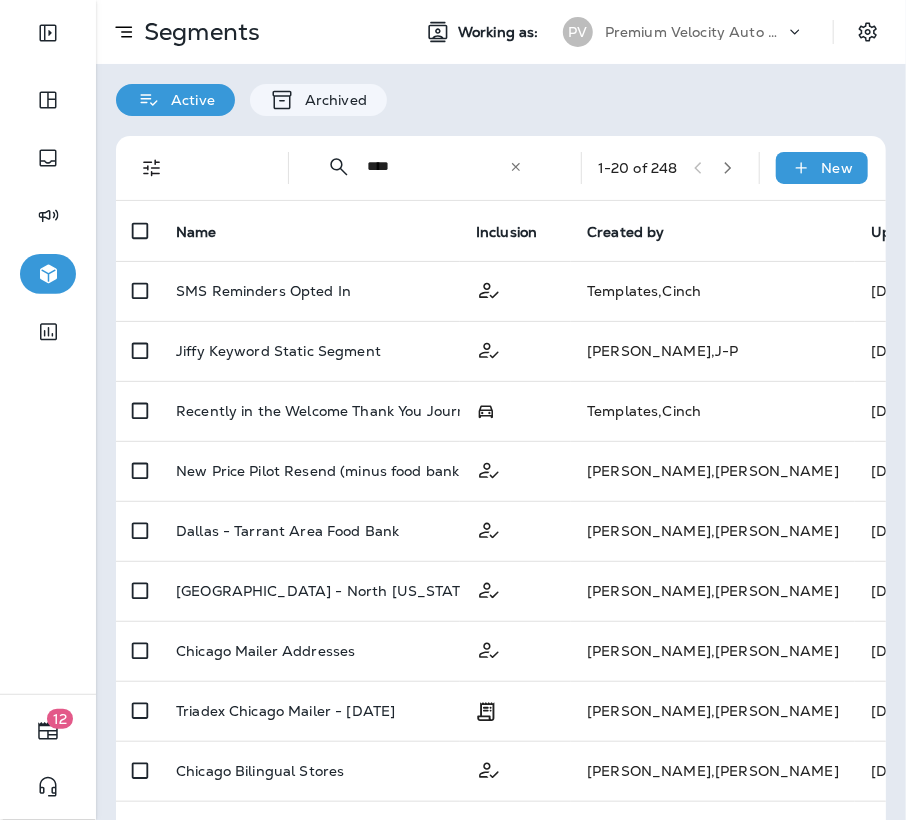 type on "****" 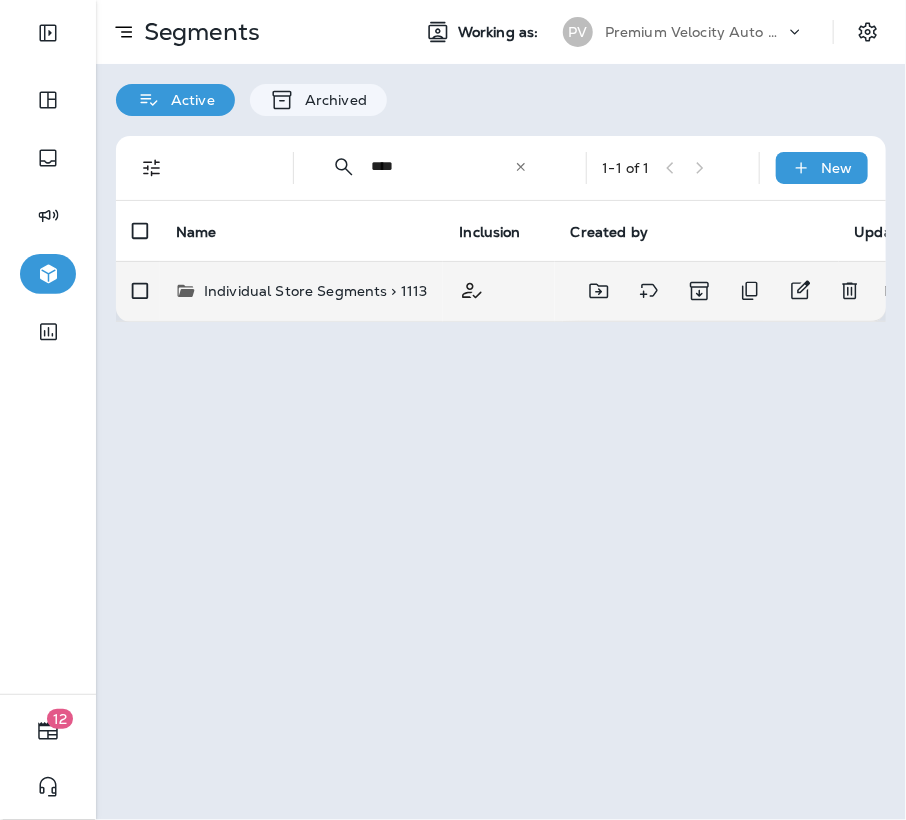 click on "Individual Store Segments   >   1113" at bounding box center [315, 291] 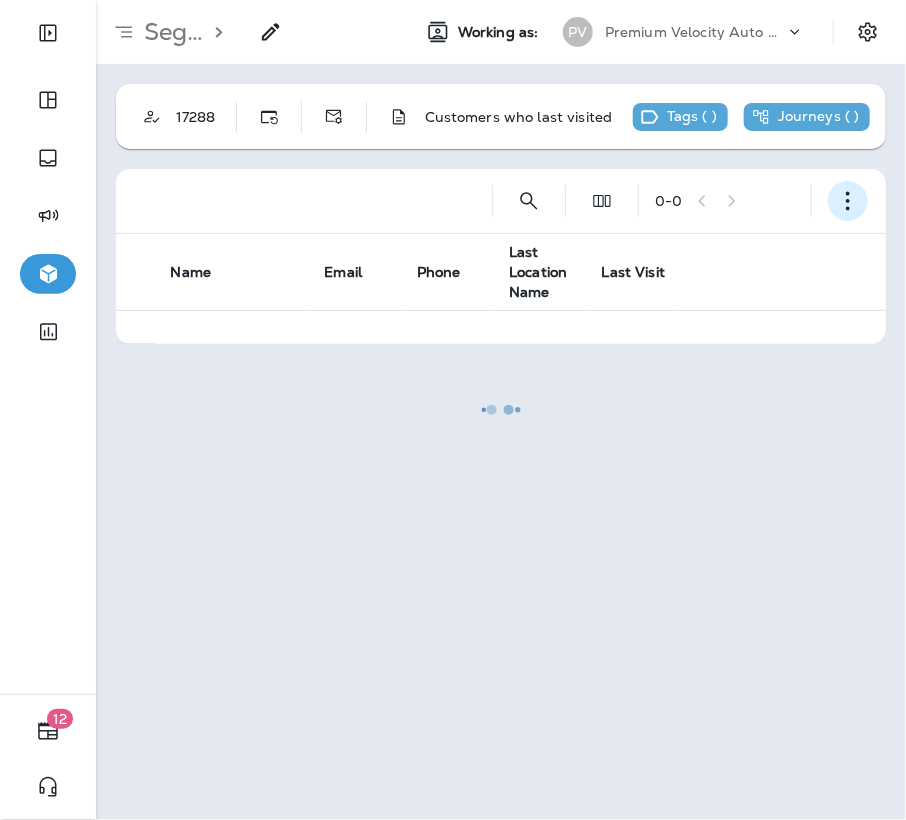click 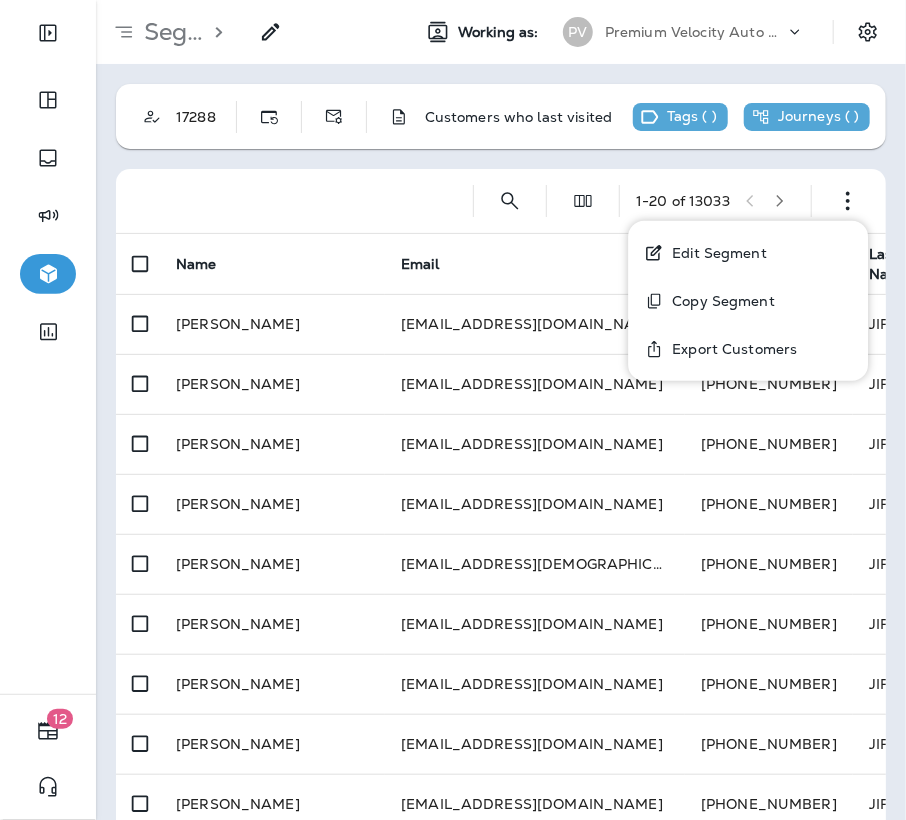 click on "Edit Segment" at bounding box center (715, 253) 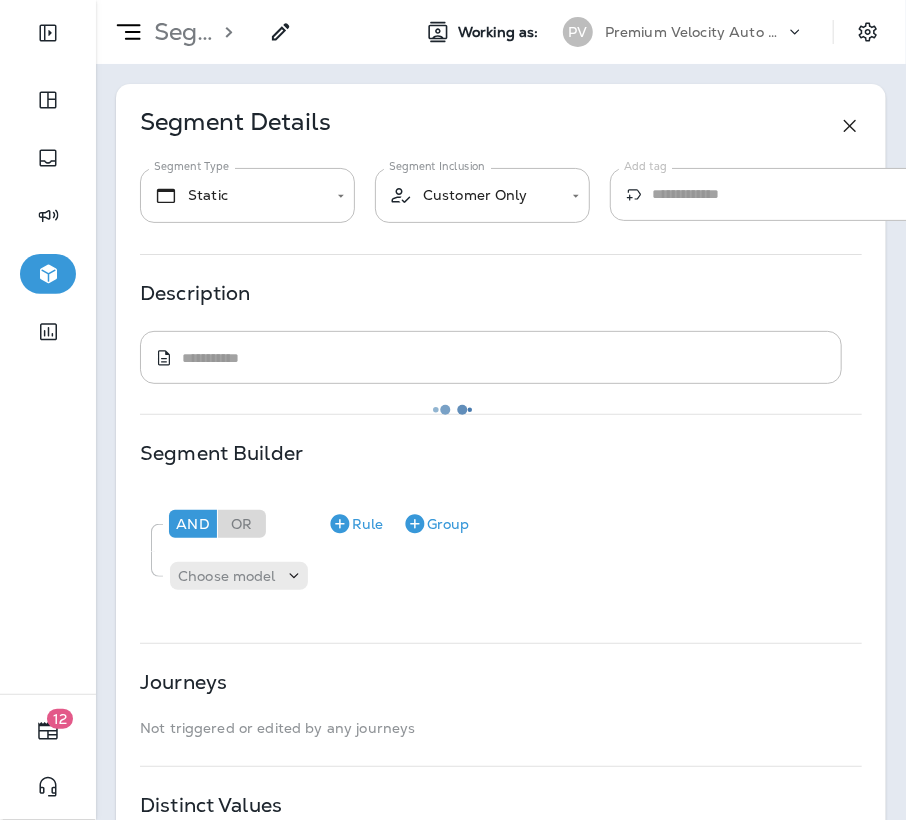 type on "*******" 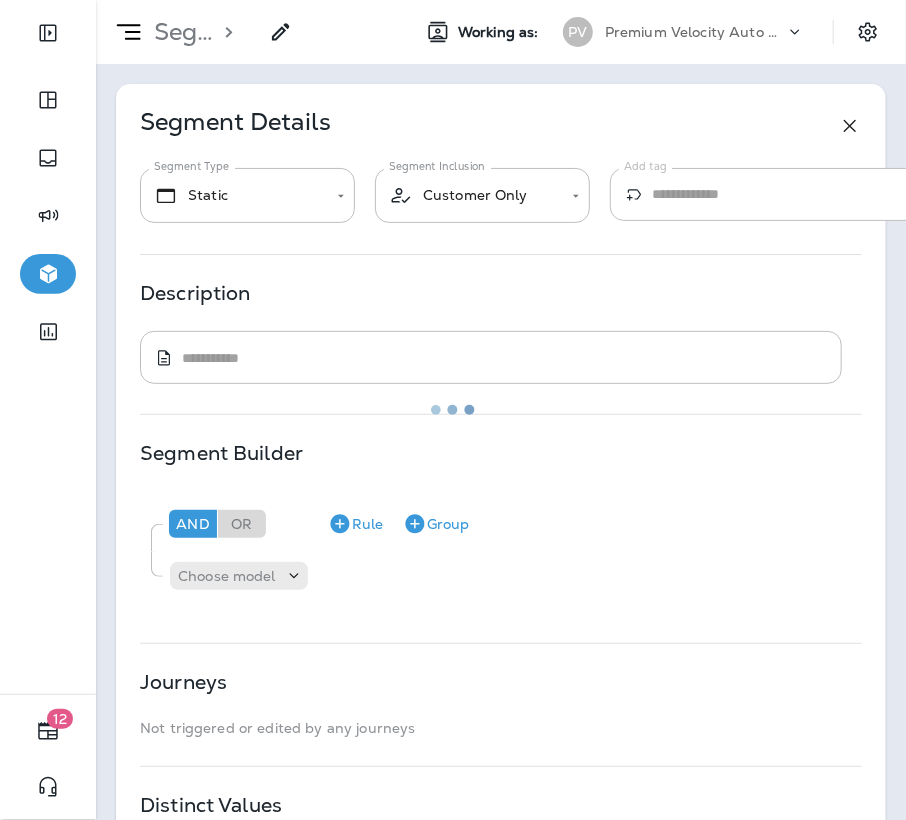type on "**********" 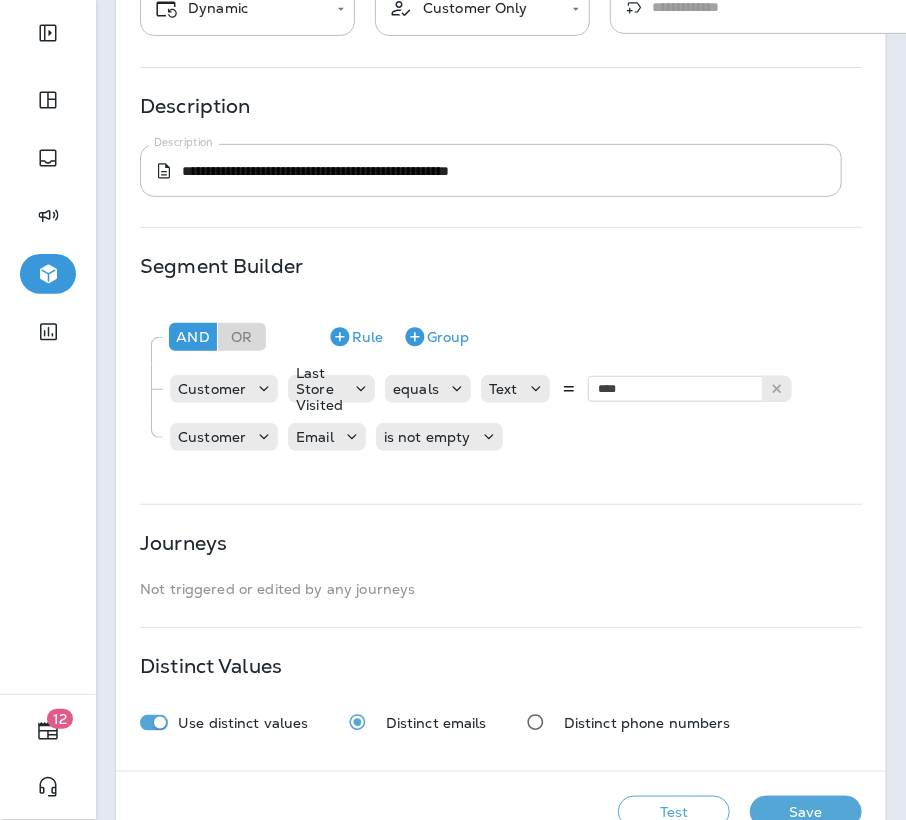 scroll, scrollTop: 192, scrollLeft: 0, axis: vertical 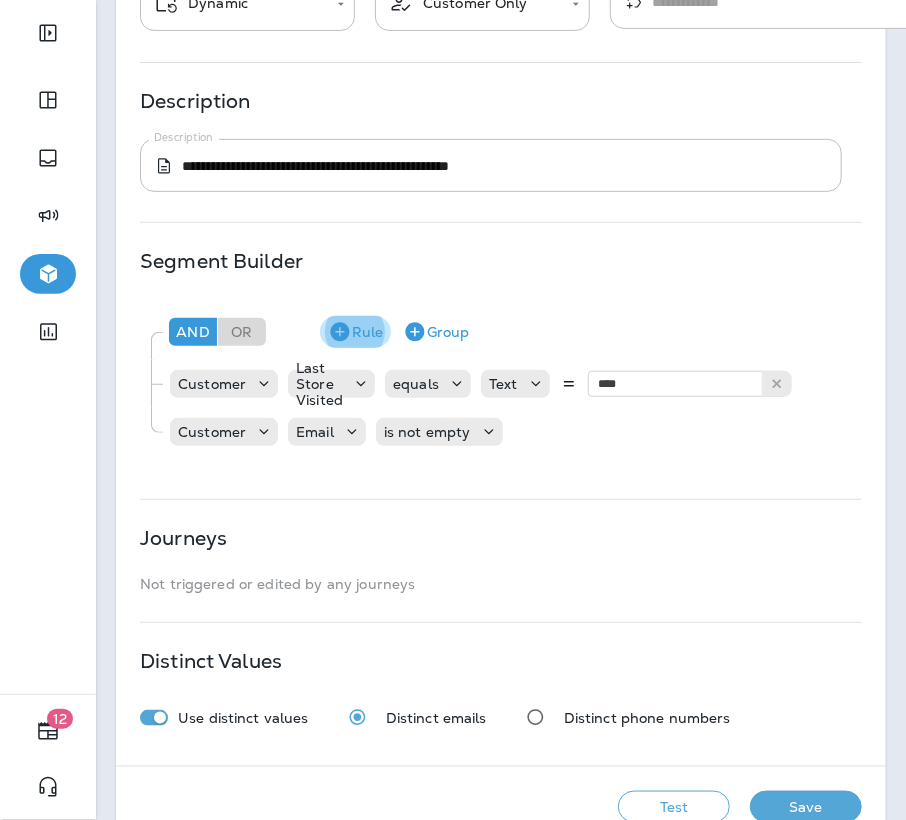 click on "Rule" at bounding box center (355, 332) 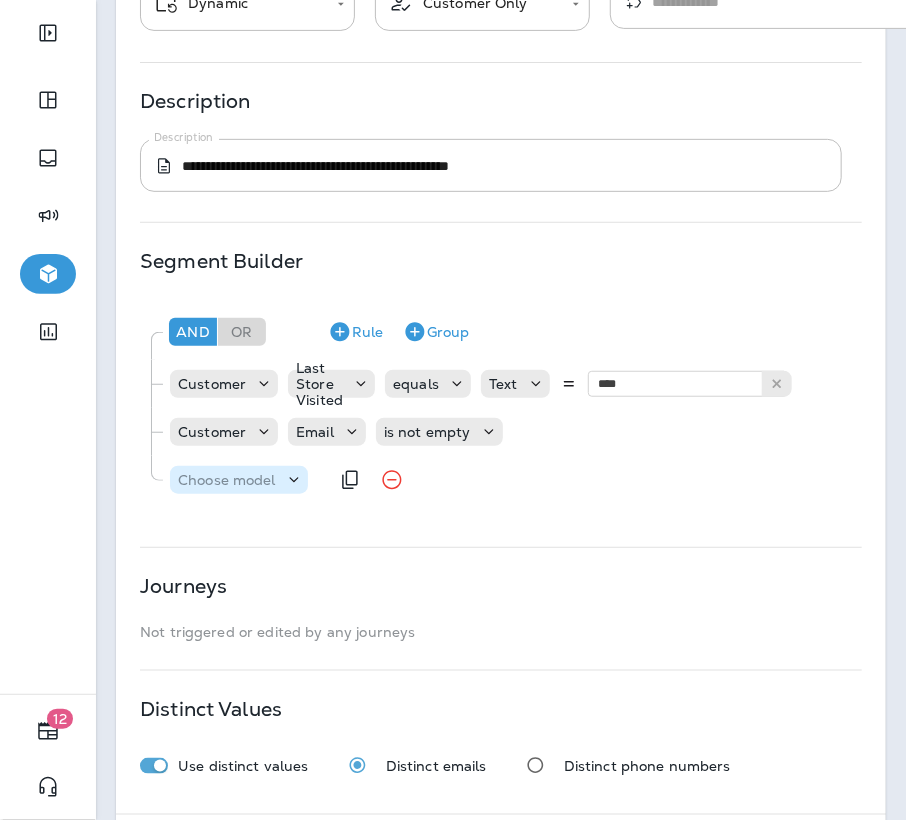 click on "Choose model" at bounding box center (227, 480) 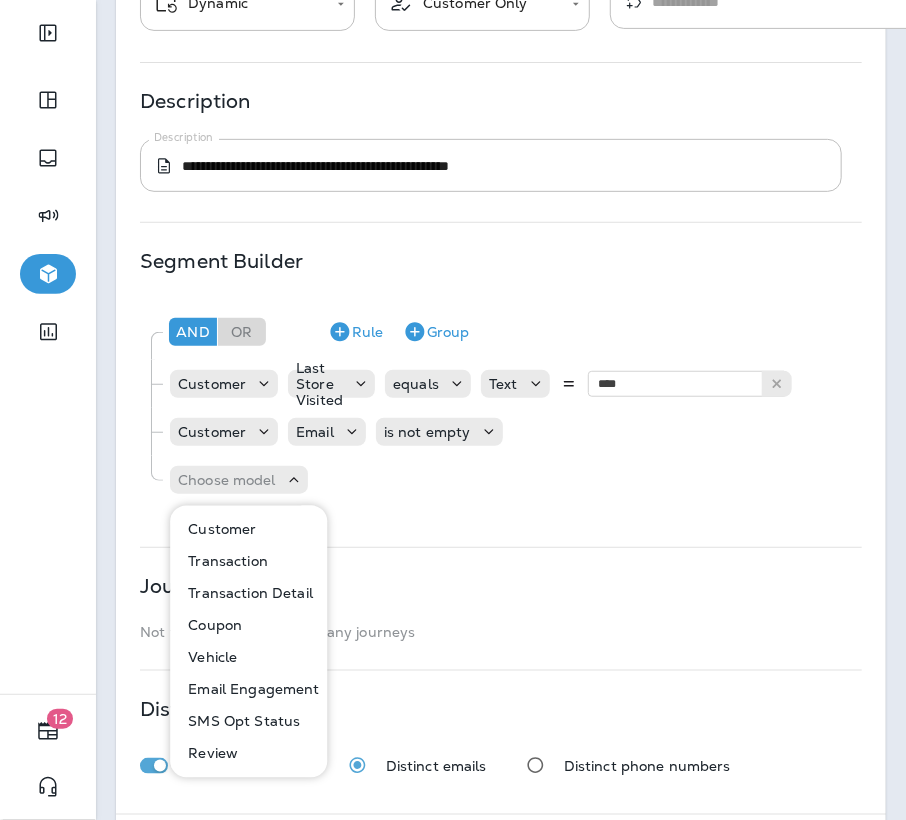 click on "Customer" at bounding box center [218, 530] 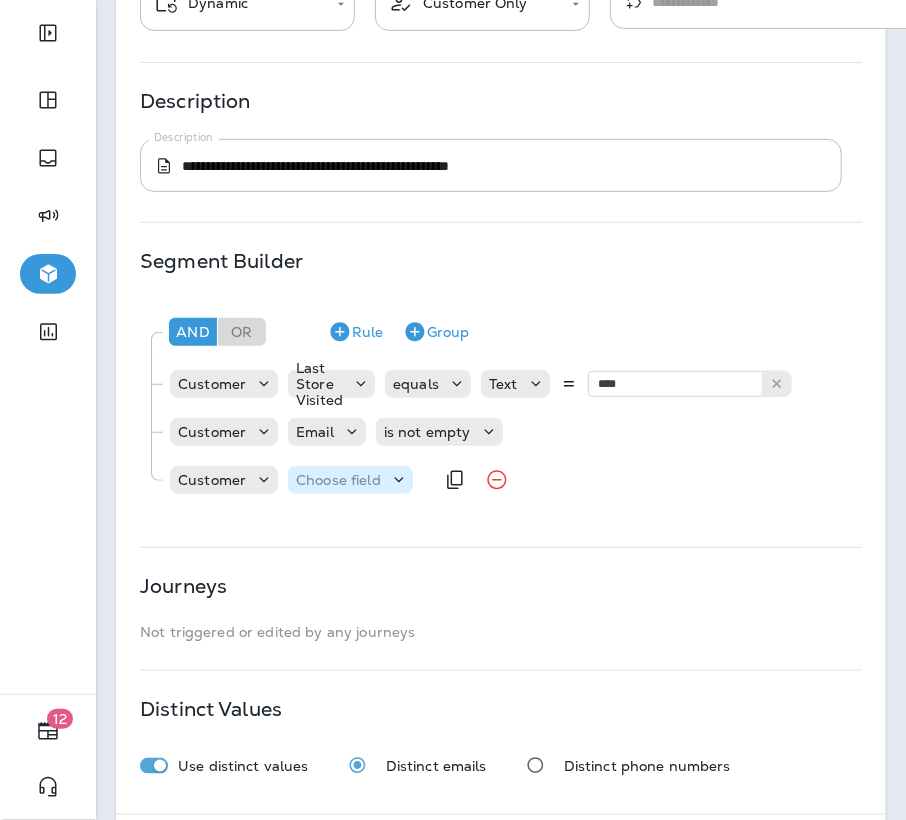 click on "Choose field" at bounding box center (338, 480) 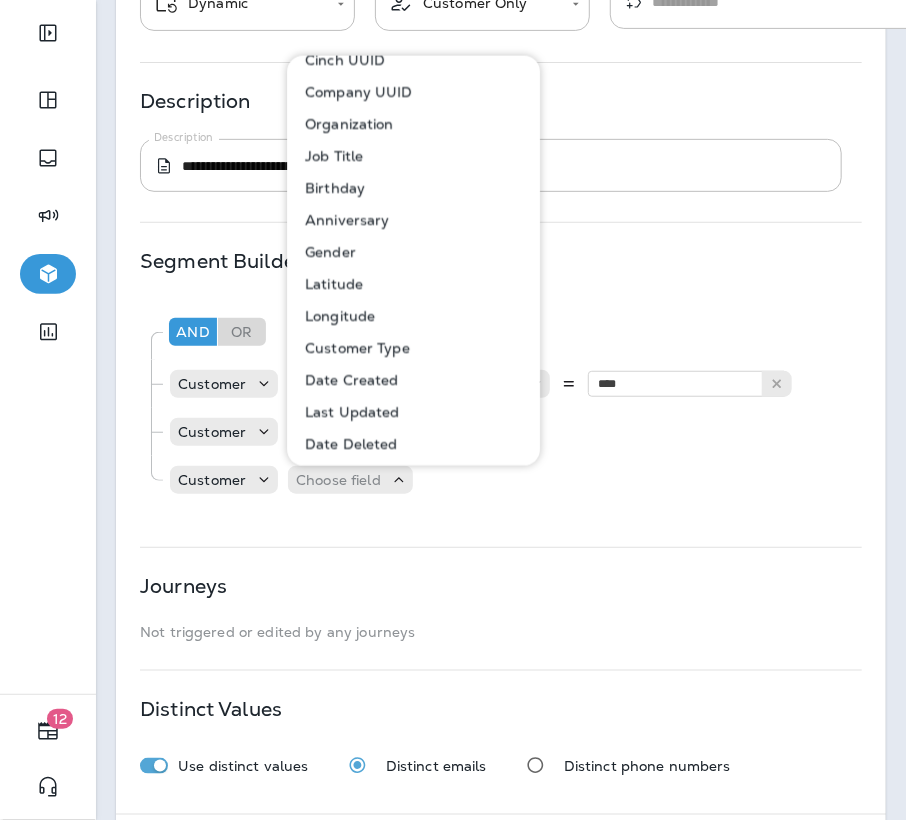 scroll, scrollTop: 322, scrollLeft: 0, axis: vertical 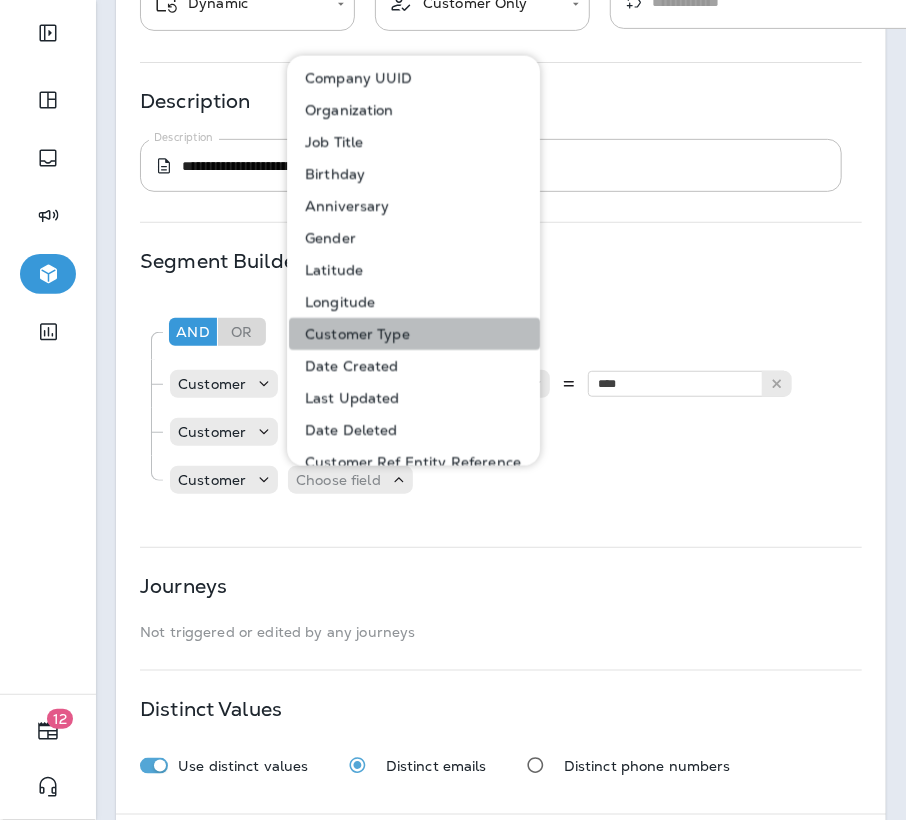 click on "Customer Type" at bounding box center (414, 334) 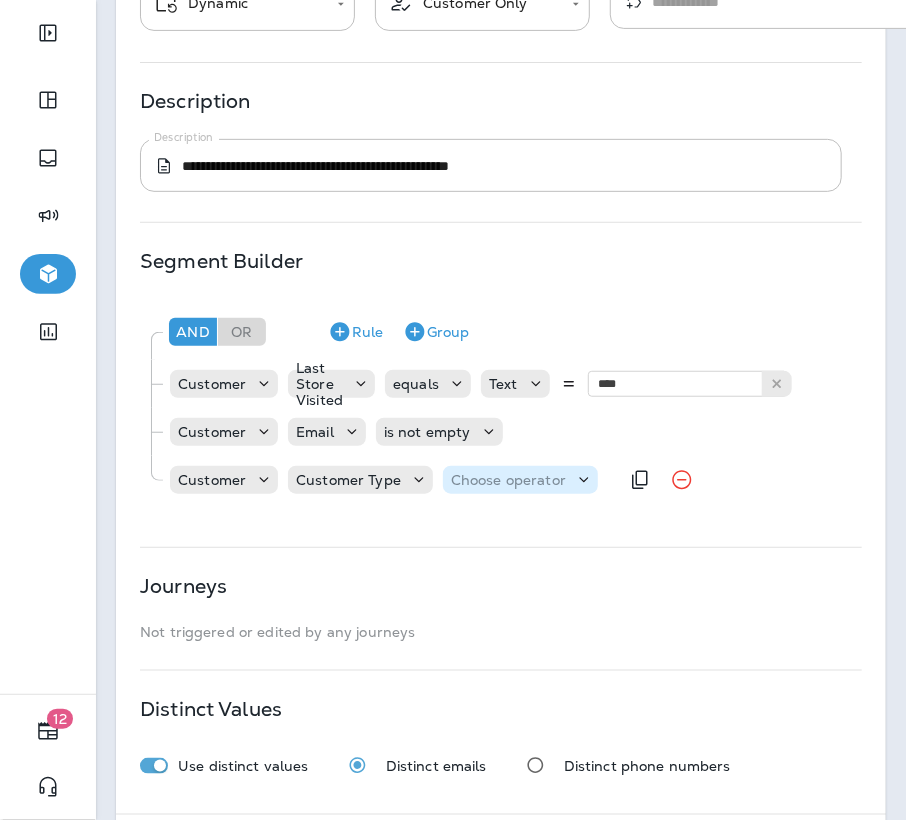 click on "Choose operator" at bounding box center [508, 480] 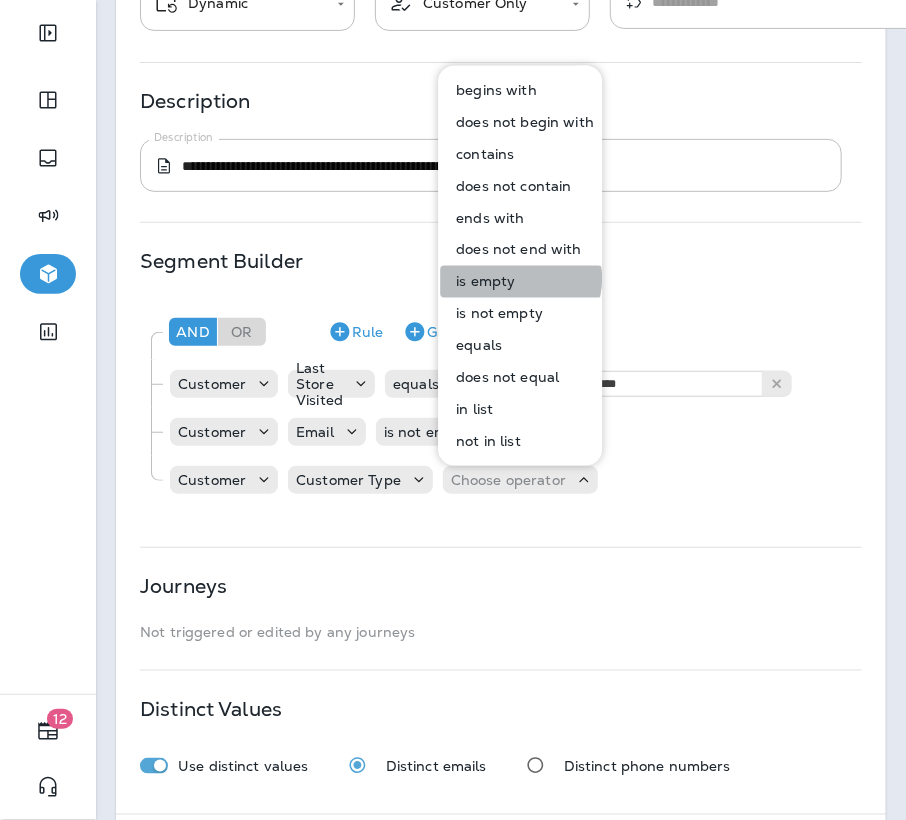 click on "is empty" at bounding box center [521, 282] 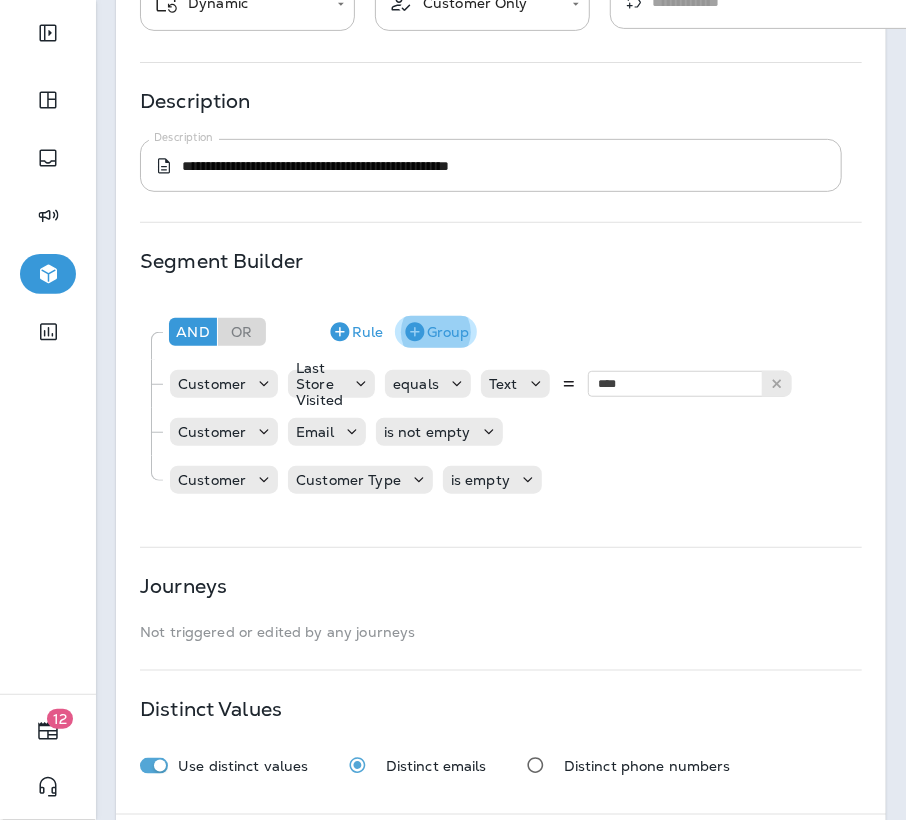 click on "Group" at bounding box center (436, 332) 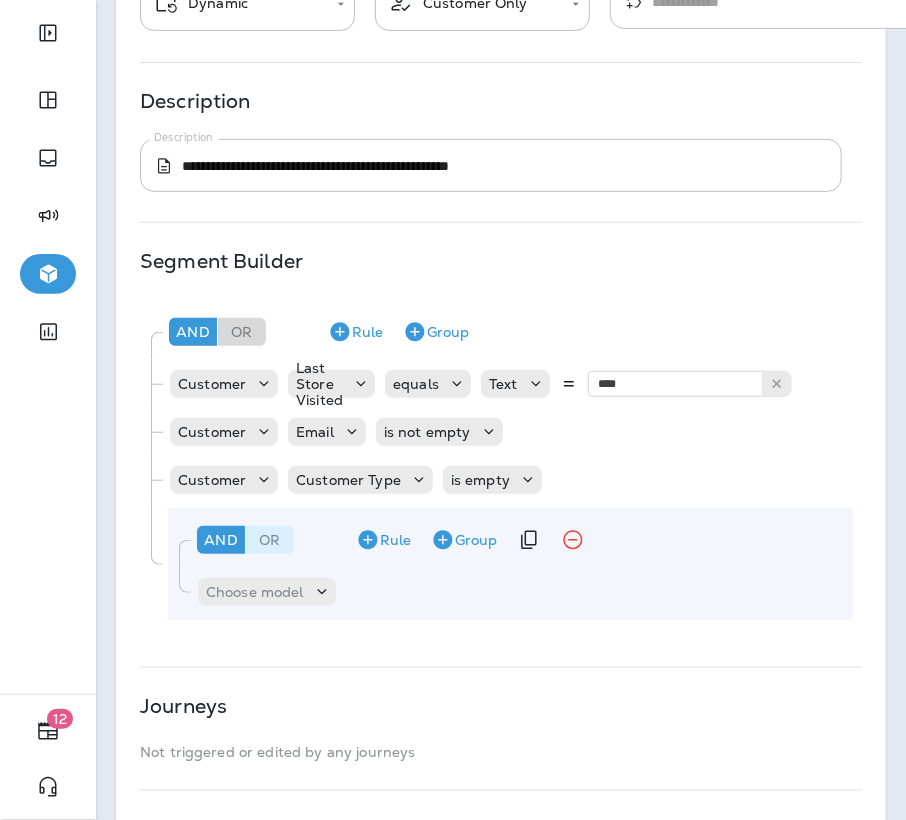 click on "Or" at bounding box center (270, 540) 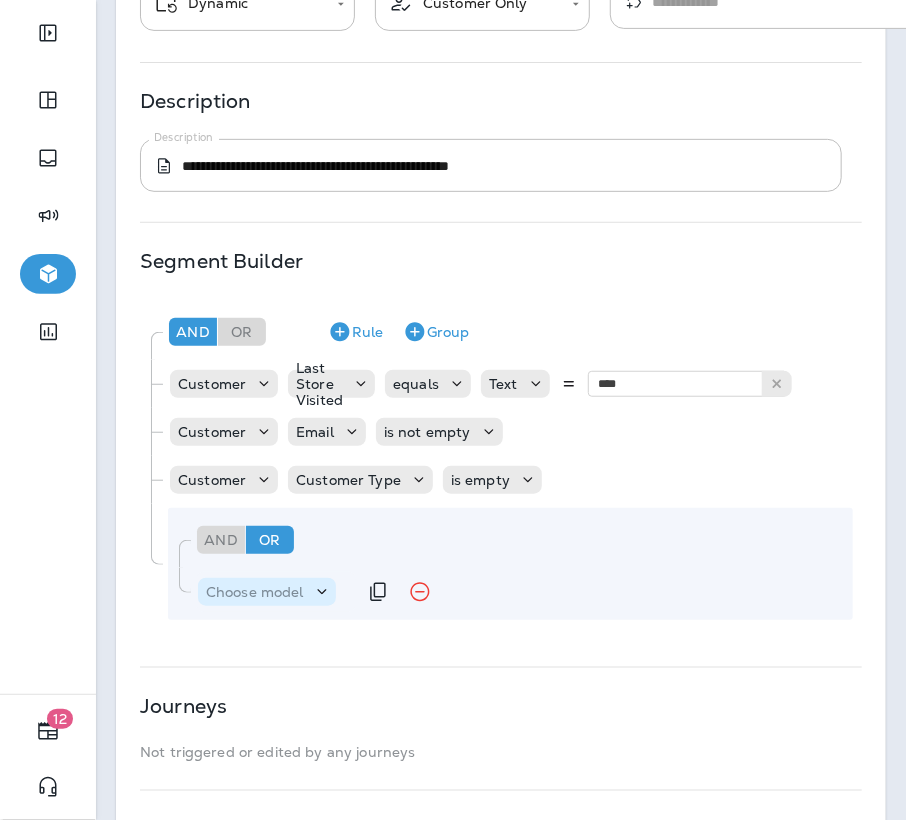 click on "Choose model" at bounding box center [255, 592] 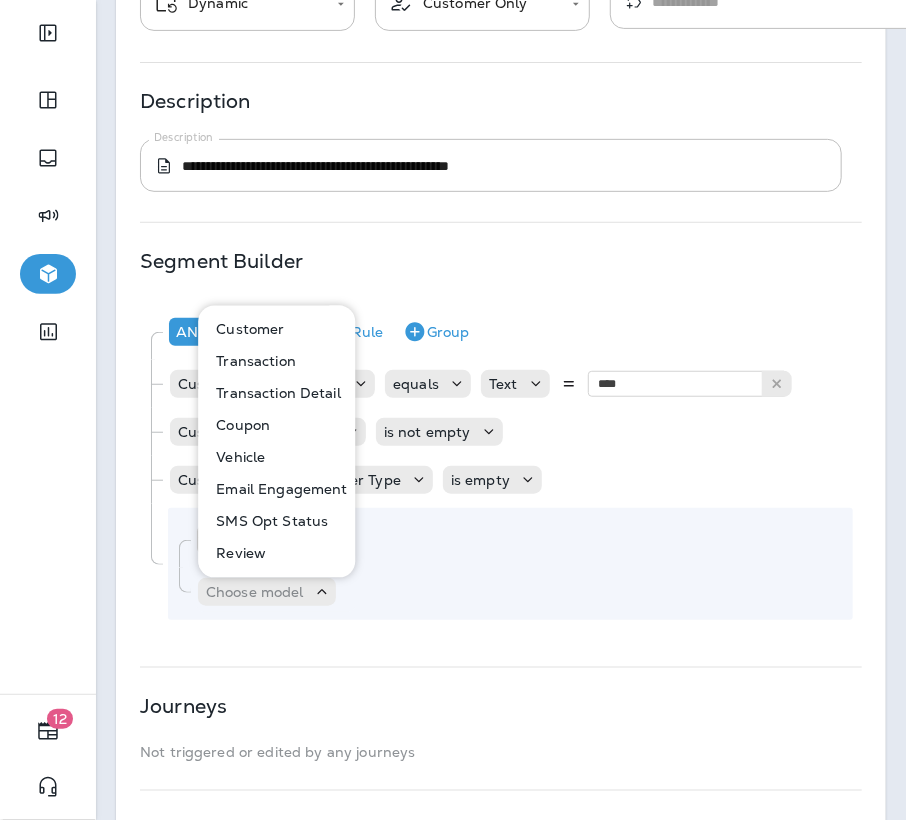 click on "Email Engagement" at bounding box center (277, 490) 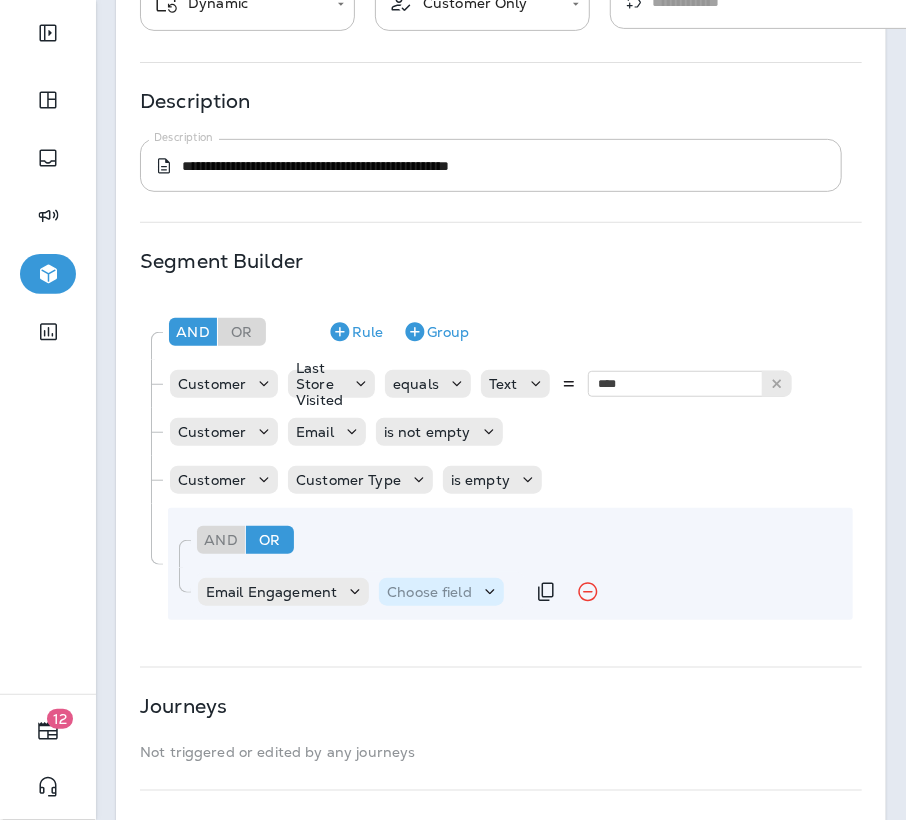click on "Choose field" at bounding box center [429, 592] 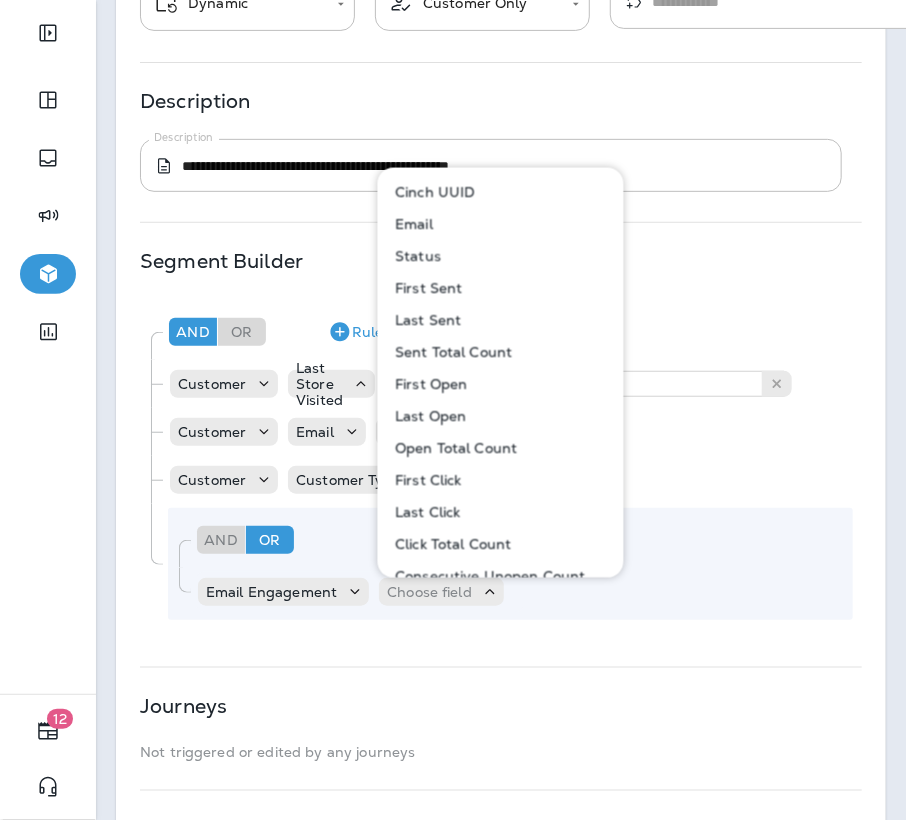 click on "Status" at bounding box center (502, 256) 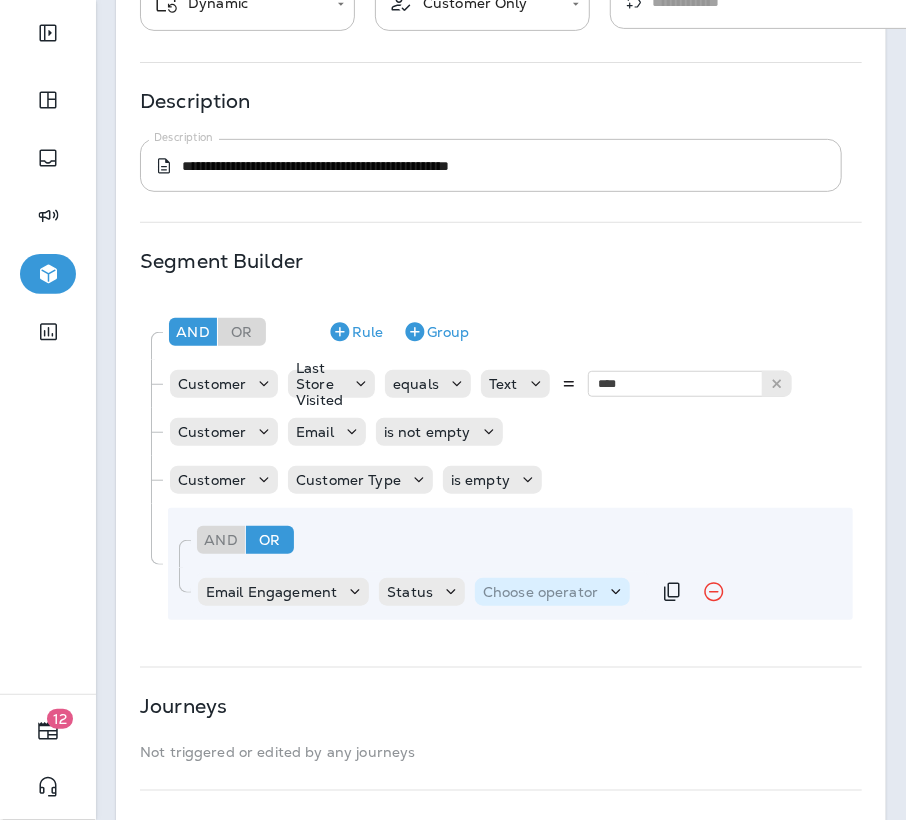 click on "Choose operator" at bounding box center [540, 592] 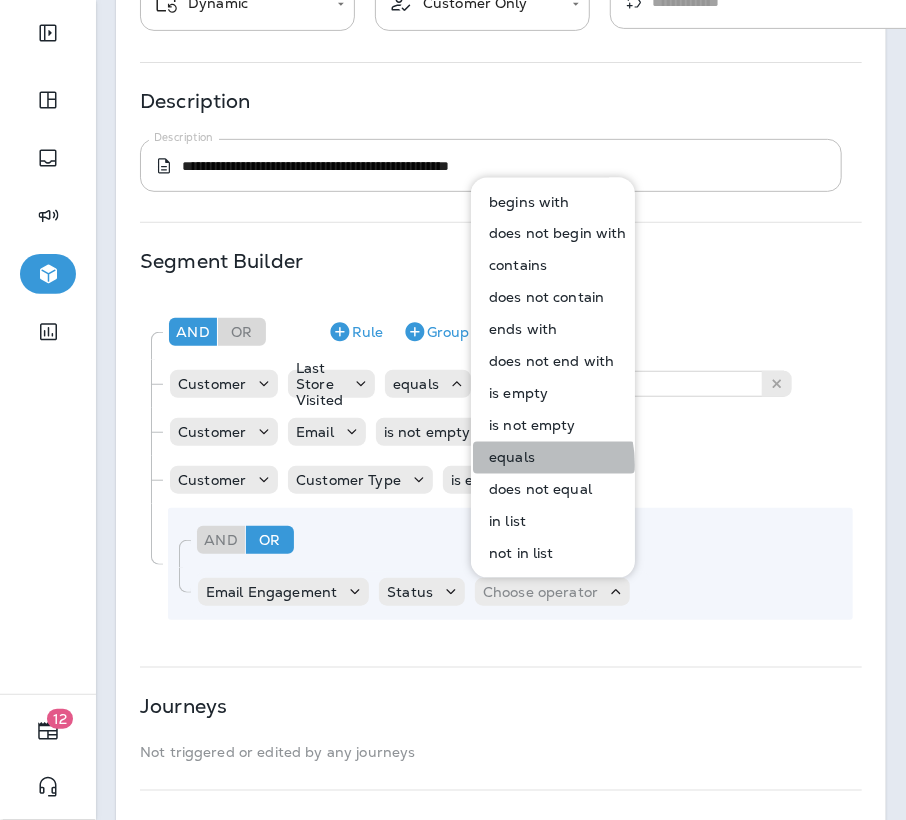 click on "equals" at bounding box center (508, 458) 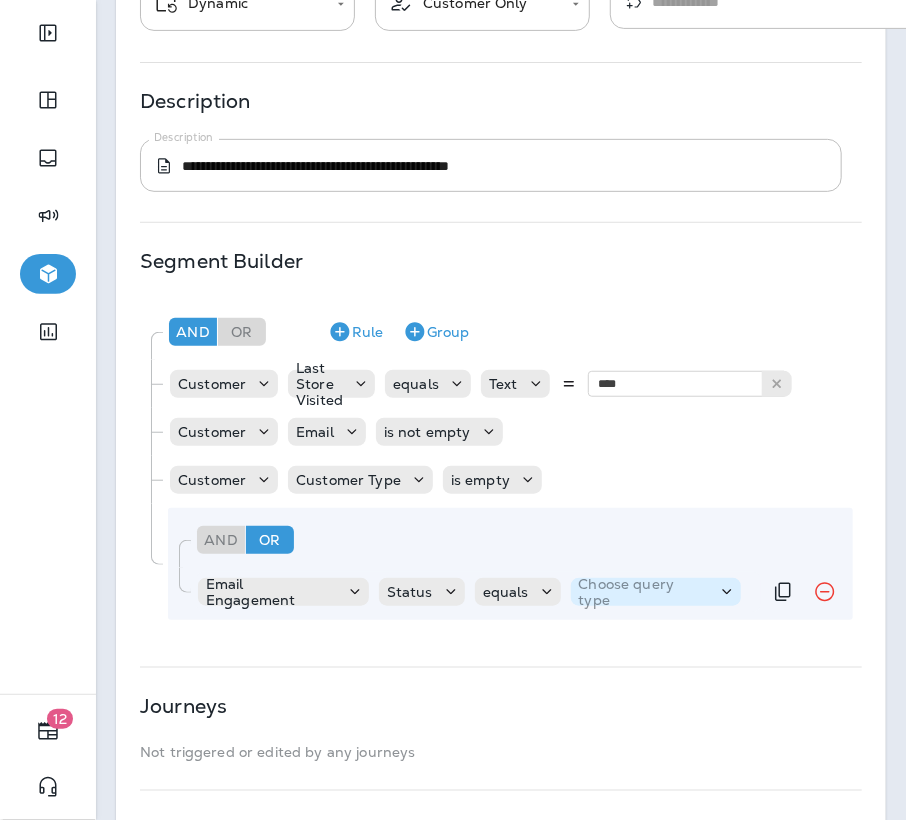 click on "Choose query type" at bounding box center [644, 592] 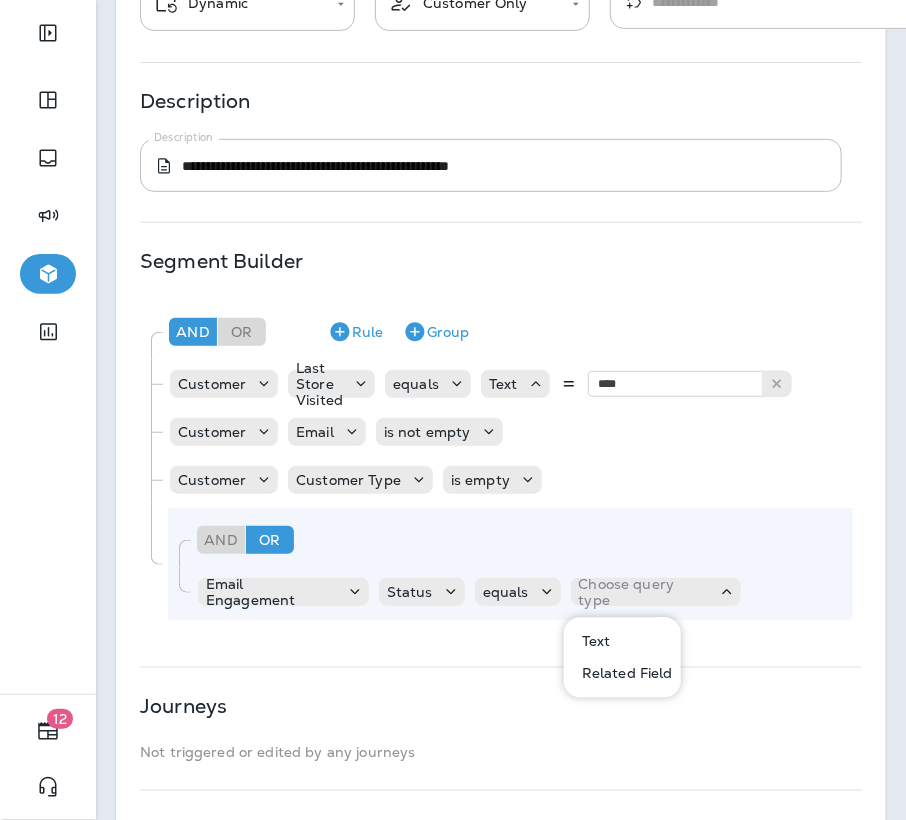 click on "Text" at bounding box center (623, 642) 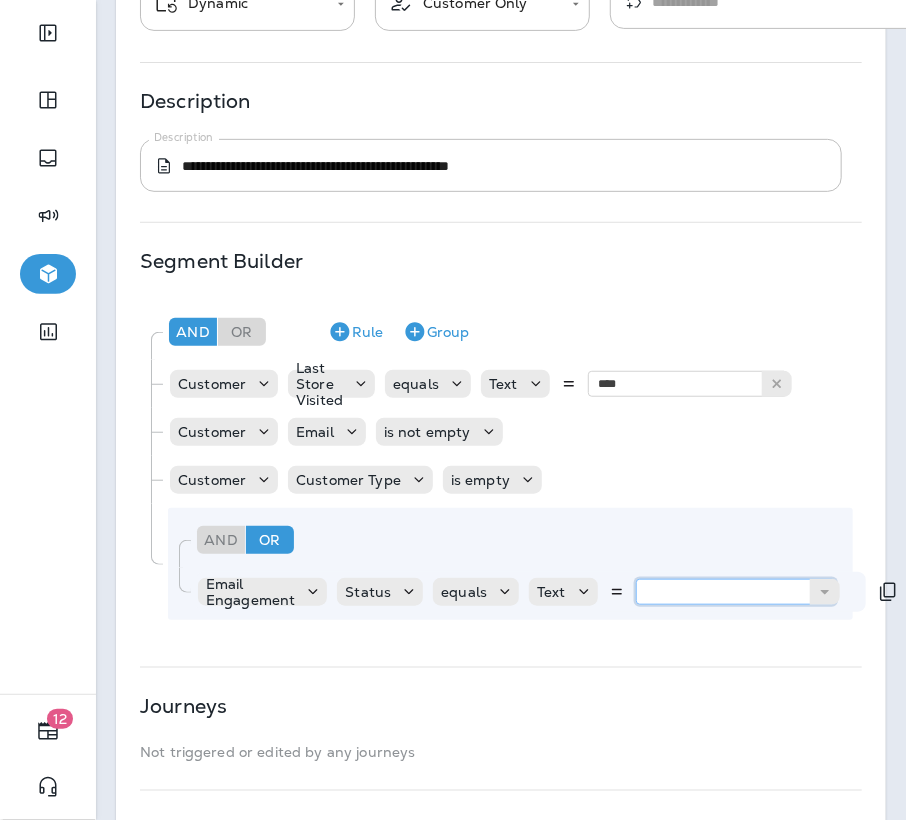 click at bounding box center [736, 592] 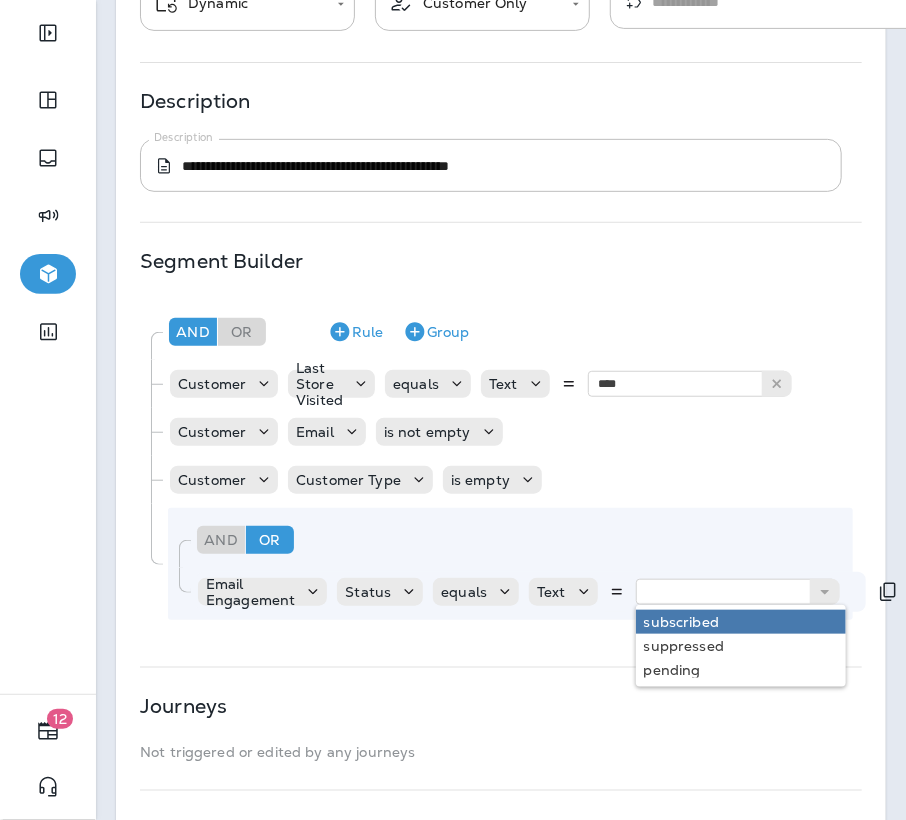 type on "**********" 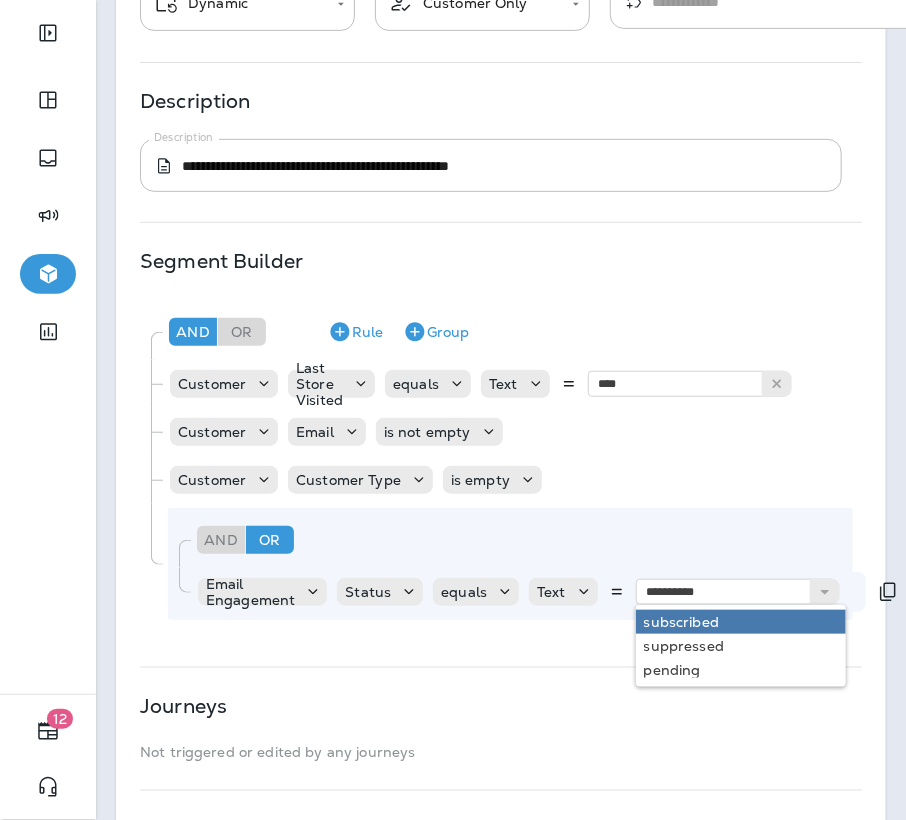 click on "**********" at bounding box center [500, 464] 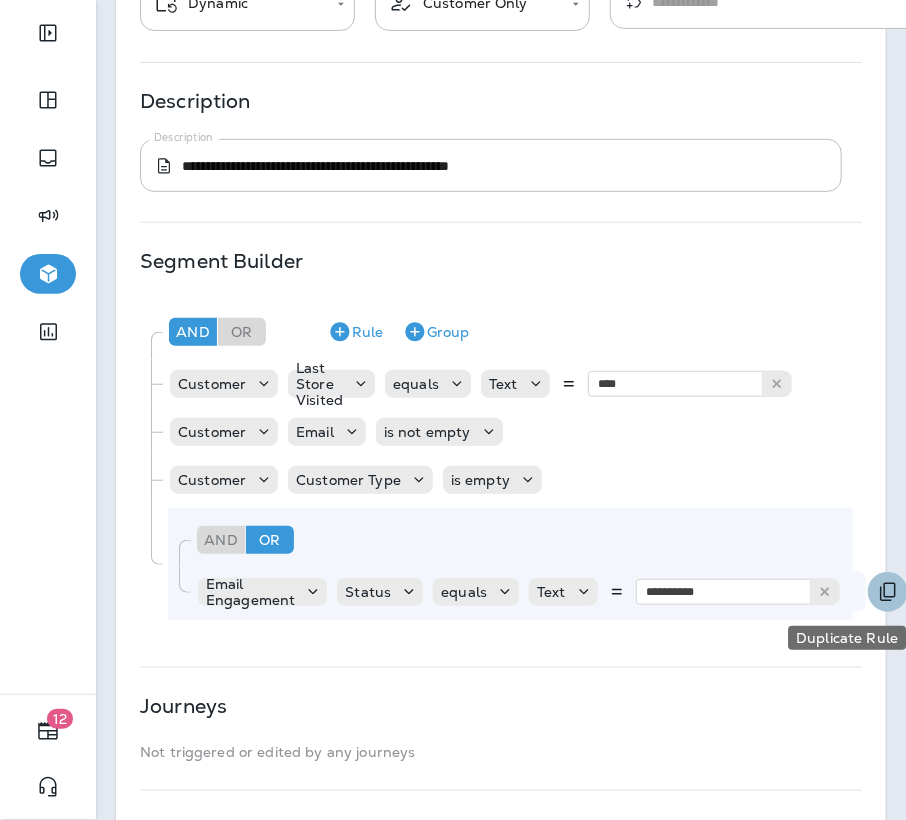 click 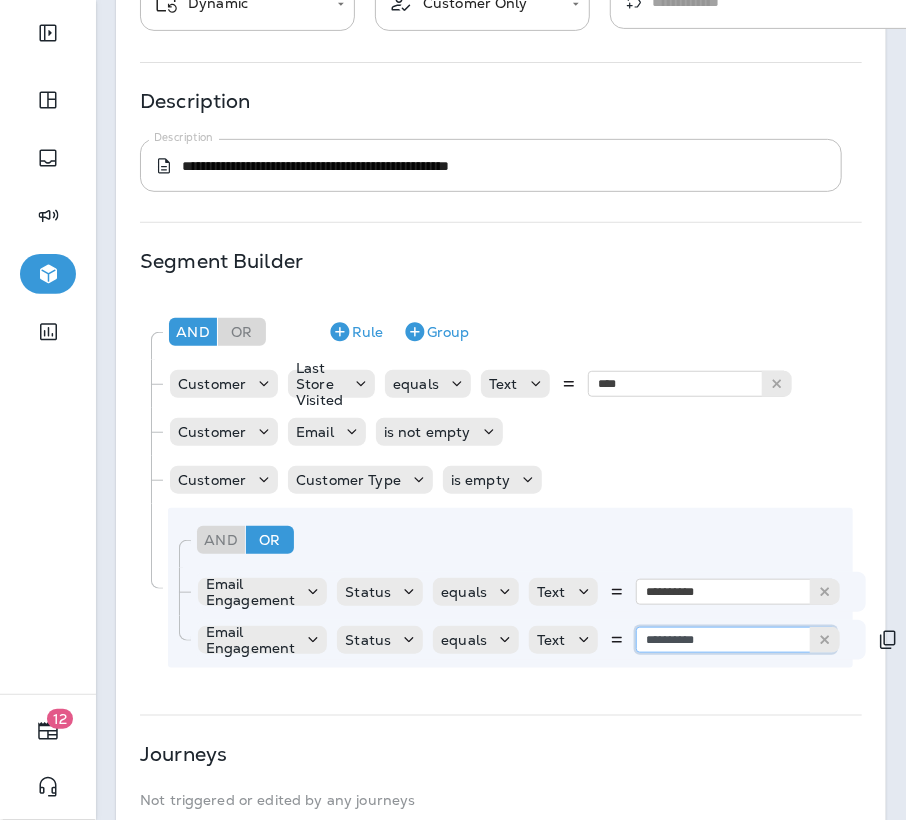 click on "**********" at bounding box center [736, 640] 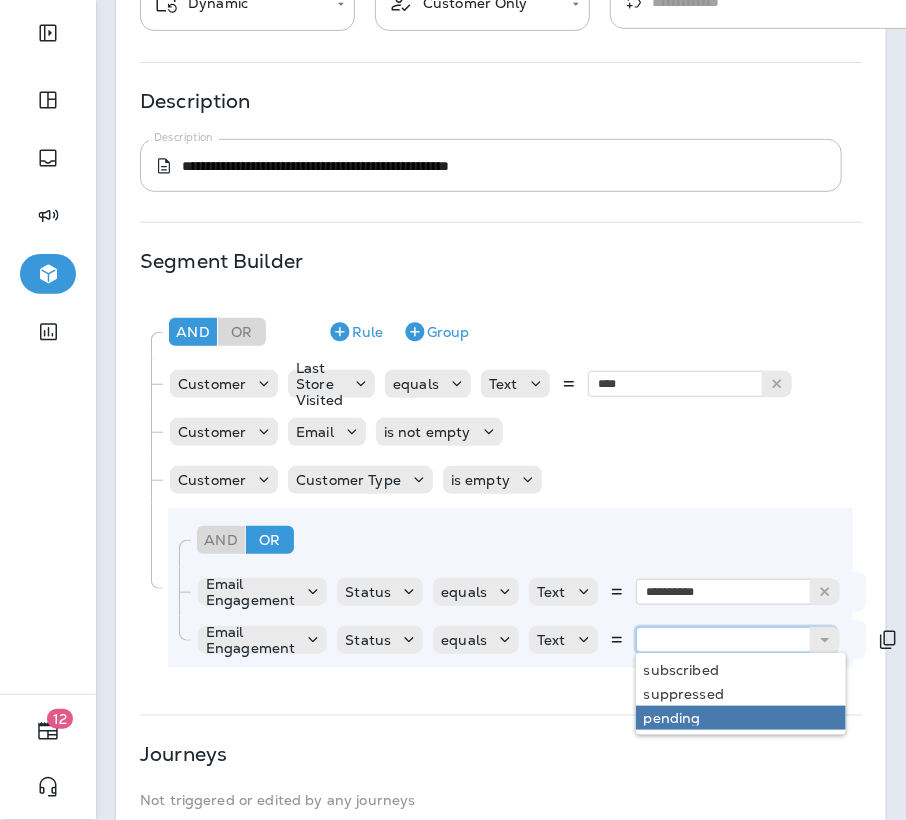 type on "*******" 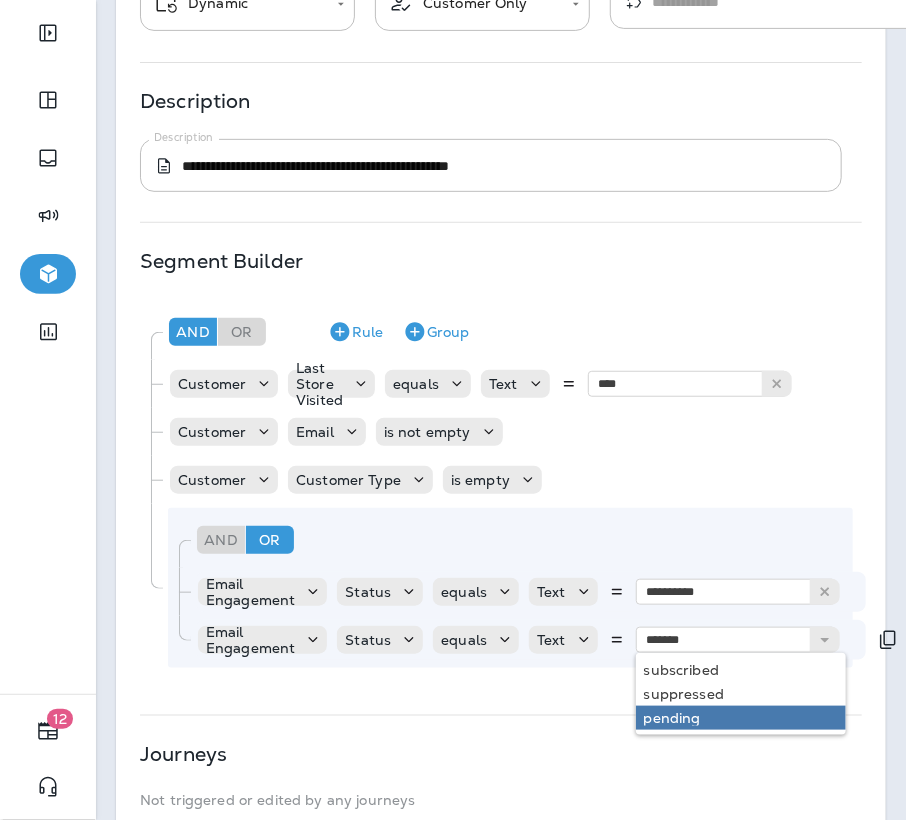 click on "**********" at bounding box center [501, 437] 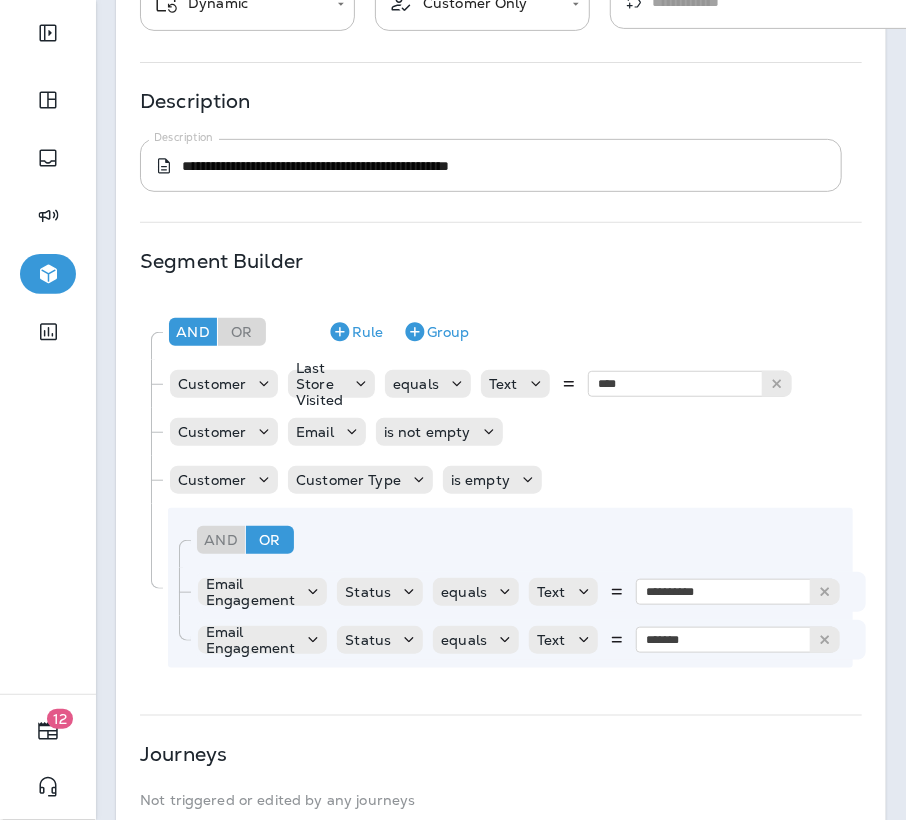 click on "**********" at bounding box center [501, 437] 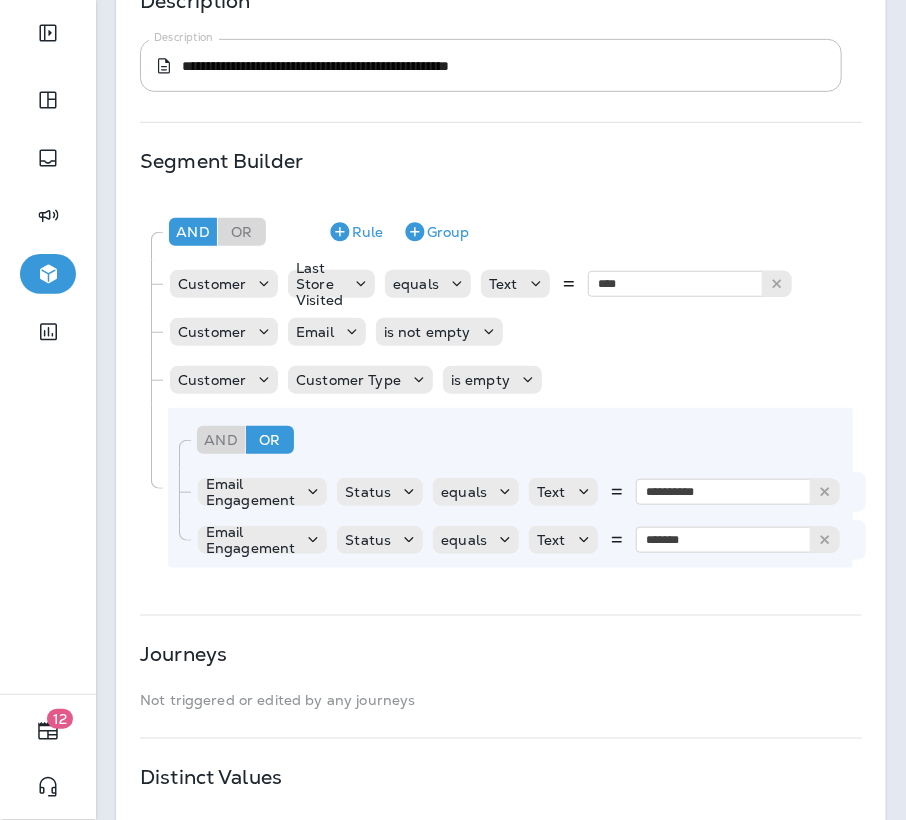 scroll, scrollTop: 434, scrollLeft: 0, axis: vertical 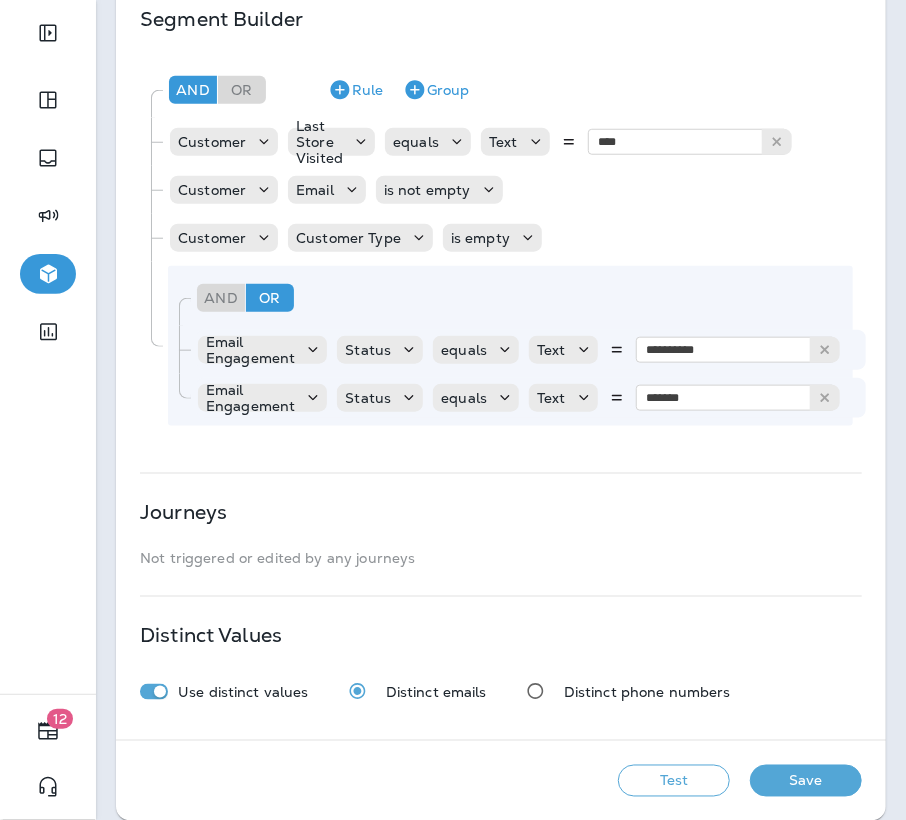 click on "Save" at bounding box center [806, 781] 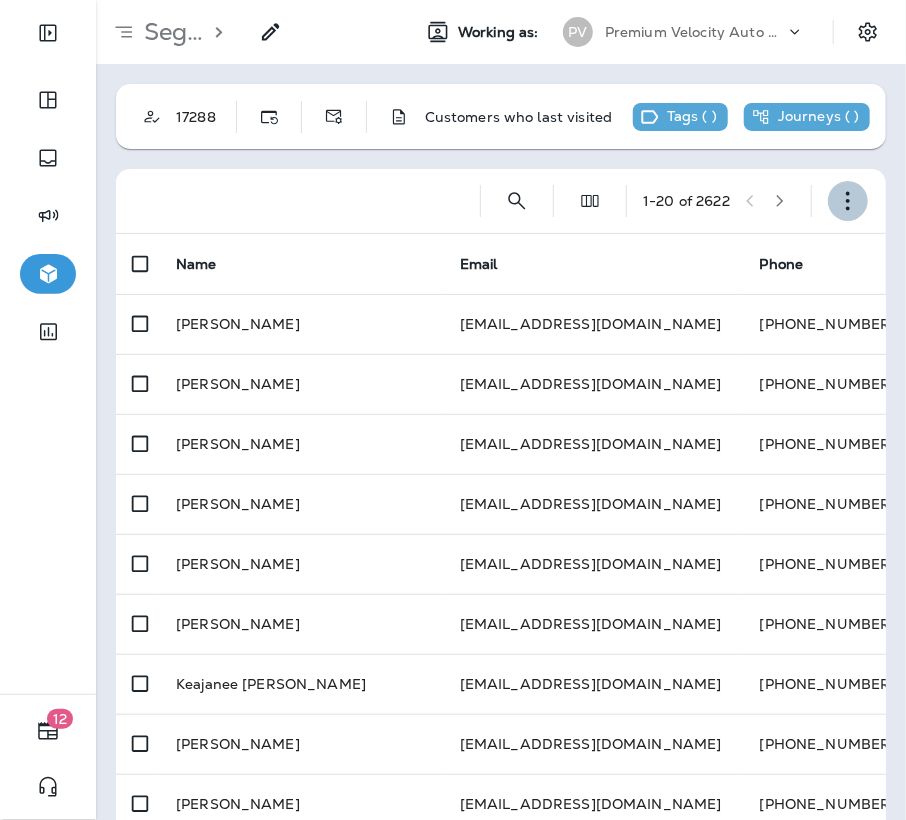 click 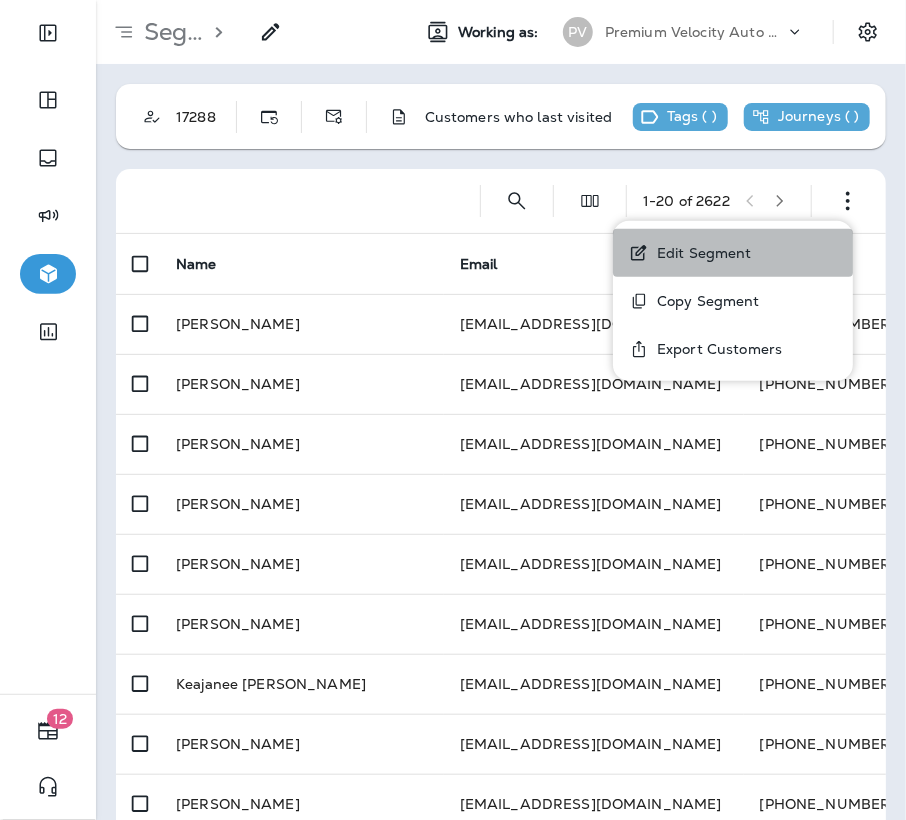 click on "Edit Segment" at bounding box center (700, 253) 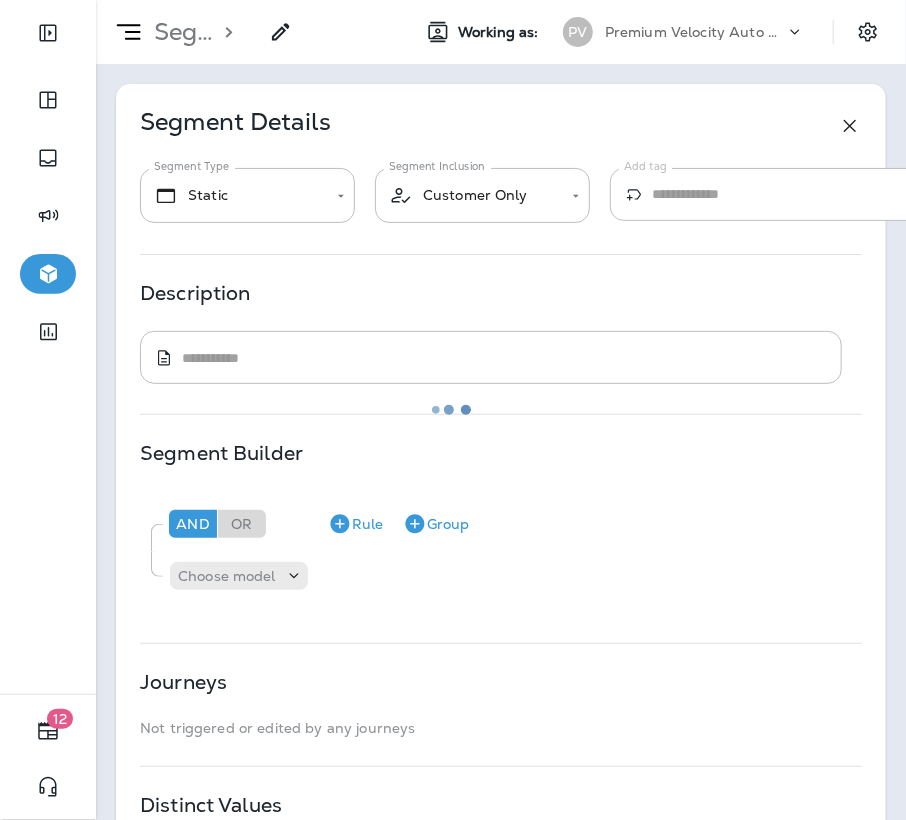 type on "*******" 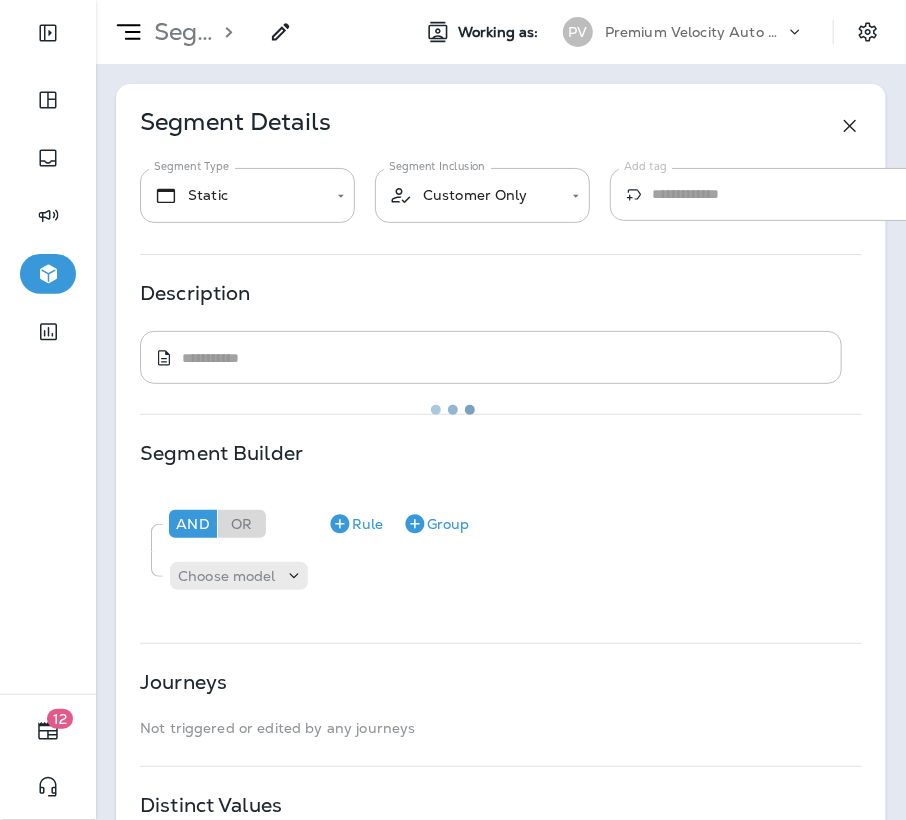 type on "**********" 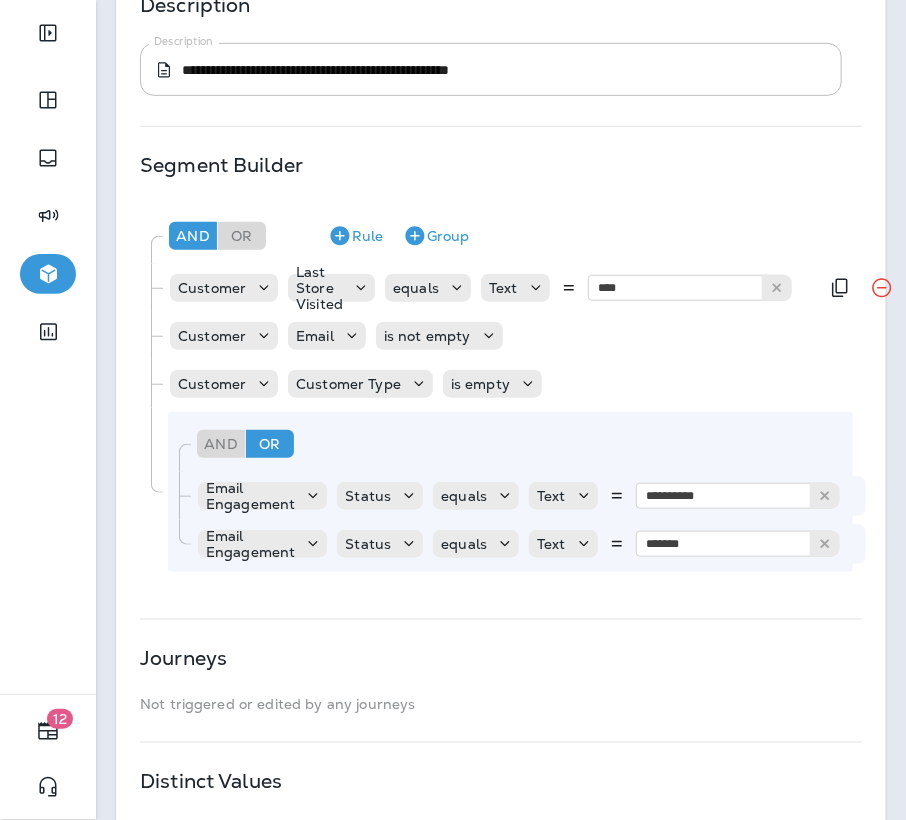scroll, scrollTop: 469, scrollLeft: 0, axis: vertical 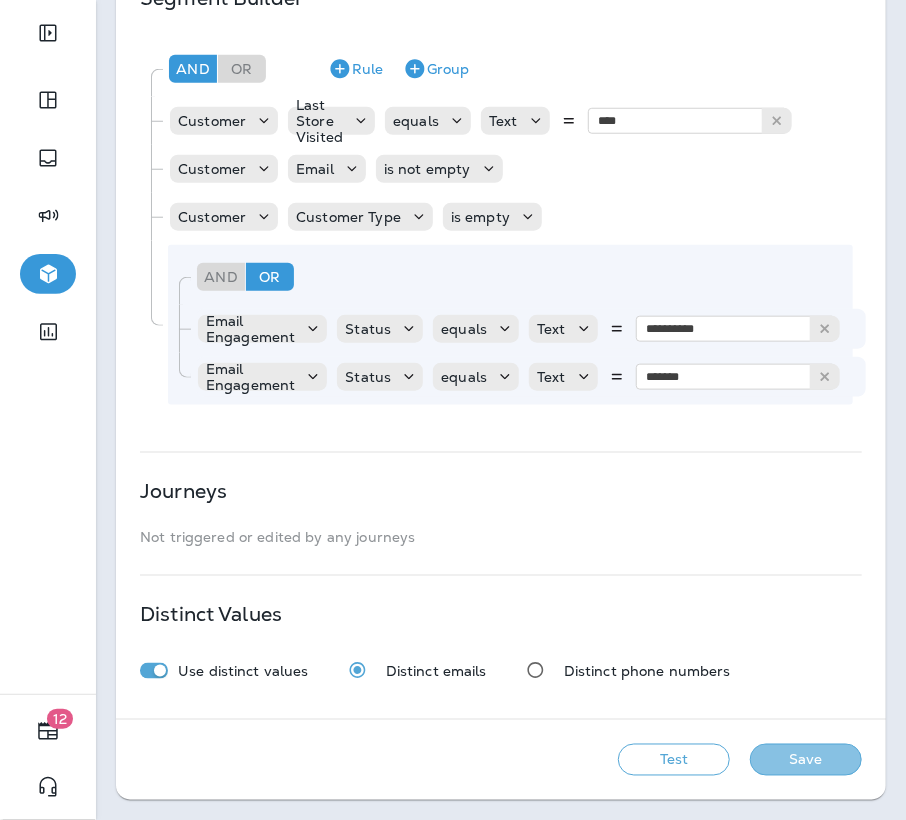 click on "Save" at bounding box center [806, 760] 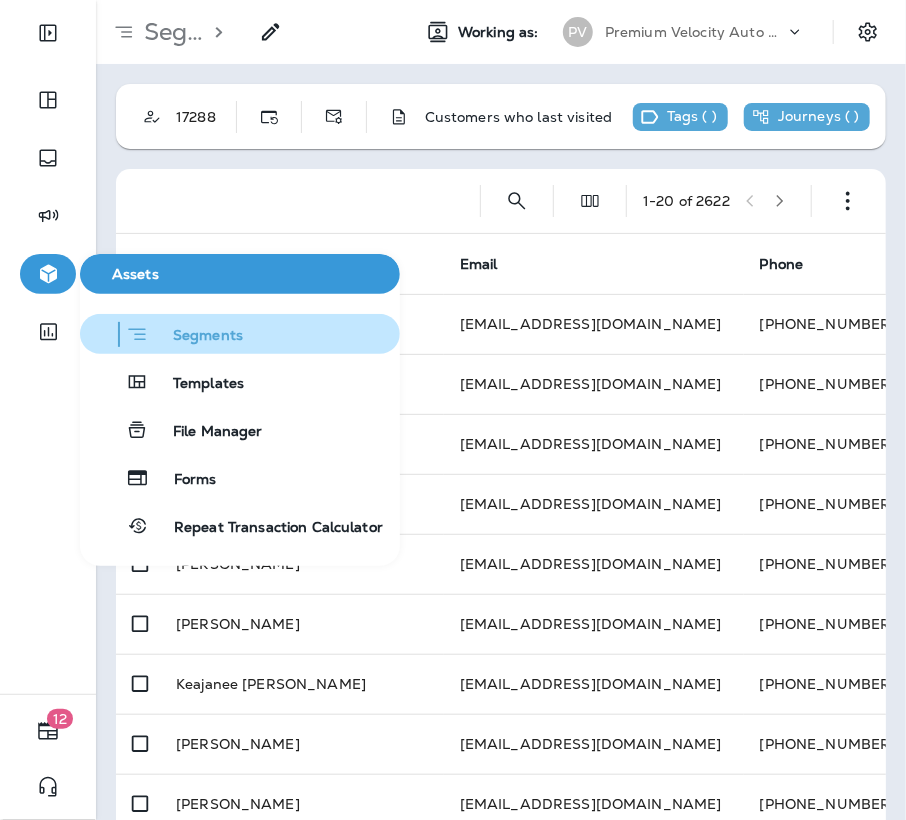 click on "Segments" at bounding box center [240, 334] 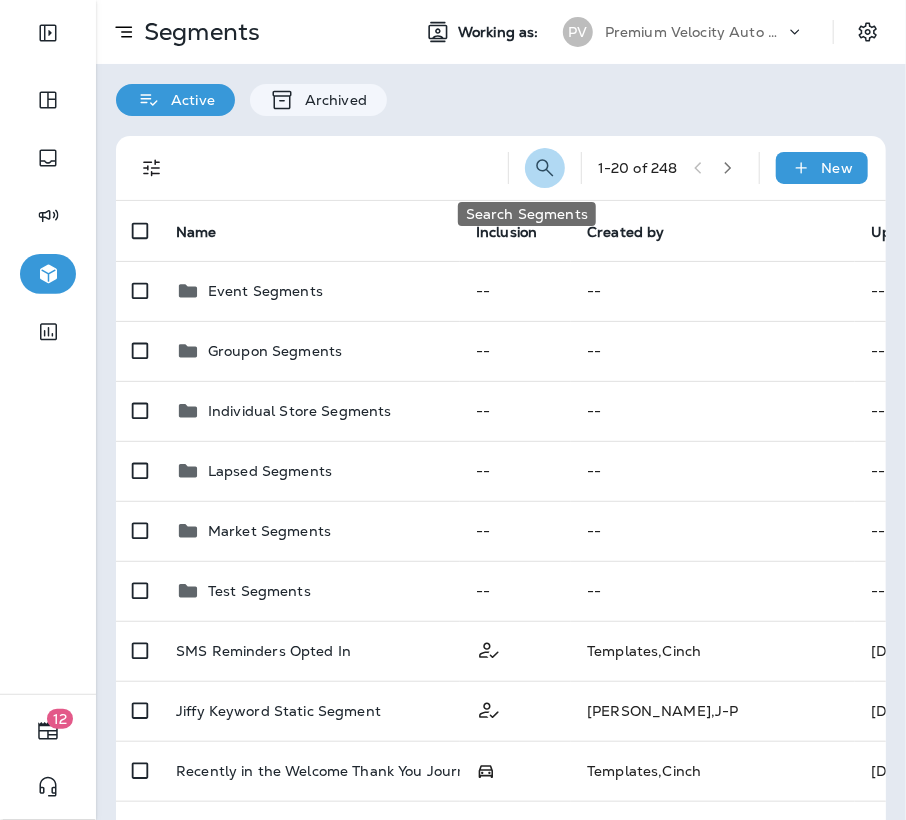 click 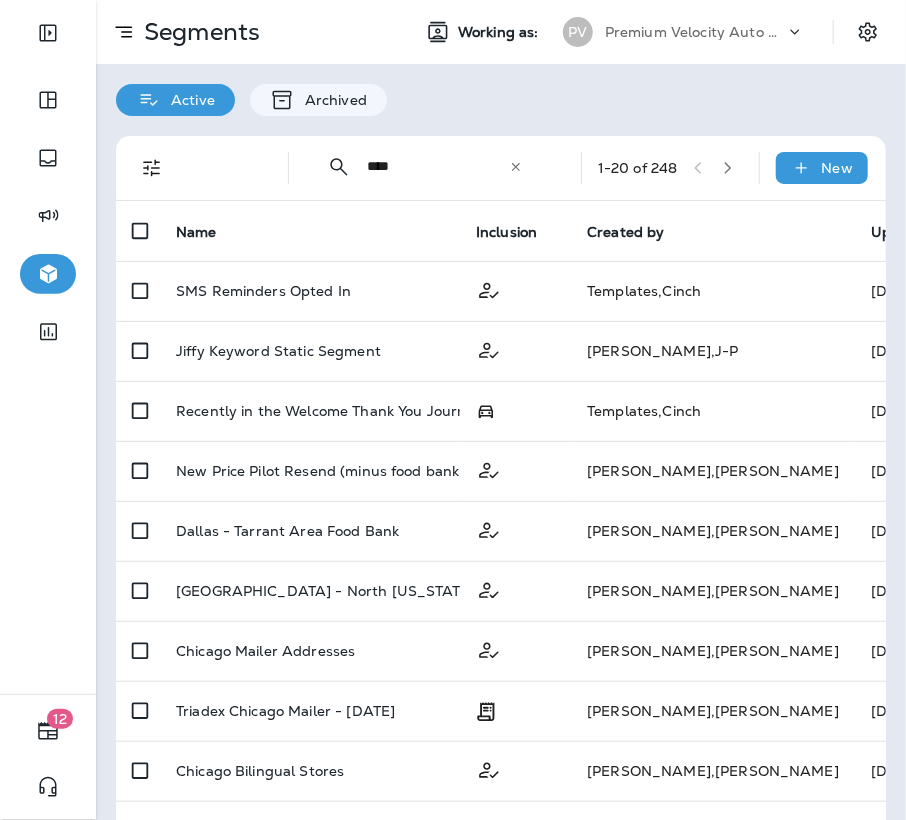 type on "****" 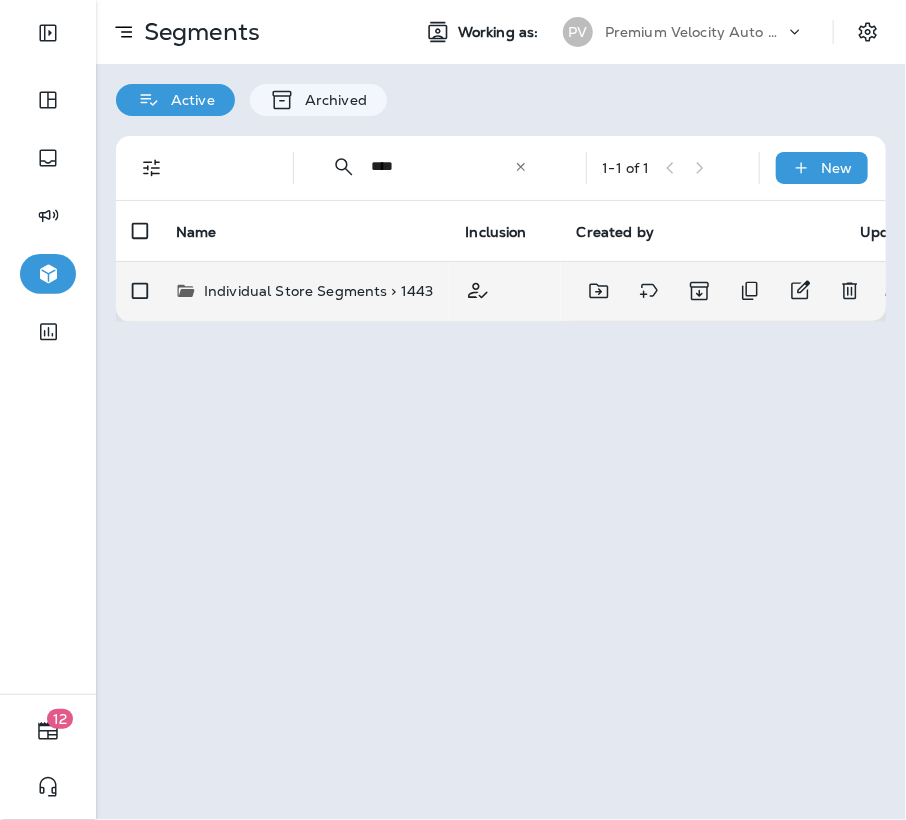 click on "Individual Store Segments   >   1443" at bounding box center [318, 291] 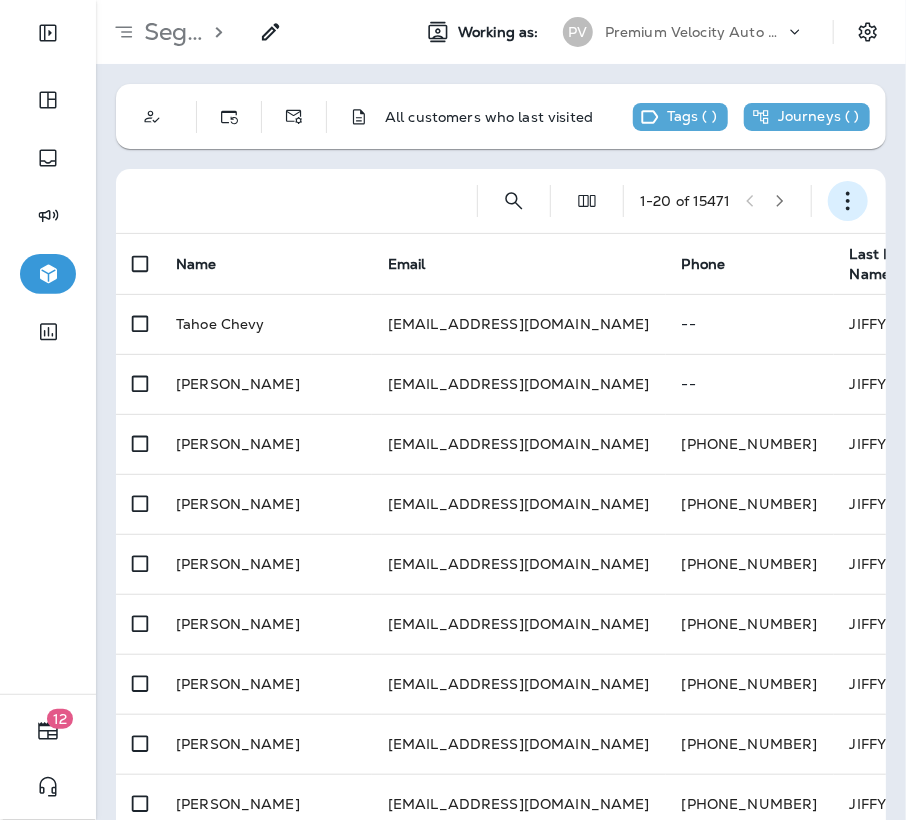 click at bounding box center [848, 201] 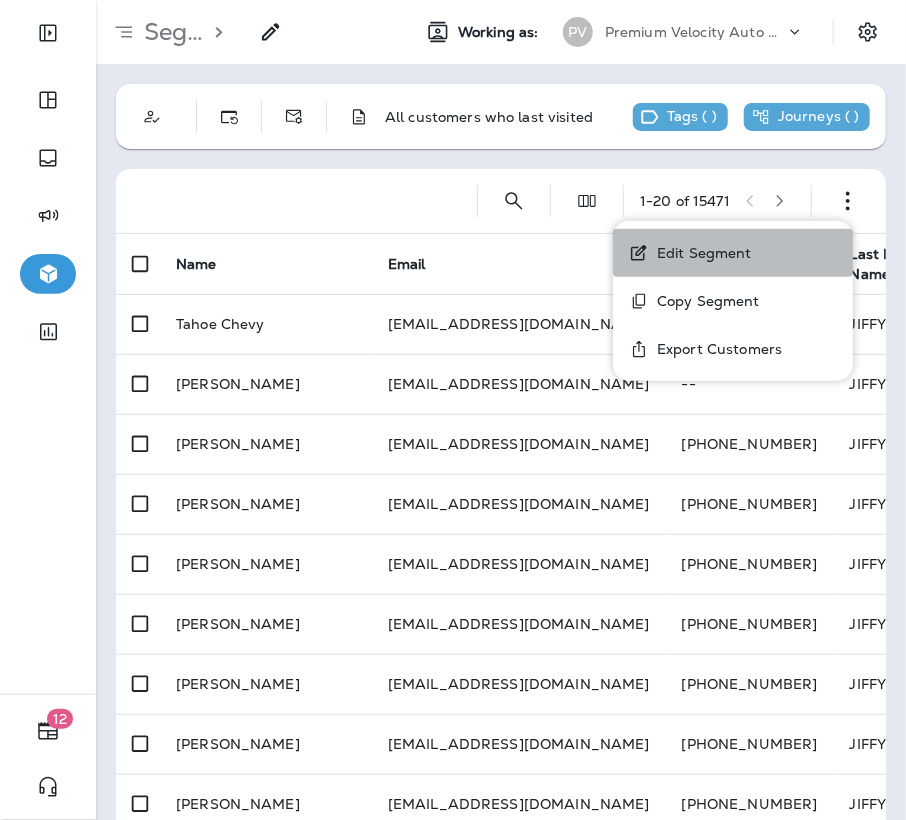 click on "Edit Segment" at bounding box center [700, 253] 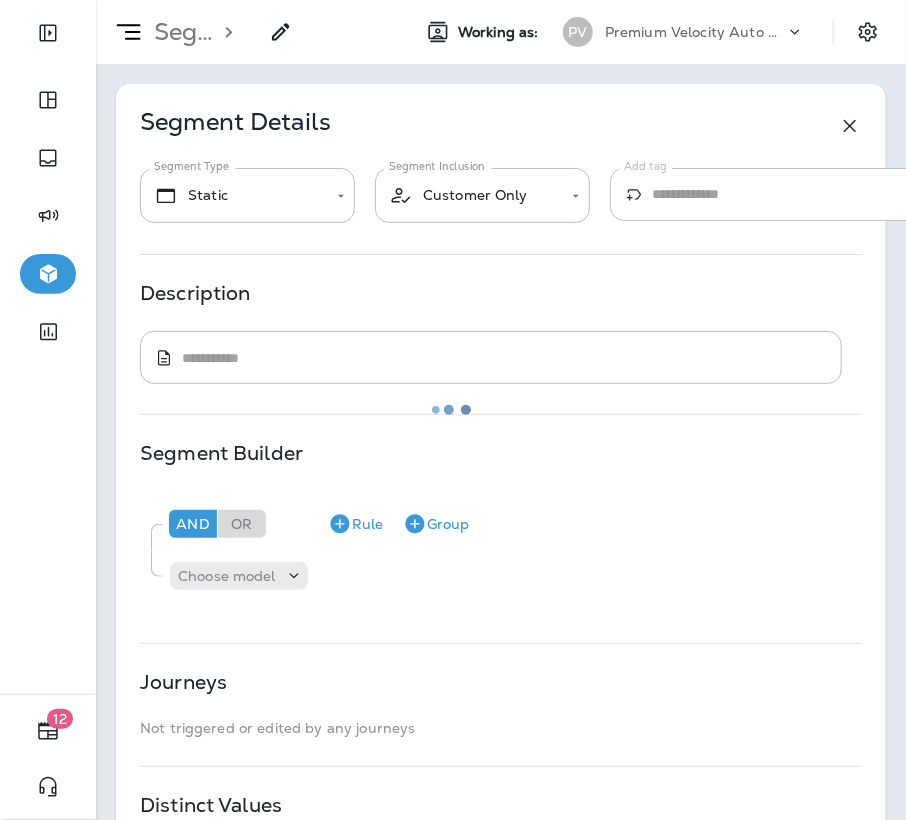 type on "*******" 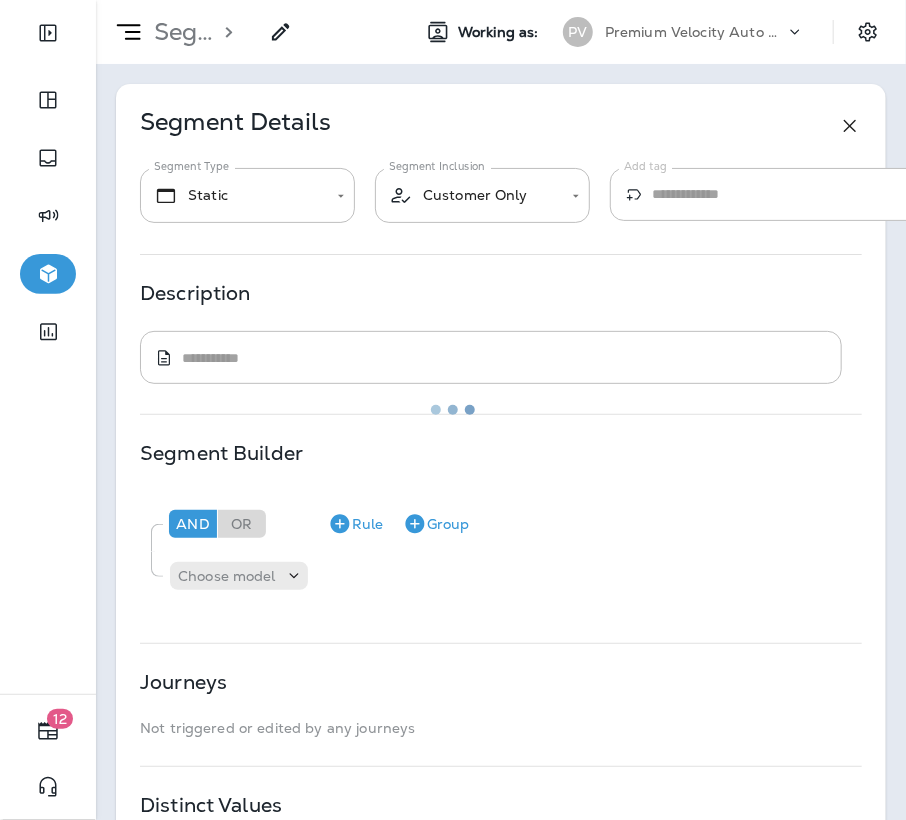 type on "**********" 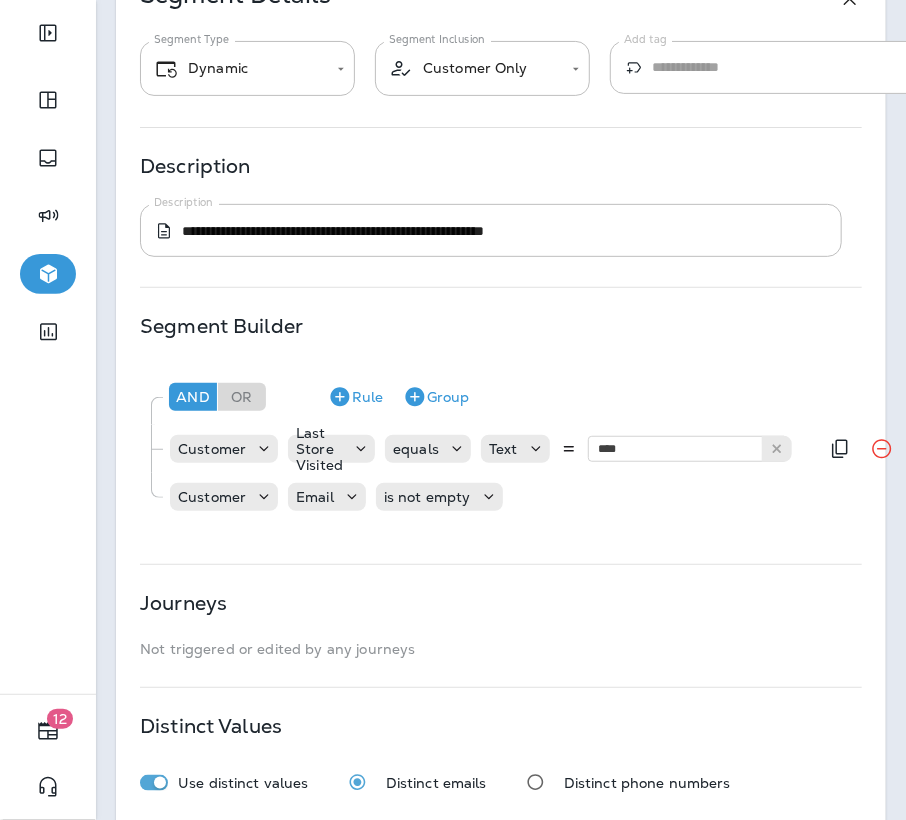 scroll, scrollTop: 136, scrollLeft: 0, axis: vertical 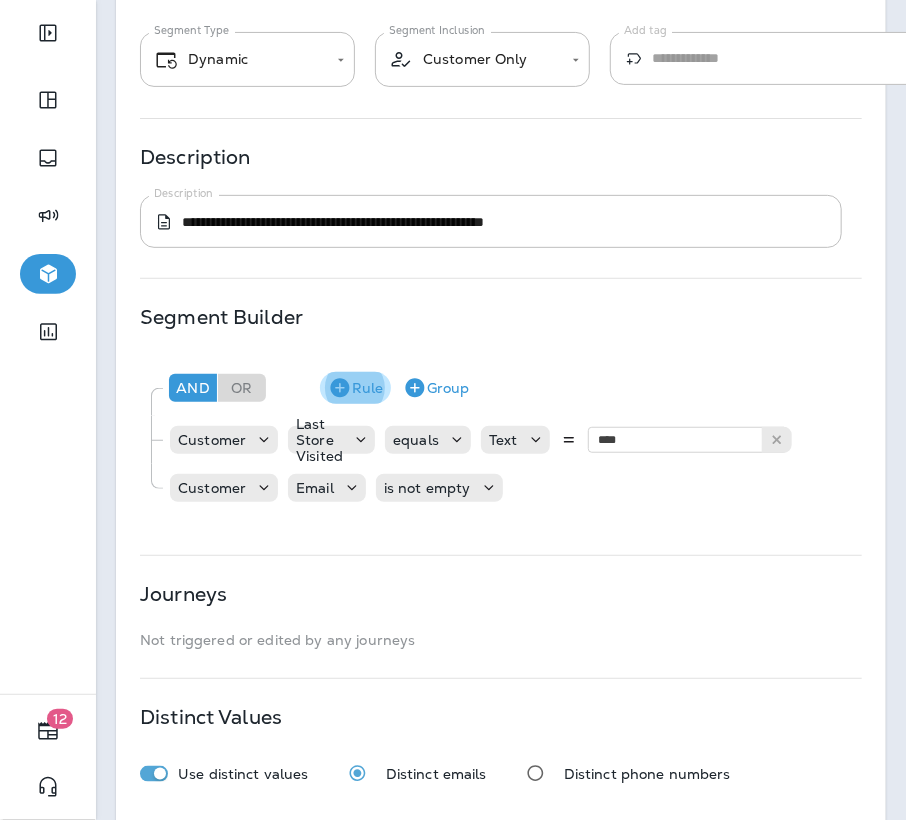 click on "Rule" at bounding box center [355, 388] 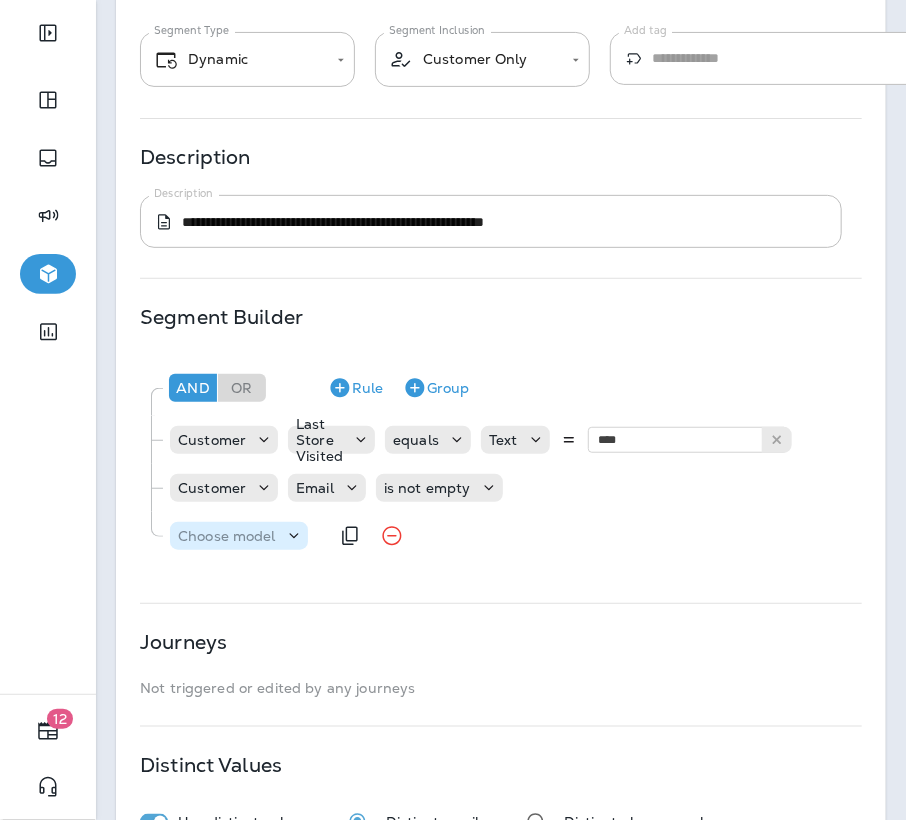 click on "Choose model" at bounding box center [227, 536] 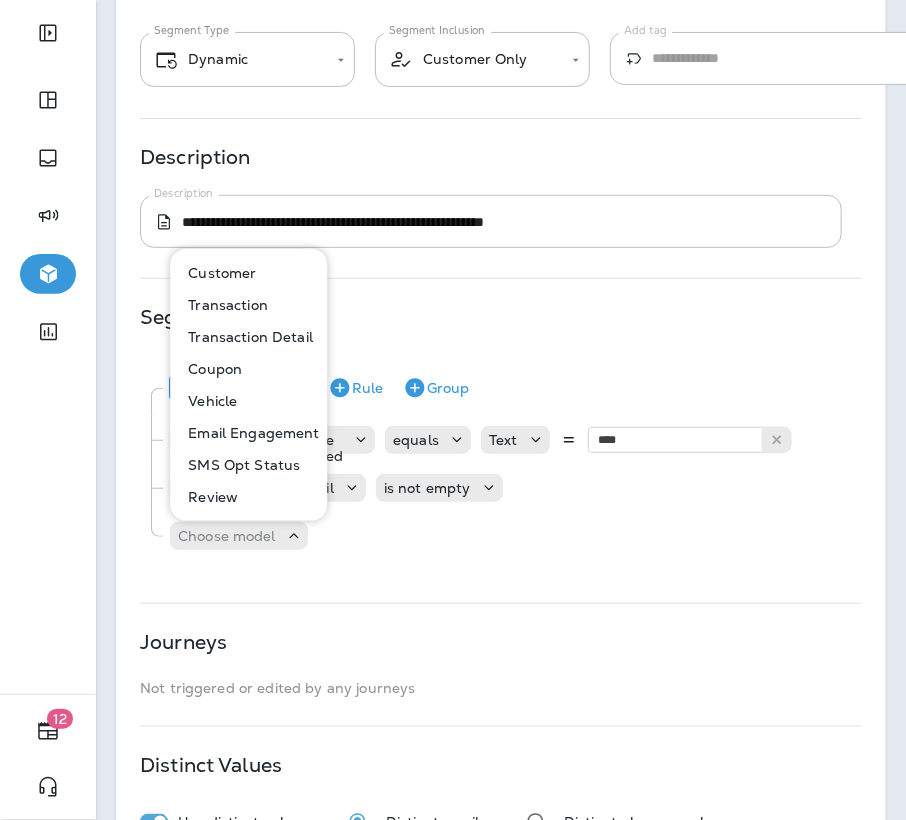 click on "Customer" at bounding box center [218, 273] 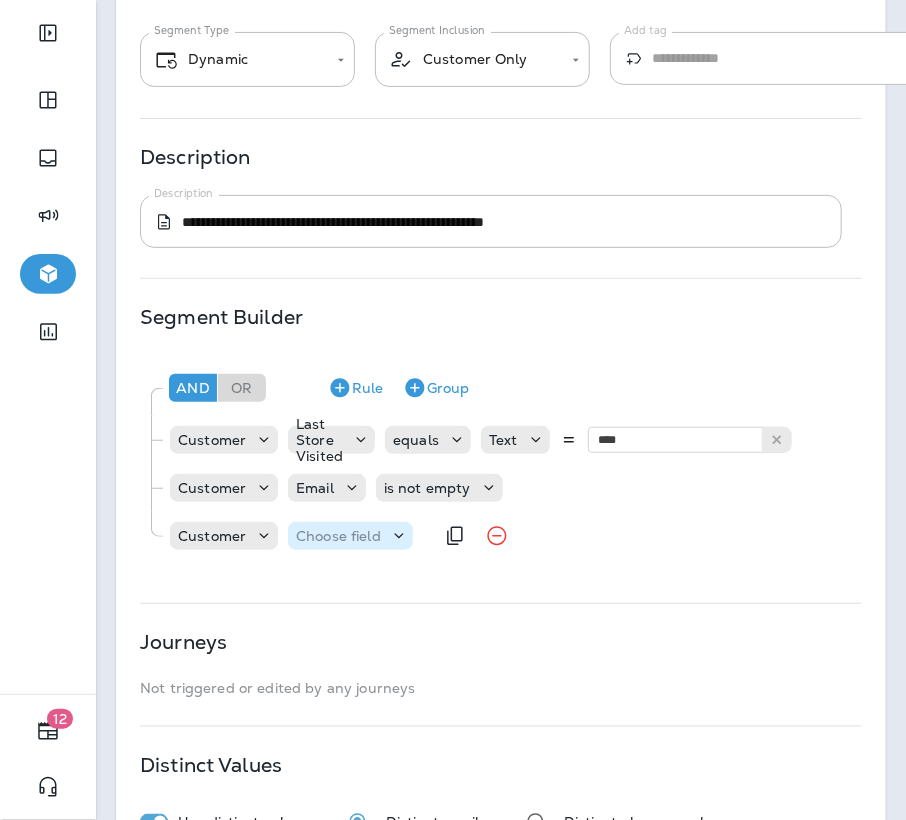 click on "Choose field" at bounding box center [338, 536] 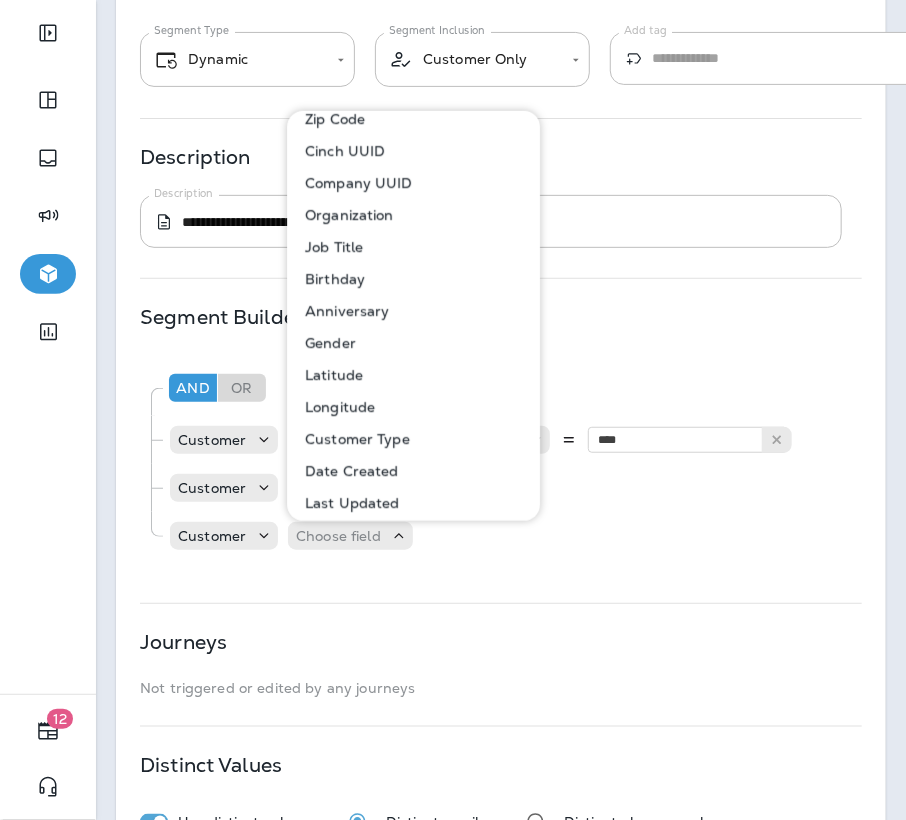 scroll, scrollTop: 284, scrollLeft: 0, axis: vertical 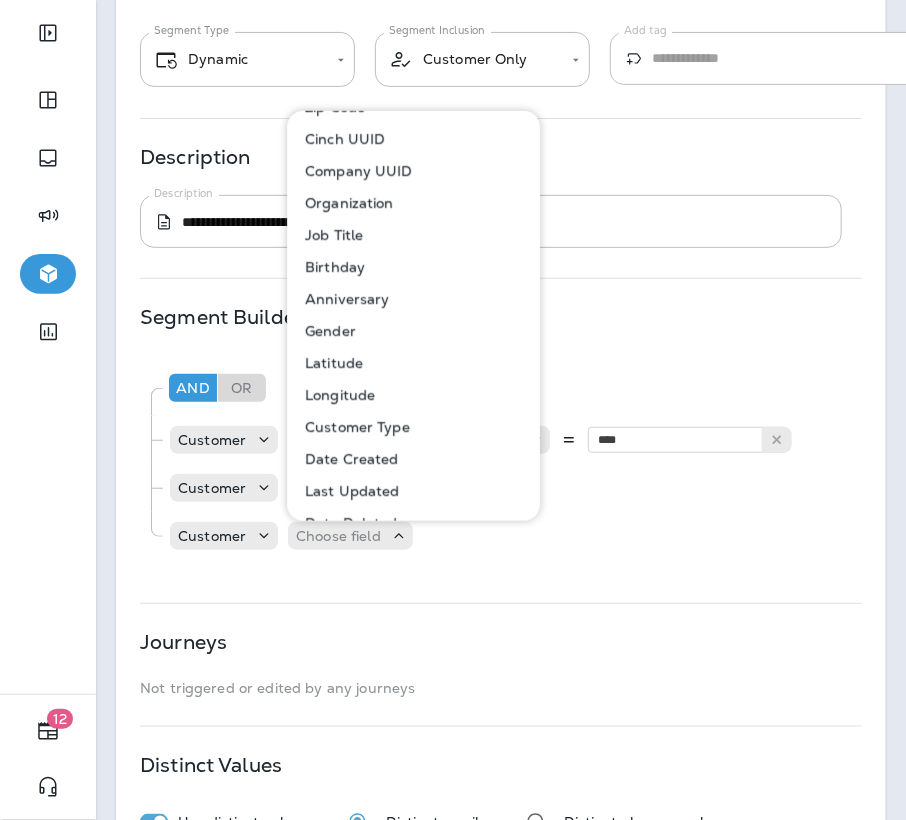 click on "Customer Type" at bounding box center (353, 427) 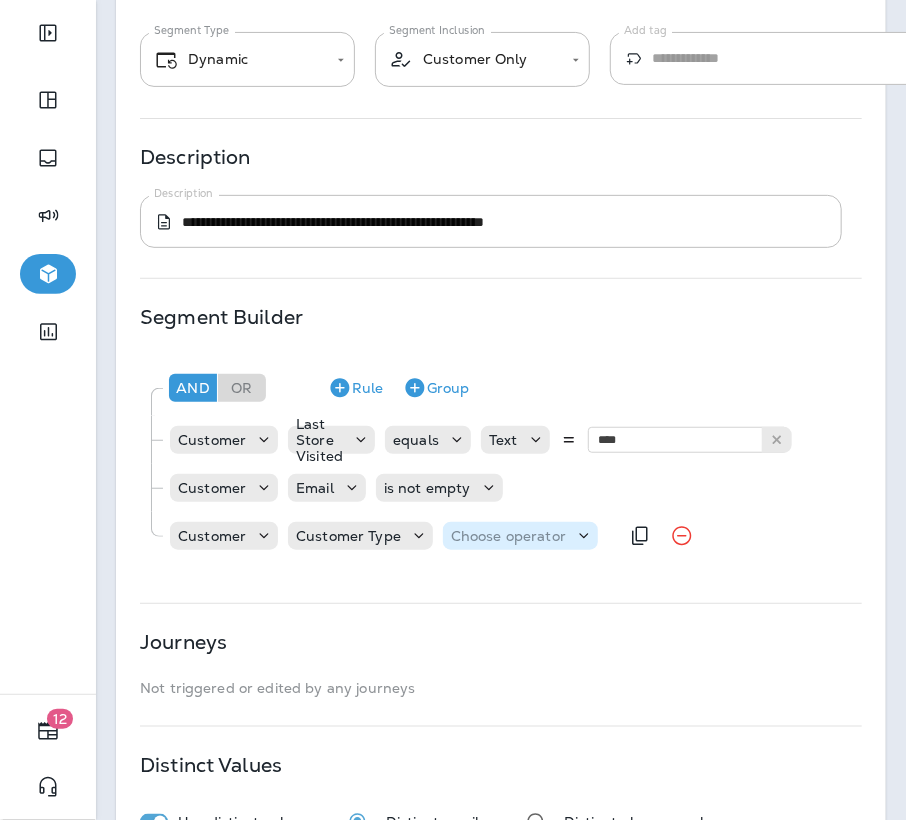 click on "Choose operator" at bounding box center [508, 536] 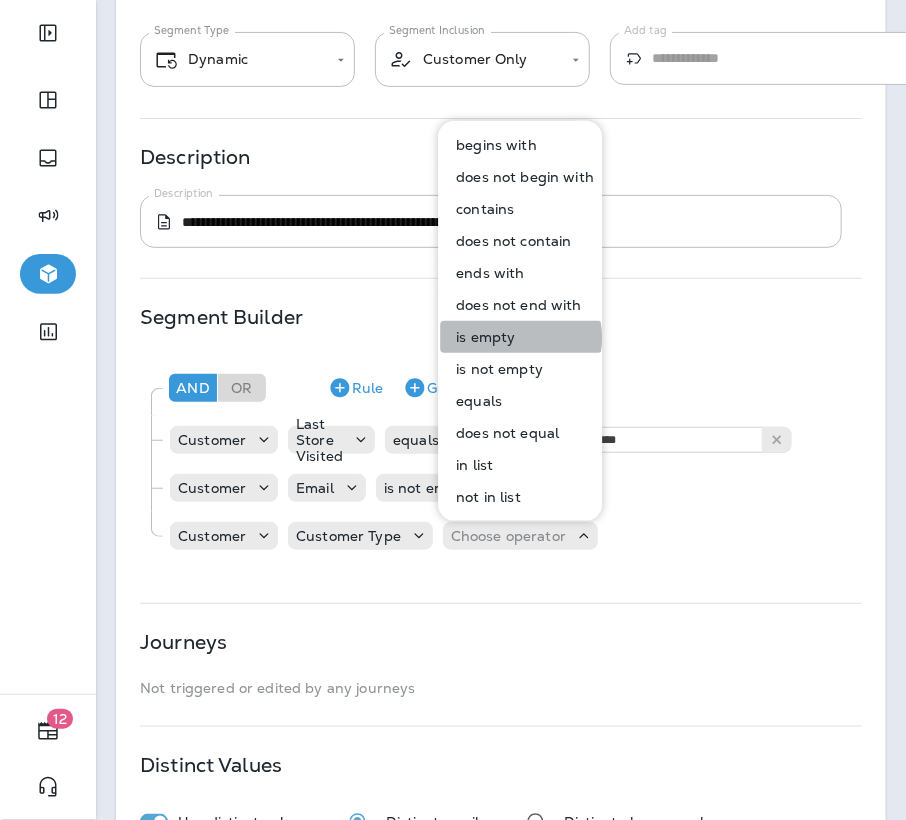 click on "is empty" at bounding box center (521, 337) 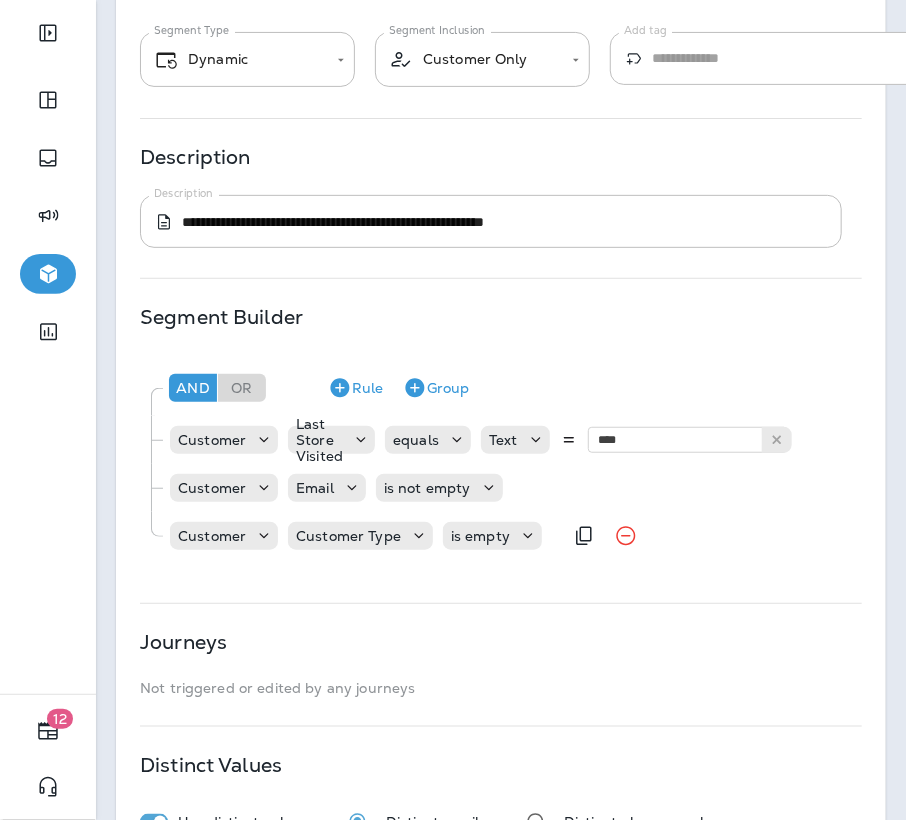 scroll, scrollTop: 187, scrollLeft: 0, axis: vertical 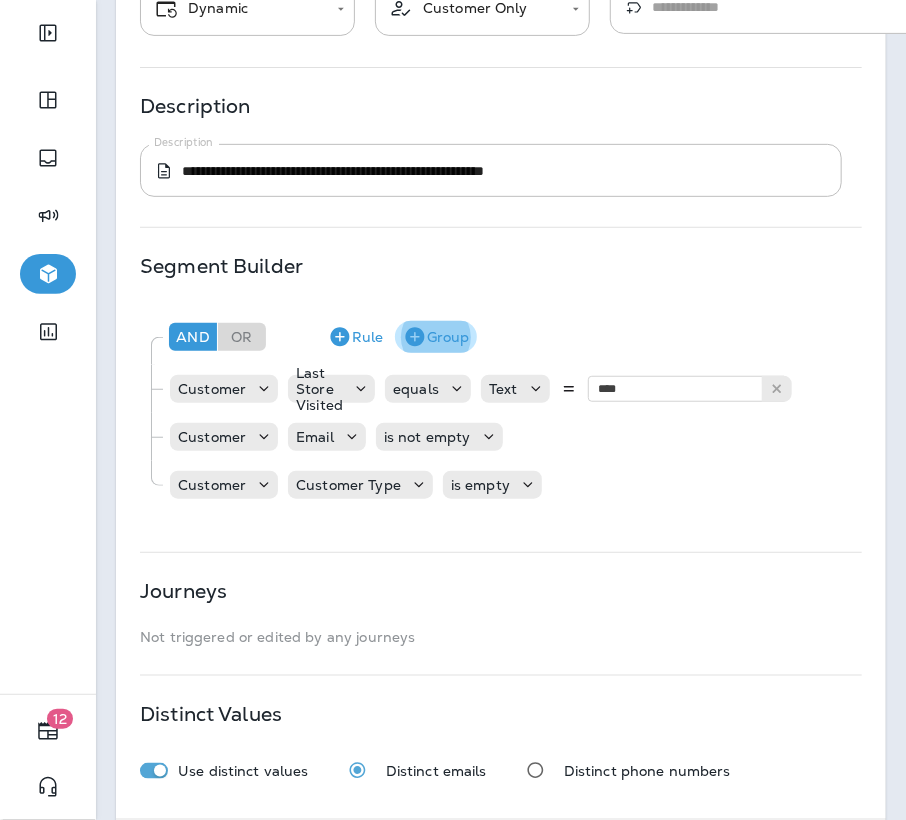 click 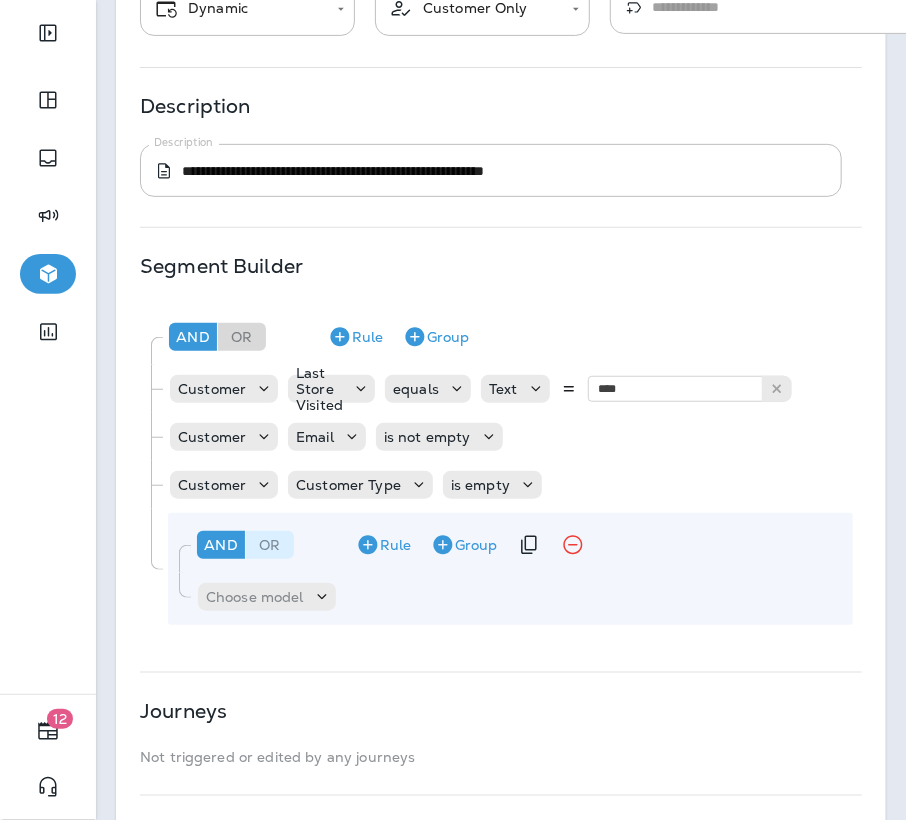 click on "Or" at bounding box center [270, 545] 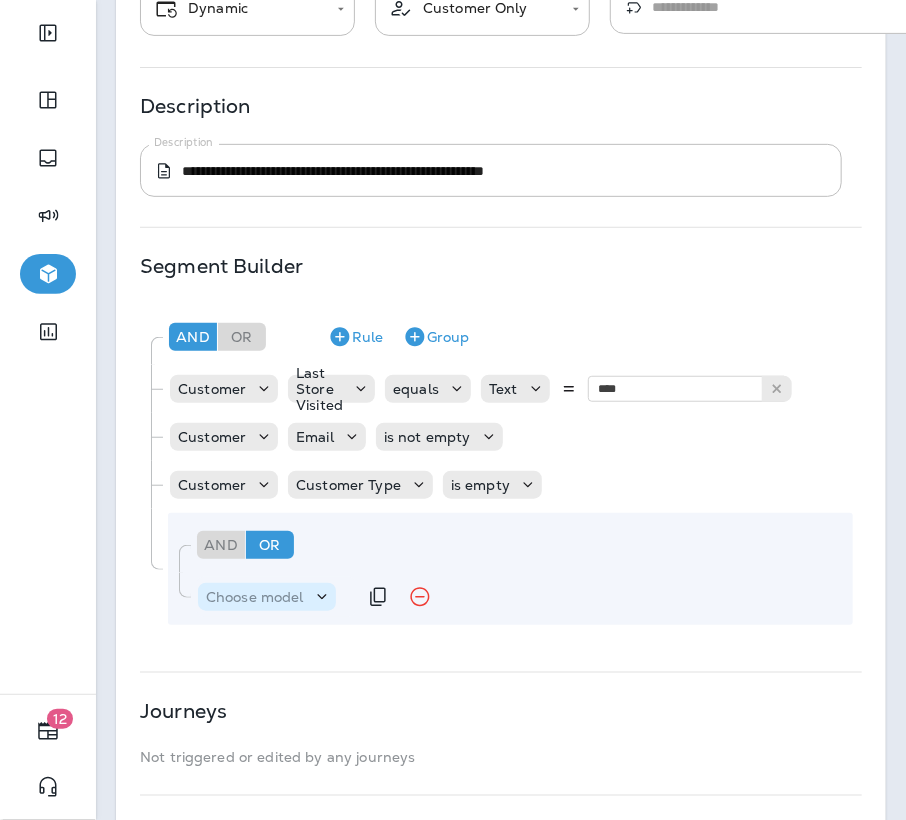 click on "Choose model" at bounding box center (255, 597) 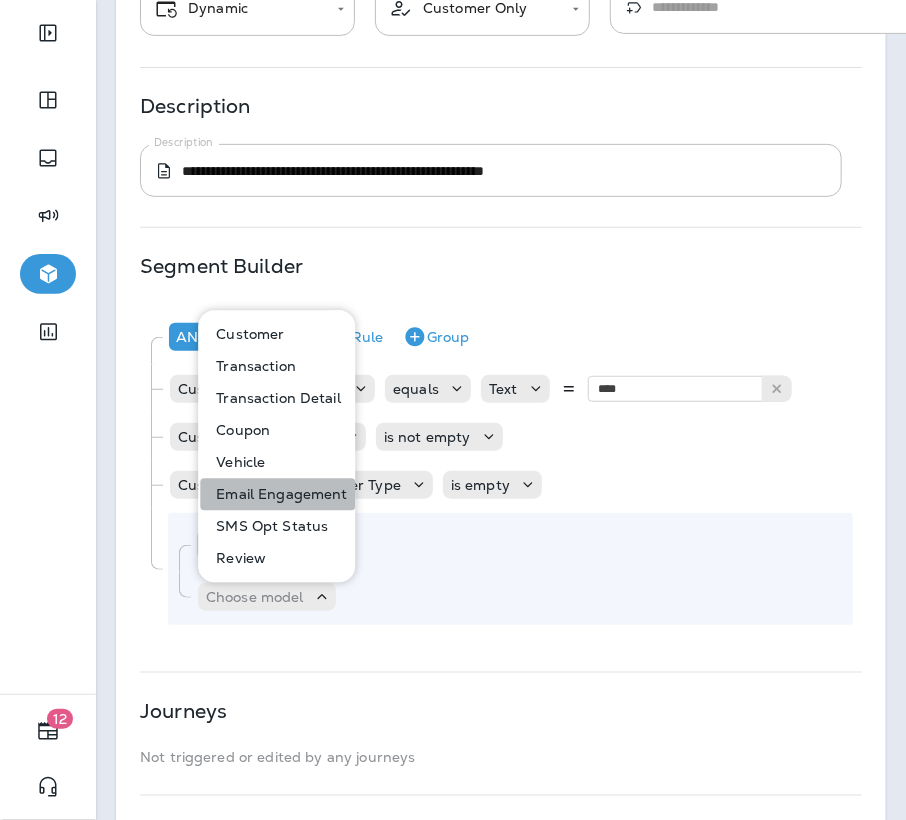 click on "Email Engagement" at bounding box center [277, 494] 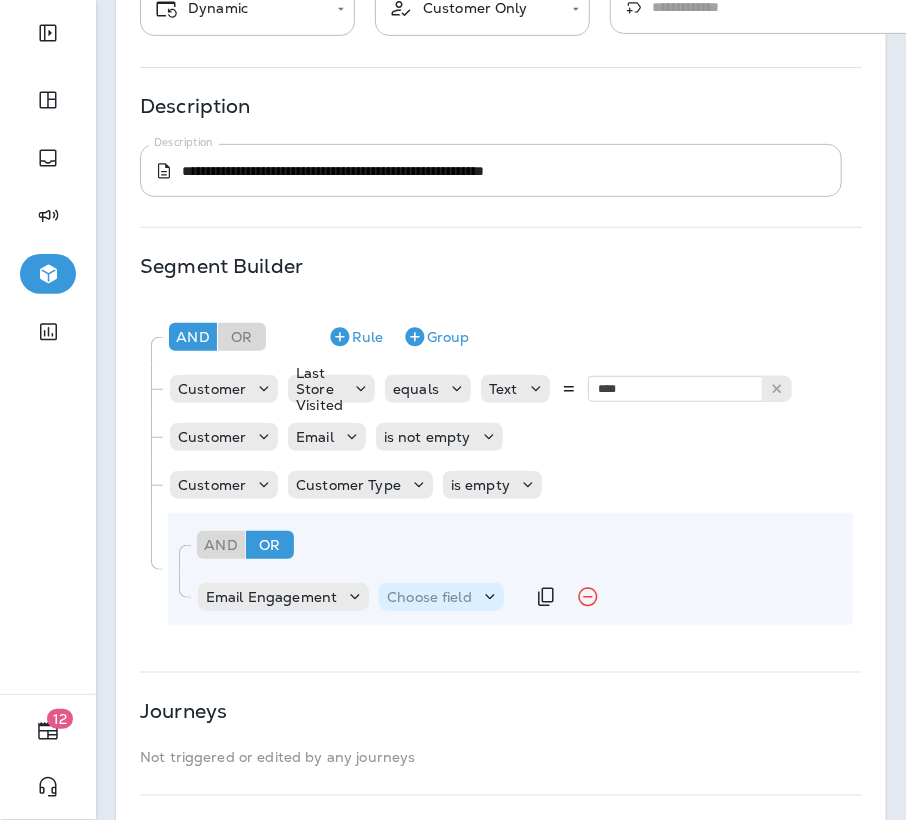 click on "Choose field" at bounding box center (429, 597) 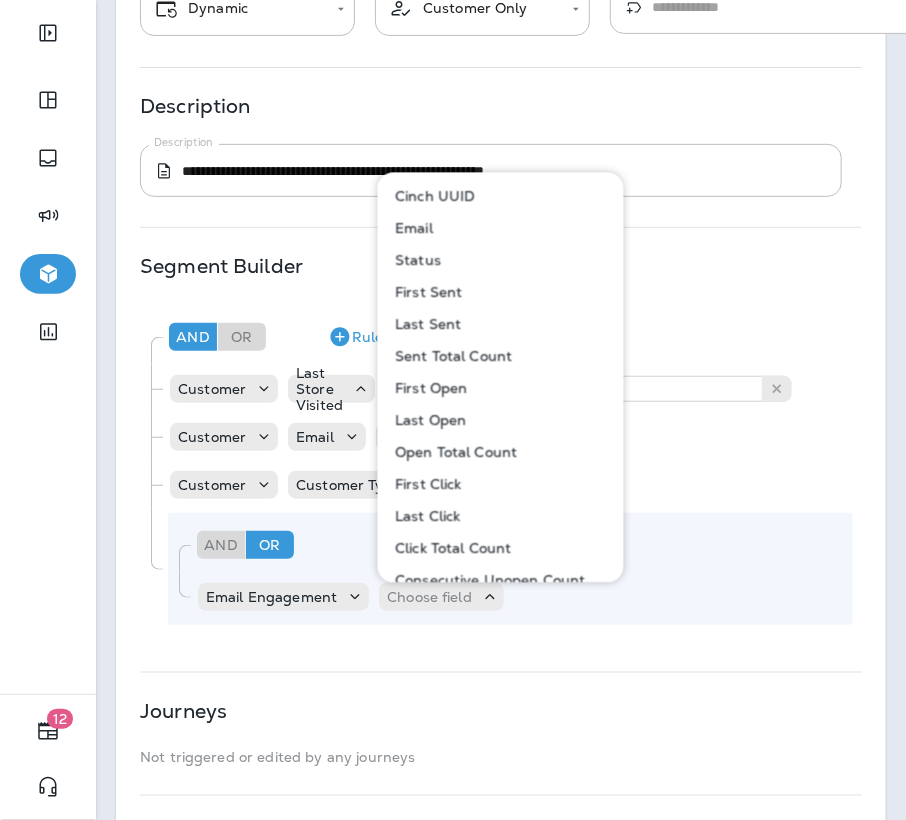 click on "Status" at bounding box center [502, 260] 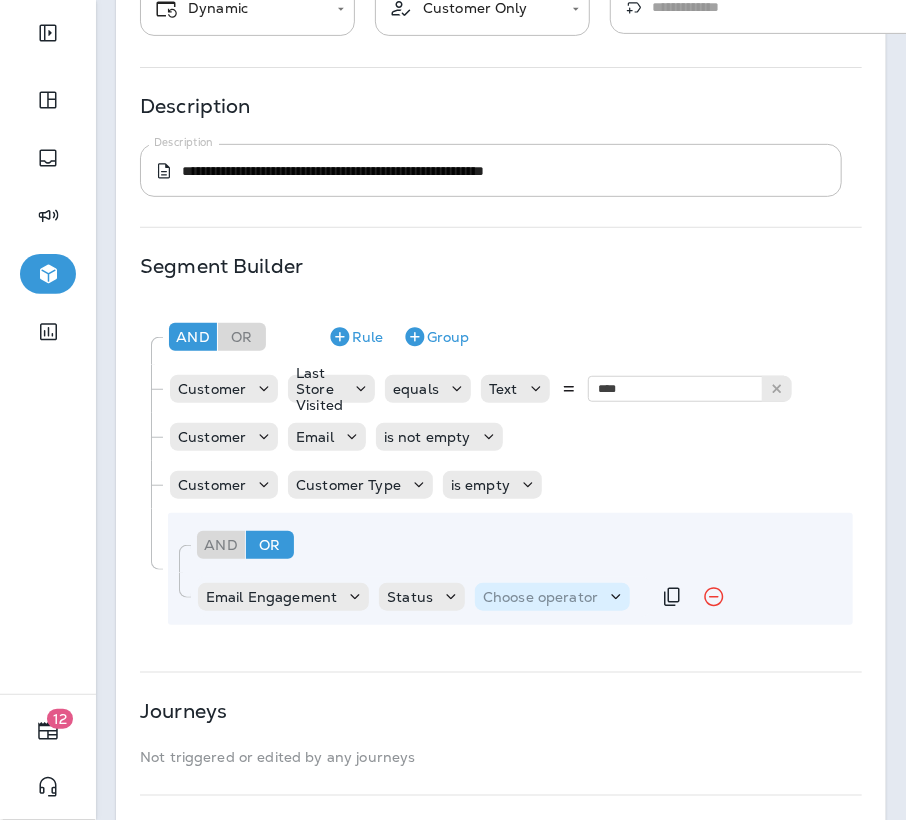 click on "Choose operator" at bounding box center [540, 597] 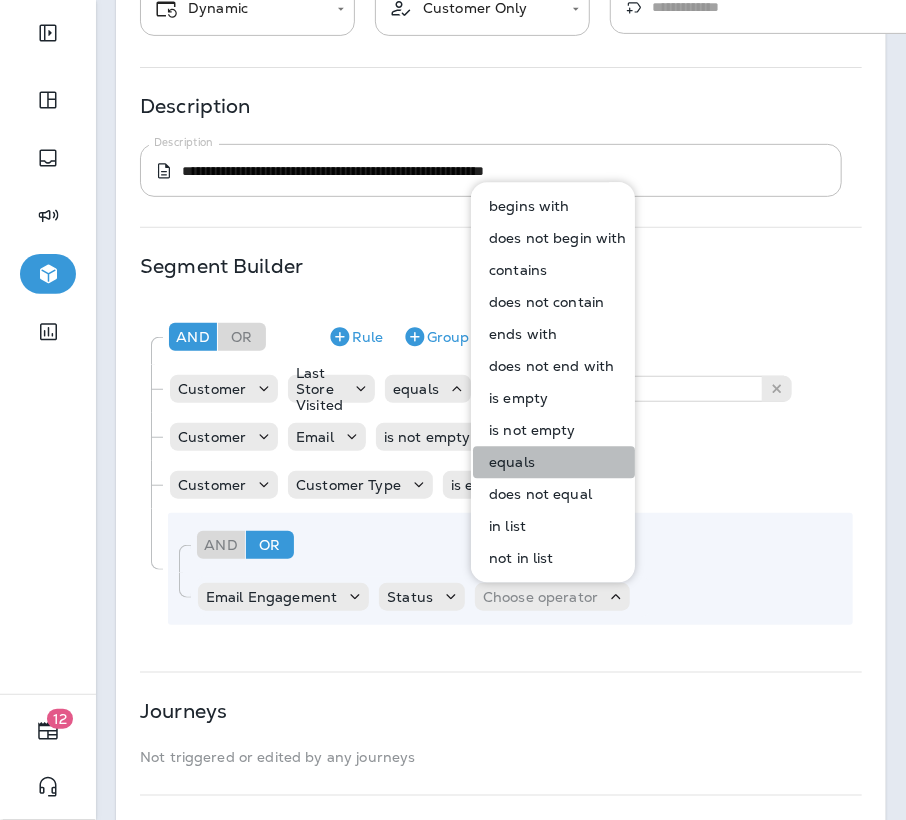 click on "equals" at bounding box center (554, 462) 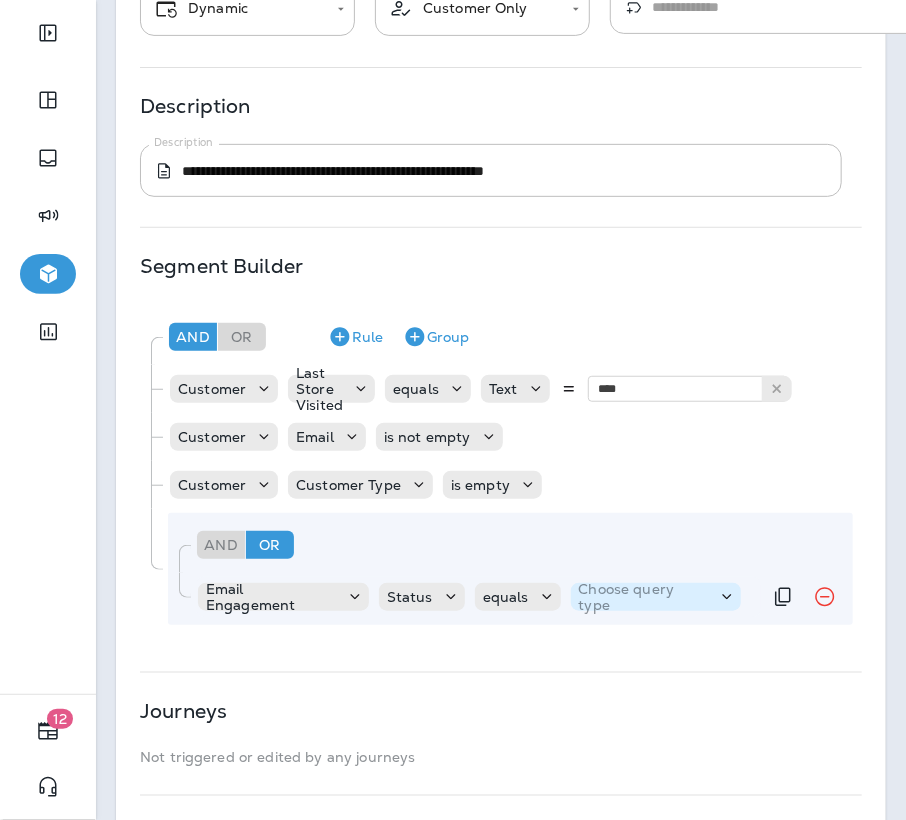 click on "Choose query type" at bounding box center [644, 597] 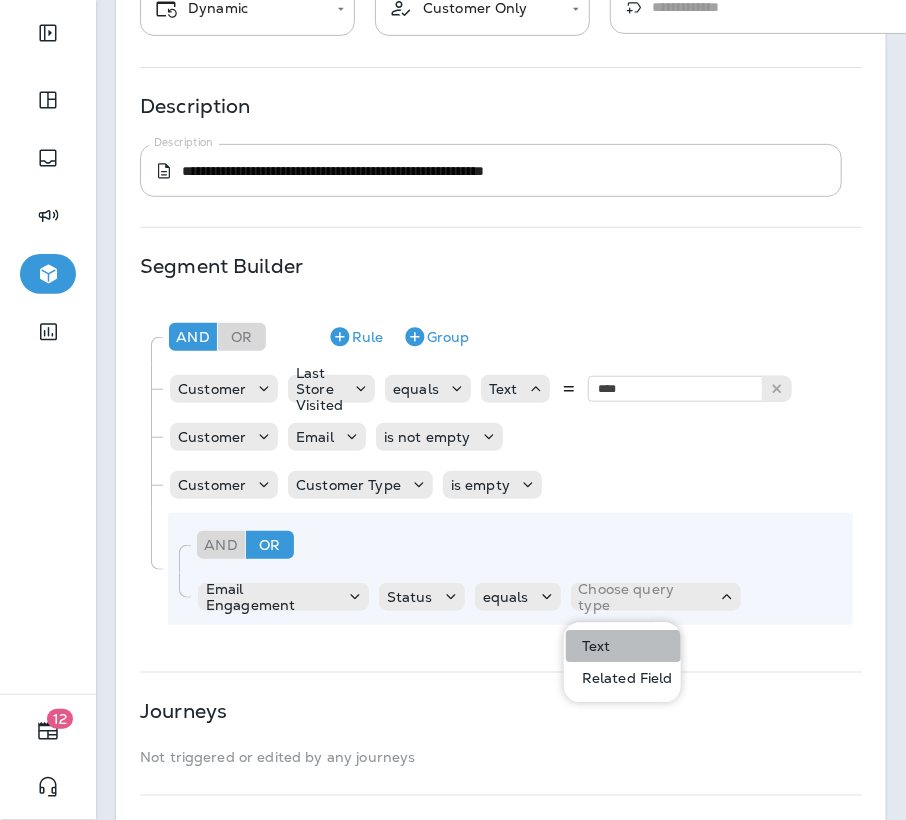 click on "Text" at bounding box center [623, 646] 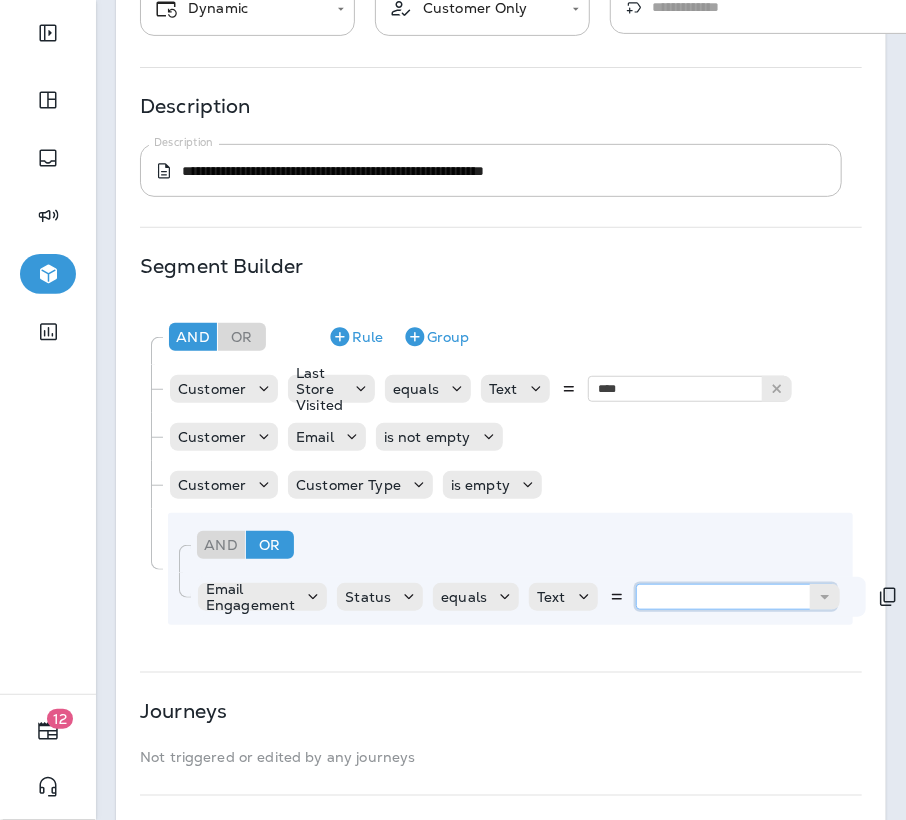 click at bounding box center (736, 597) 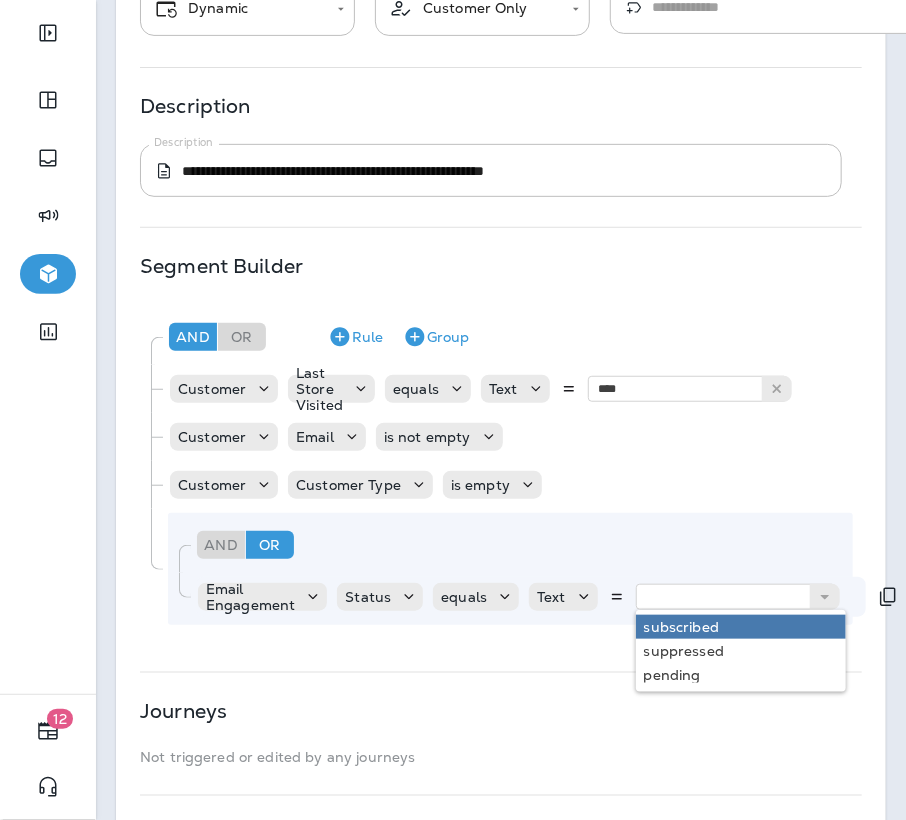 type on "**********" 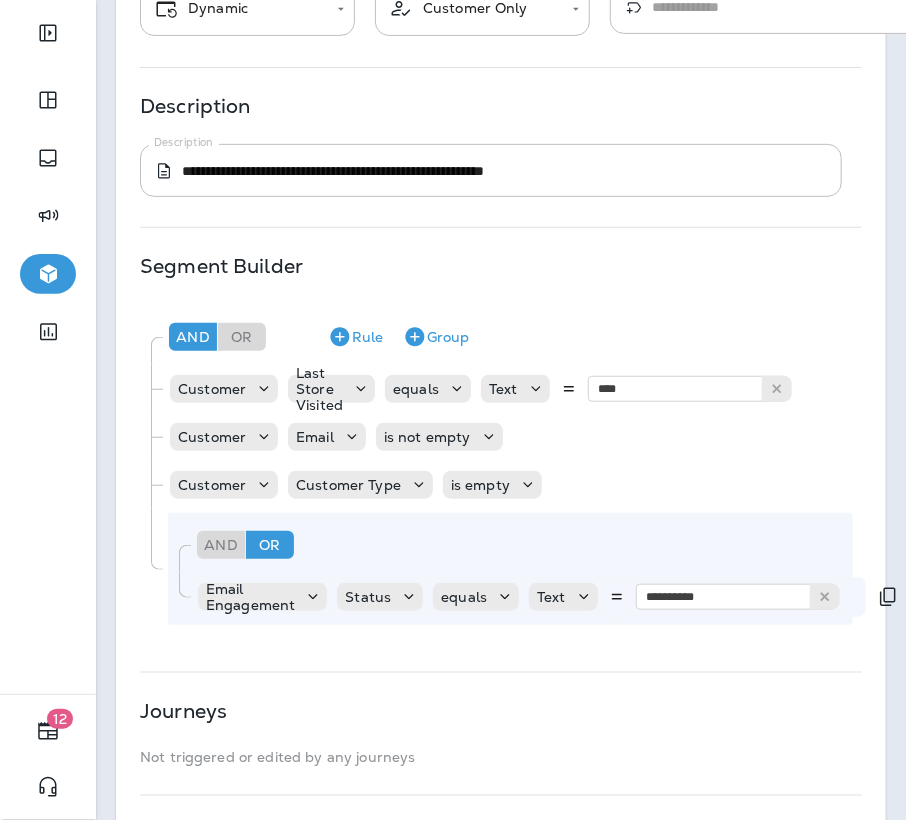 click on "**********" at bounding box center [500, 469] 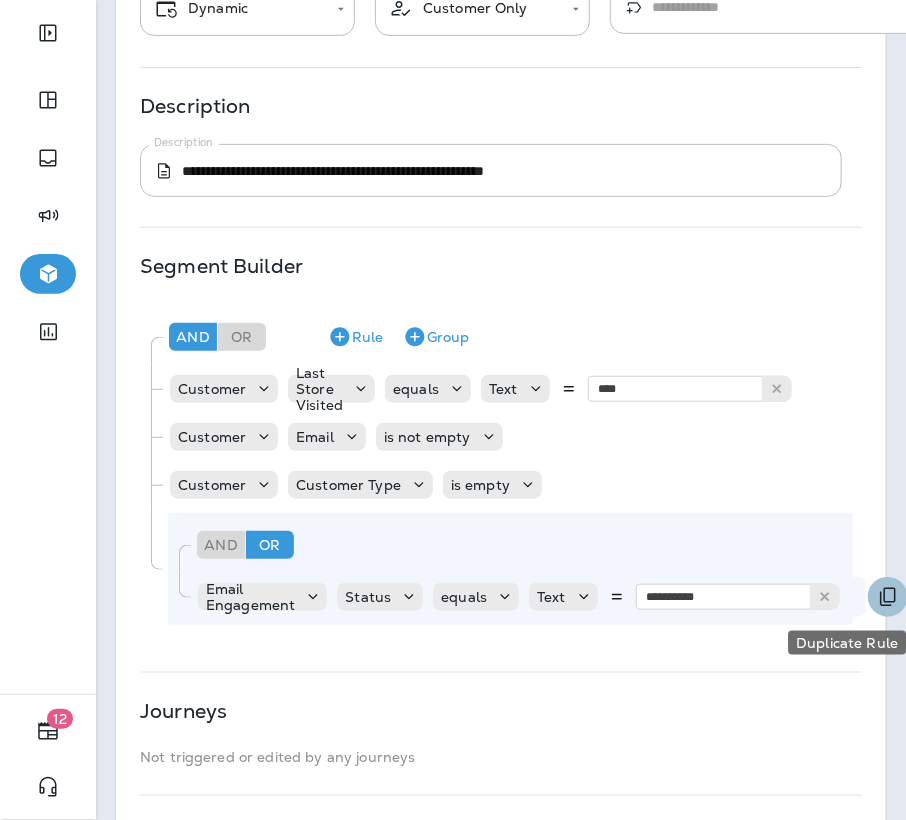 click 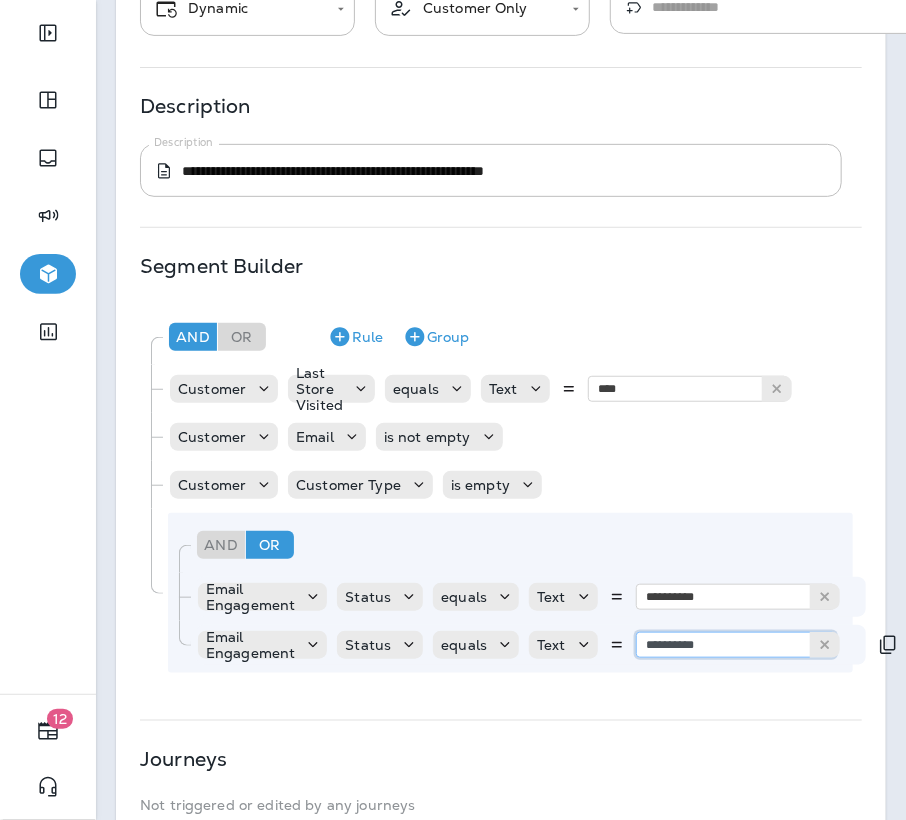 click on "**********" at bounding box center (736, 645) 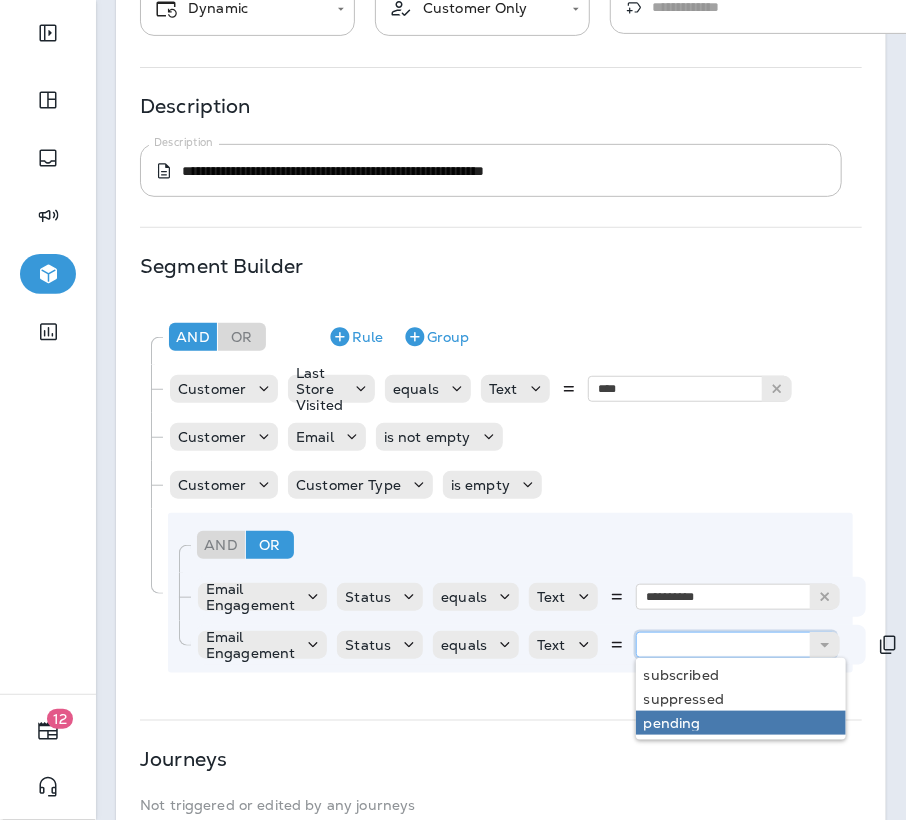 type on "*******" 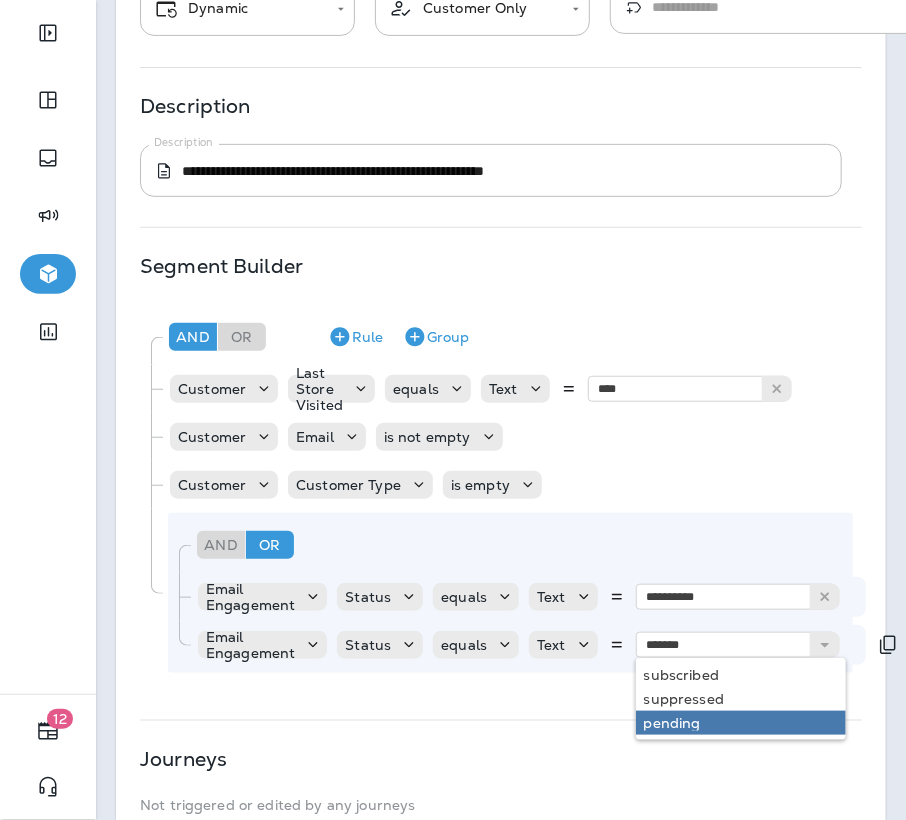click on "**********" at bounding box center (501, 442) 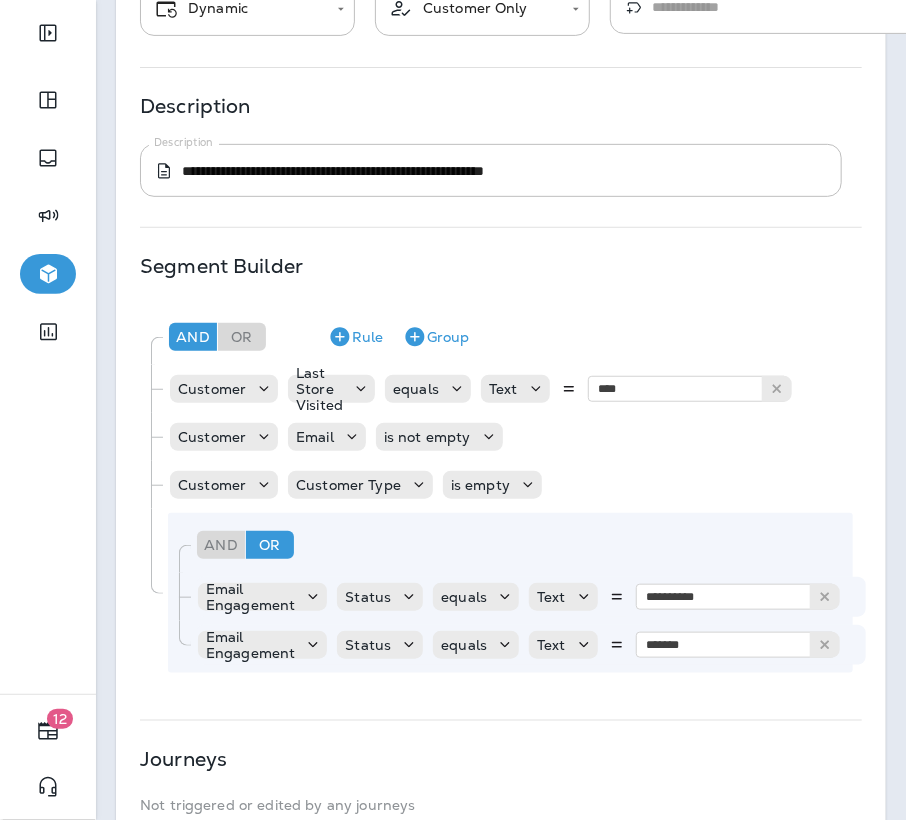 click on "**********" at bounding box center (501, 442) 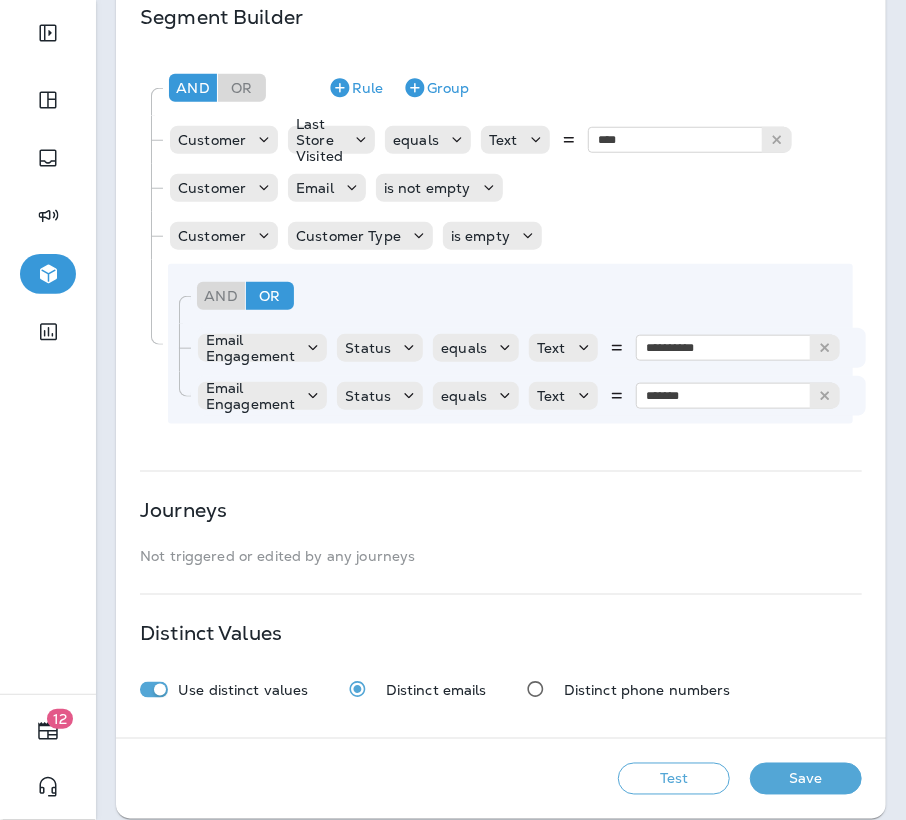 scroll, scrollTop: 469, scrollLeft: 0, axis: vertical 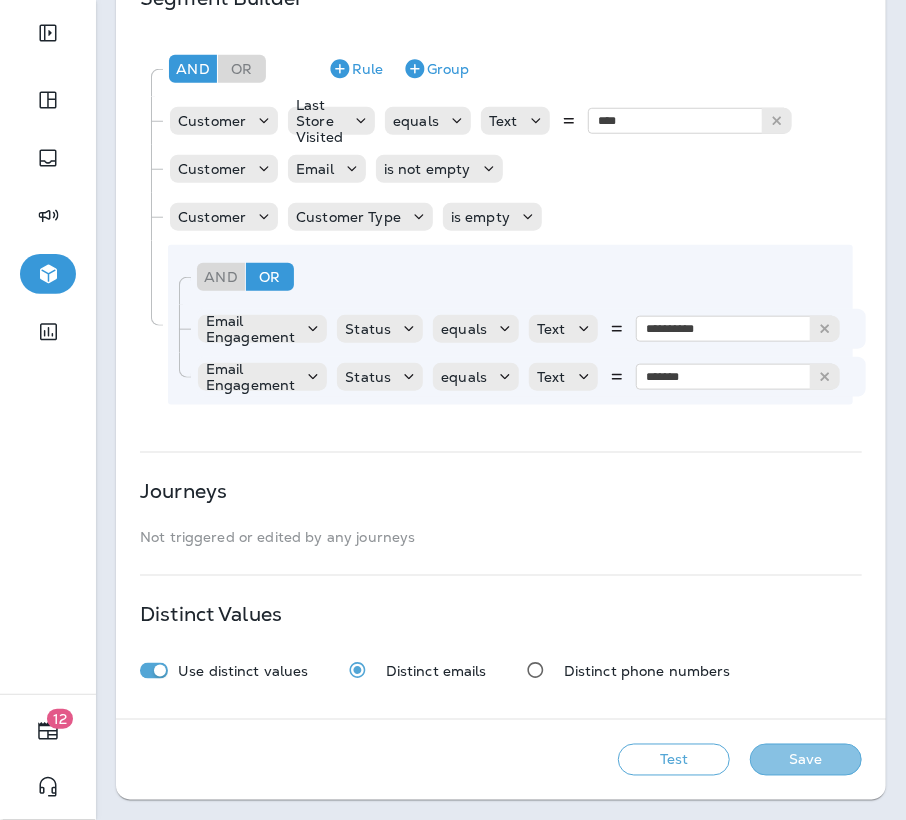 click on "Save" at bounding box center (806, 760) 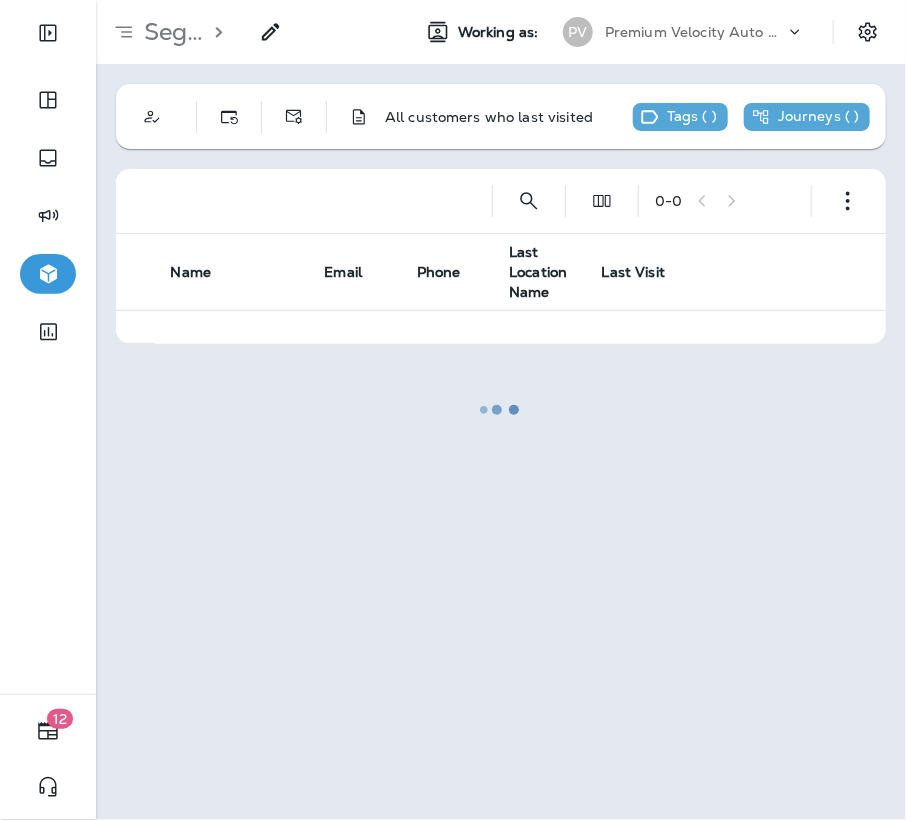 click on "0  -  0" at bounding box center (501, 201) 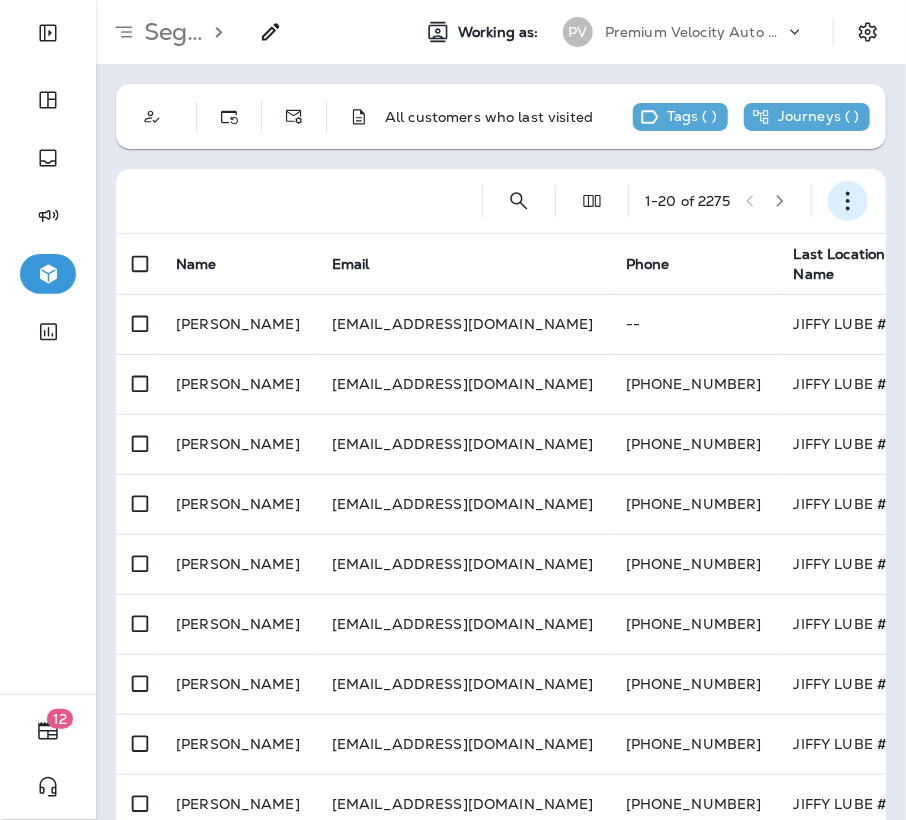 click 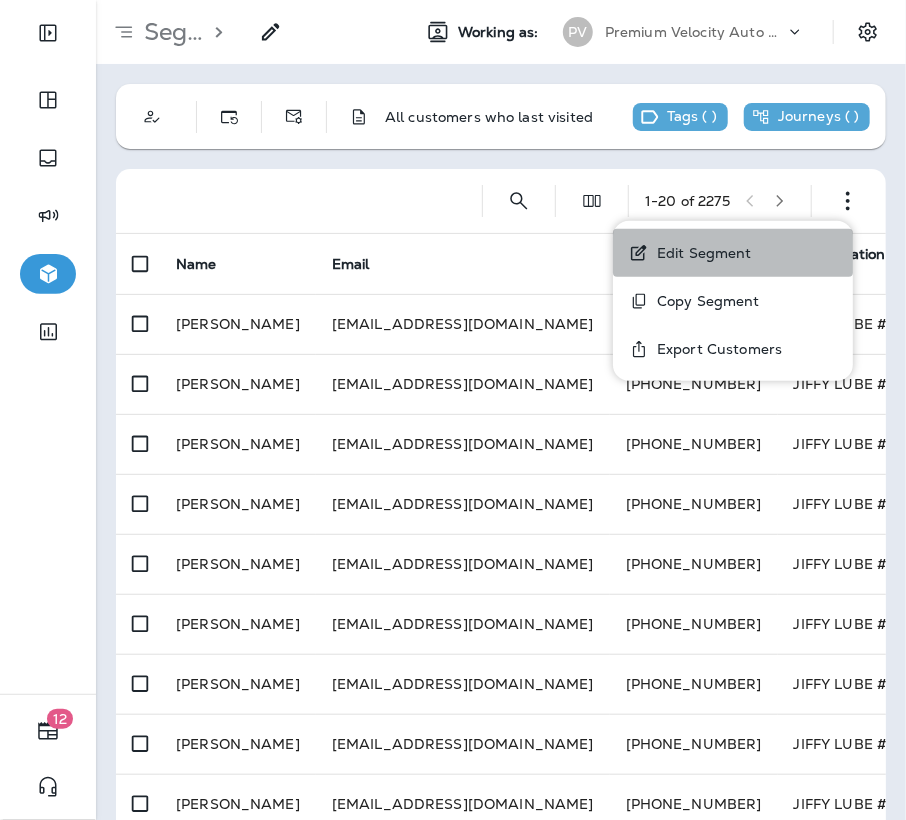 click on "Edit Segment" at bounding box center (700, 253) 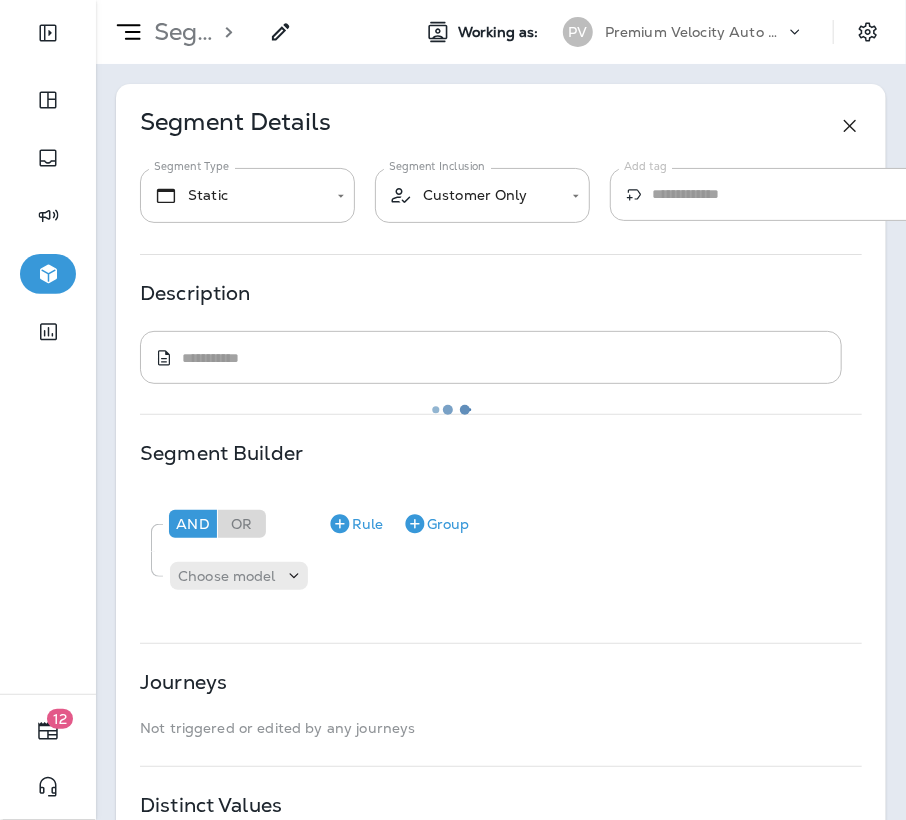 type on "*******" 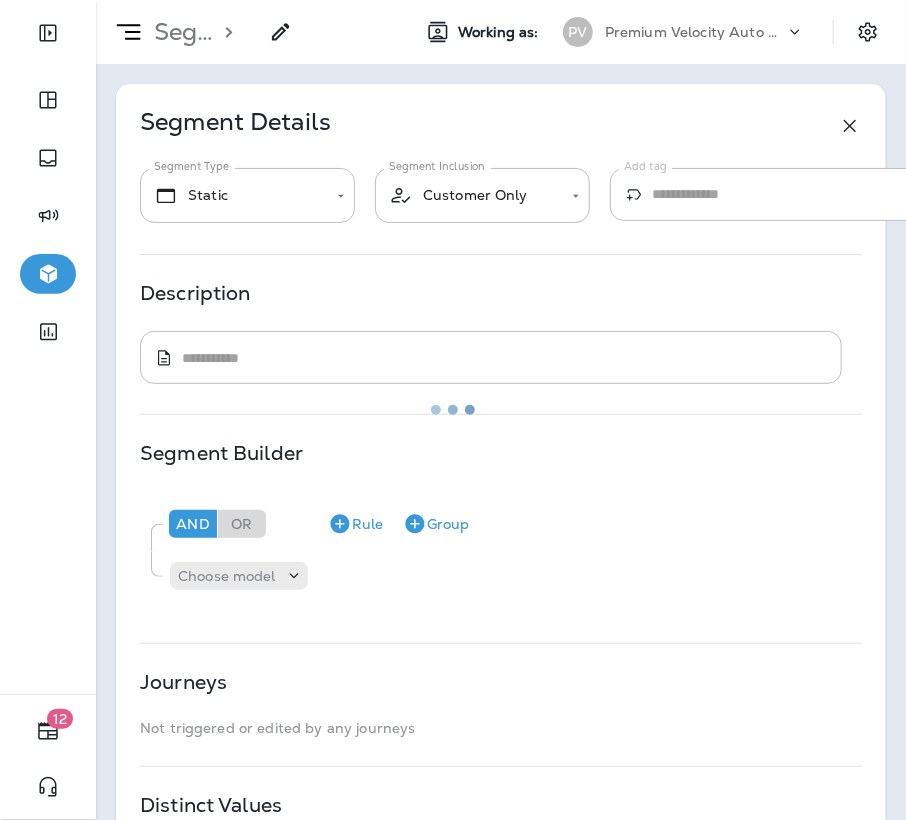 type on "**********" 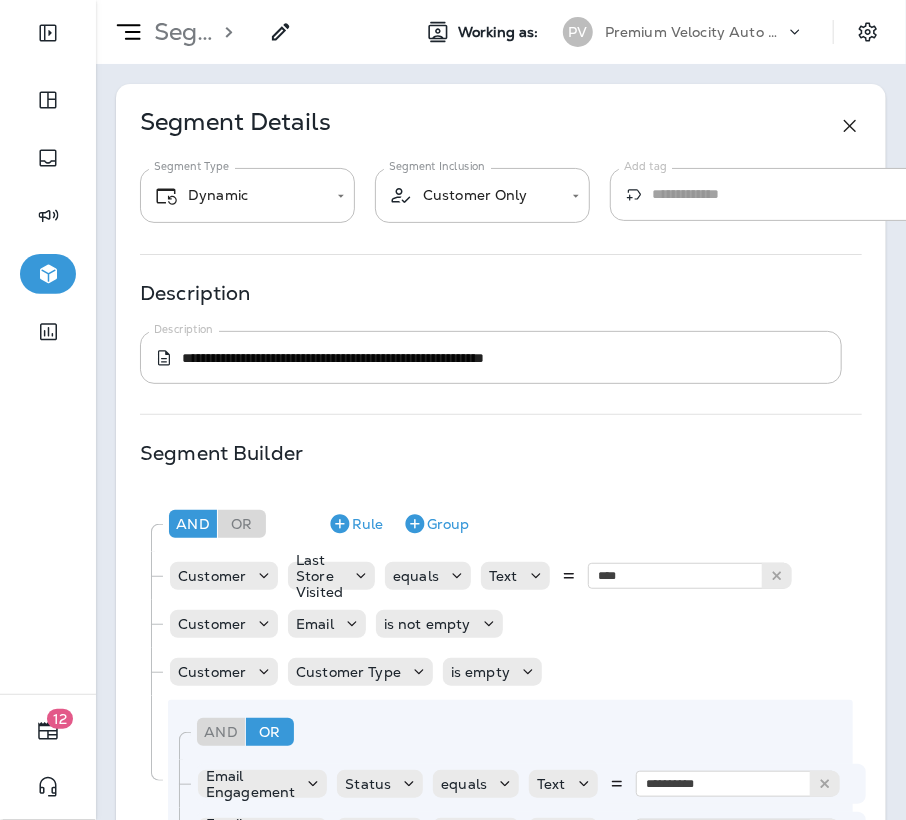 scroll, scrollTop: 469, scrollLeft: 0, axis: vertical 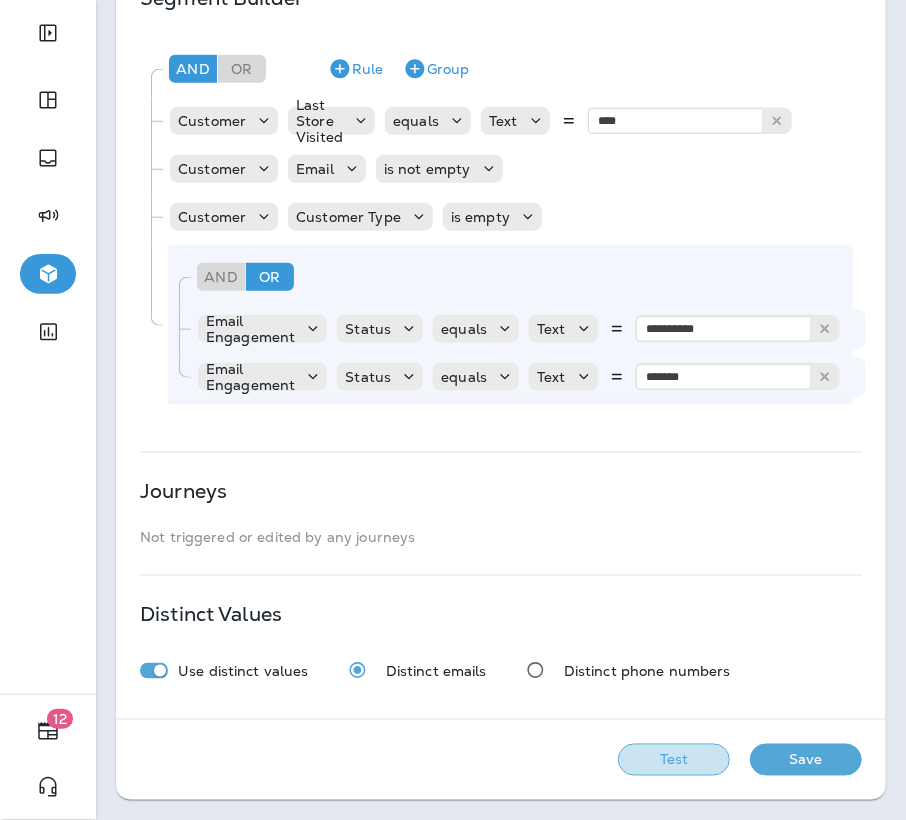 click on "Test" at bounding box center [674, 760] 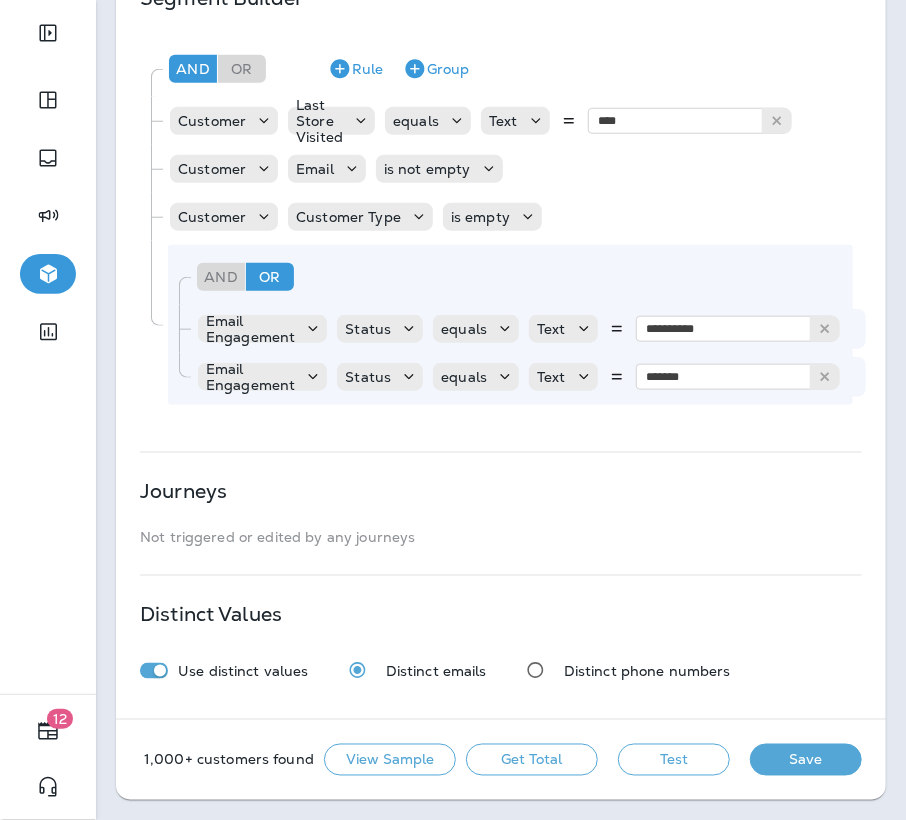 click on "Get Total" at bounding box center (532, 760) 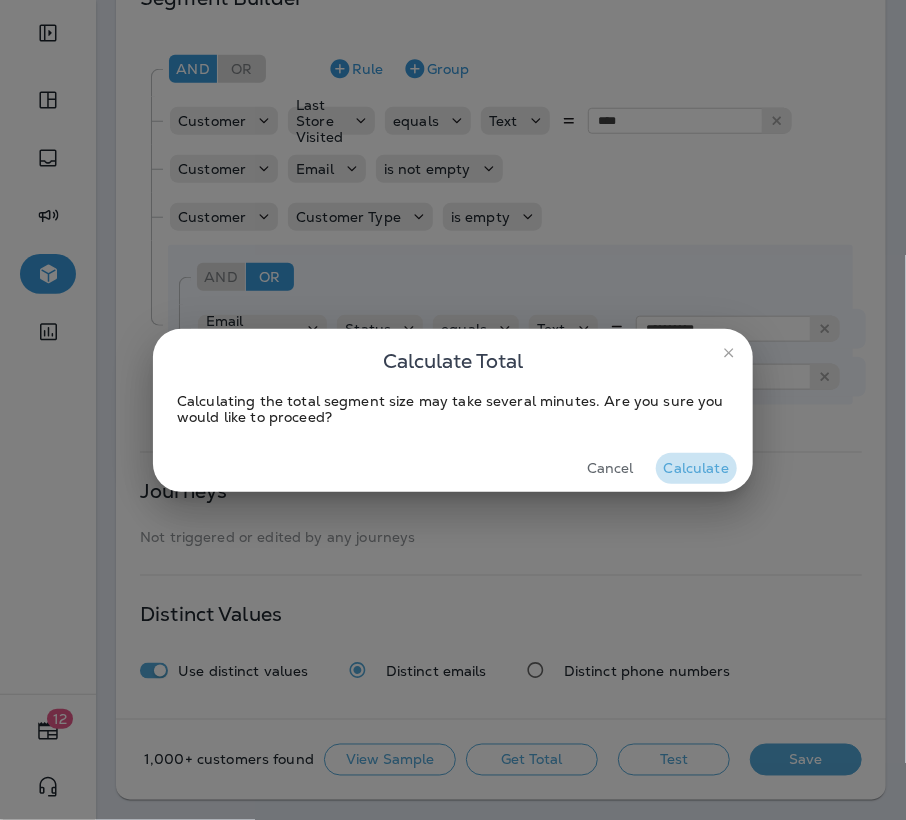 click on "Calculate" at bounding box center (696, 468) 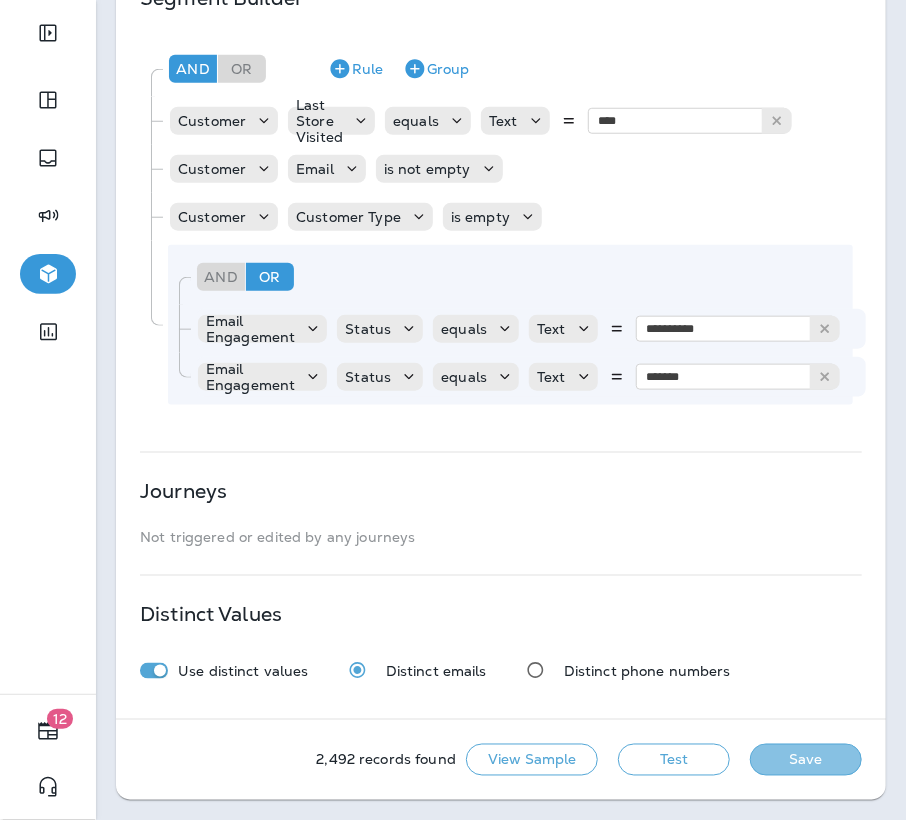 click on "Save" at bounding box center (806, 760) 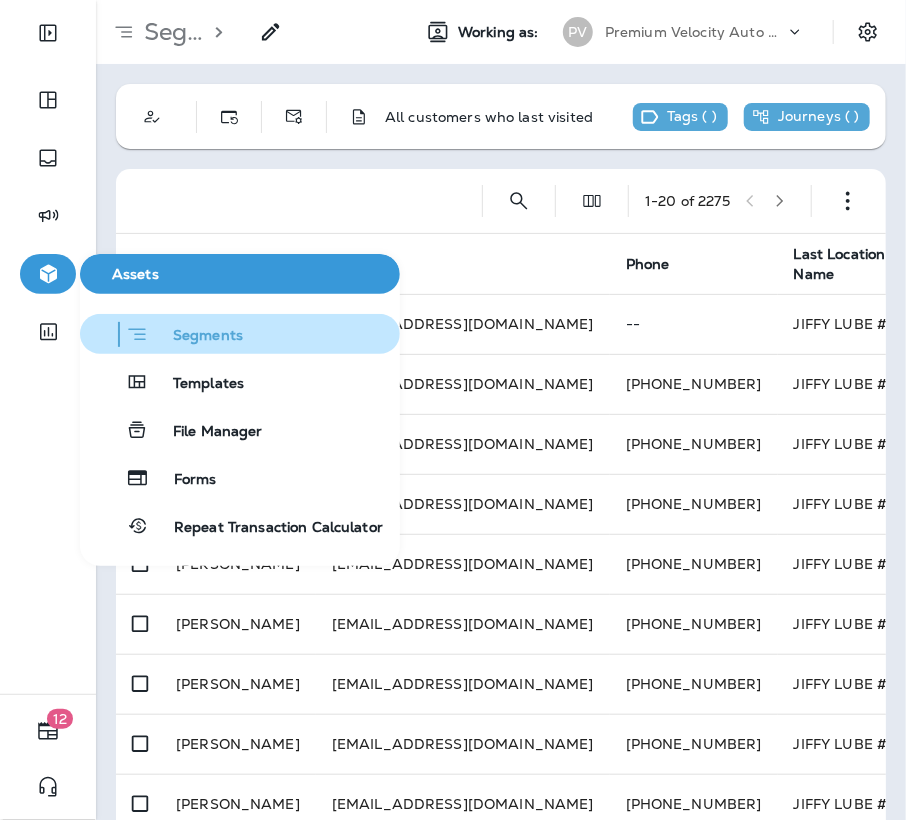 click on "Segments" at bounding box center (240, 334) 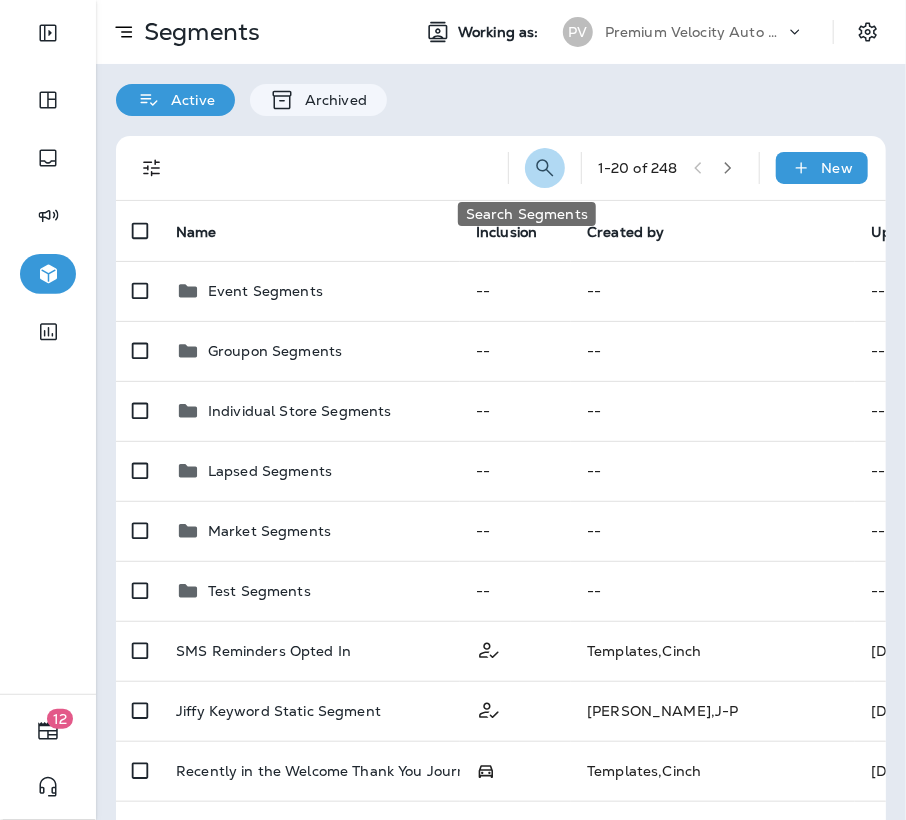 click 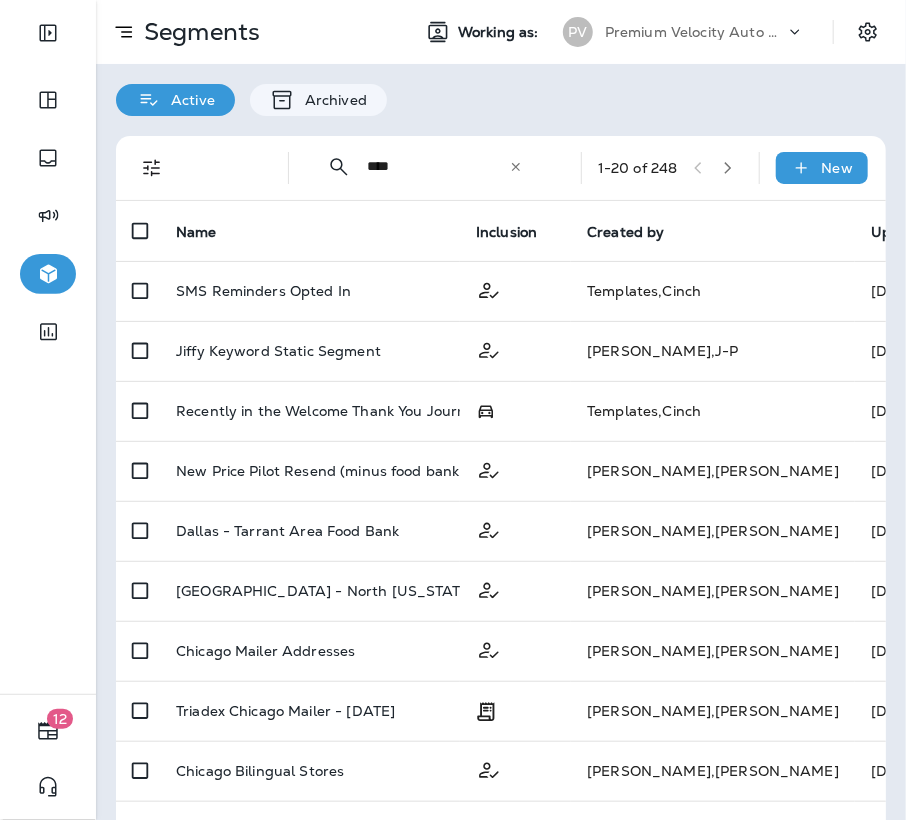 type on "****" 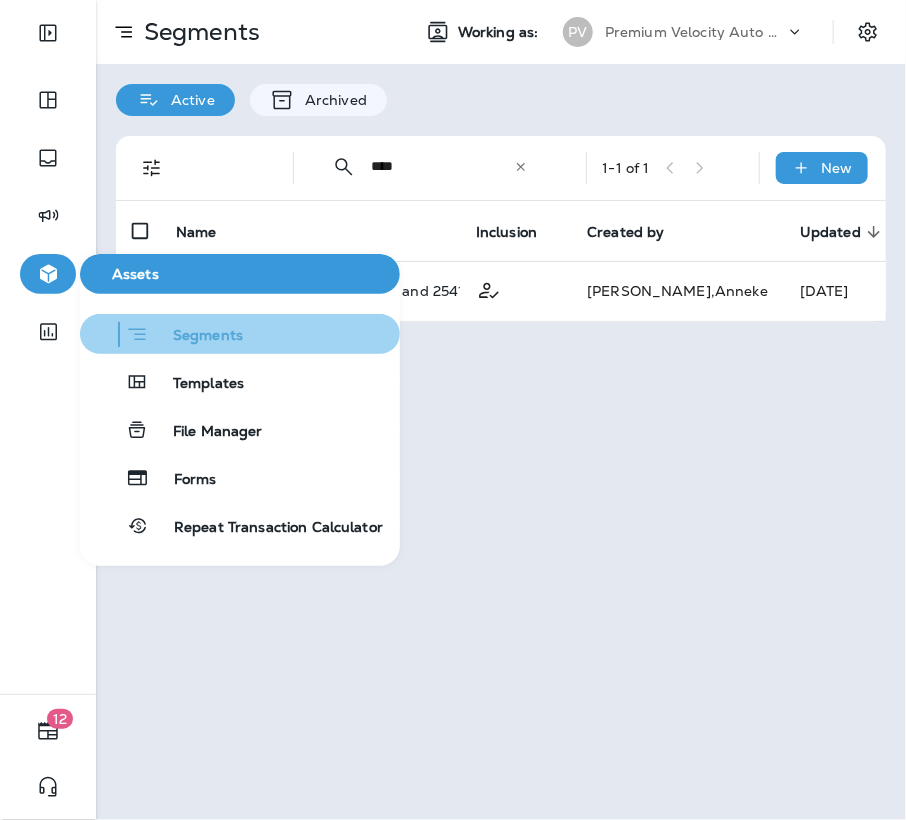 click on "Segments" at bounding box center [196, 337] 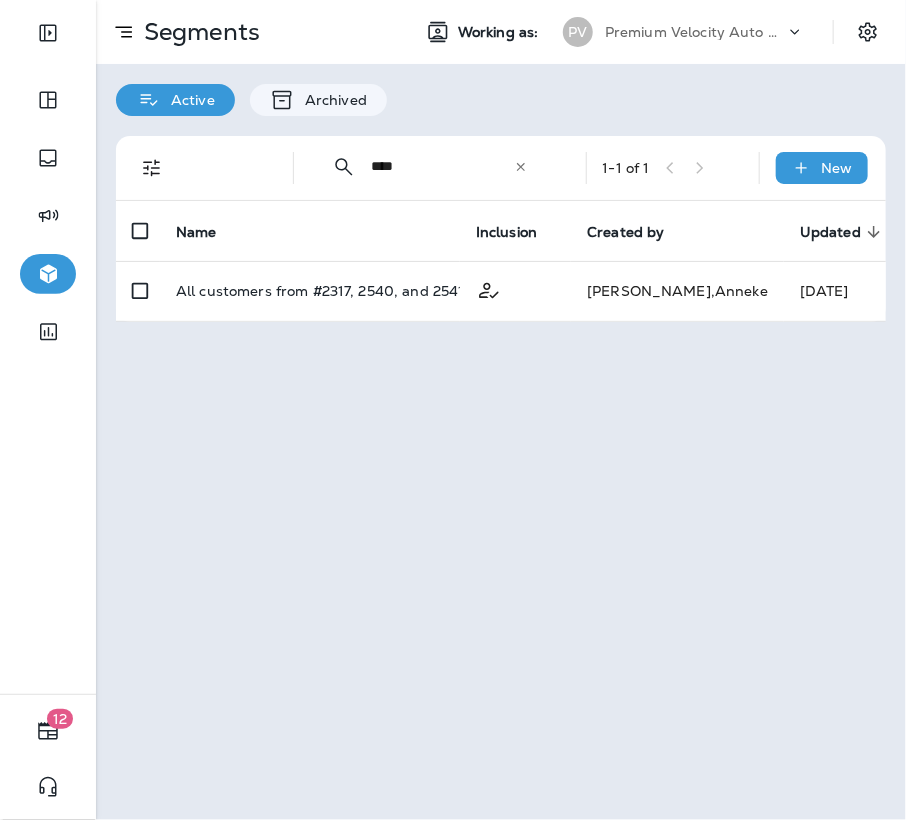 click 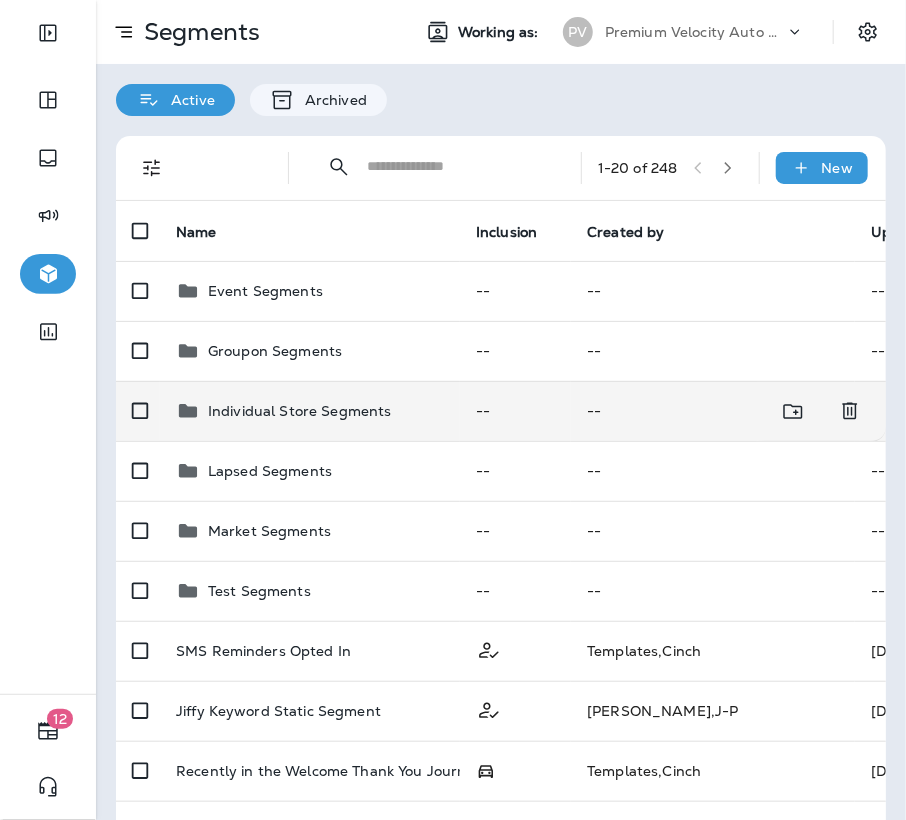 click on "Individual Store Segments" at bounding box center [300, 411] 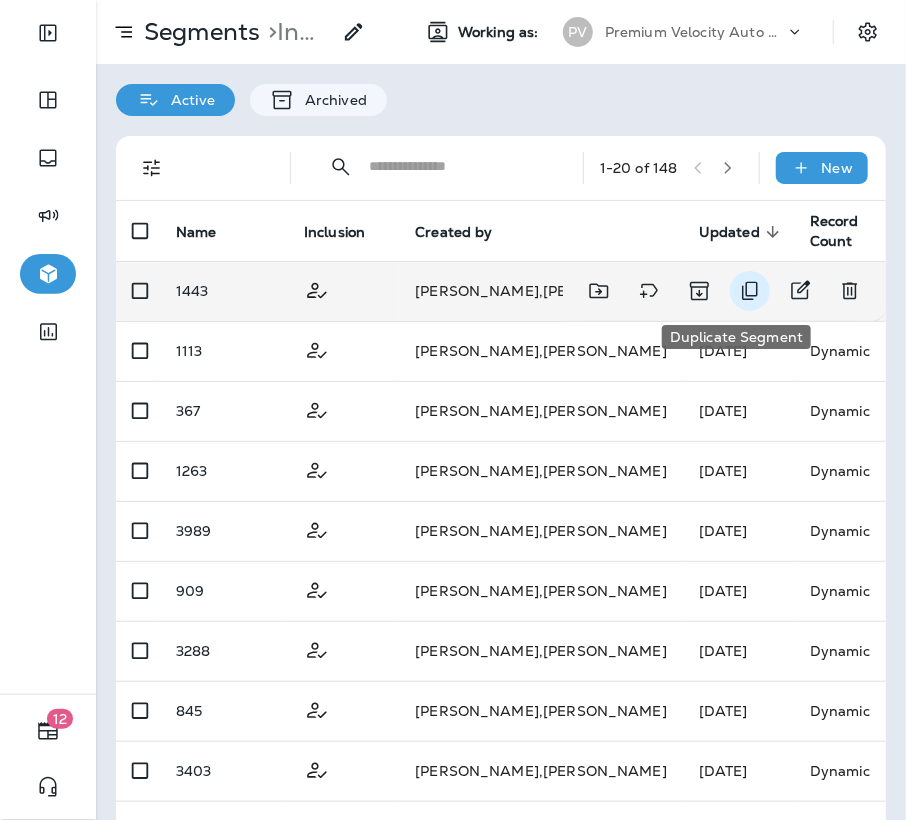 click 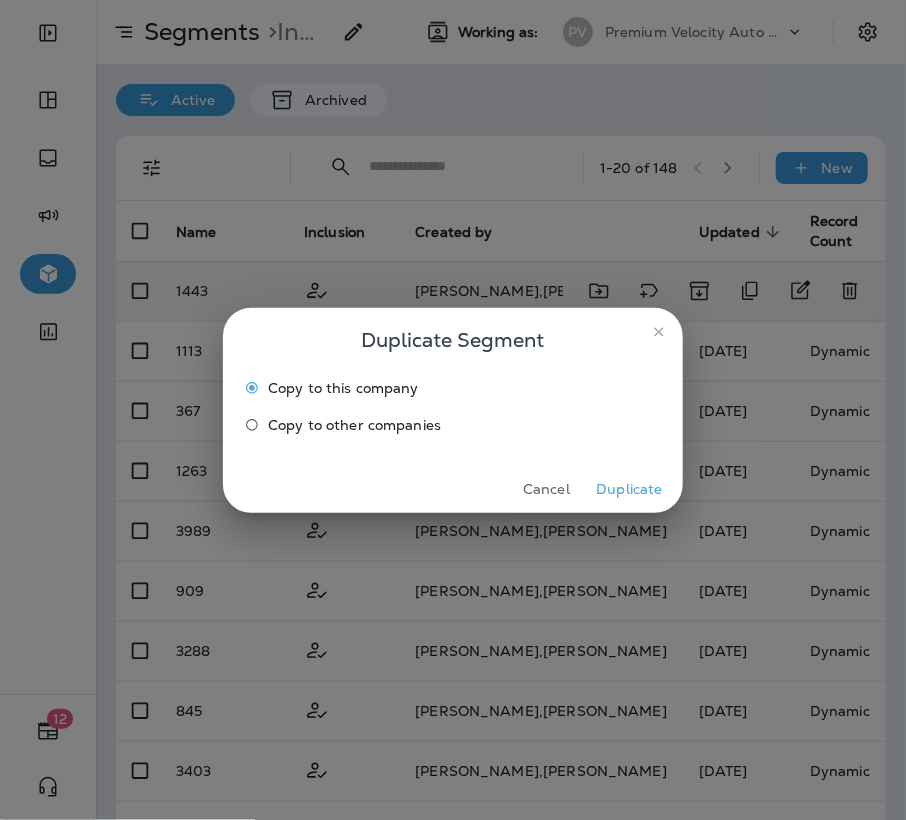 click on "Duplicate" at bounding box center (629, 489) 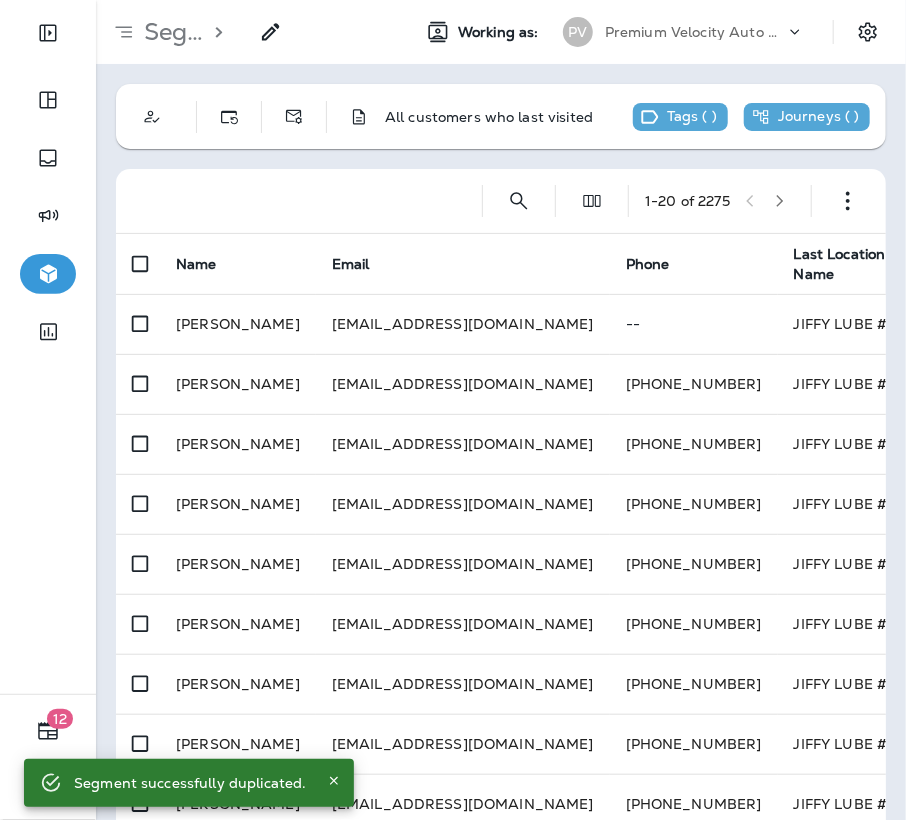 click 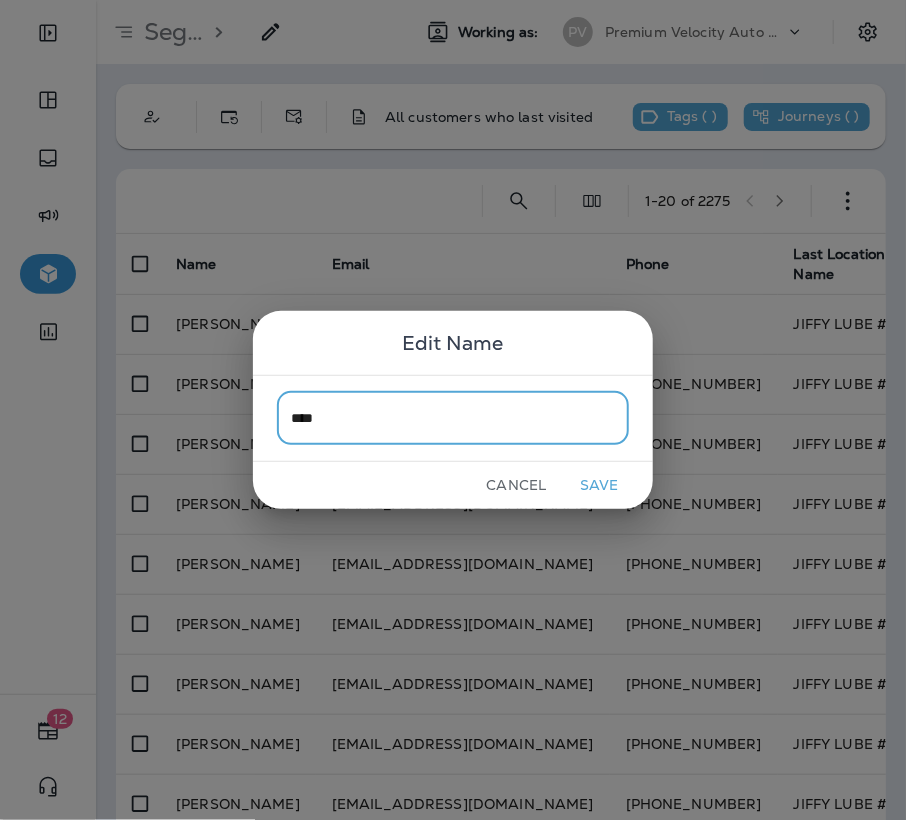 type on "****" 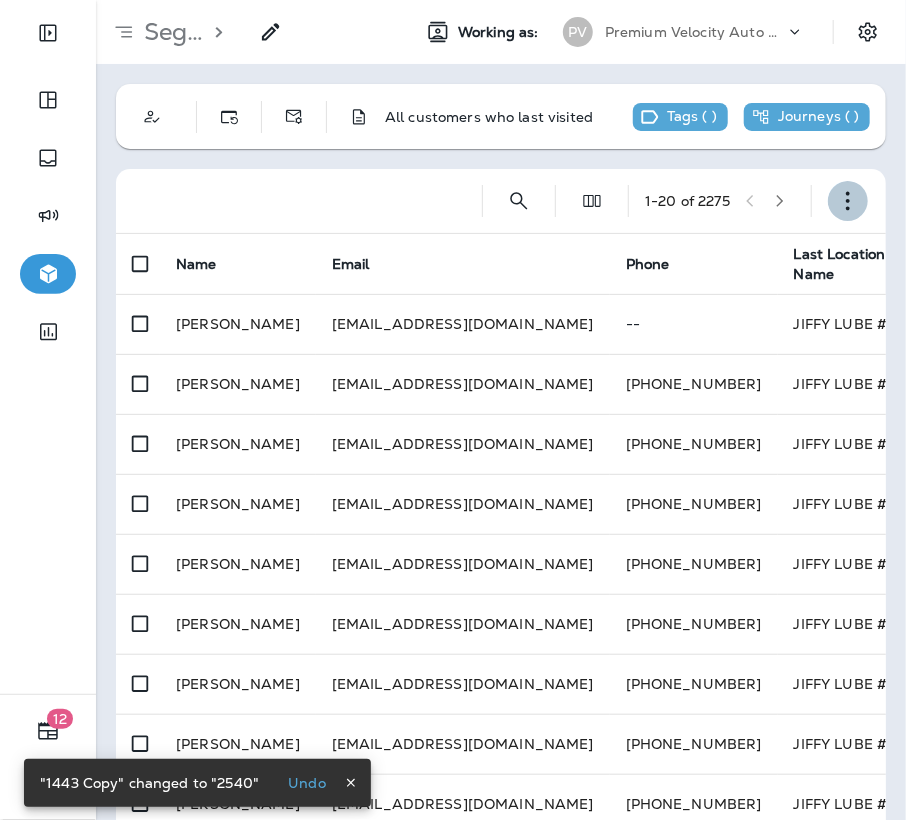 click 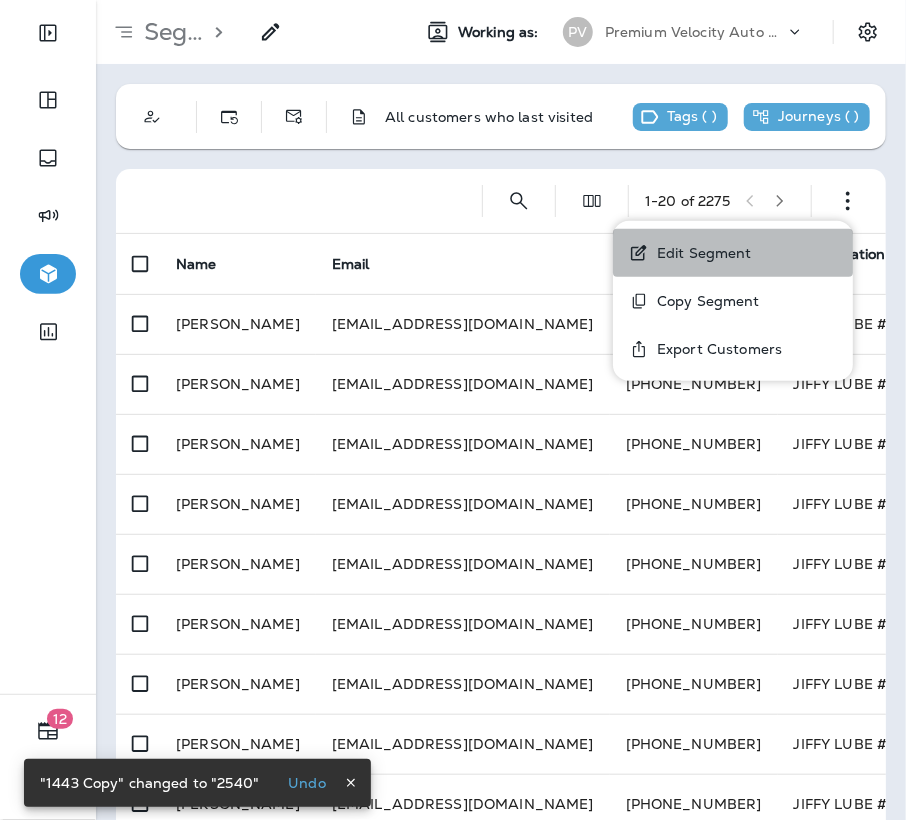 click on "Edit Segment" at bounding box center (733, 253) 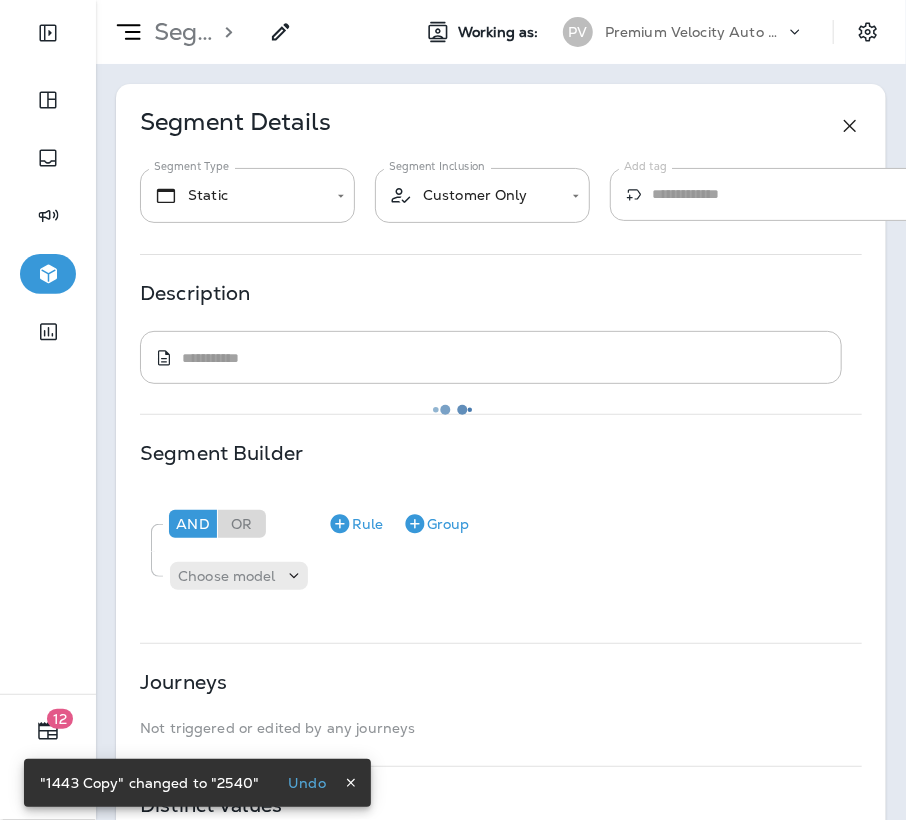 type on "*******" 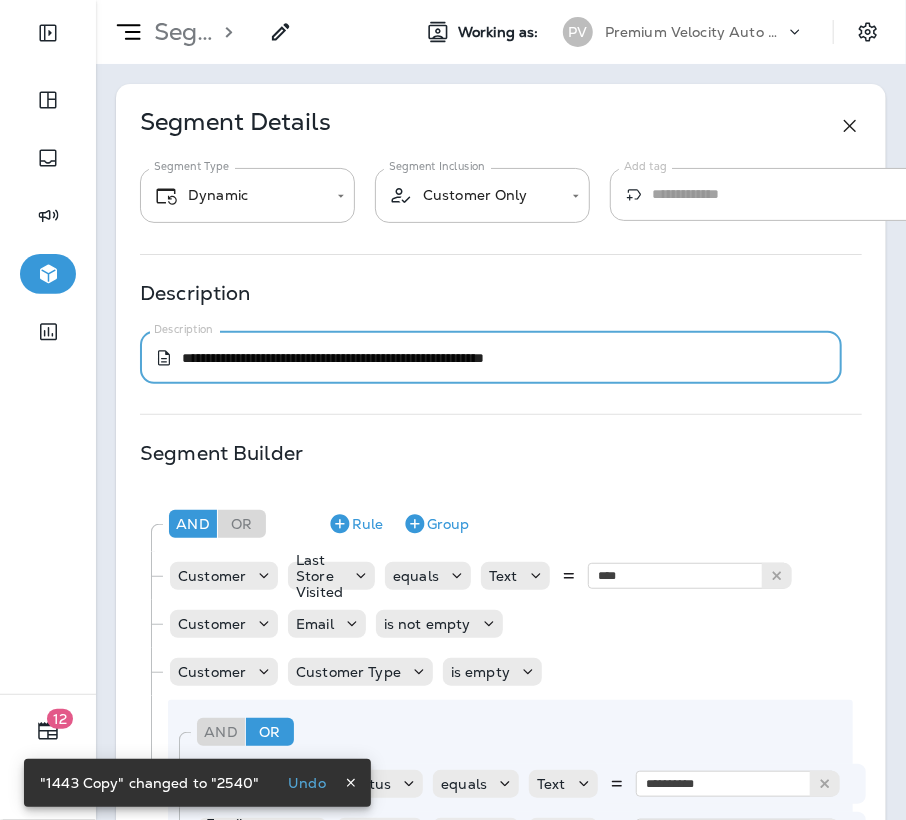 drag, startPoint x: 431, startPoint y: 356, endPoint x: 800, endPoint y: 354, distance: 369.00543 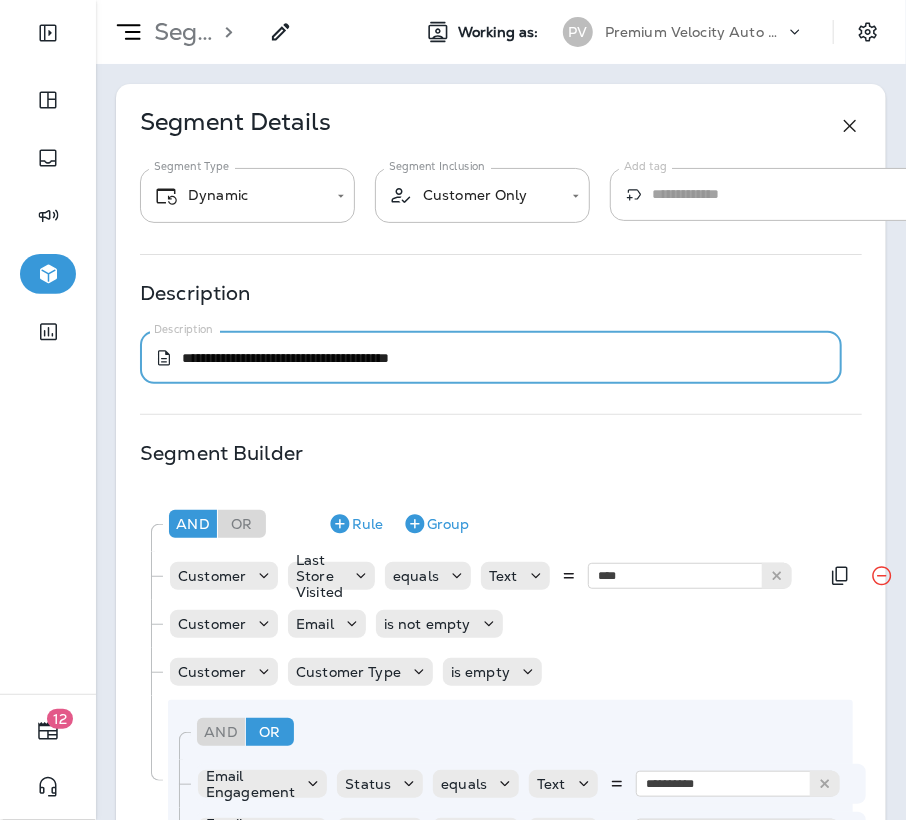 type on "**********" 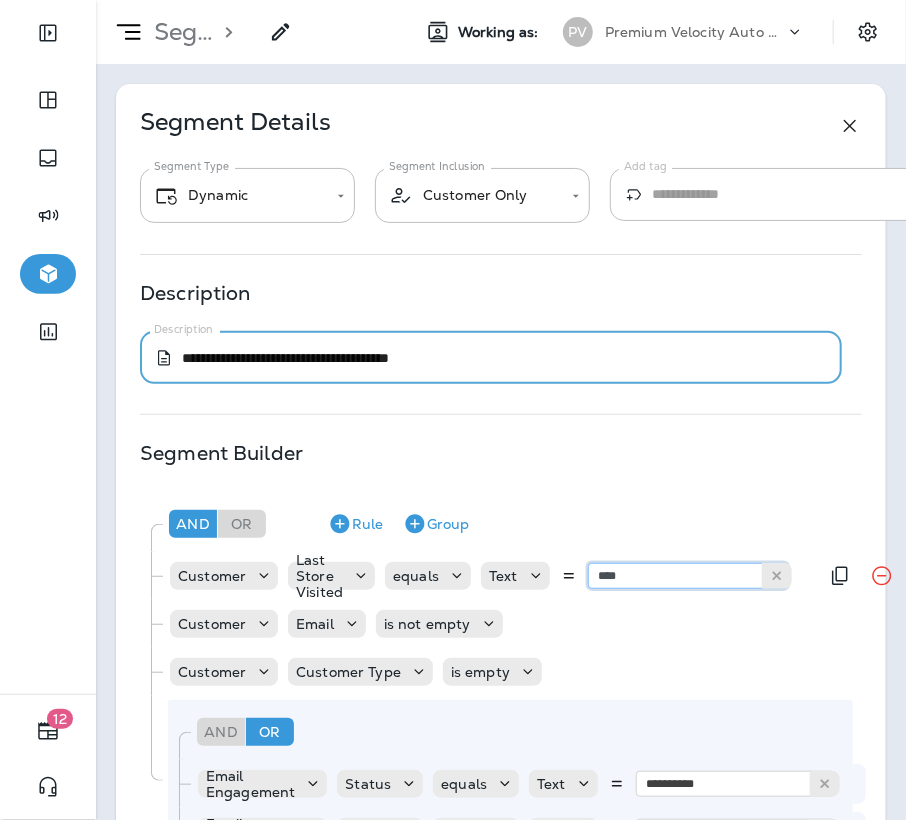 click on "****" at bounding box center (688, 576) 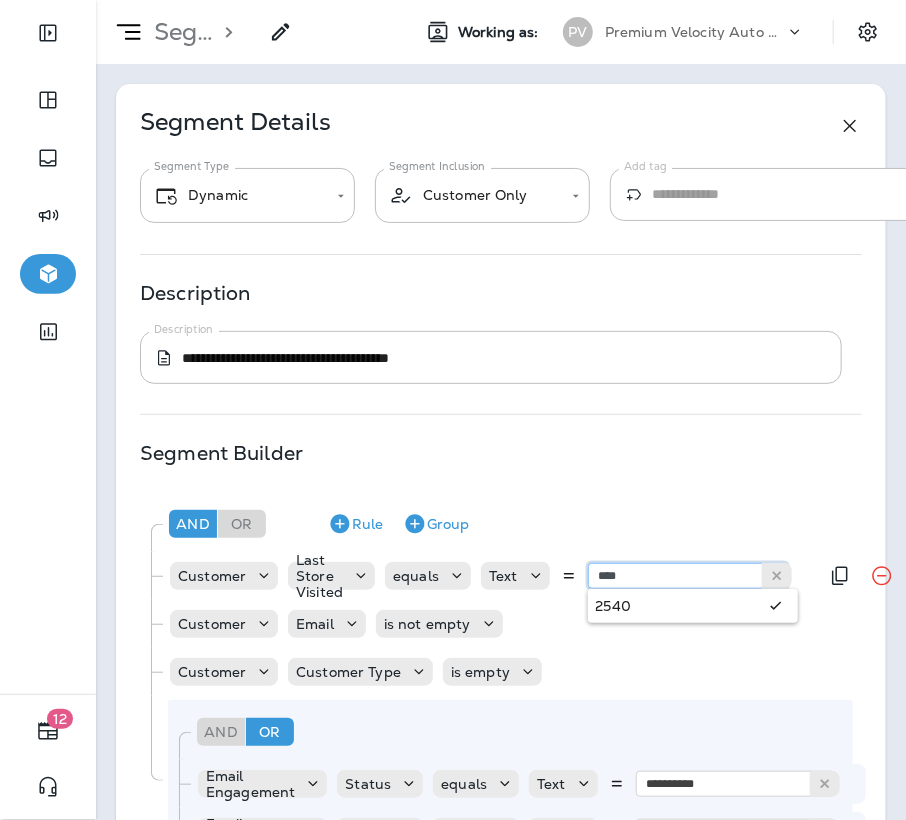 type on "****" 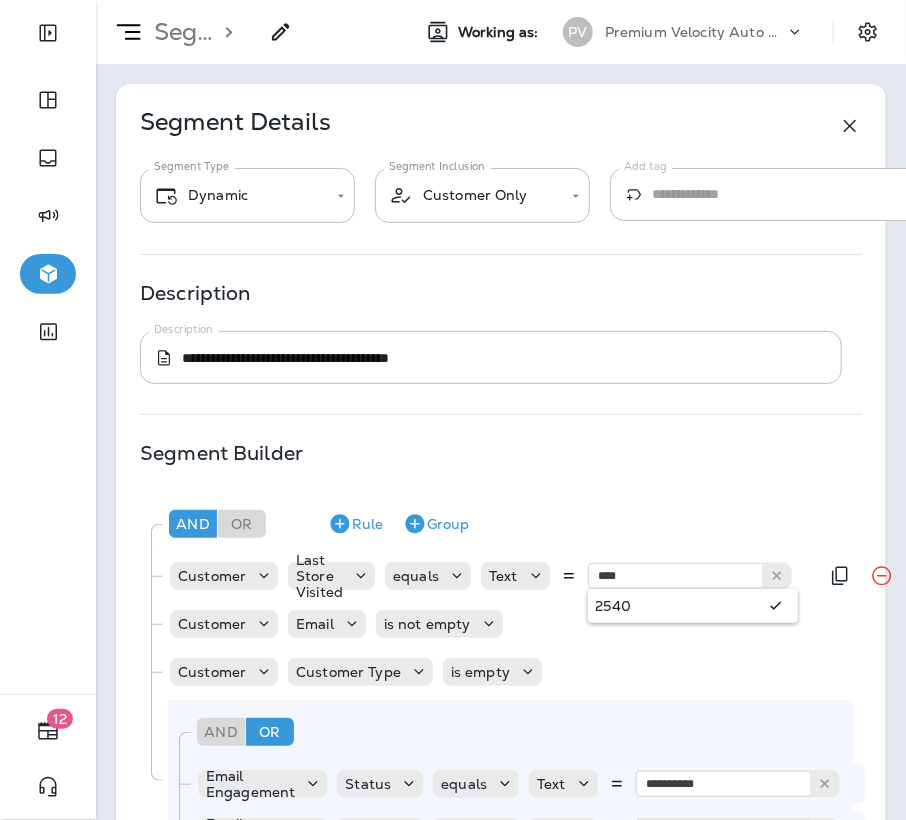 click on "**********" at bounding box center [500, 680] 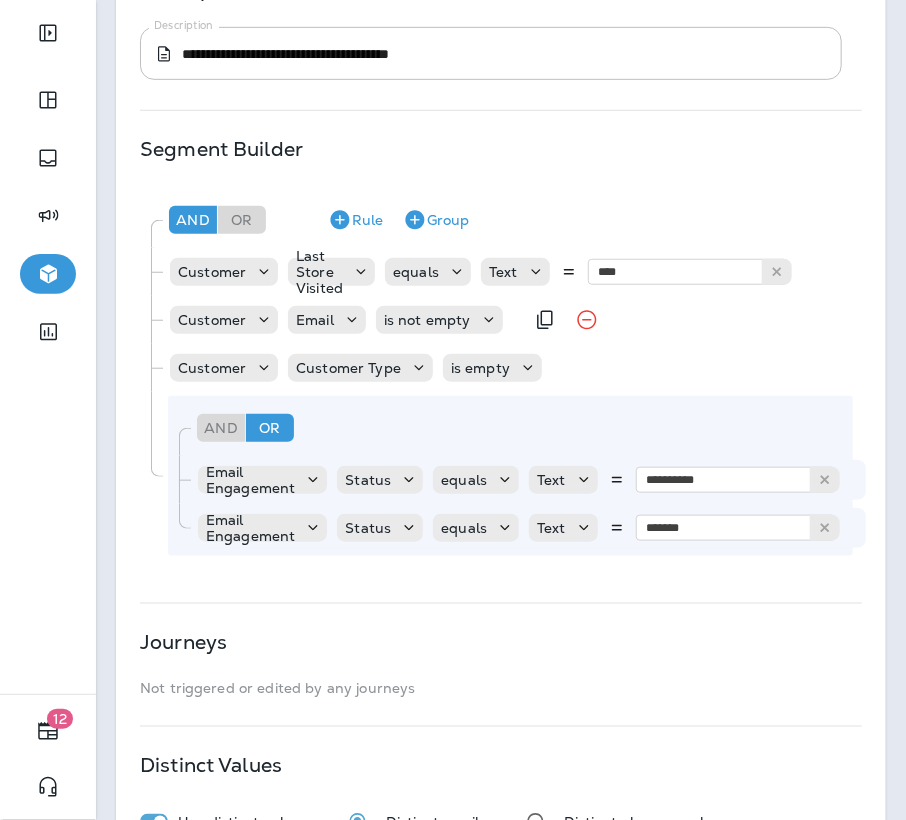 scroll, scrollTop: 469, scrollLeft: 0, axis: vertical 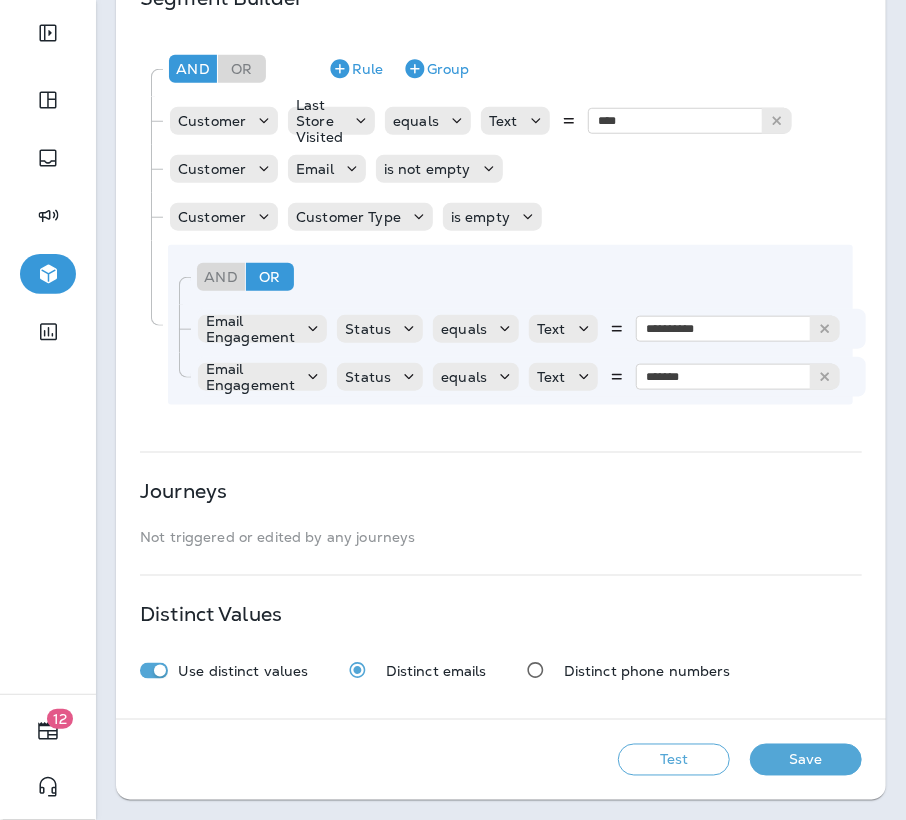 click on "Test" at bounding box center [674, 760] 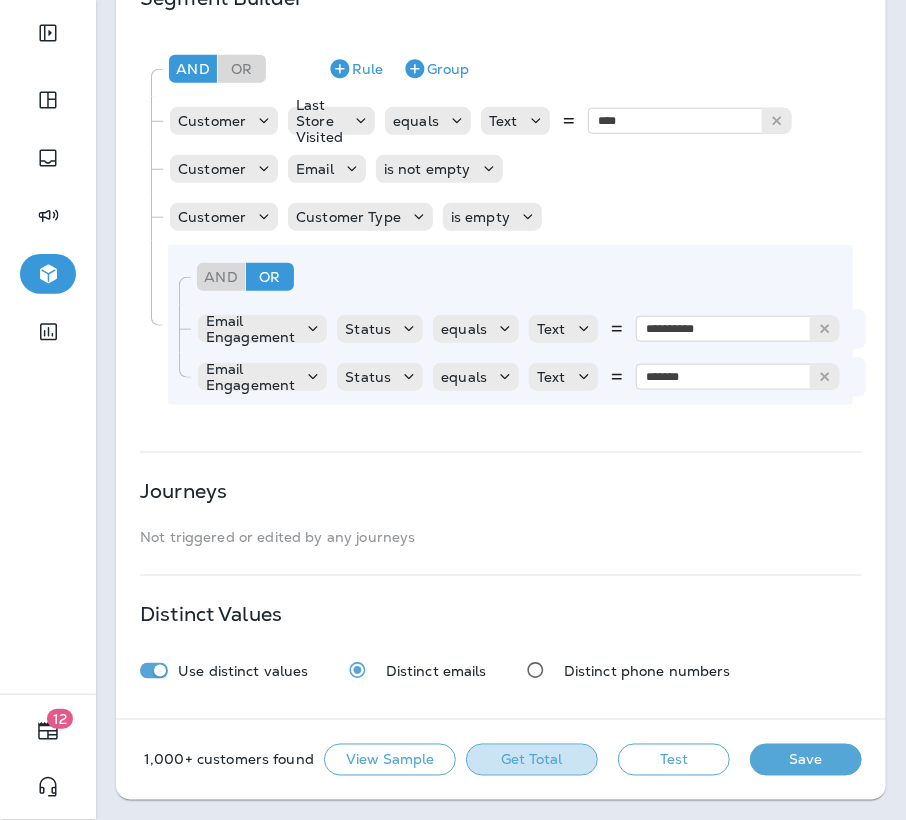 click on "Get Total" at bounding box center [532, 760] 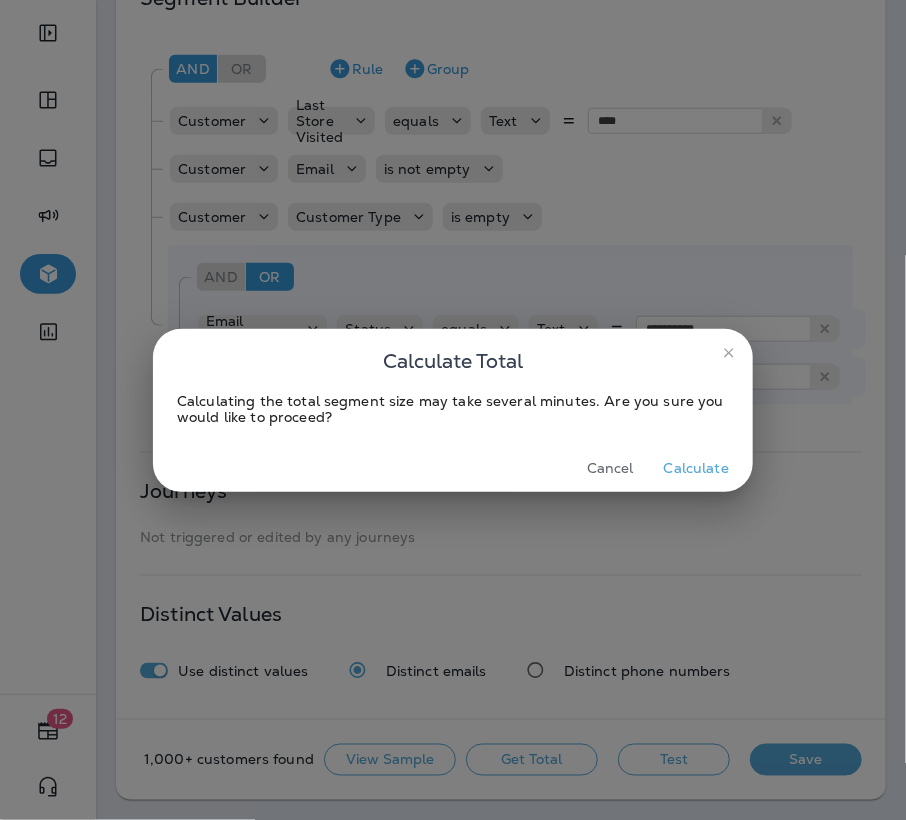 click on "Calculate" at bounding box center [696, 468] 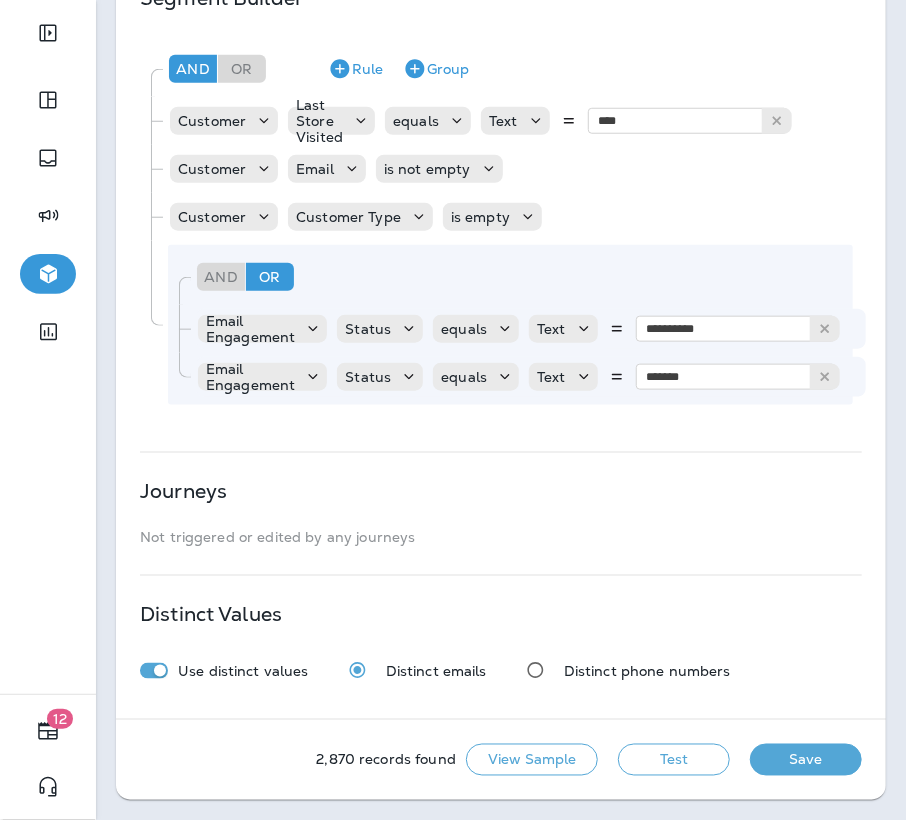 click on "Save" at bounding box center (806, 760) 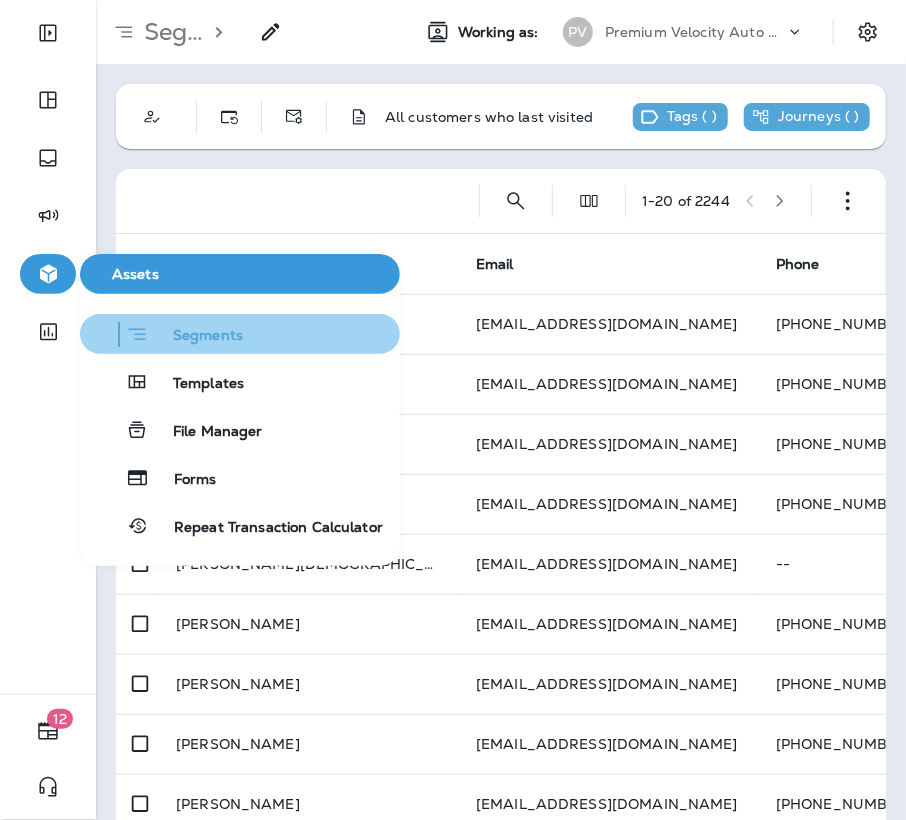 click on "Segments" at bounding box center [196, 337] 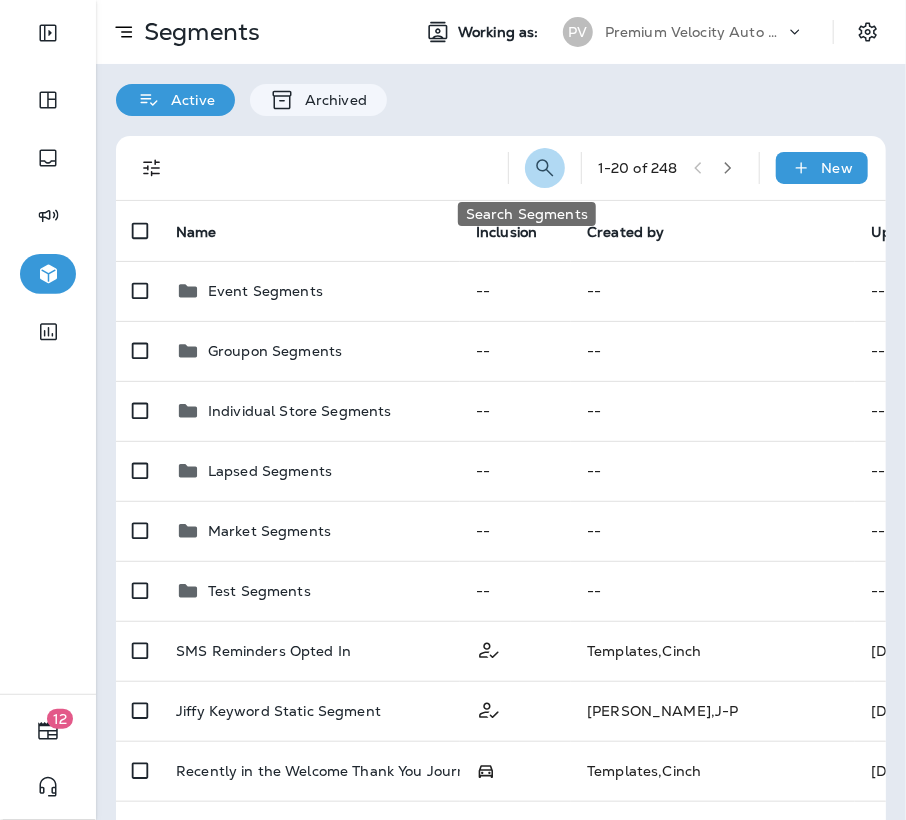 click 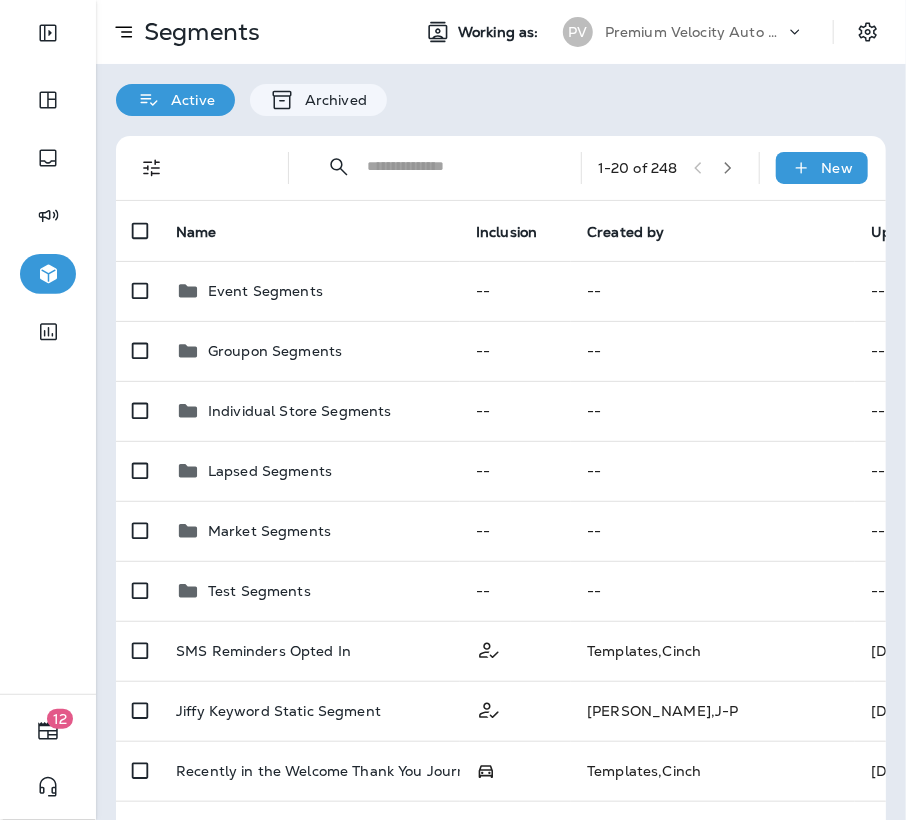 click at bounding box center [456, 166] 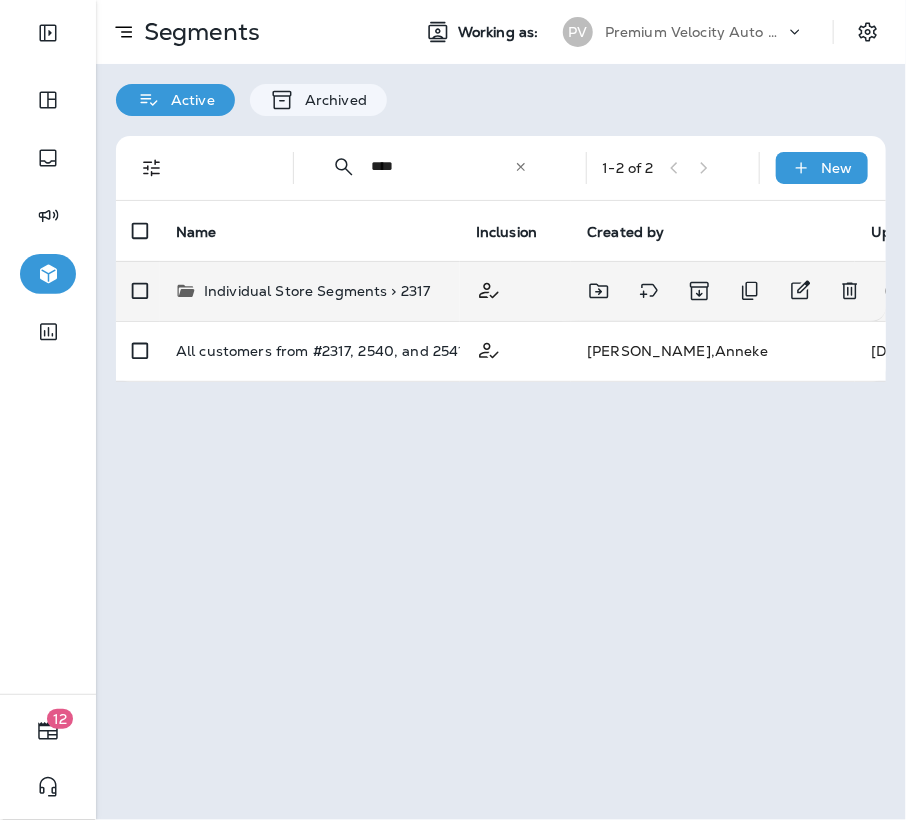 type on "****" 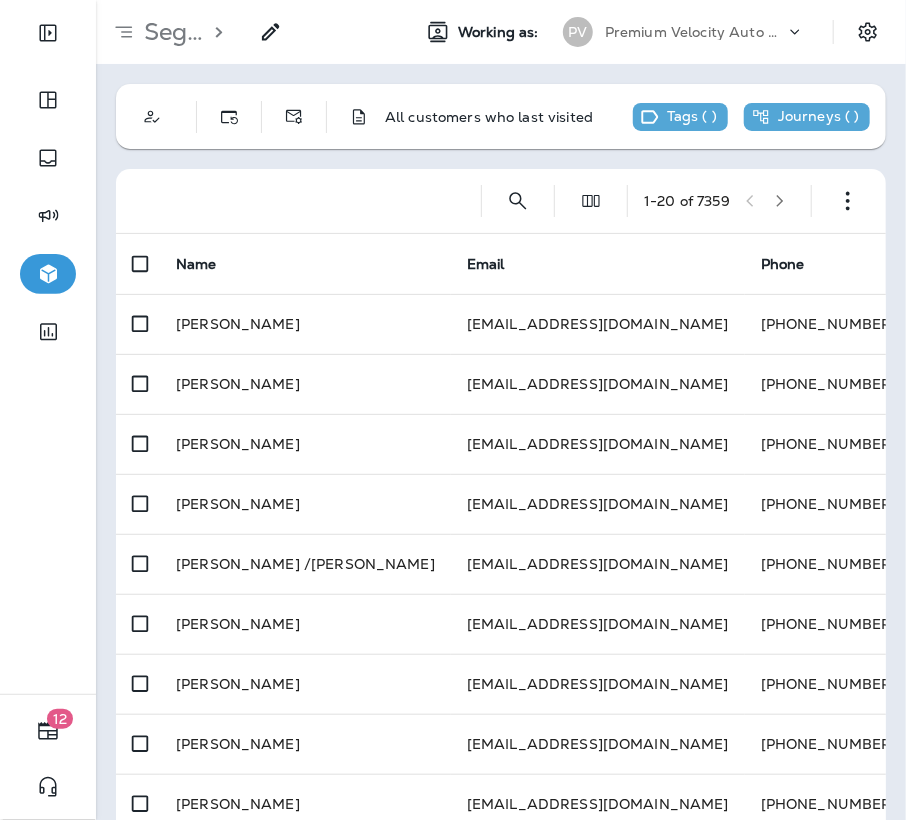 click 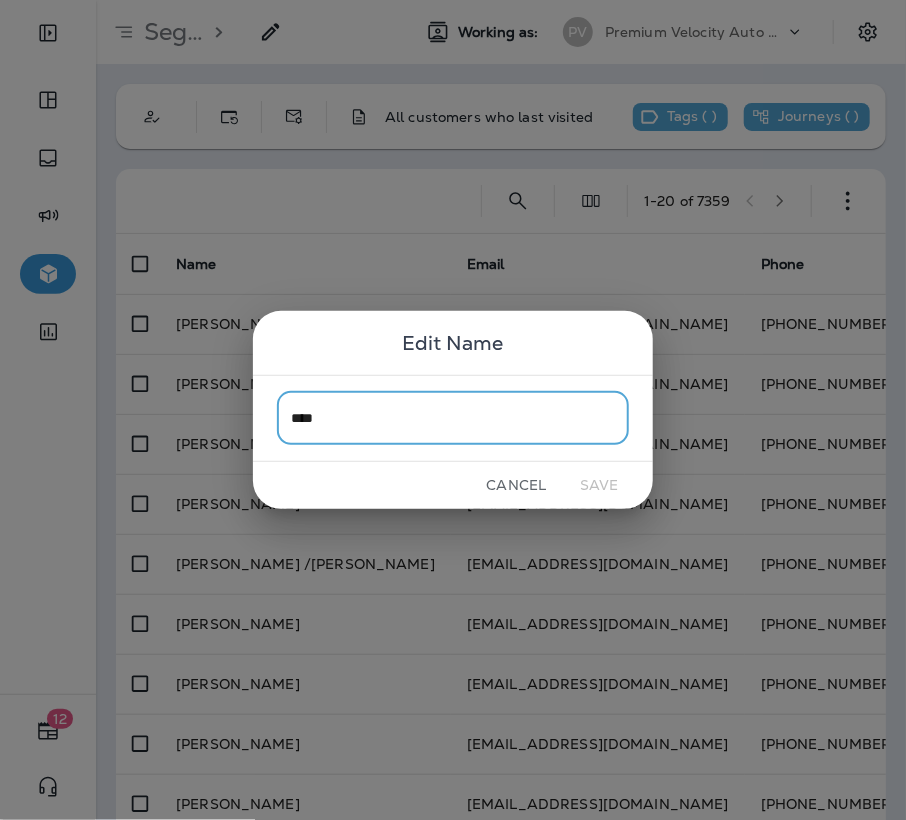click on "Cancel" at bounding box center [516, 485] 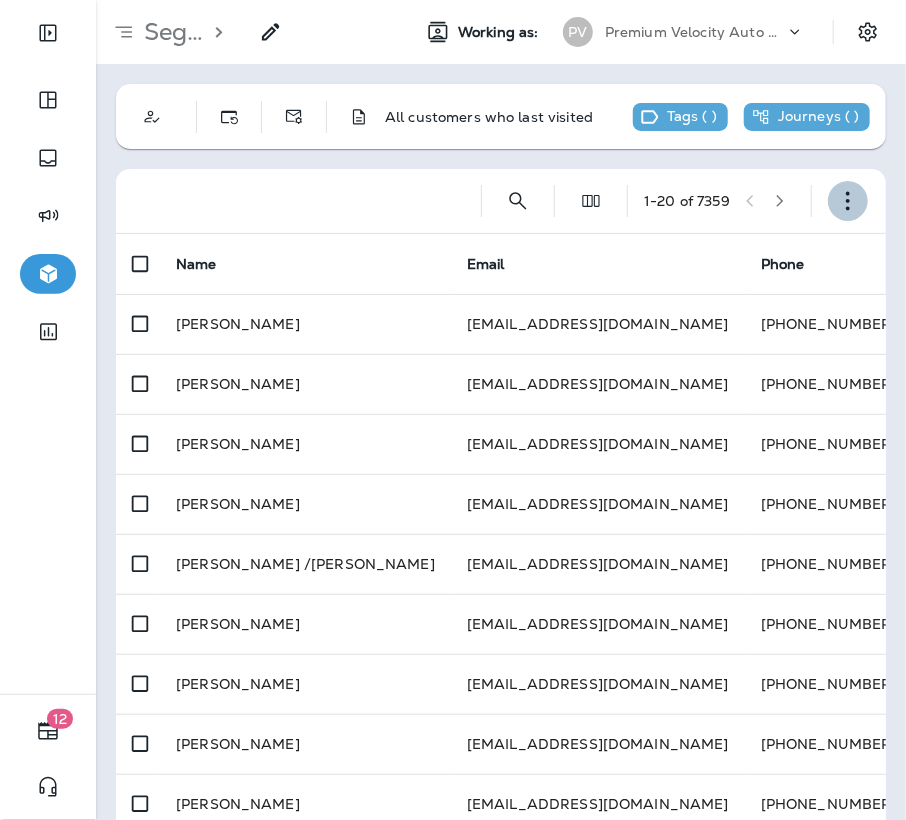 click 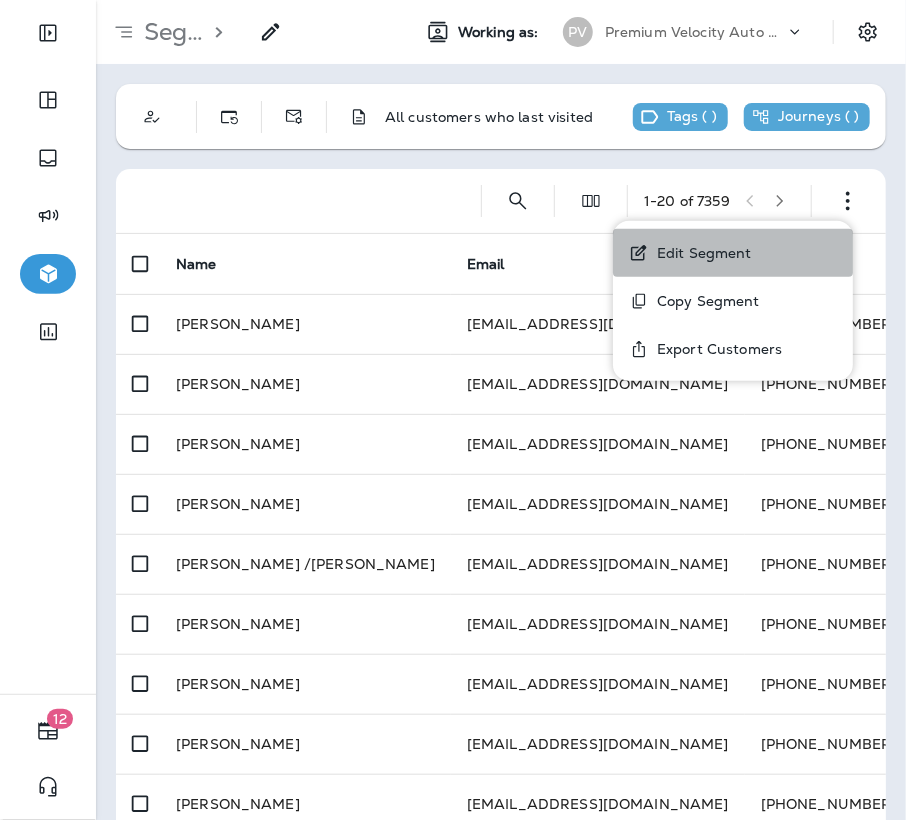 click on "Edit Segment" at bounding box center [733, 253] 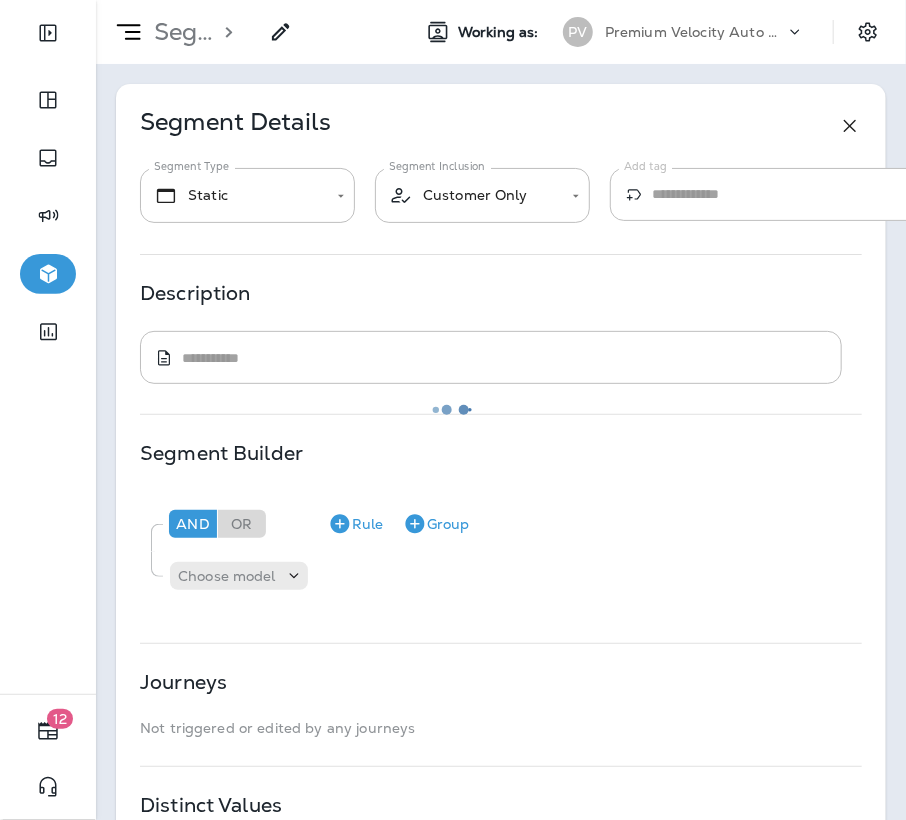 type on "*******" 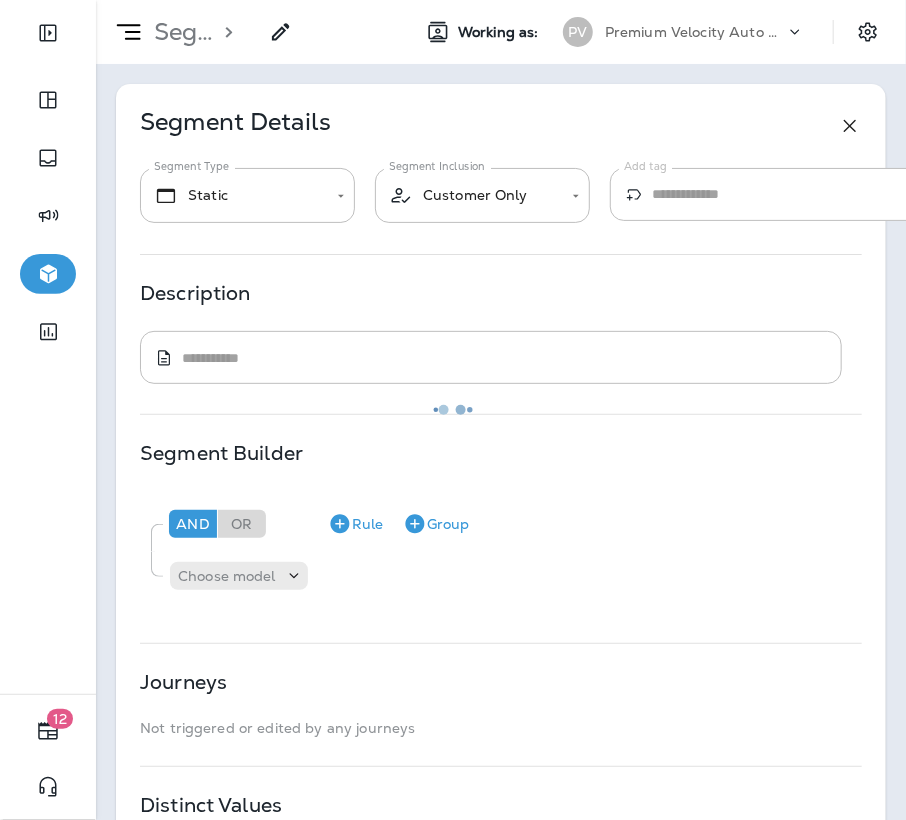 type on "**********" 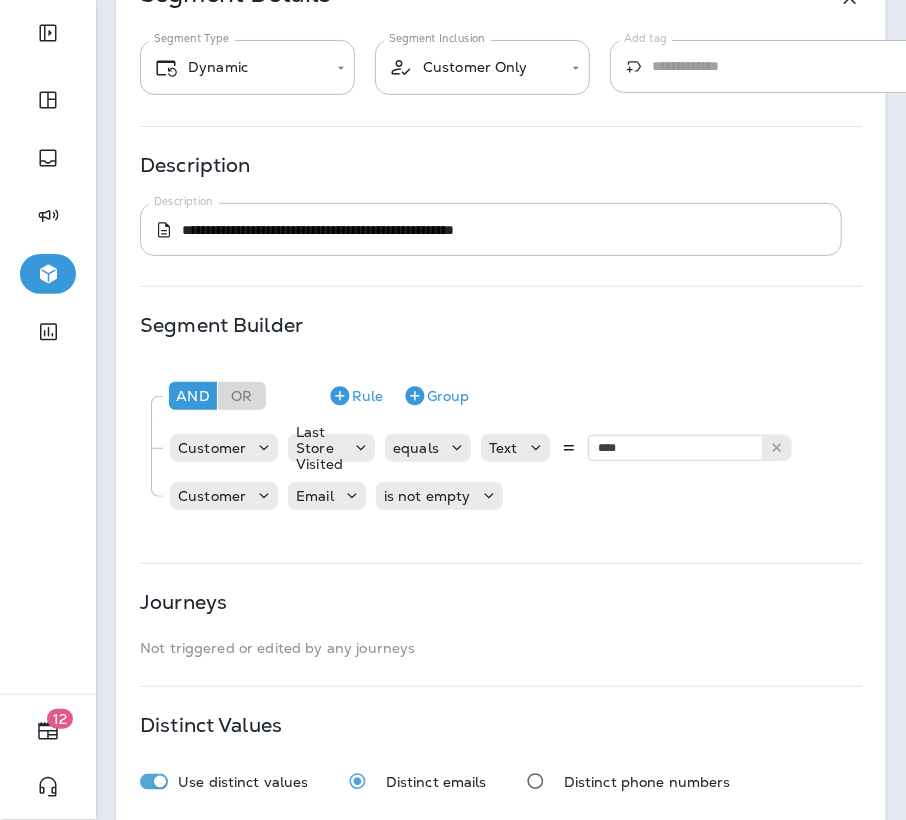 scroll, scrollTop: 130, scrollLeft: 0, axis: vertical 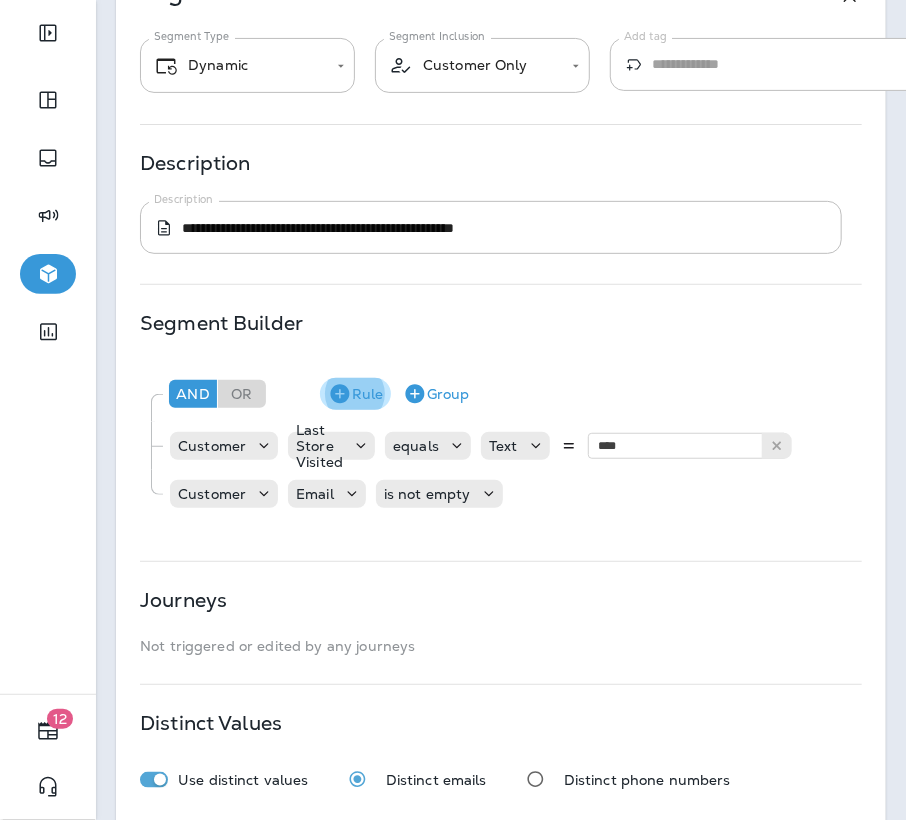 click 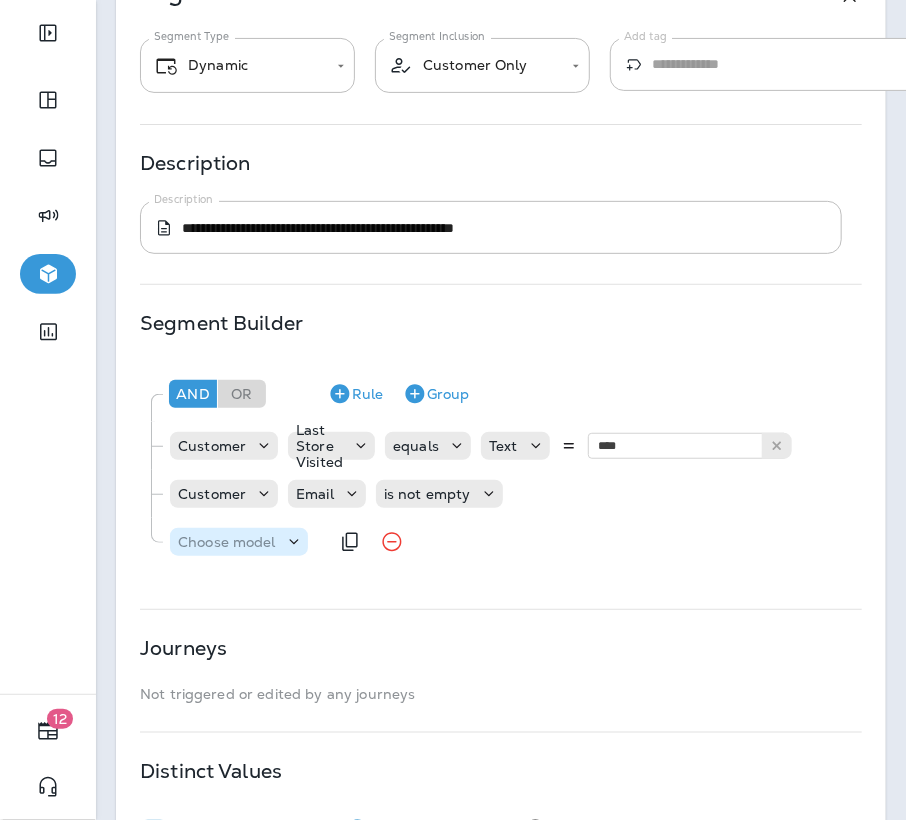click on "Choose model" at bounding box center [227, 542] 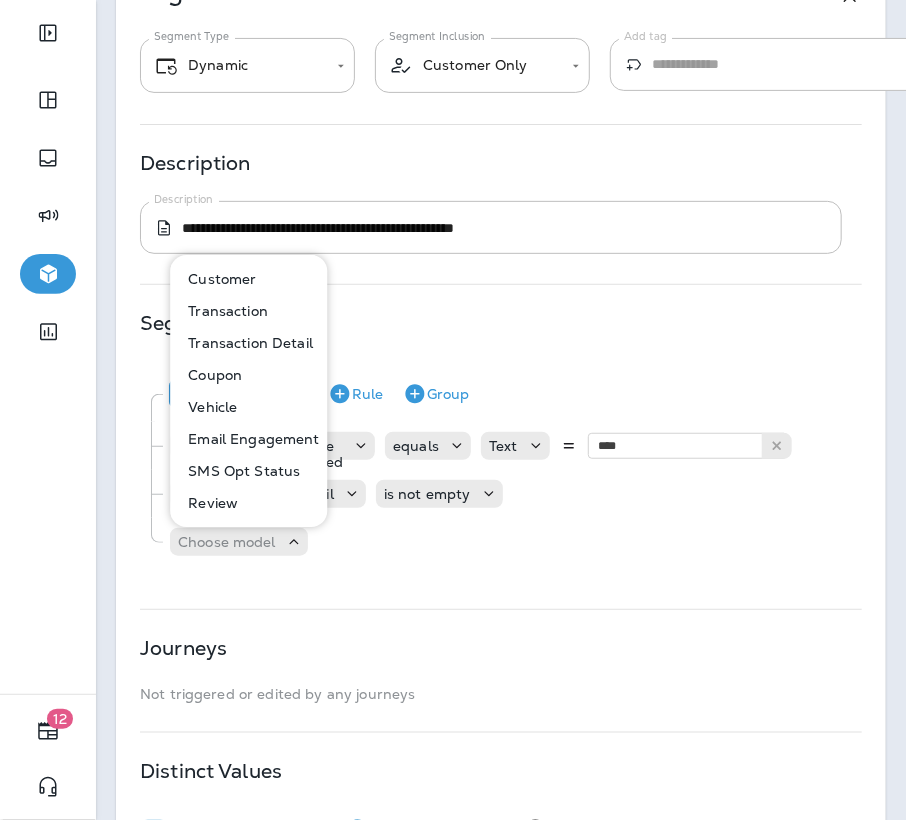 click on "Customer" at bounding box center [218, 279] 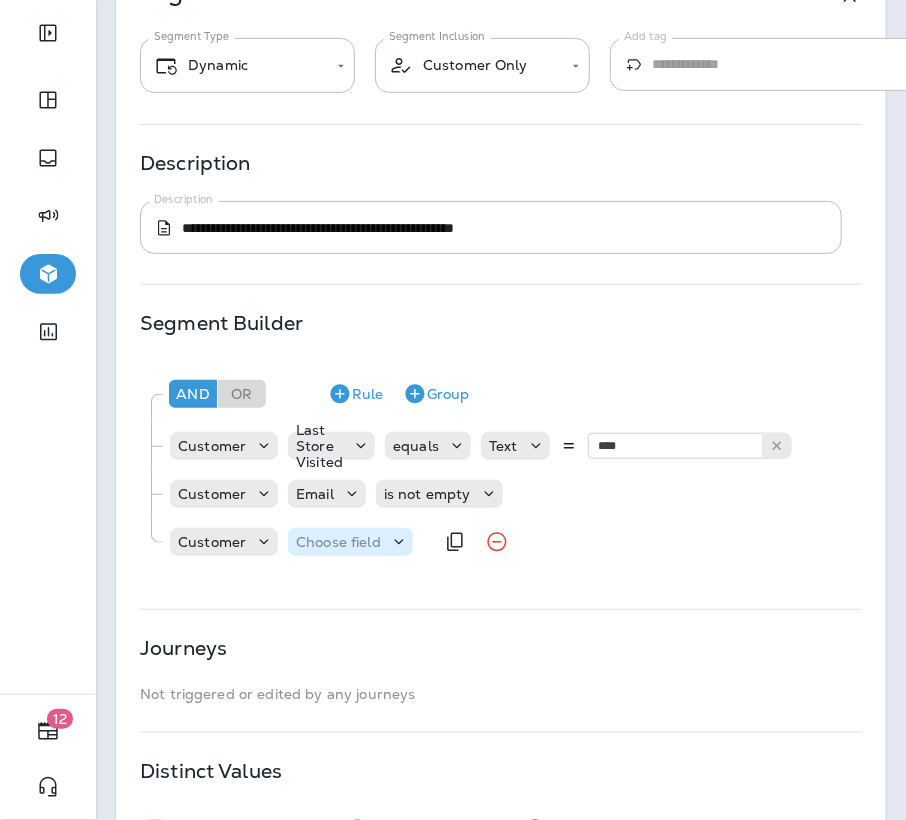click on "Choose field" at bounding box center (338, 542) 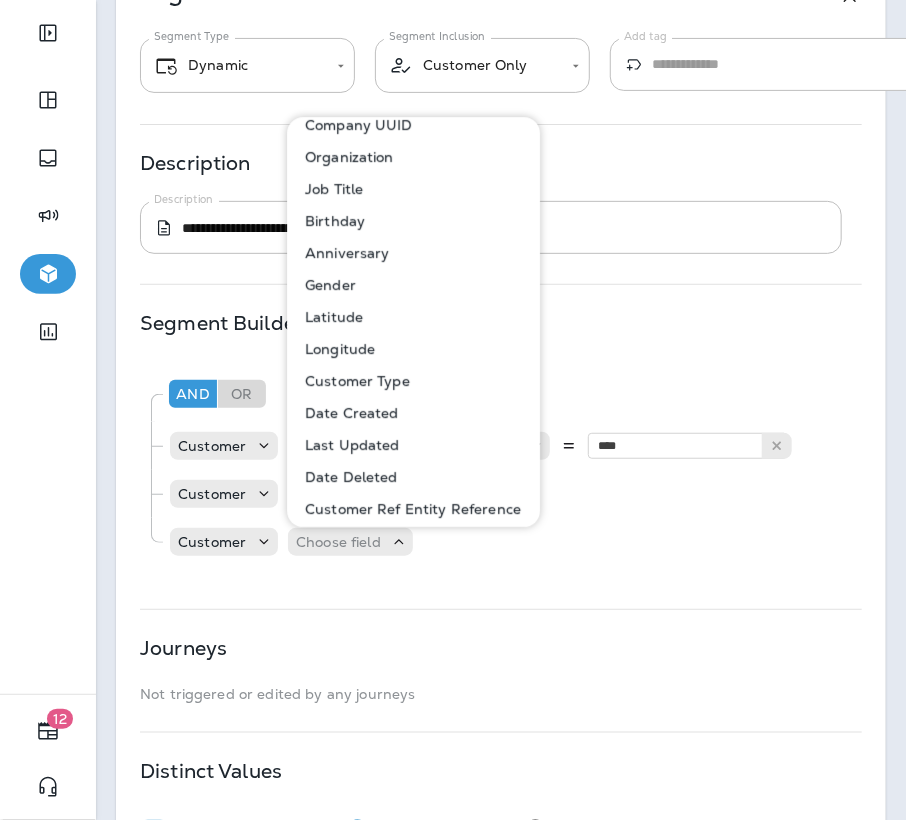 scroll, scrollTop: 338, scrollLeft: 0, axis: vertical 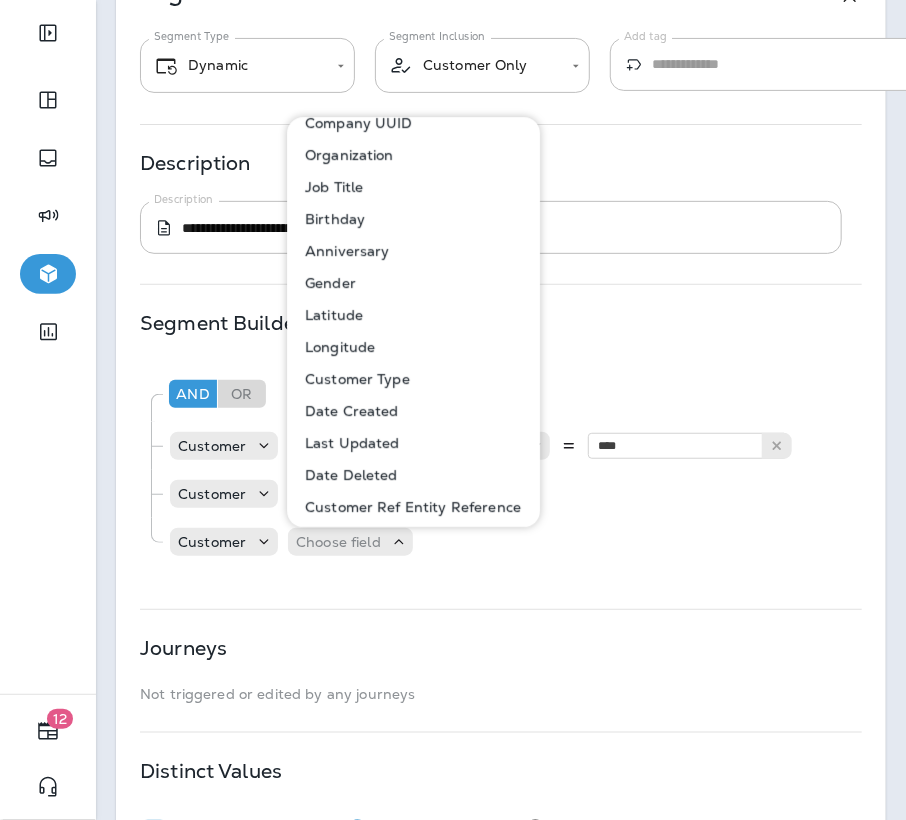 click on "Customer Type" at bounding box center (353, 379) 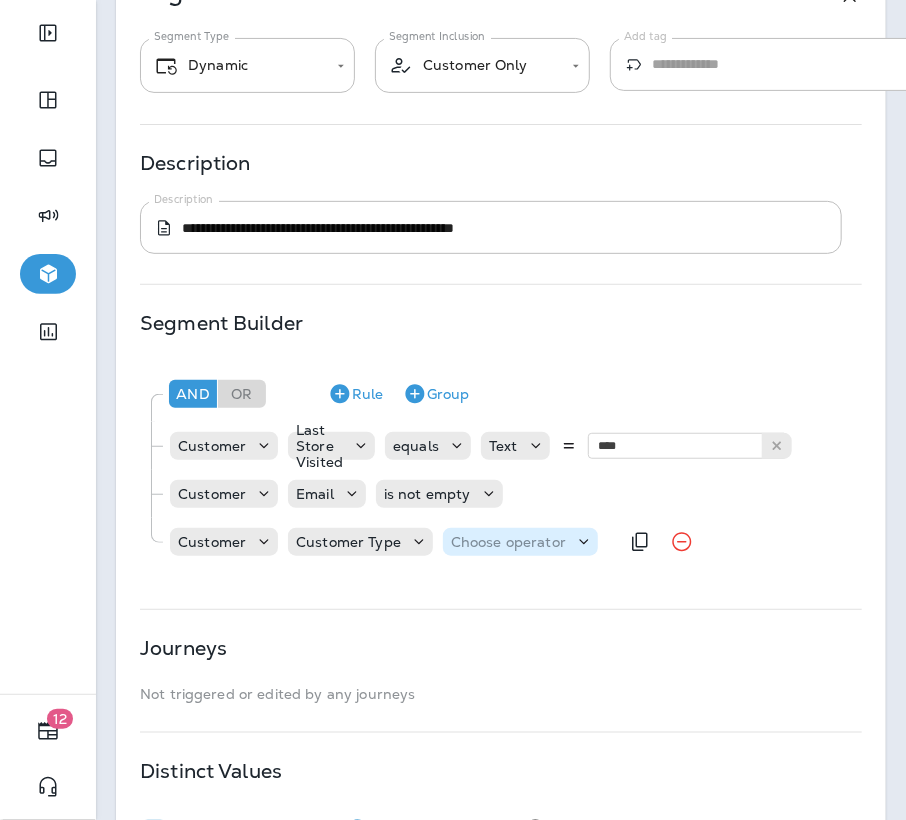click on "Choose operator" at bounding box center (508, 542) 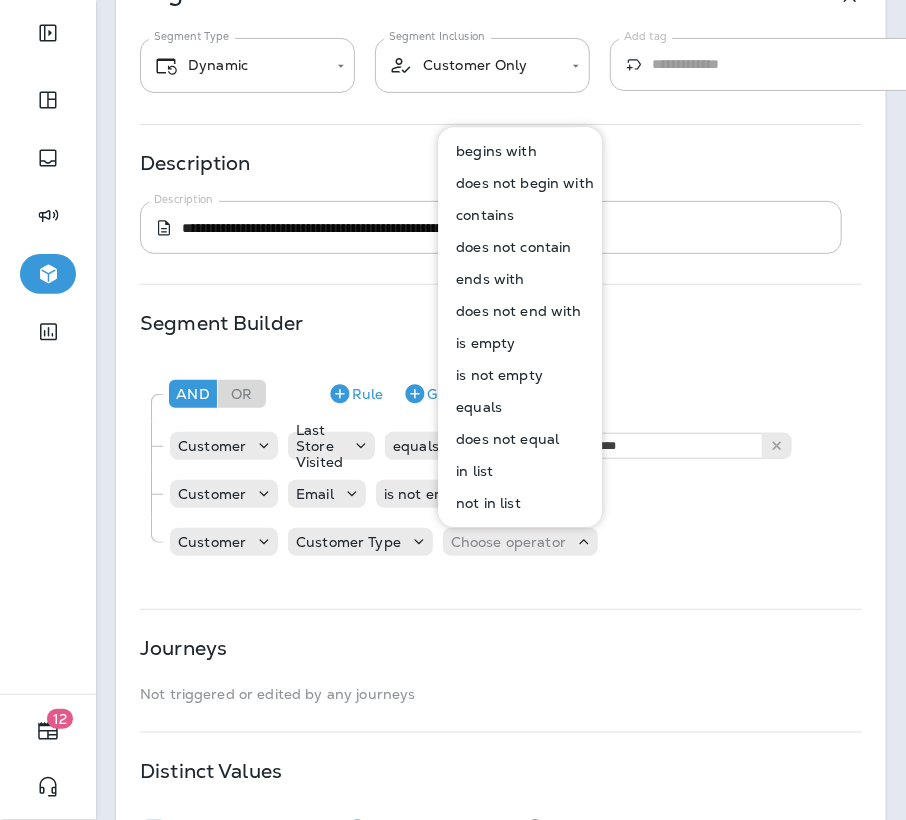 click on "is empty" at bounding box center (481, 343) 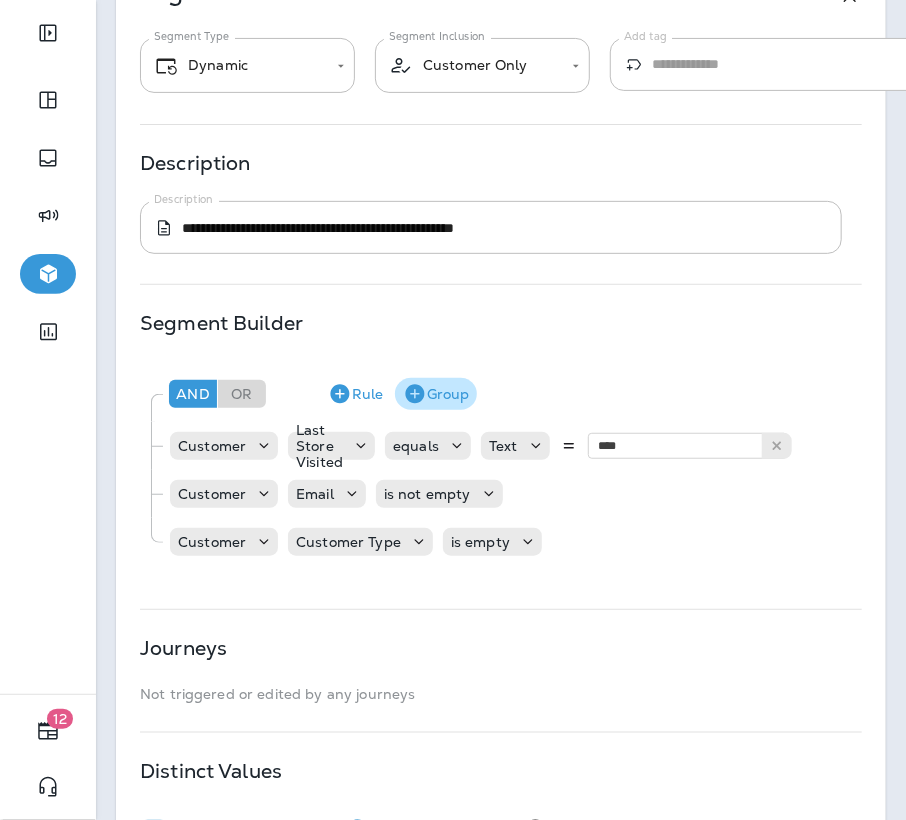 click 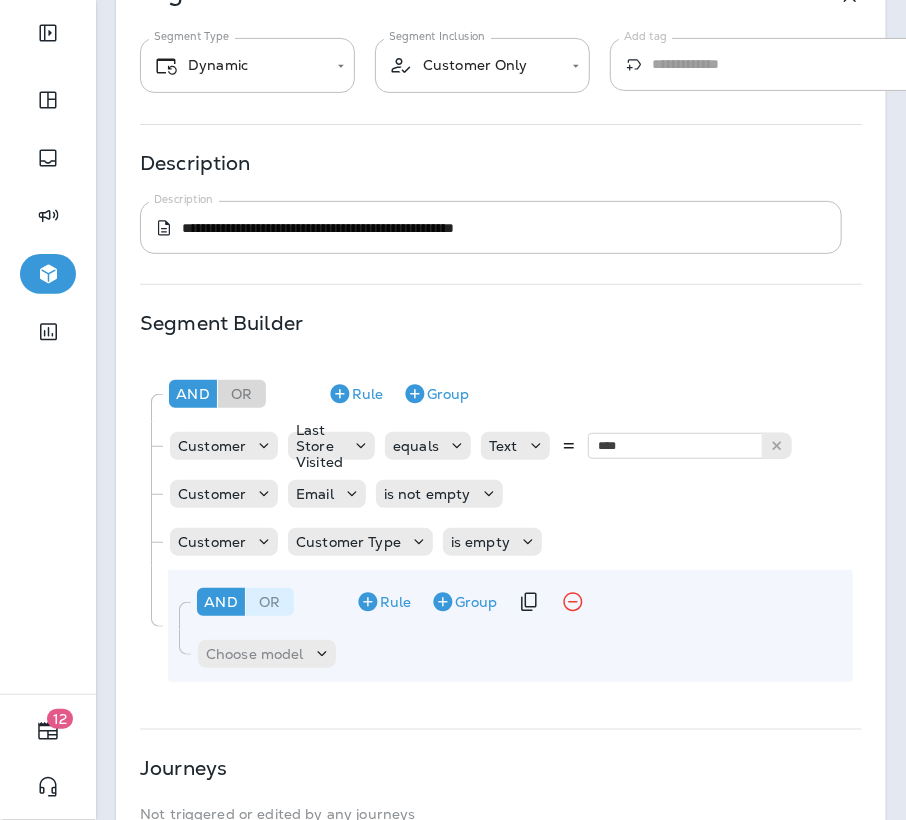 click on "Or" at bounding box center [270, 602] 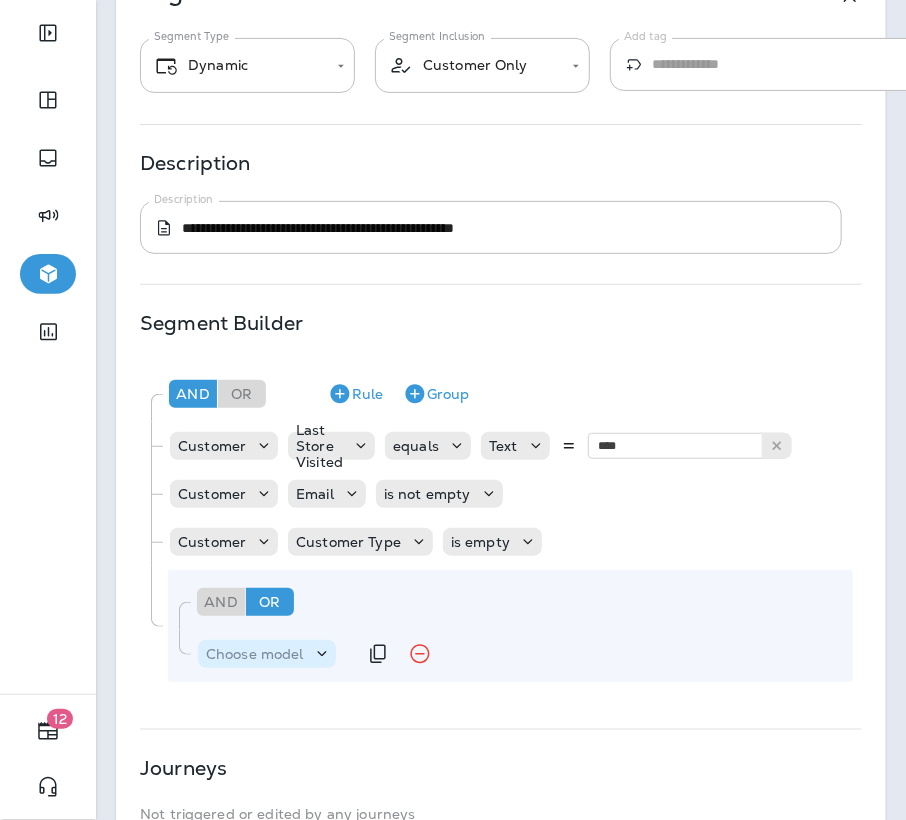 click on "Choose model" at bounding box center (255, 654) 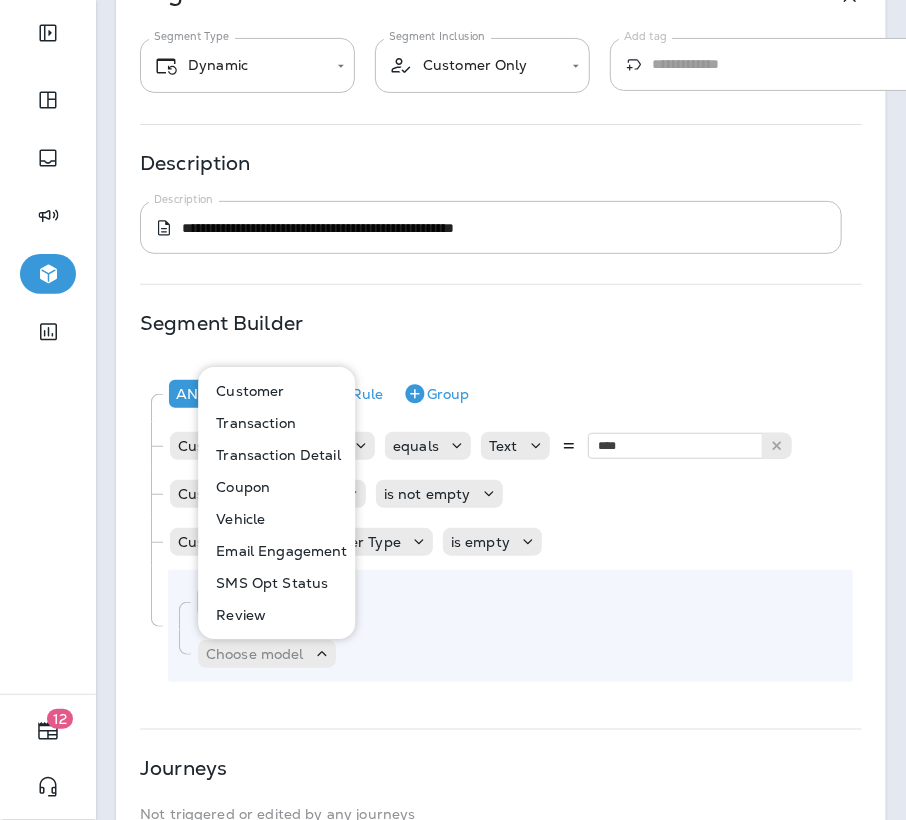 click on "Email Engagement" at bounding box center (277, 551) 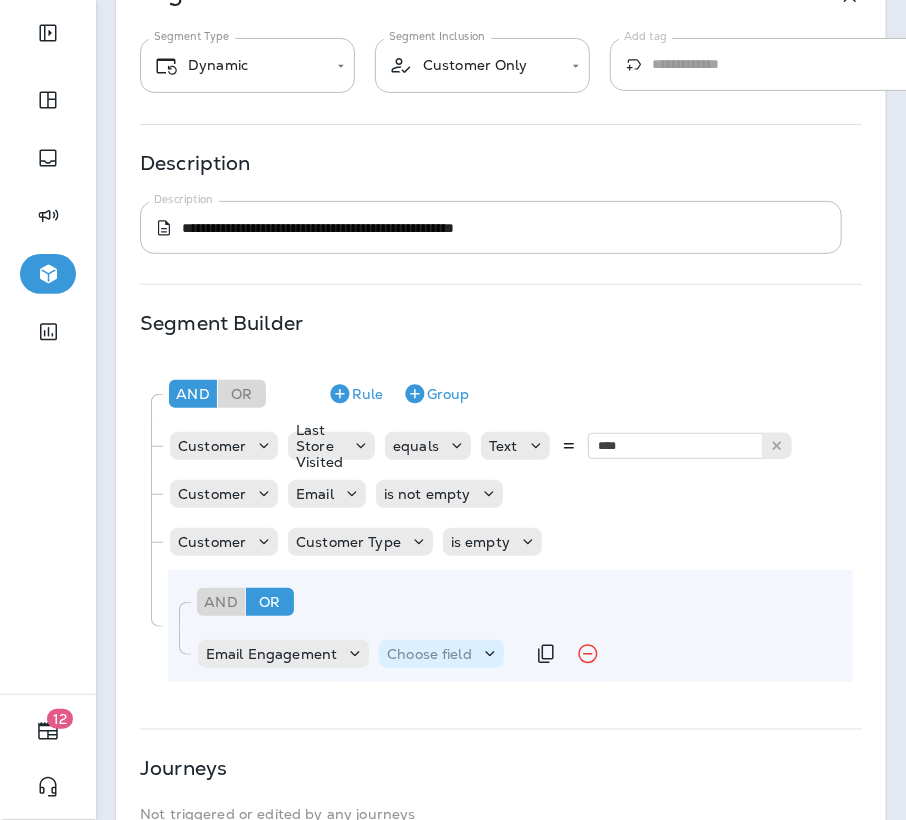 click on "Choose field" at bounding box center (429, 654) 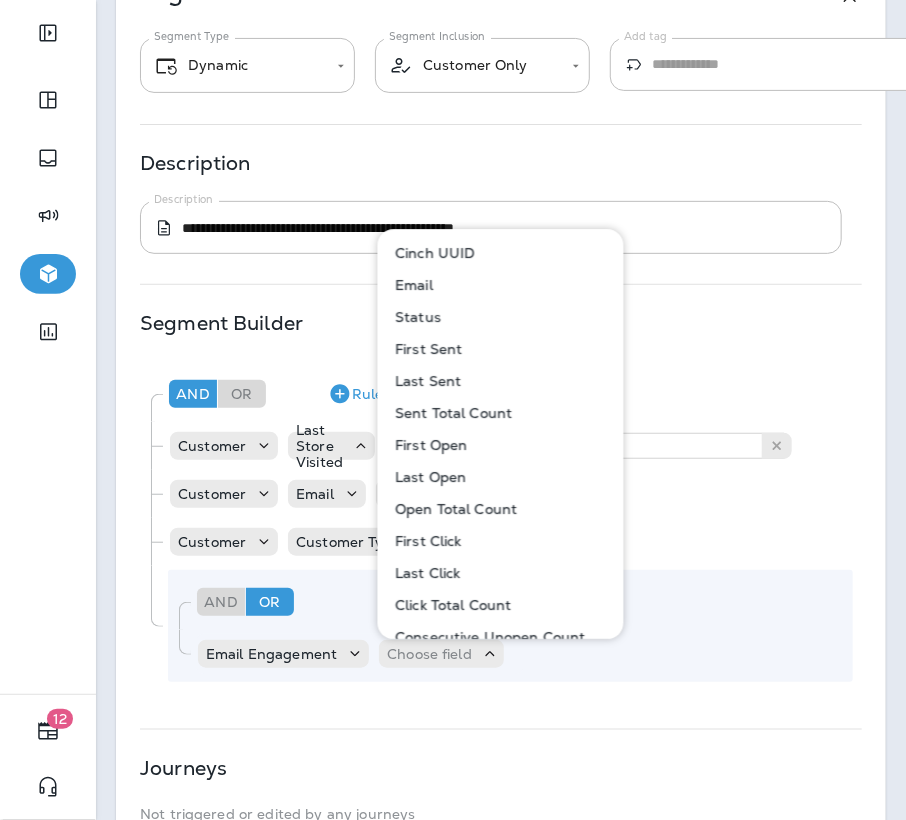 click on "Status" at bounding box center (415, 317) 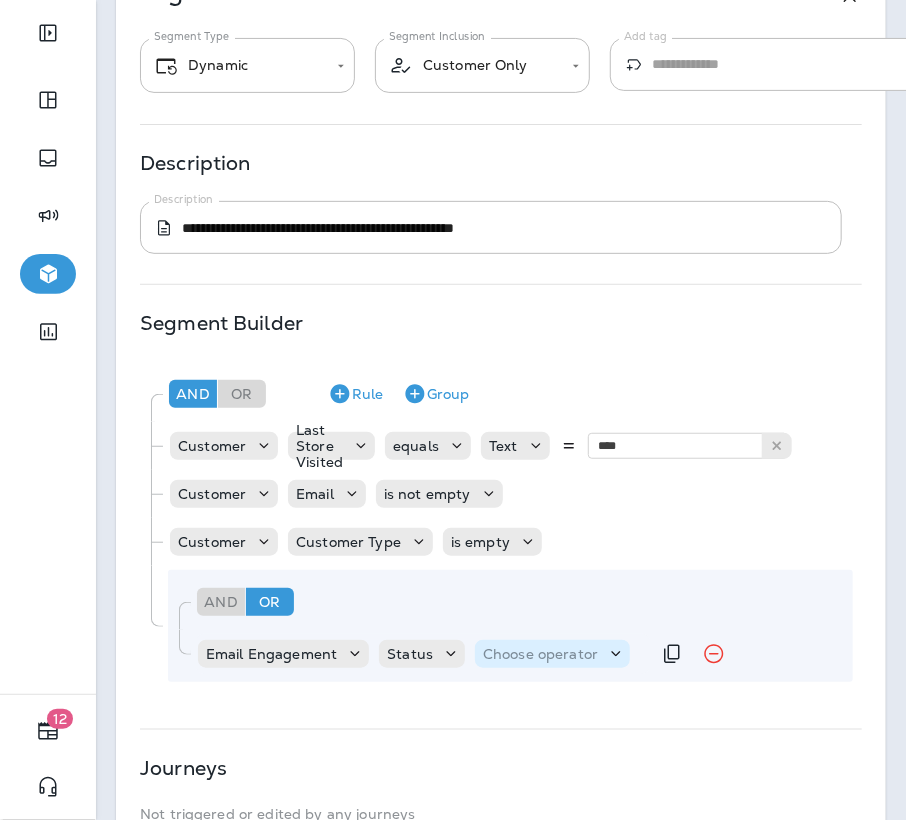 click on "Choose operator" at bounding box center (540, 654) 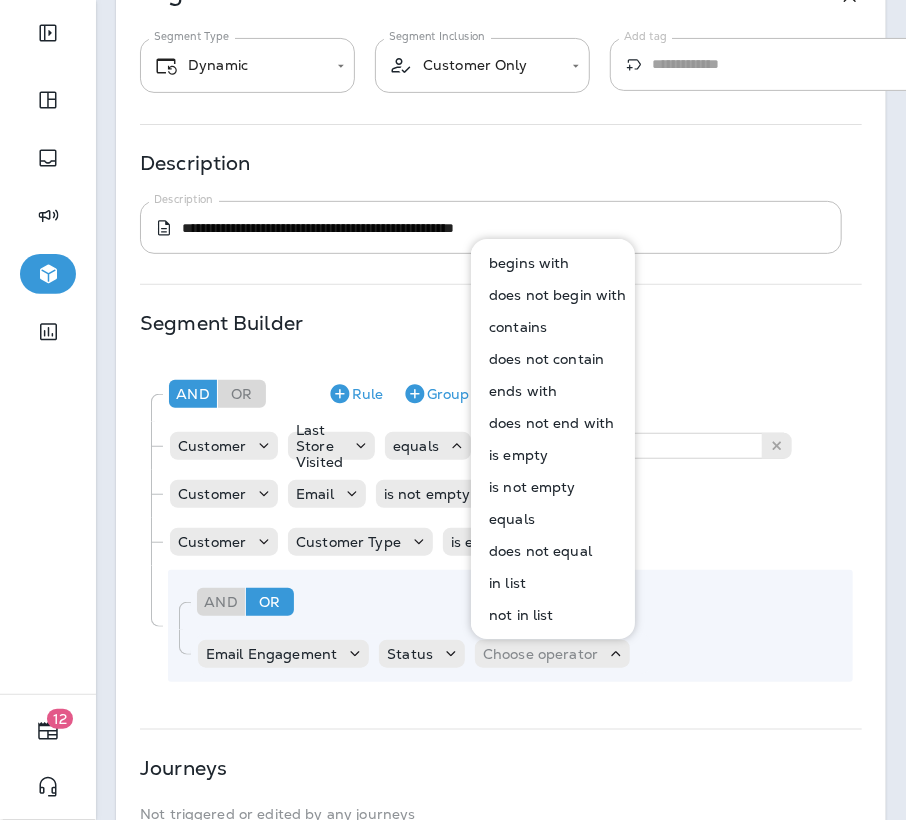 click on "equals" at bounding box center (508, 519) 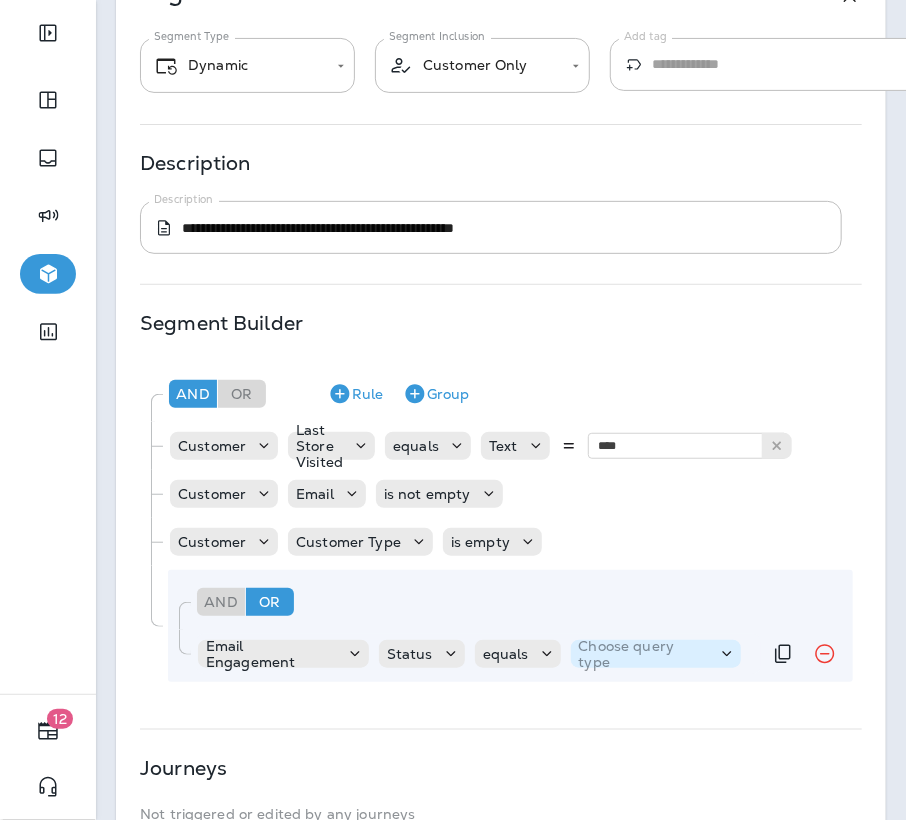 click on "Choose query type" at bounding box center [644, 654] 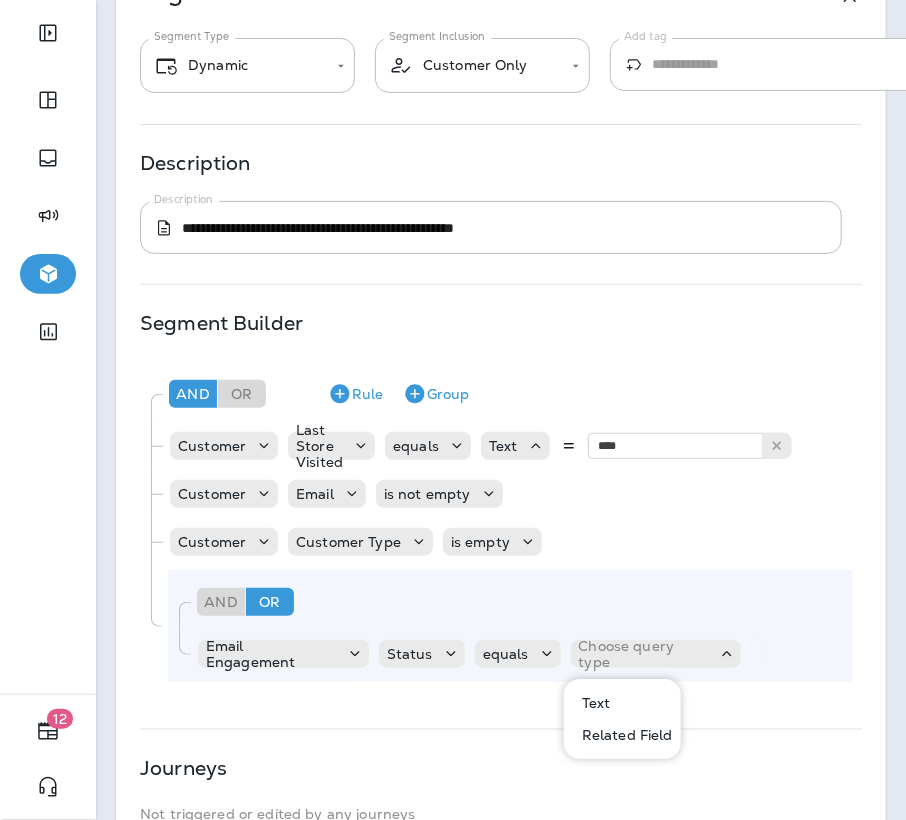 click on "Text" at bounding box center [592, 703] 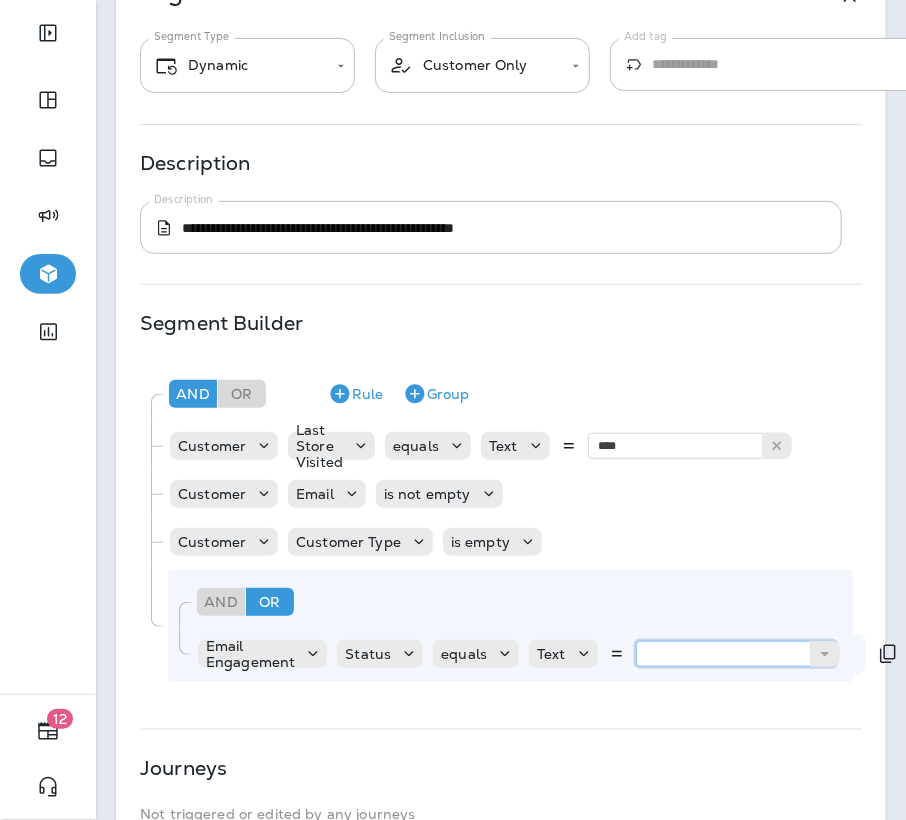 click at bounding box center (736, 654) 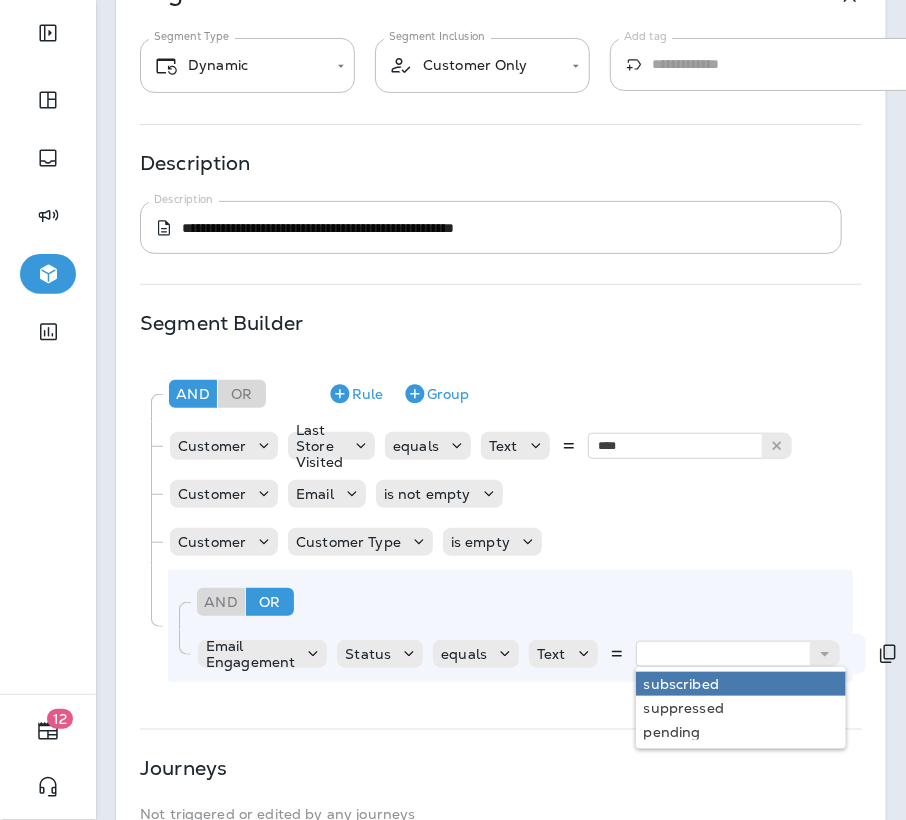 type on "**********" 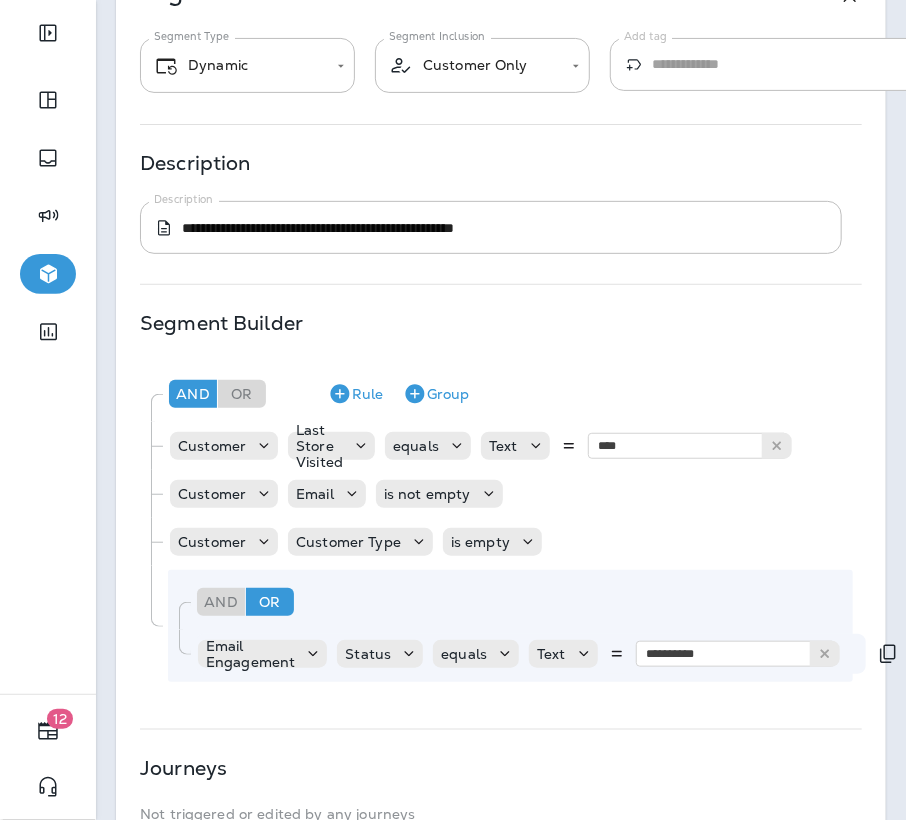 click on "**********" at bounding box center [500, 526] 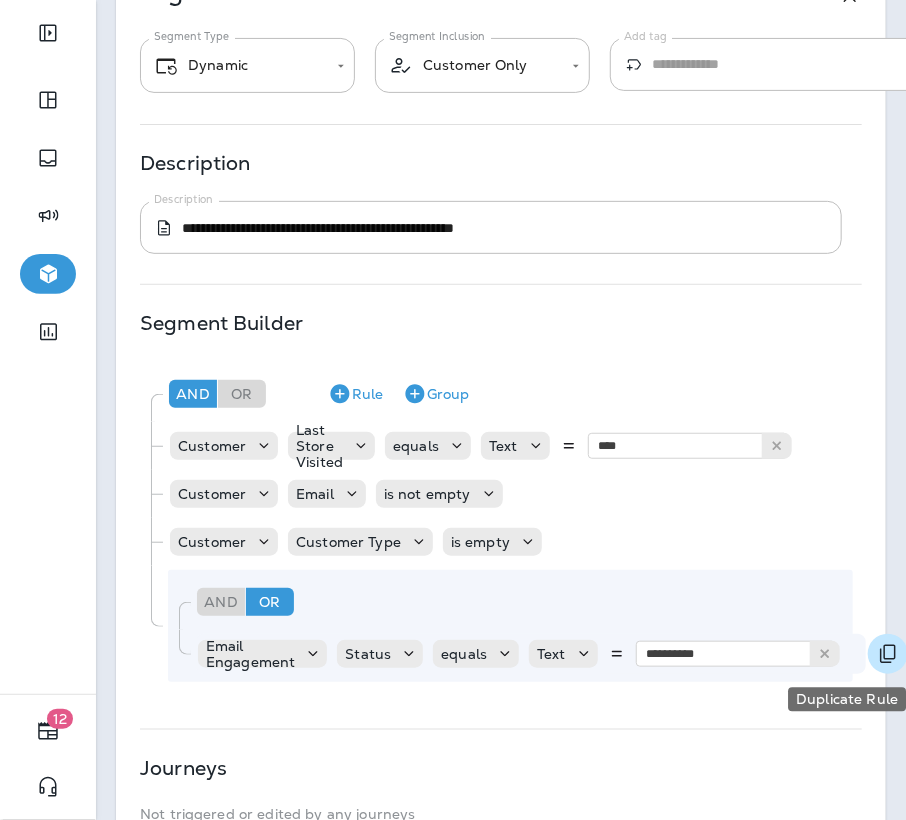 click 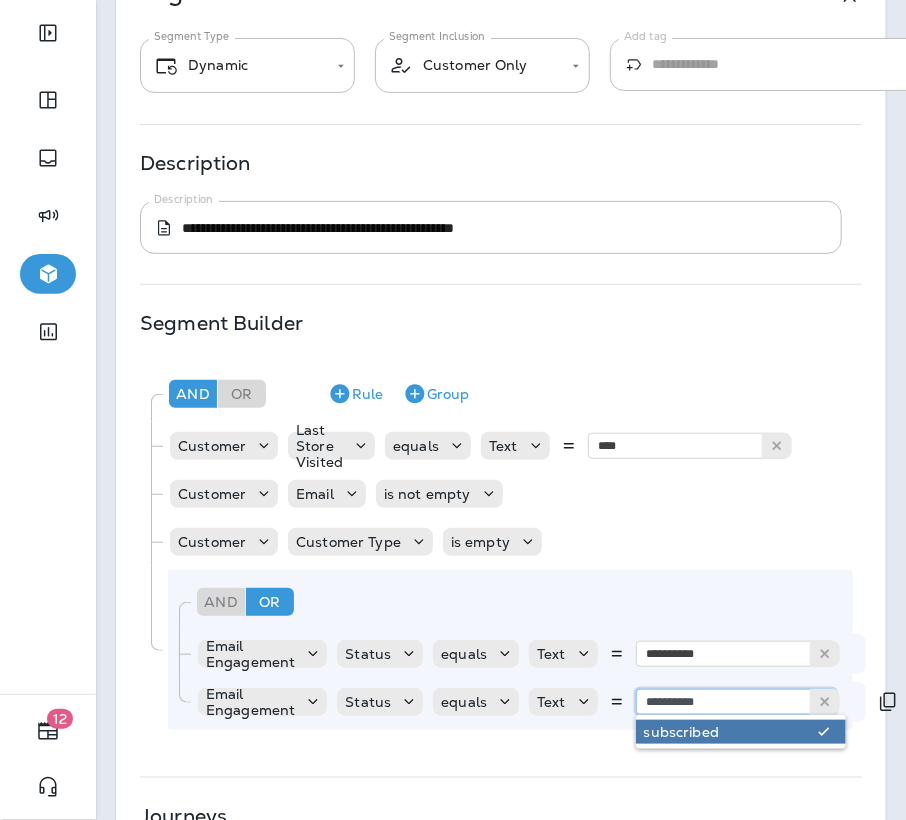 click on "**********" at bounding box center (736, 702) 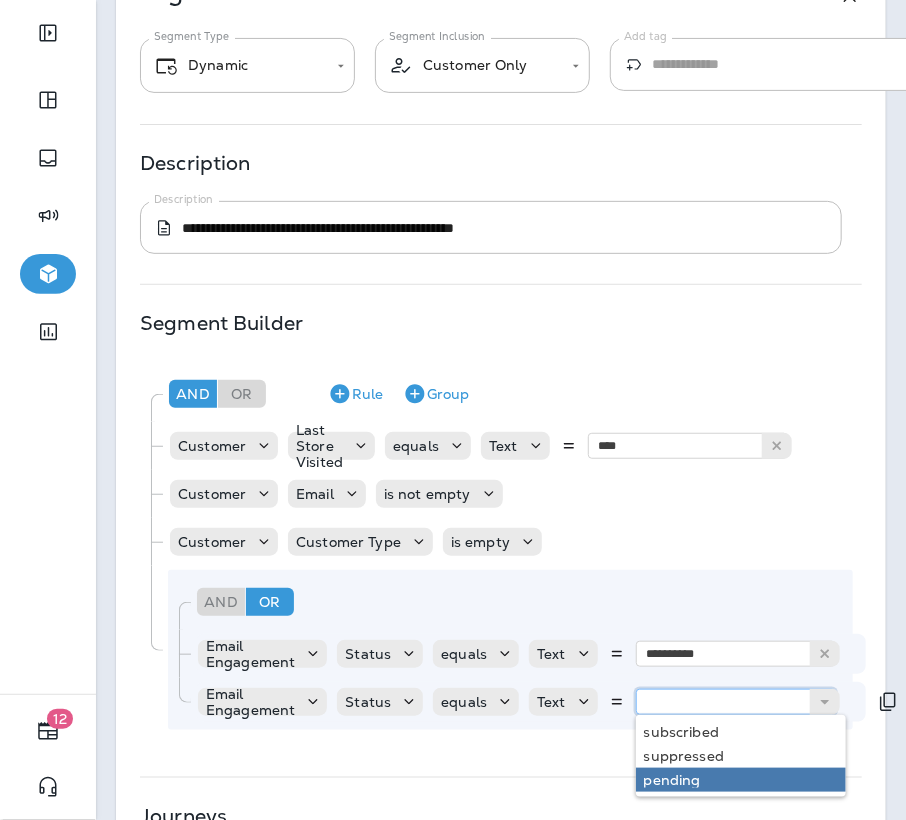 type on "*******" 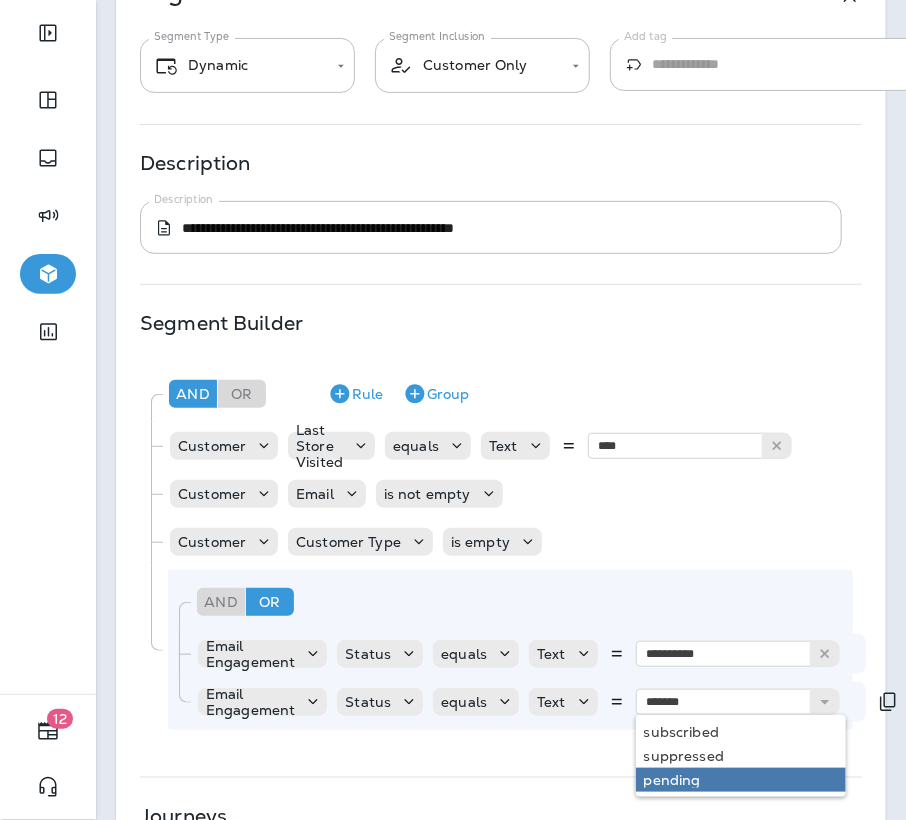click on "**********" at bounding box center (501, 499) 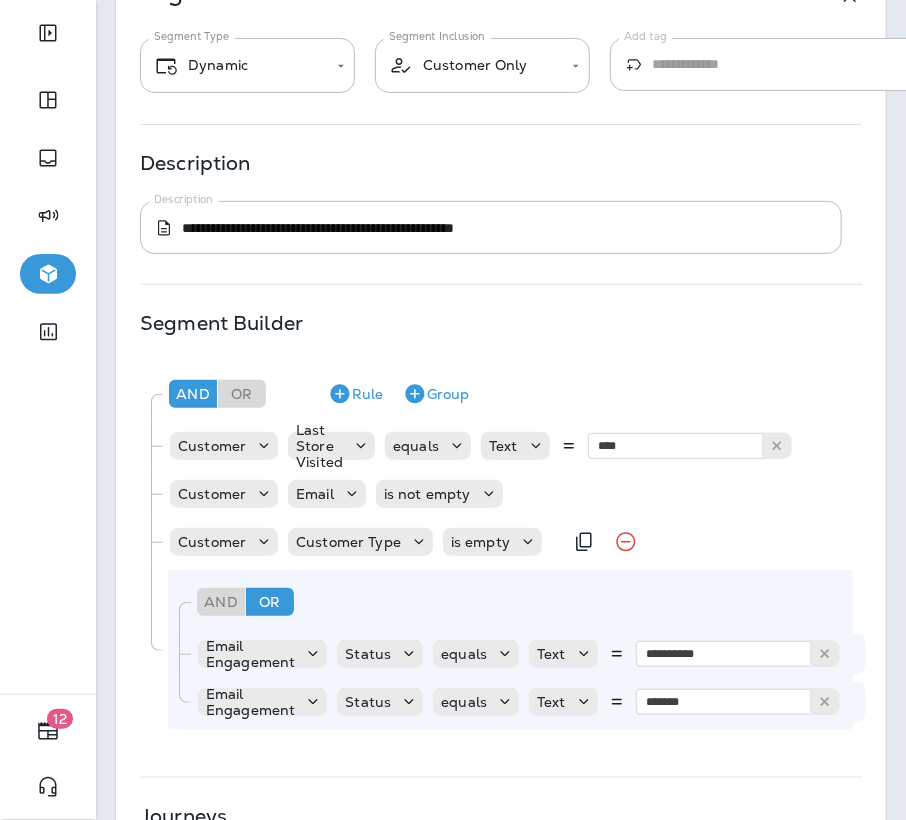 click on "Customer   Customer Type   is empty" at bounding box center [511, 542] 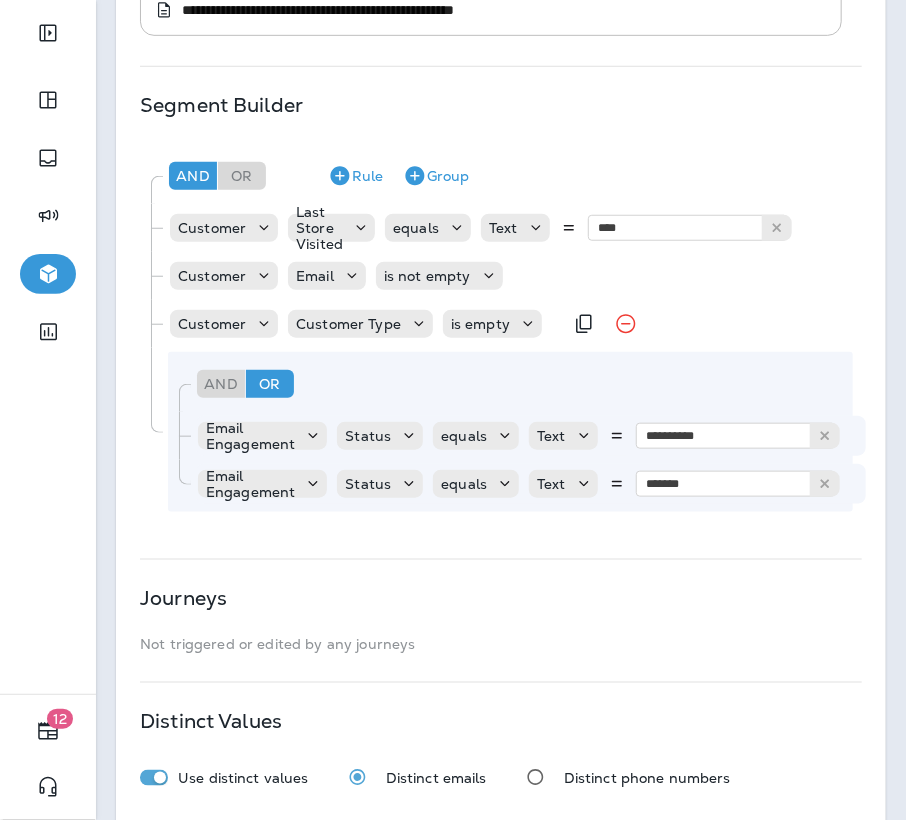 scroll, scrollTop: 469, scrollLeft: 0, axis: vertical 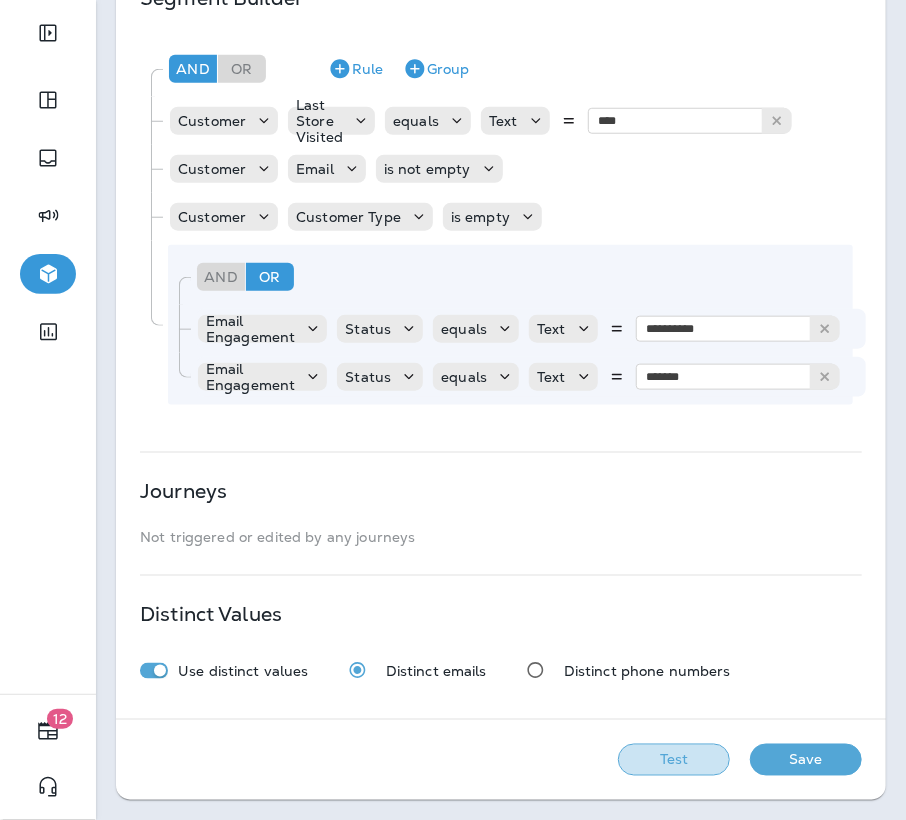 click on "Test" at bounding box center [674, 760] 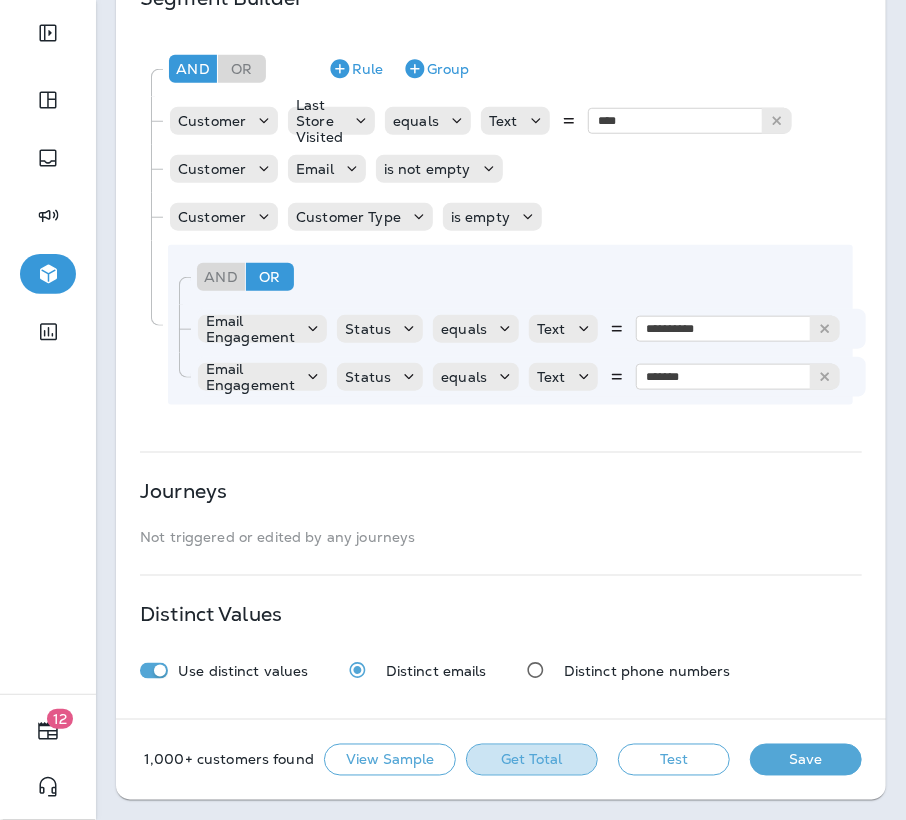 click on "Get Total" at bounding box center (532, 760) 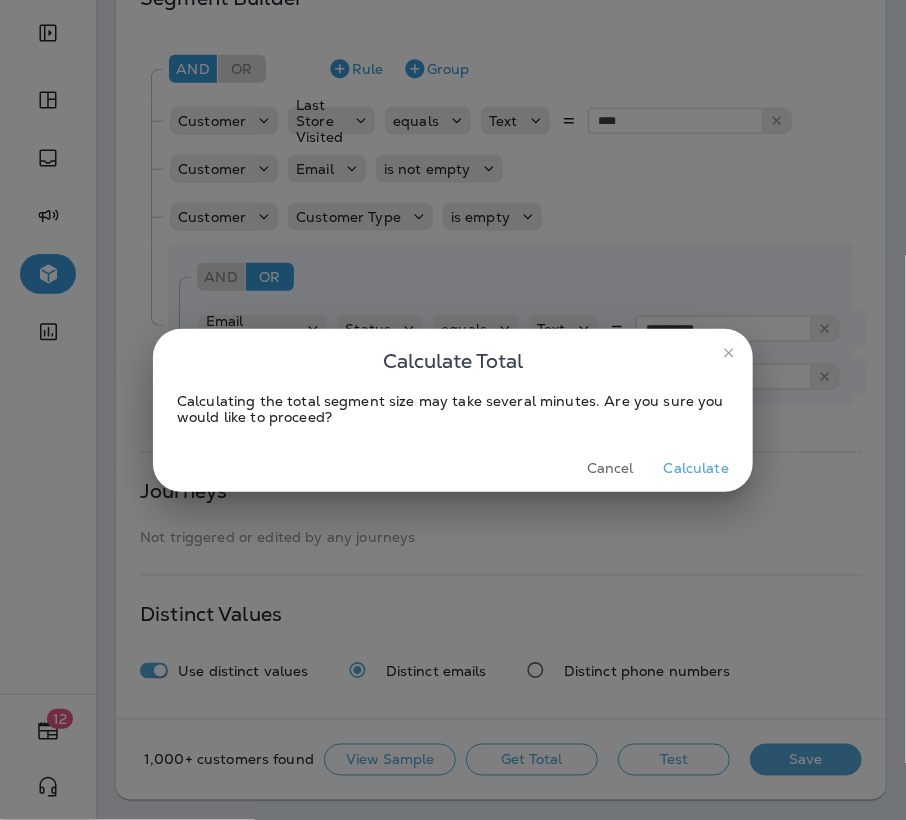 click on "Calculate" at bounding box center [696, 468] 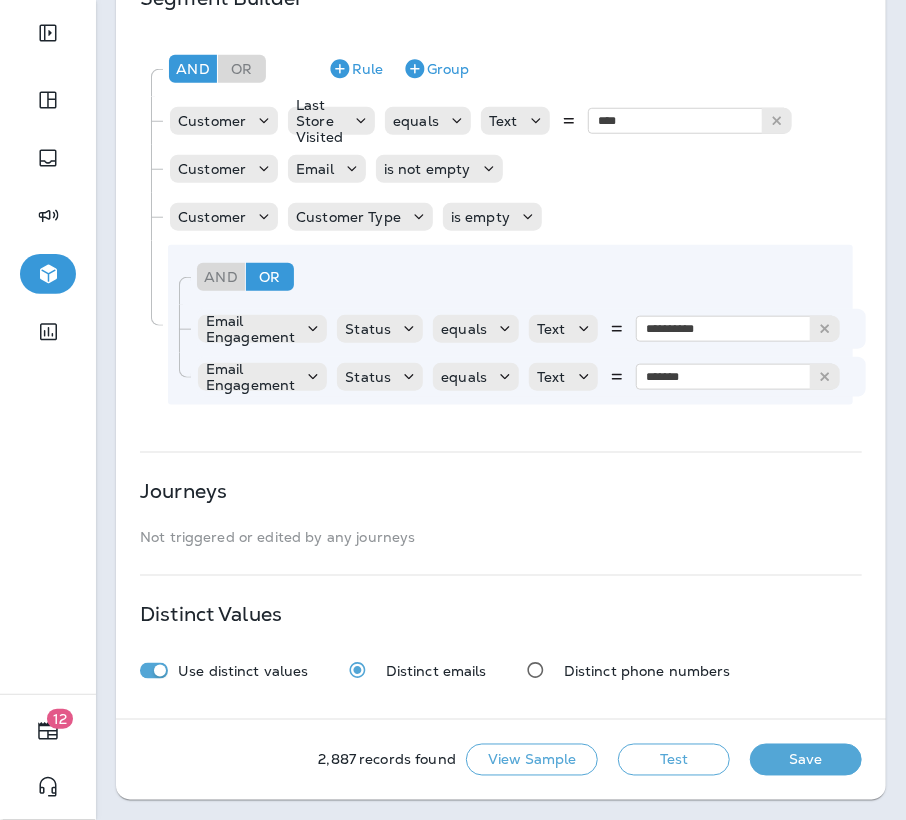 click on "Save" at bounding box center [806, 760] 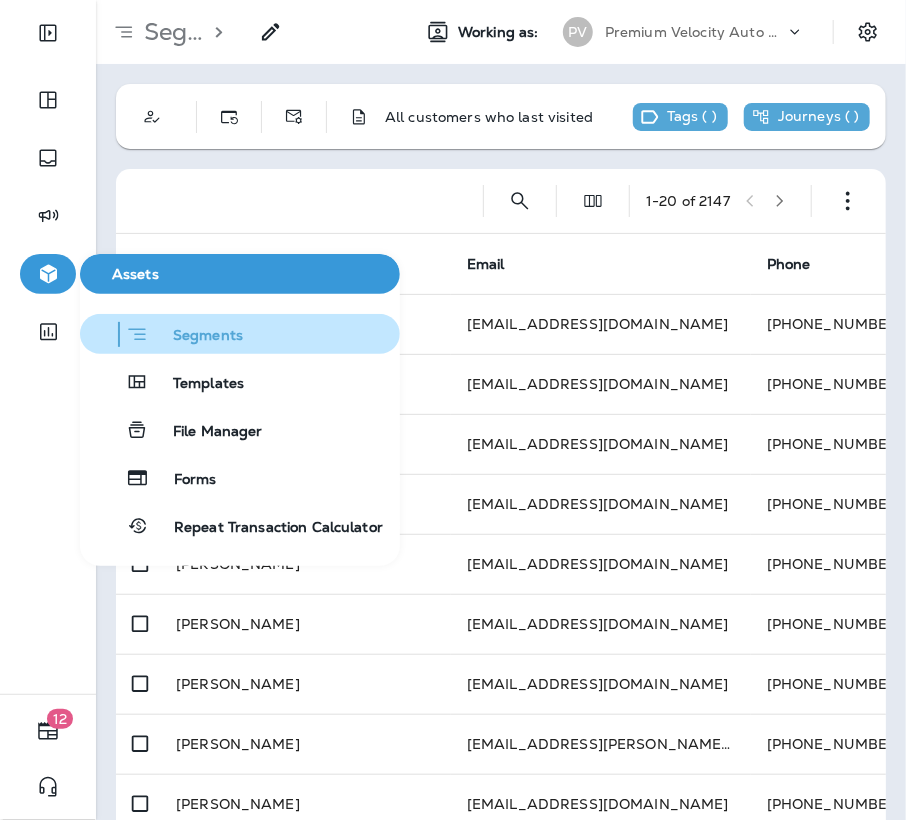 click on "Segments" at bounding box center [196, 337] 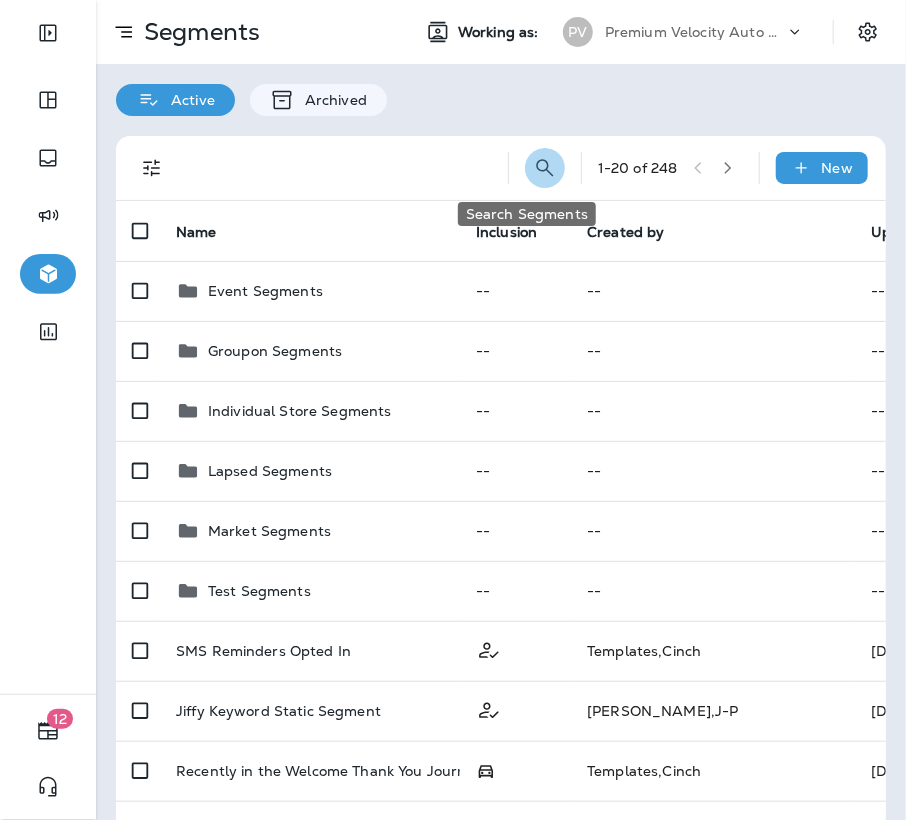 click 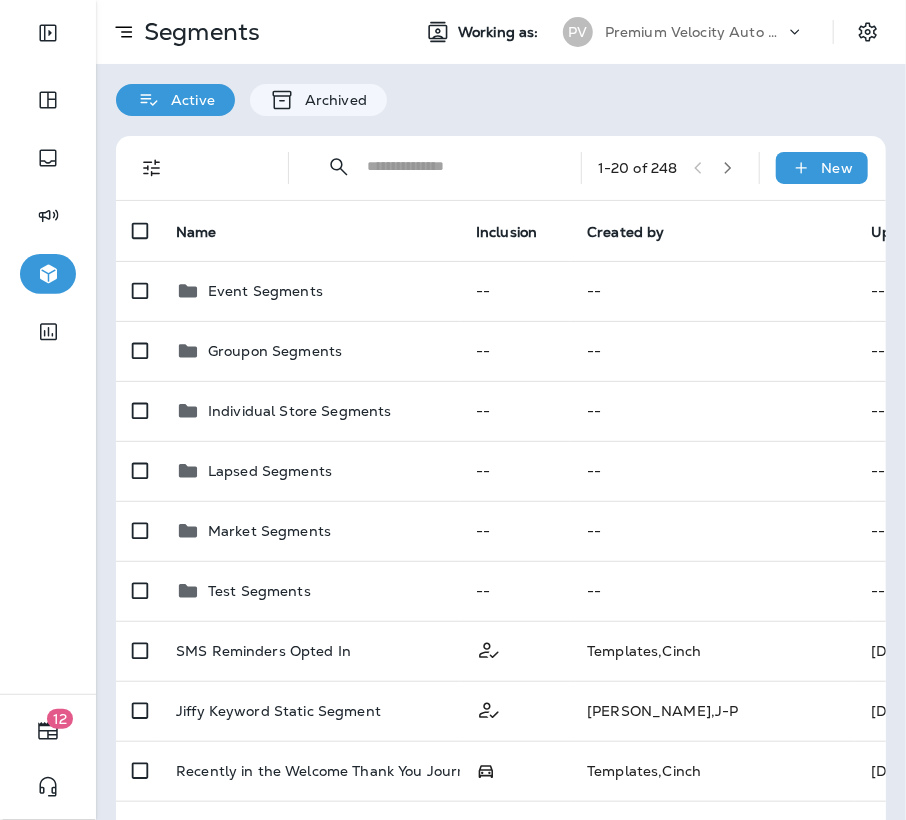 click at bounding box center [456, 166] 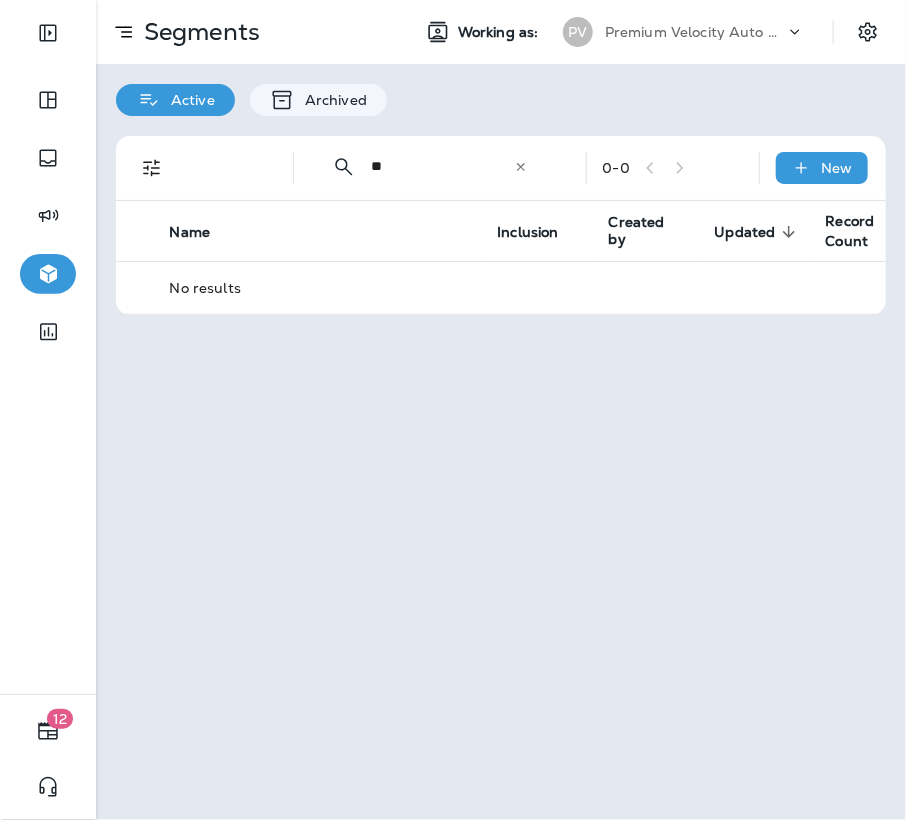 type on "*" 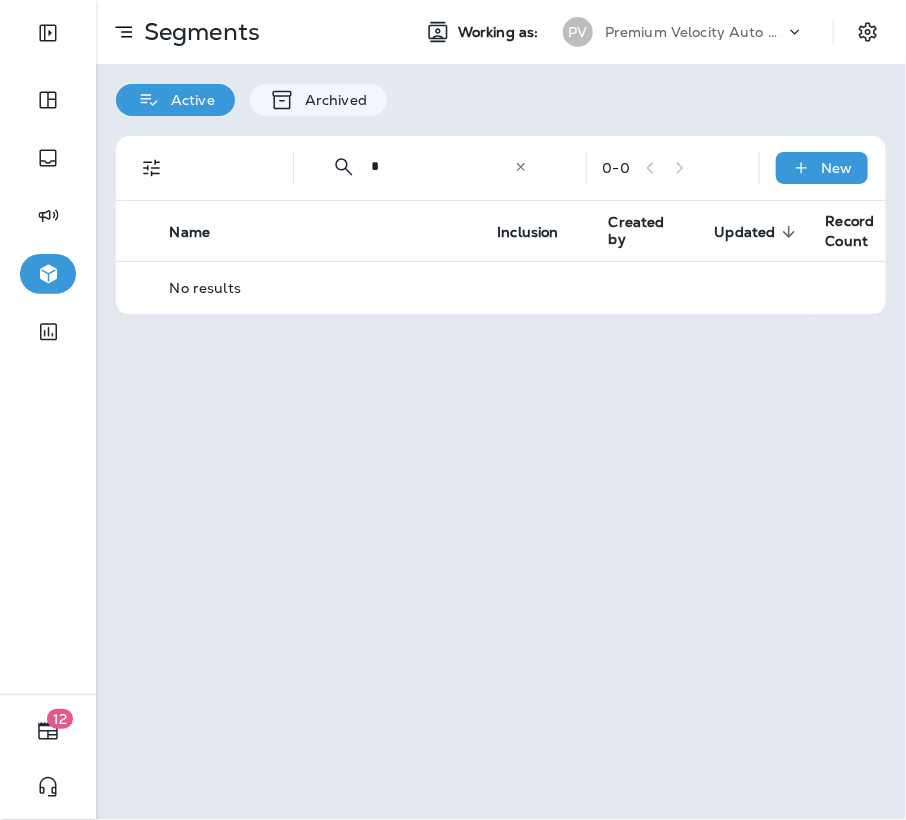 type 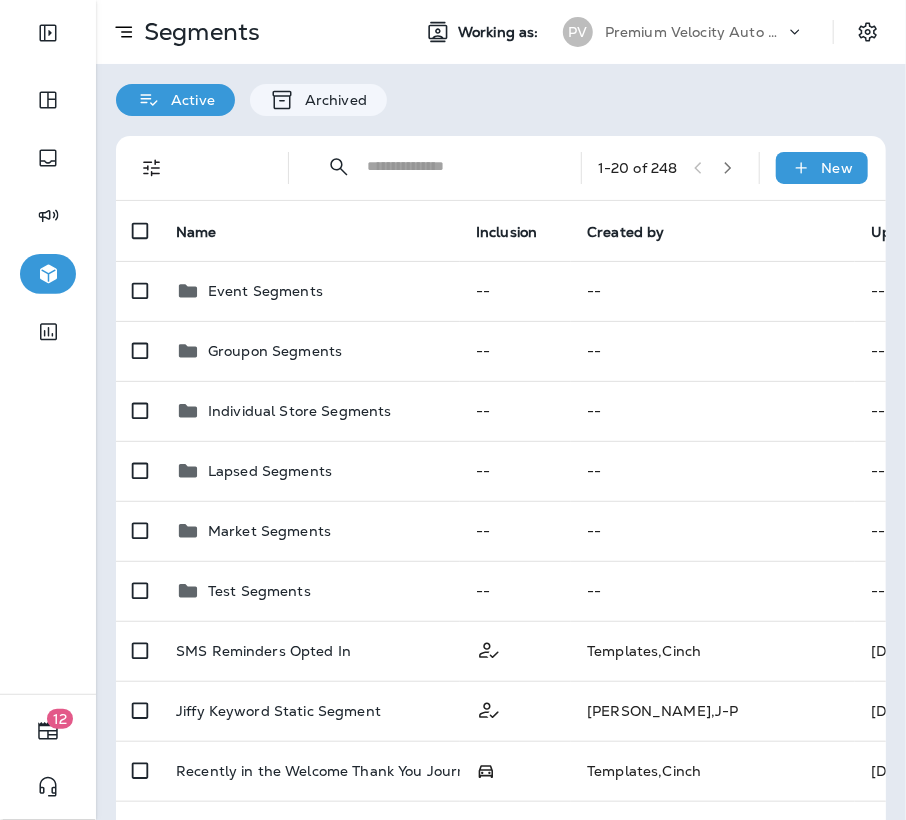 click at bounding box center (456, 166) 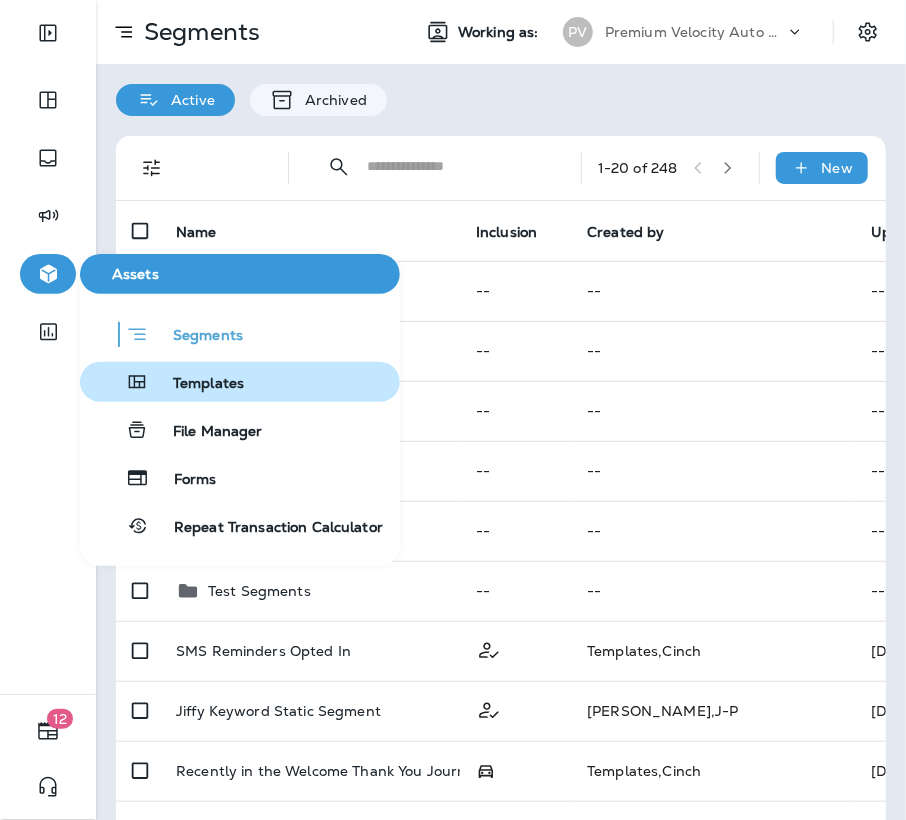 click on "Templates" at bounding box center [196, 384] 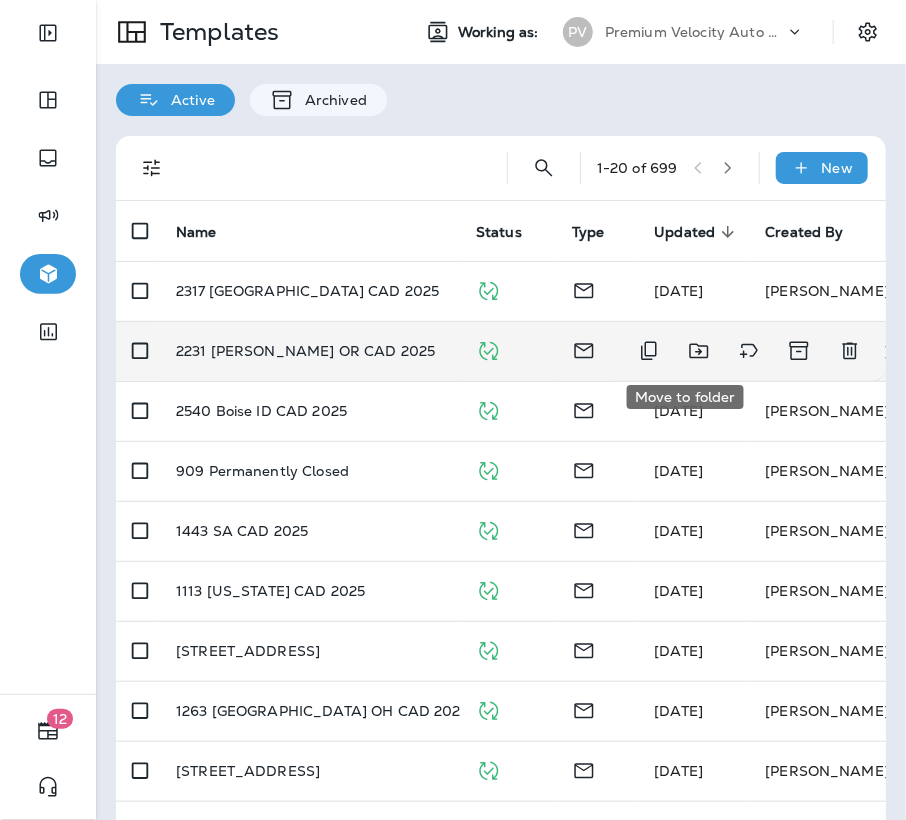 click 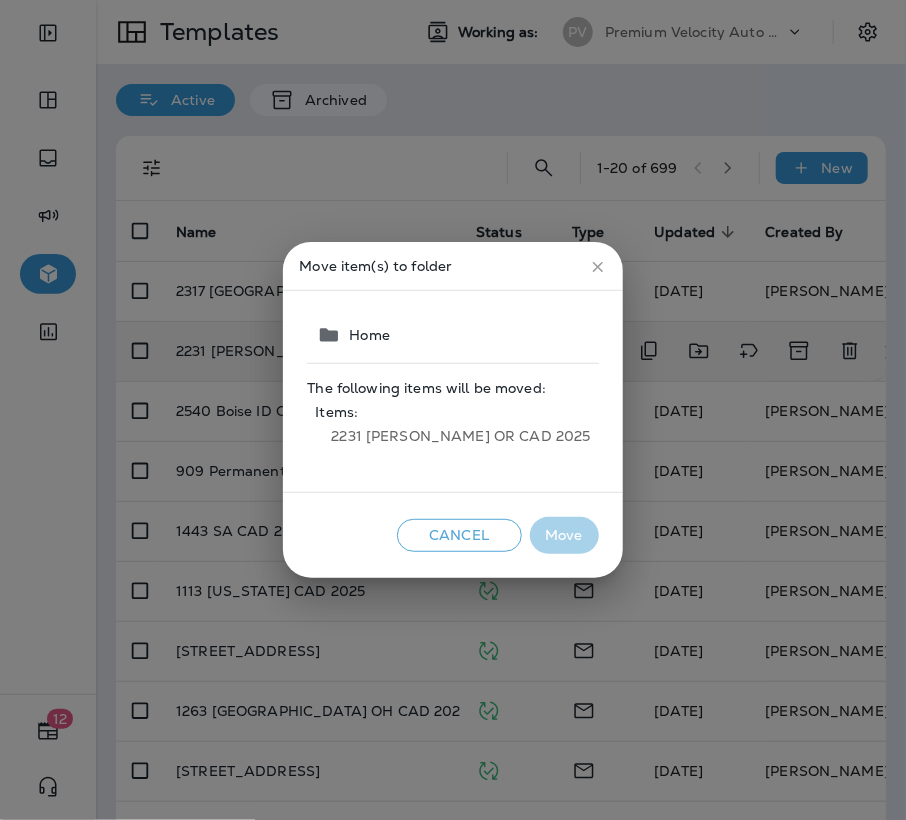 click 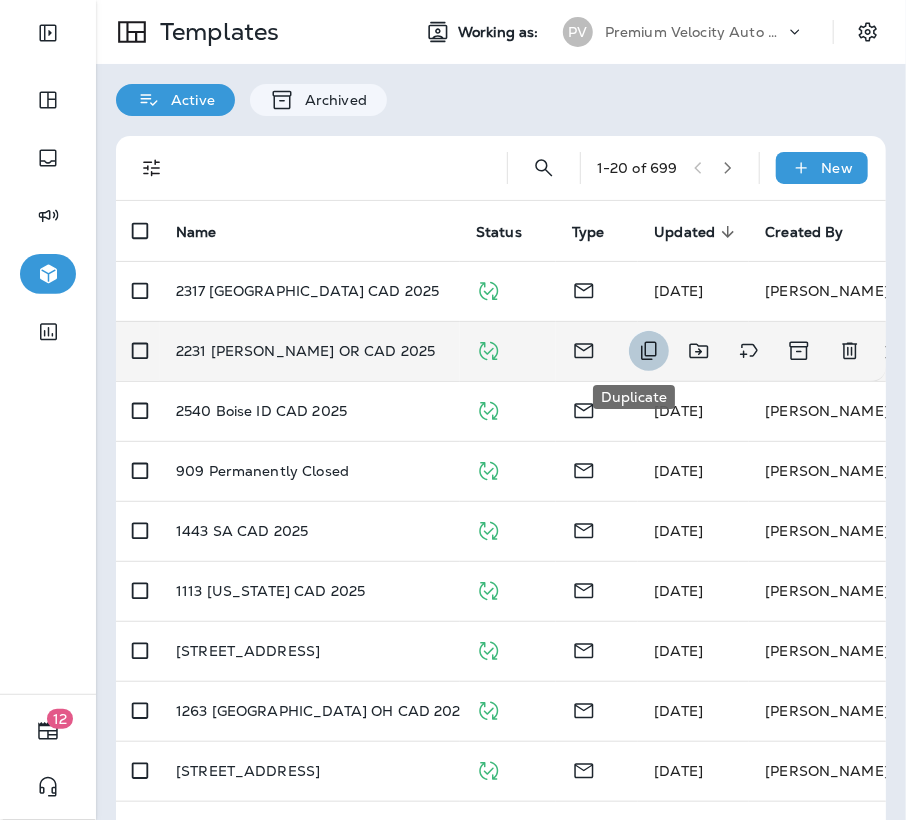 click 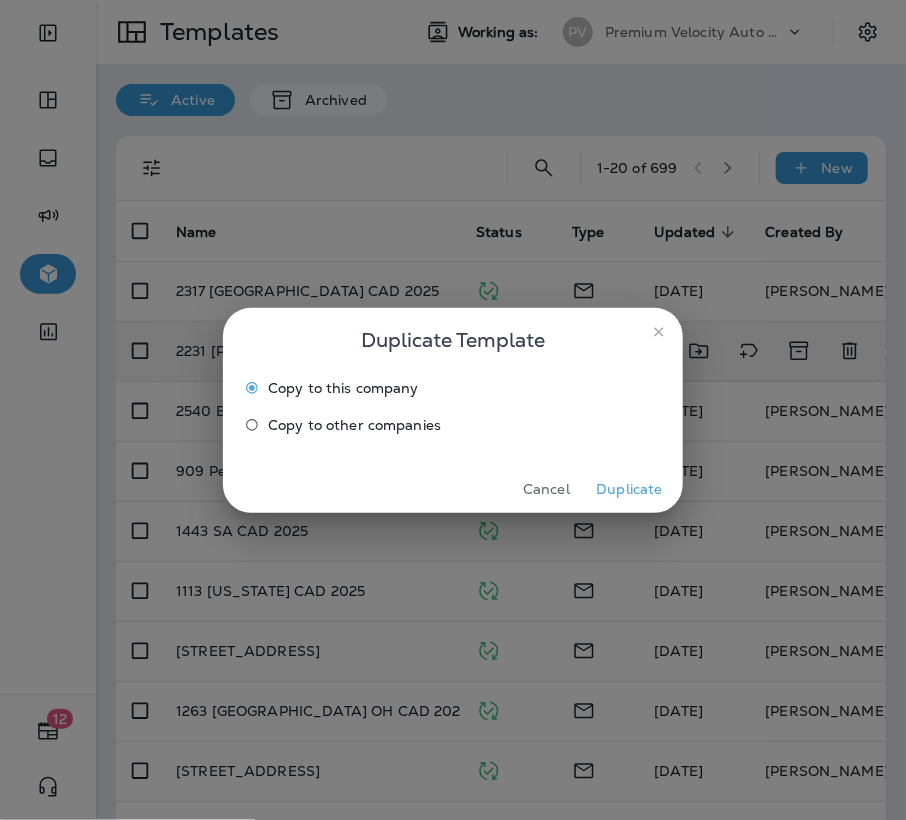 click on "Copy to other companies" at bounding box center (354, 425) 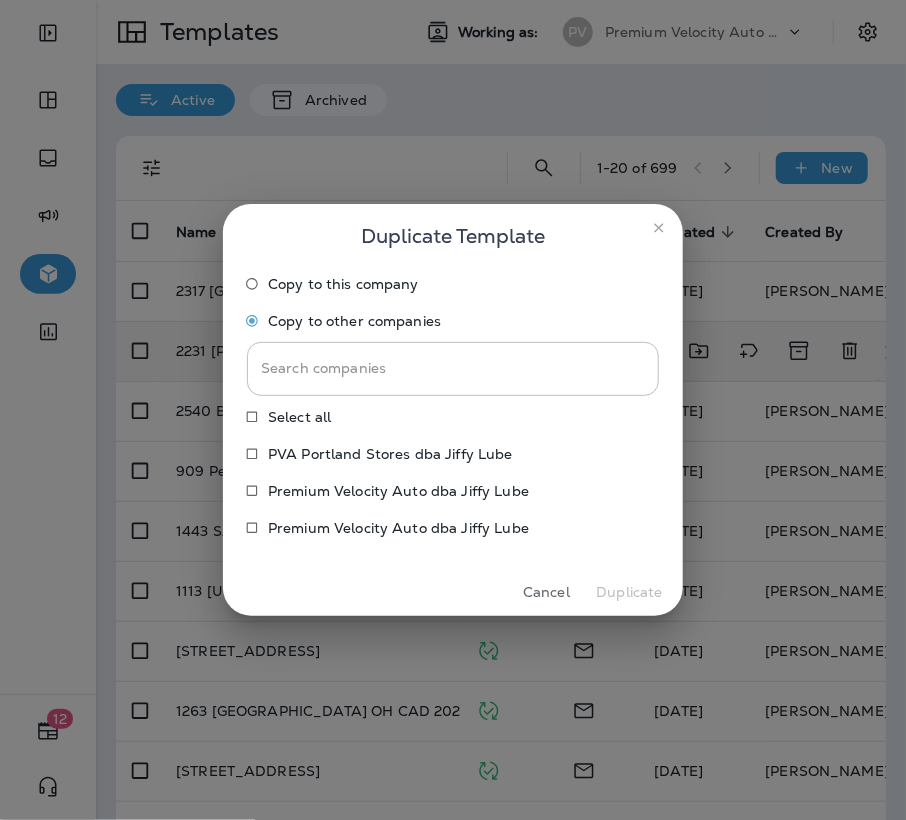 click on "PVA Portland Stores dba Jiffy Lube" at bounding box center [390, 454] 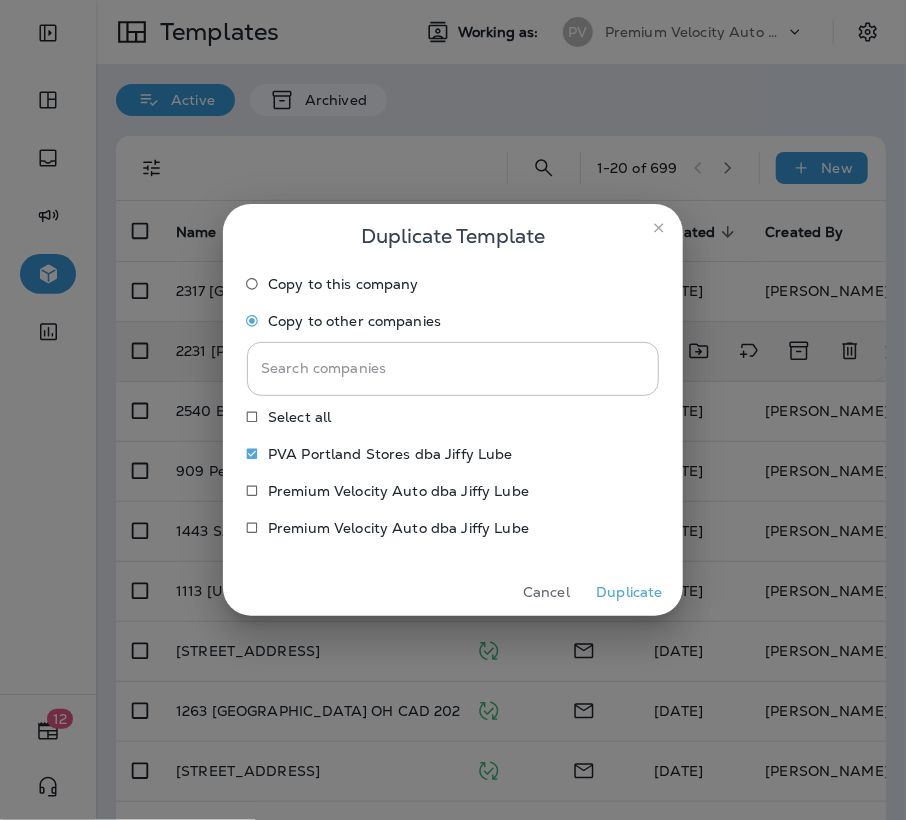click on "Duplicate" at bounding box center [629, 592] 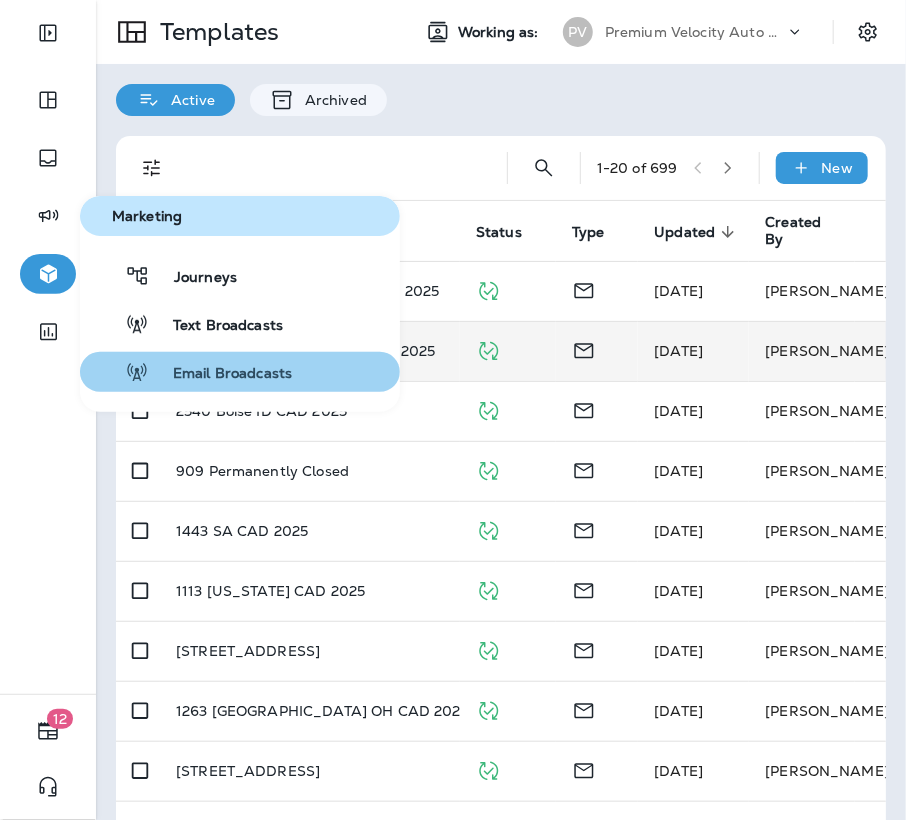 click on "Email Broadcasts" at bounding box center [220, 374] 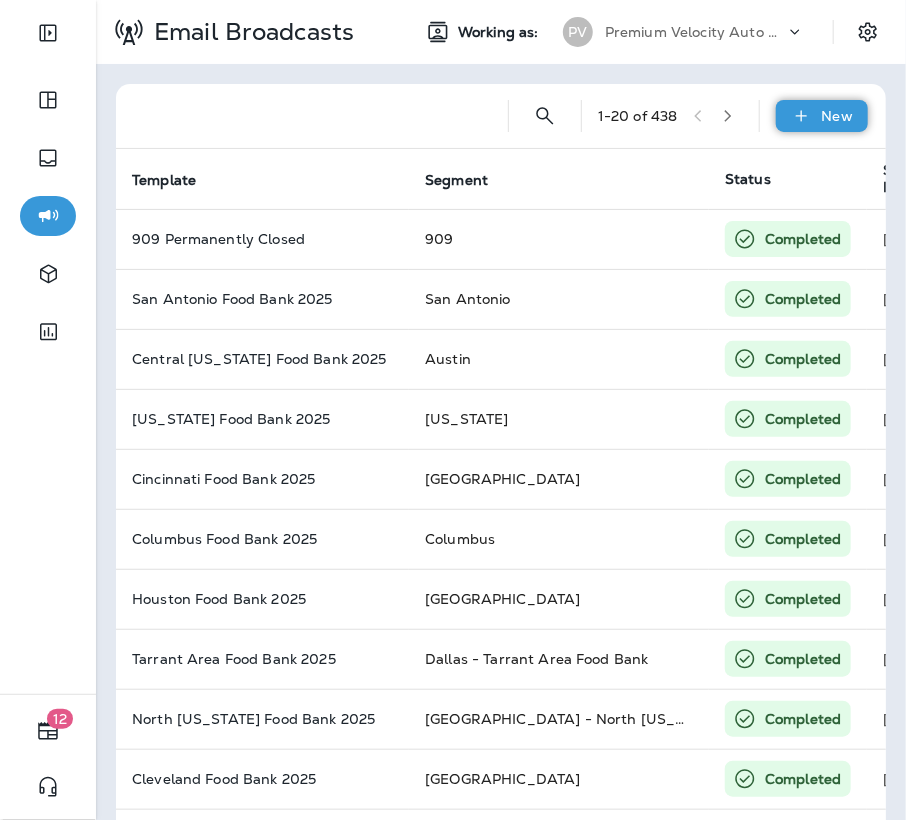 click on "New" at bounding box center (837, 116) 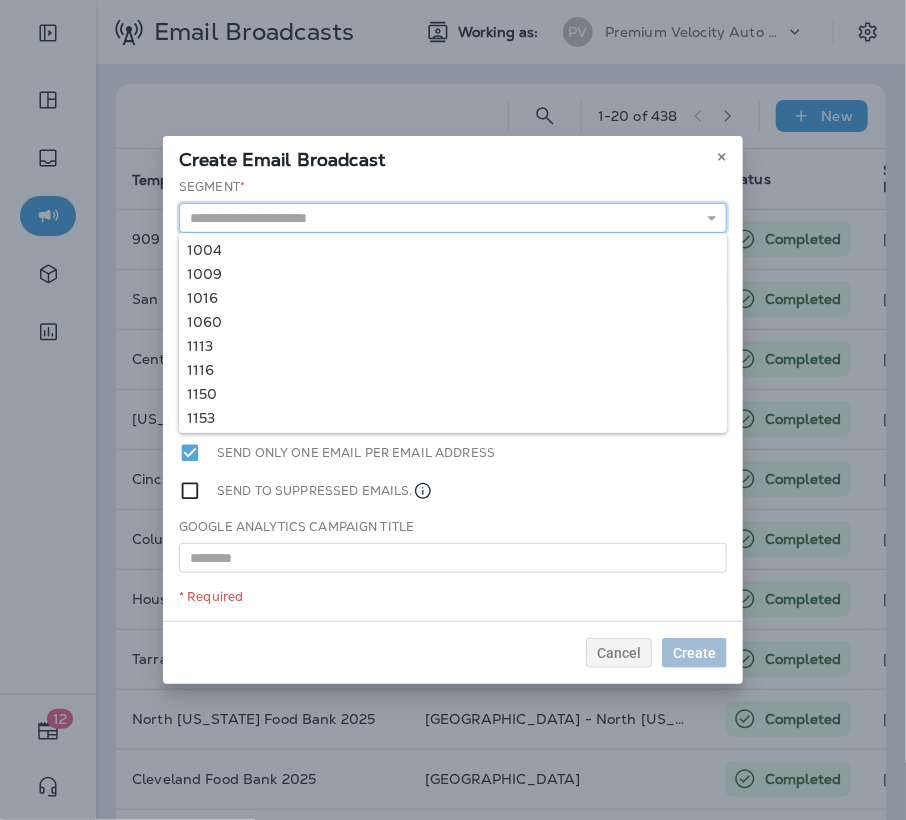 click at bounding box center (453, 218) 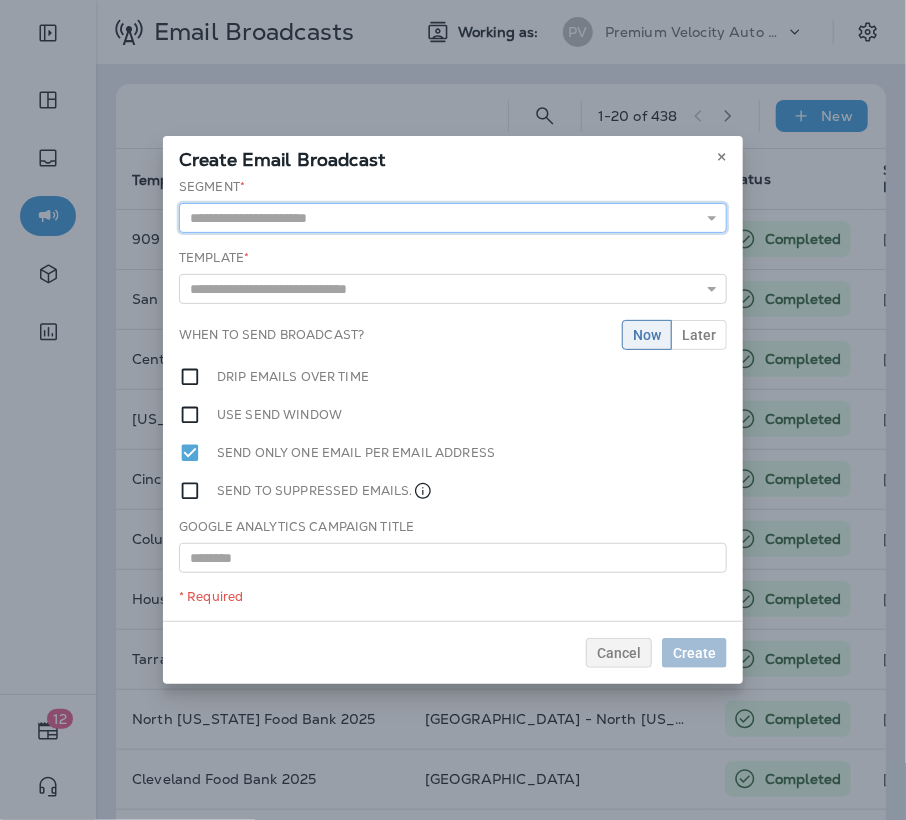 click at bounding box center [453, 218] 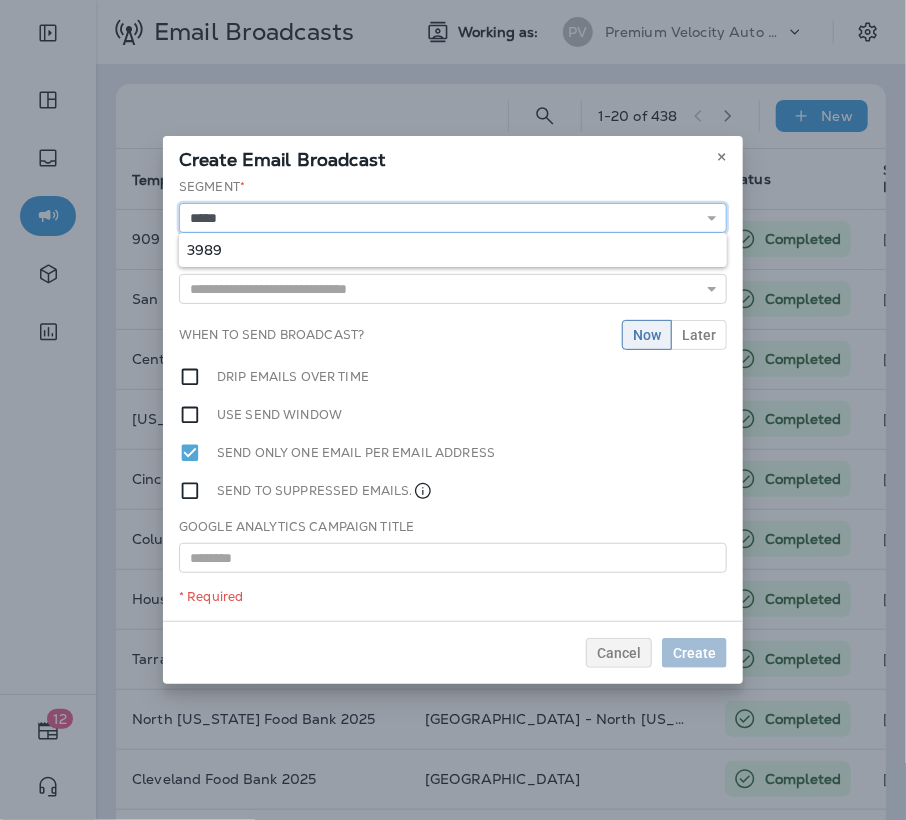 type on "****" 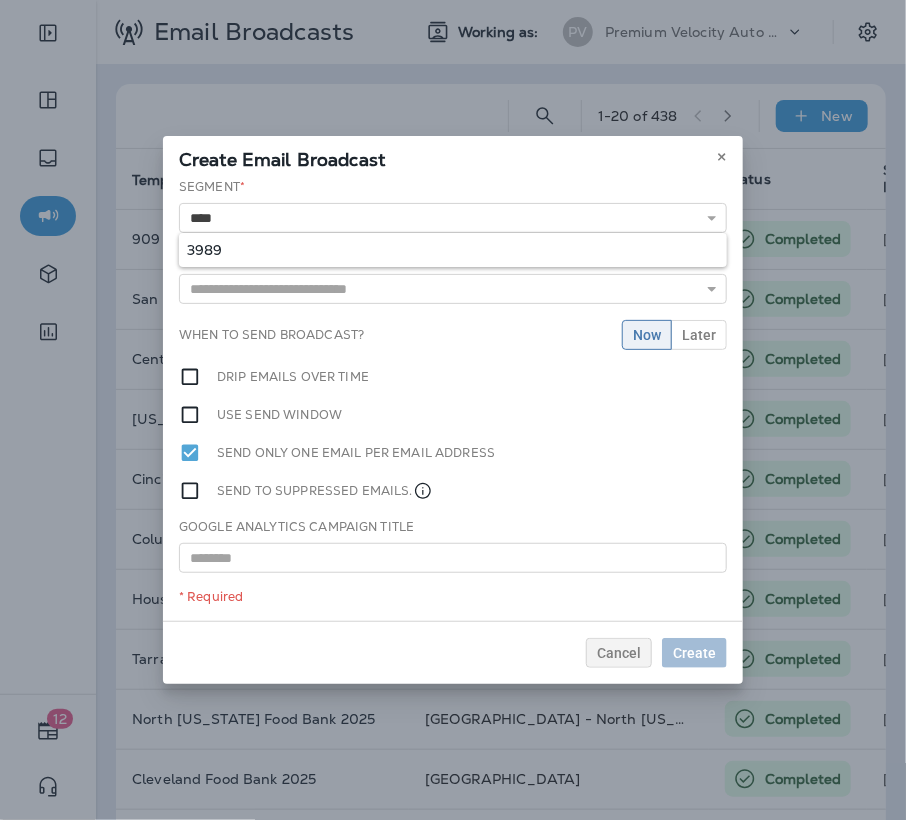click on "Segment  * **** 3989 Template  * 1004 Portland Customer Appreciation Event 1009 Portland Customer Appreciation Event 1016 Tigard, [GEOGRAPHIC_DATA] Customer Appreciation Event 1060 Permanently Closed 1113 Columbia Customer Appreciation Event 1113 [US_STATE] CAD 2025 1116 Jefferson City Customer Appreciation Event 1150 [GEOGRAPHIC_DATA] Customer Appreciation Event 1150 [GEOGRAPHIC_DATA] [GEOGRAPHIC_DATA] CAD 2025 1153 Grand Re-Opening Event When to send broadcast?   Now   Later Drip emails over time Use send window Send only one email per email address Send to suppressed emails. Google Analytics Campaign Title * Required" at bounding box center (453, 399) 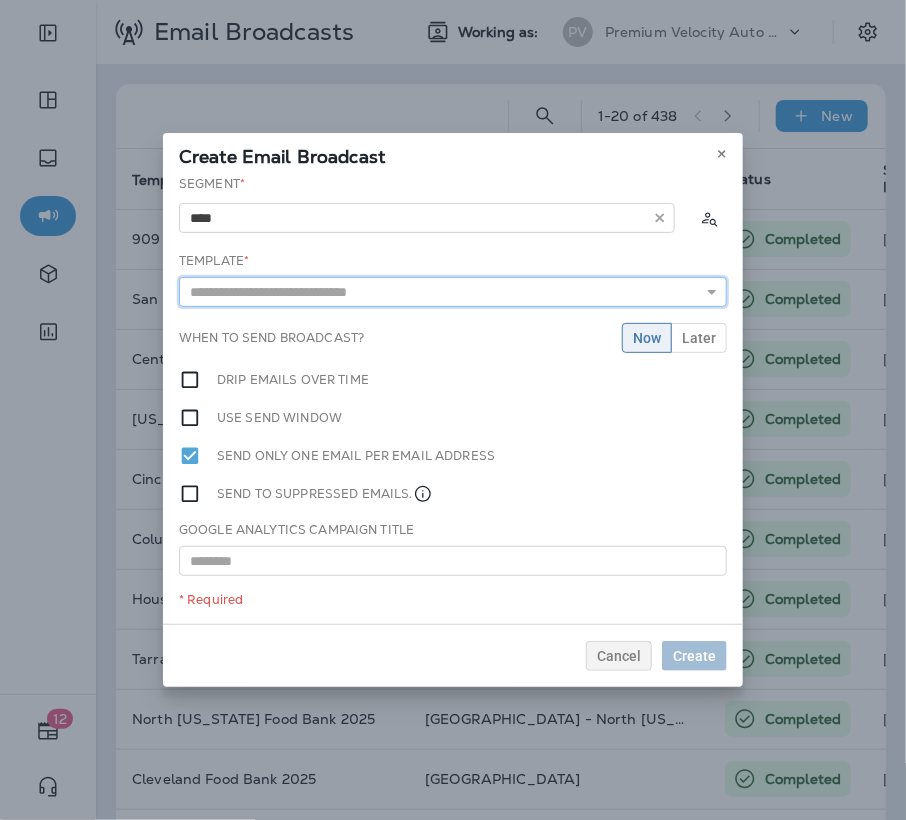 click at bounding box center [453, 292] 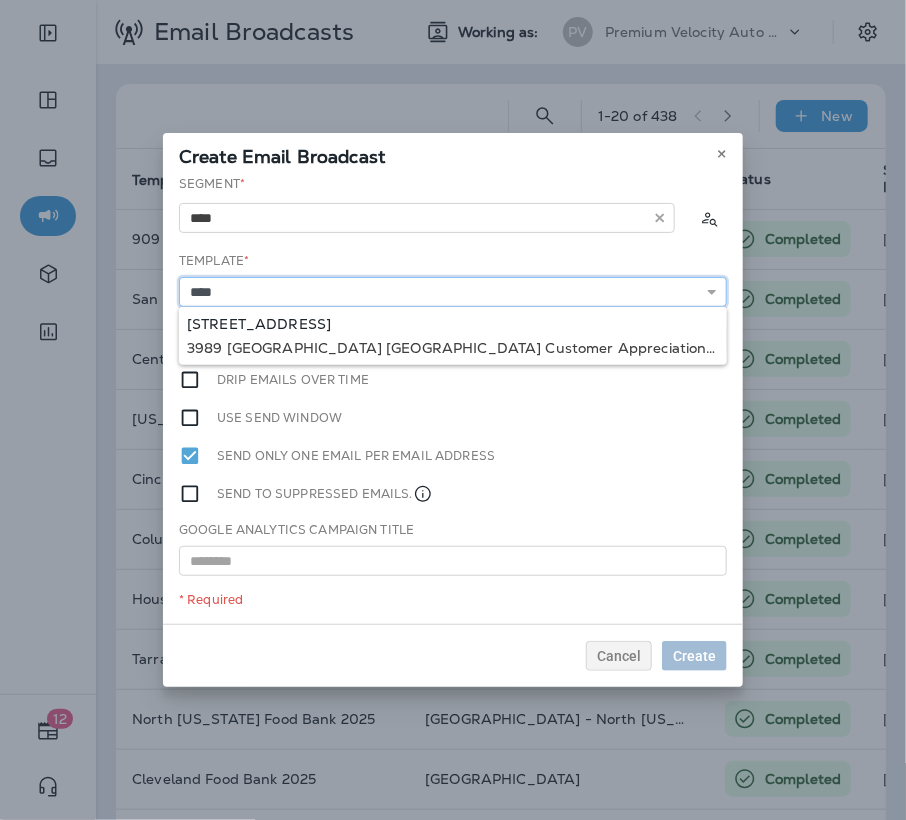 type on "**********" 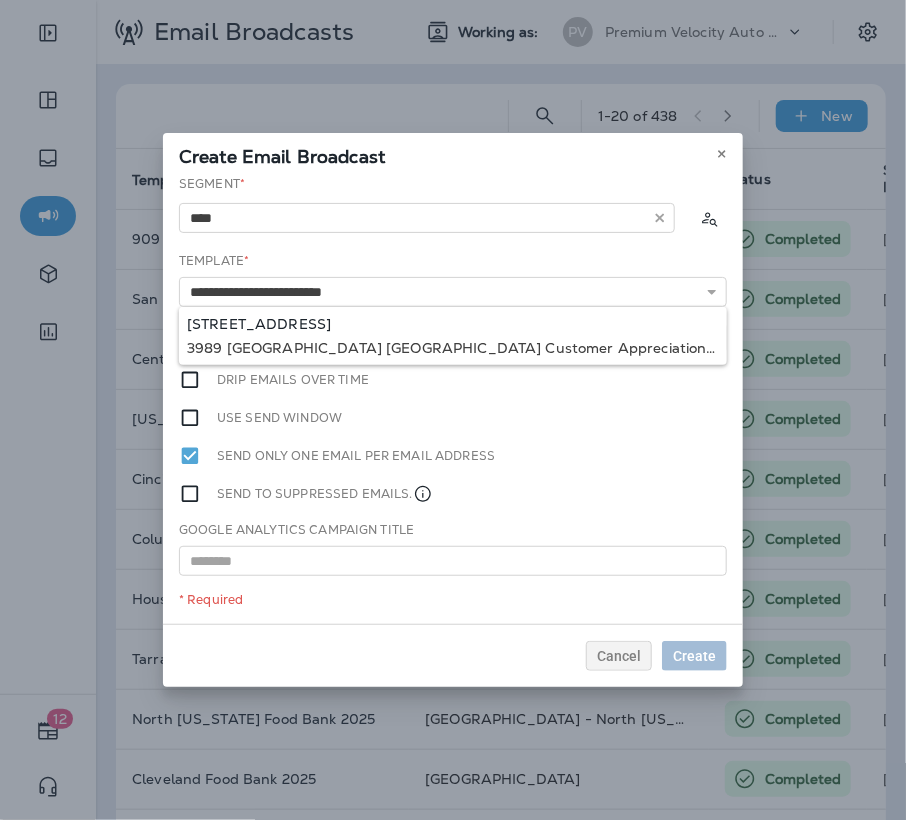 click on "**********" at bounding box center (453, 399) 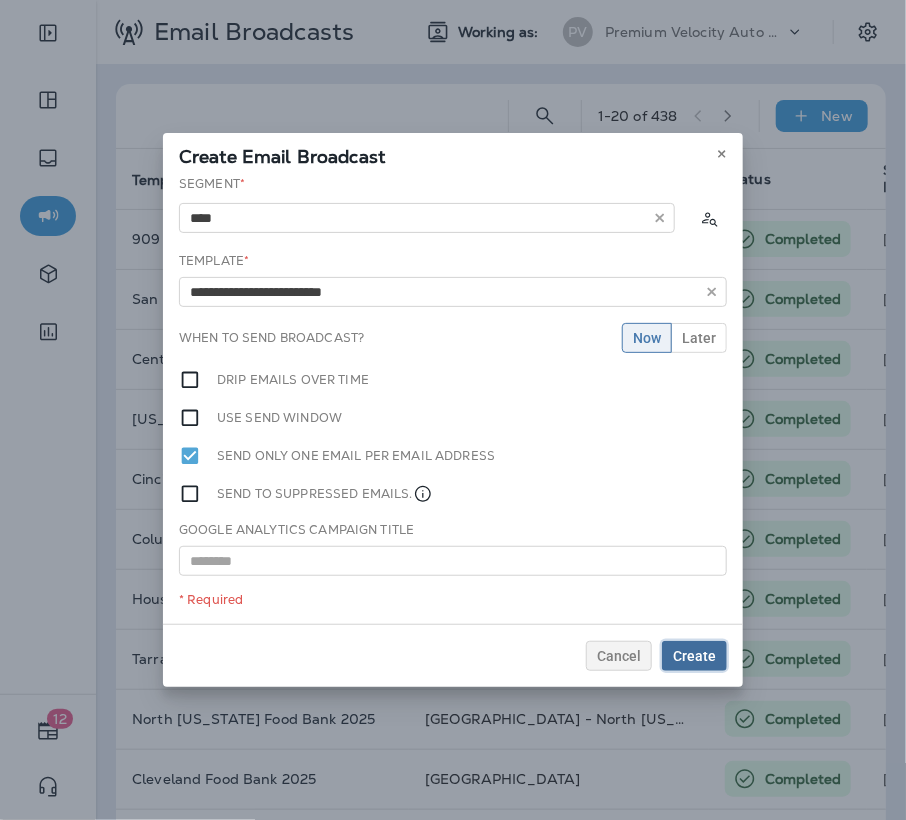 click on "Create" at bounding box center [694, 656] 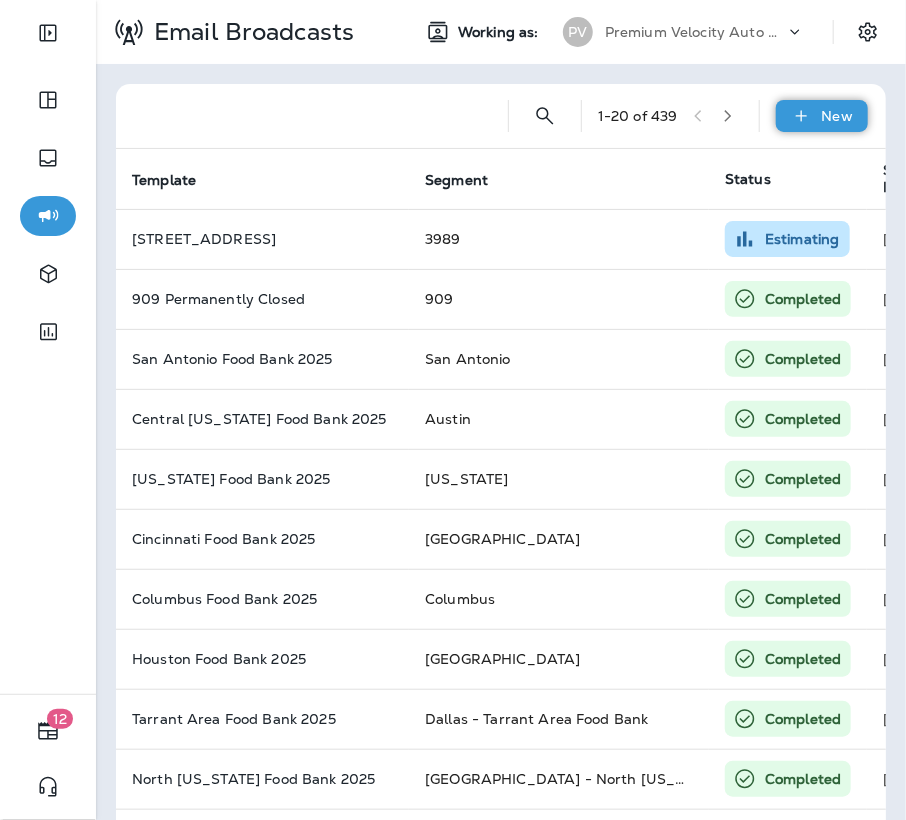 click on "New" at bounding box center (822, 116) 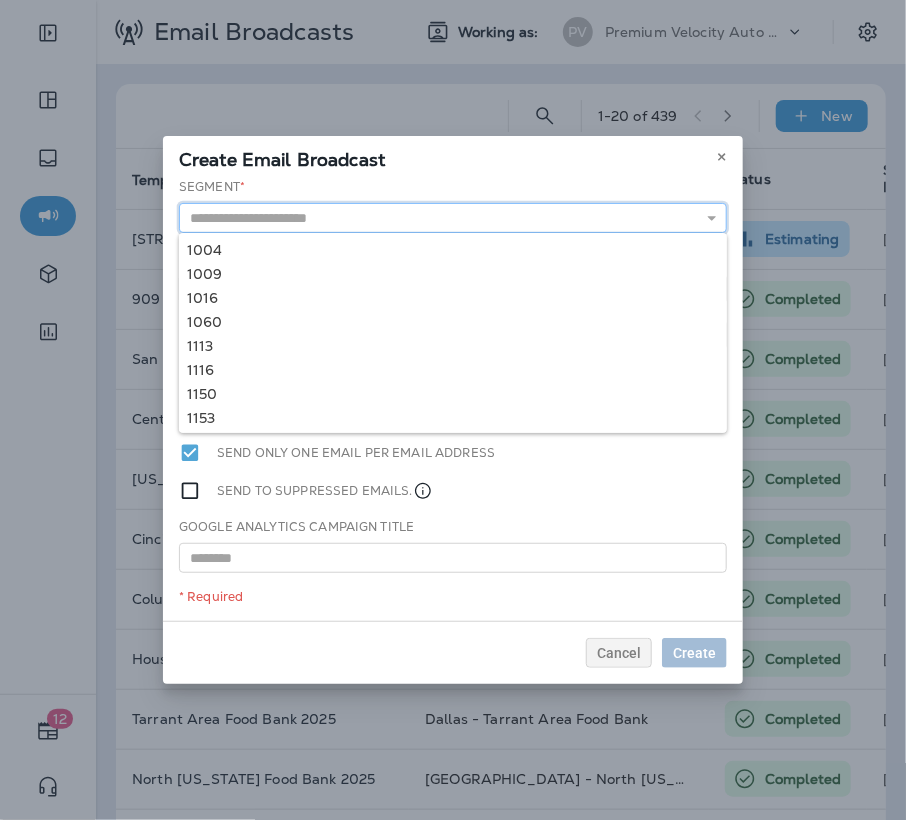 click at bounding box center (453, 218) 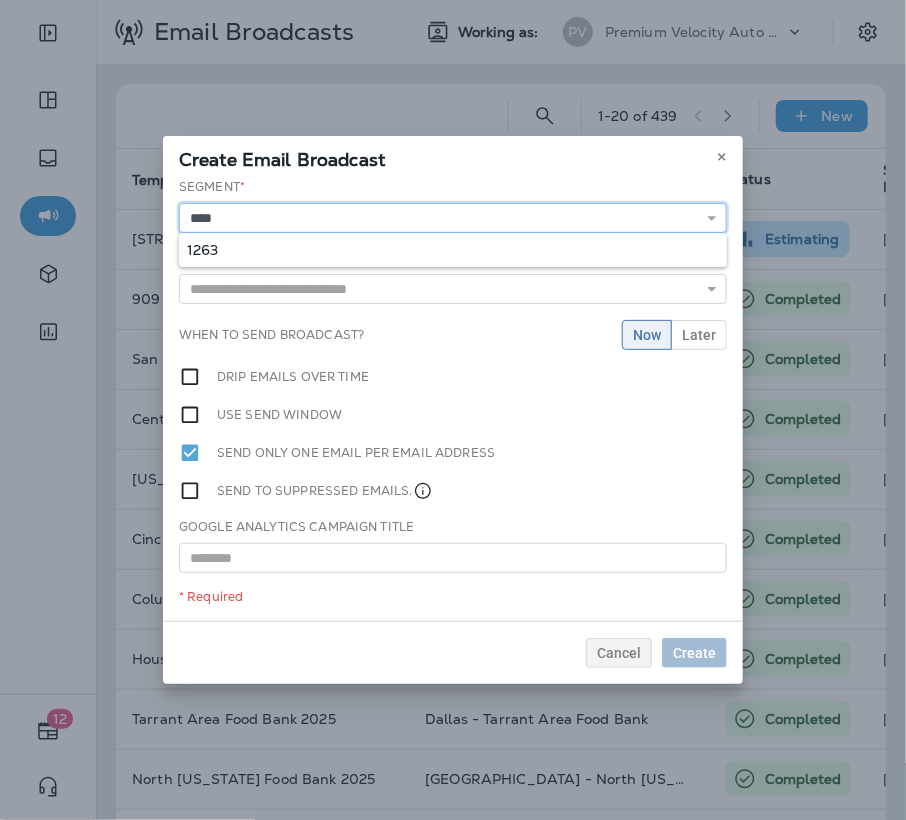 type on "****" 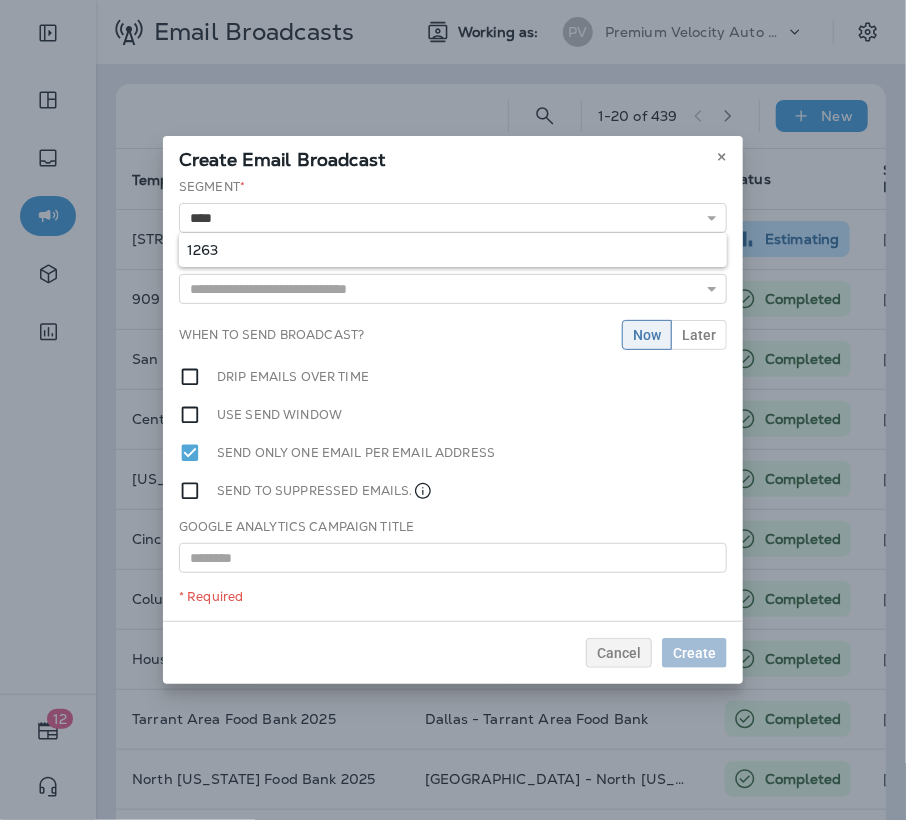 click on "Segment  * **** 1263 Template  * 1004 Portland Customer Appreciation Event 1009 Portland Customer Appreciation Event 1016 Tigard, [GEOGRAPHIC_DATA] Customer Appreciation Event 1060 Permanently Closed [GEOGRAPHIC_DATA] Customer Appreciation Event 1113 [US_STATE] CAD 2025 [GEOGRAPHIC_DATA] Customer Appreciation Event 1150 [GEOGRAPHIC_DATA] Customer Appreciation Event 1150 [GEOGRAPHIC_DATA] [GEOGRAPHIC_DATA] CAD 2025 1153 Grand Re-Opening Event When to send broadcast?   Now   Later Drip emails over time Use send window Send only one email per email address Send to suppressed emails. Google Analytics Campaign Title * Required" at bounding box center (453, 399) 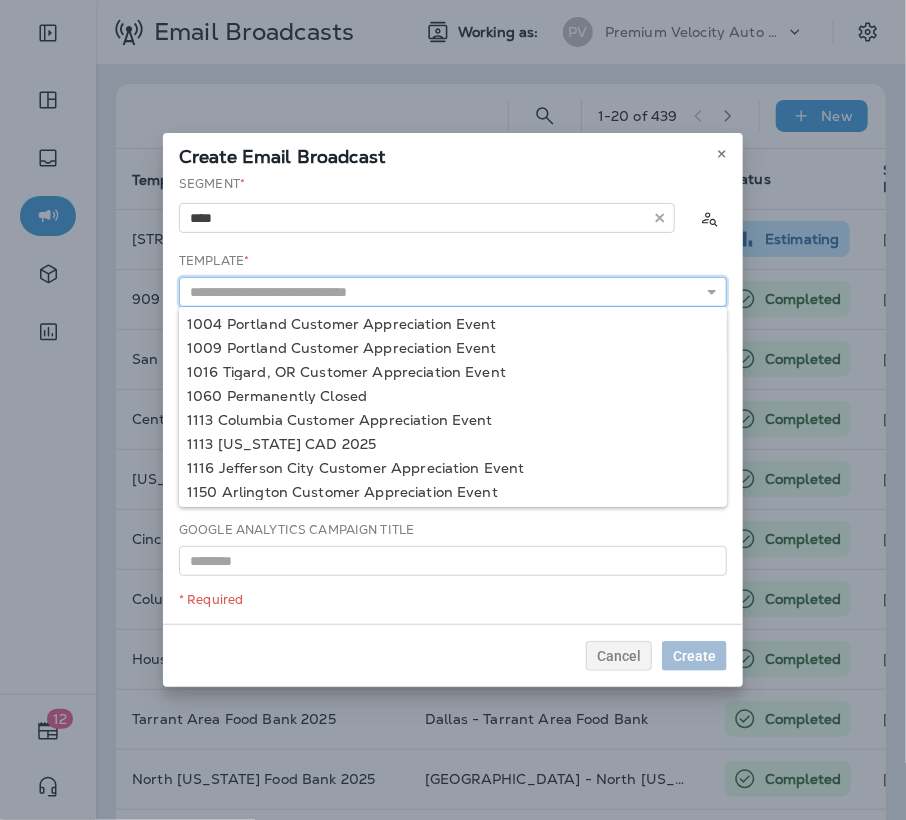 click at bounding box center (453, 292) 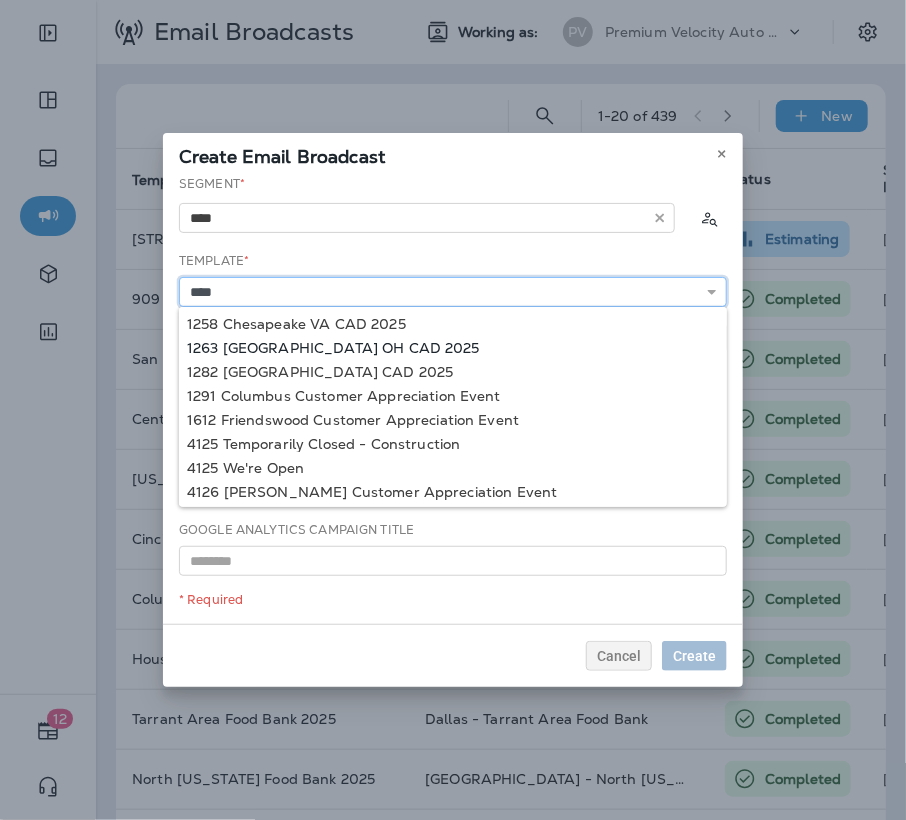 type on "**********" 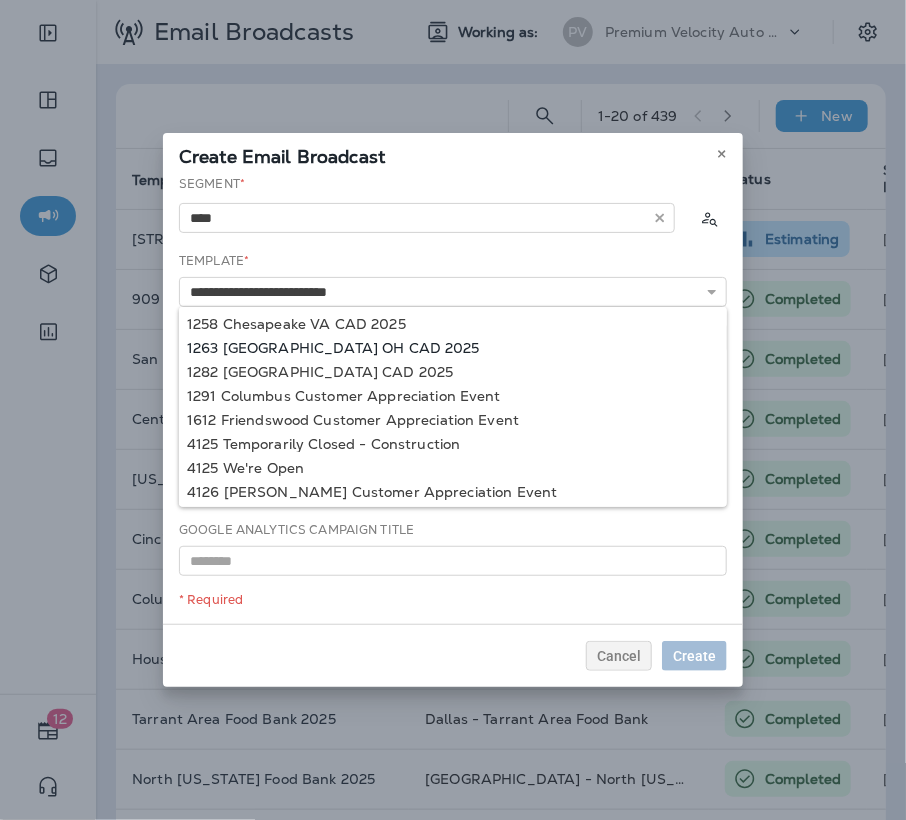 click on "**********" at bounding box center [453, 399] 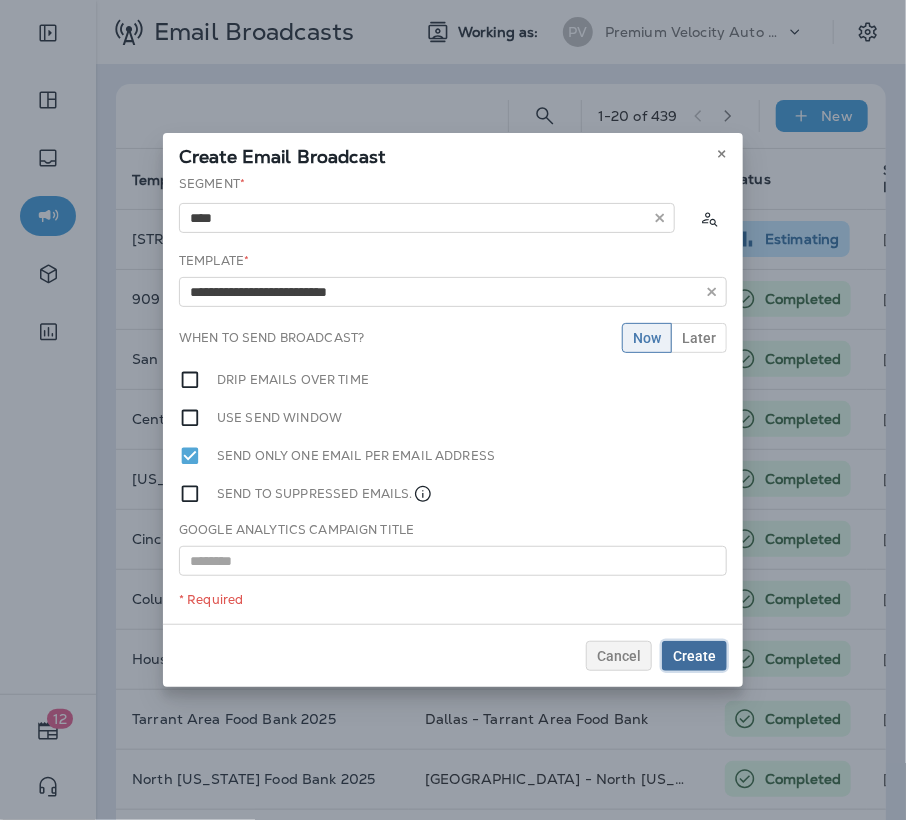 click on "Create" at bounding box center (694, 656) 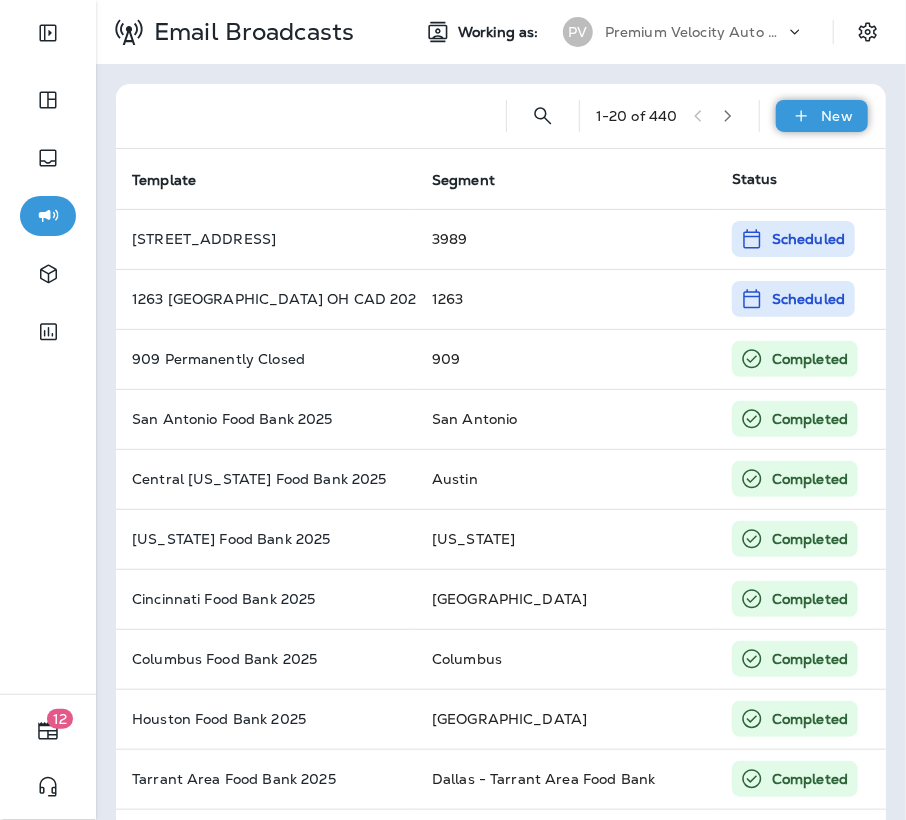 click on "New" at bounding box center (822, 116) 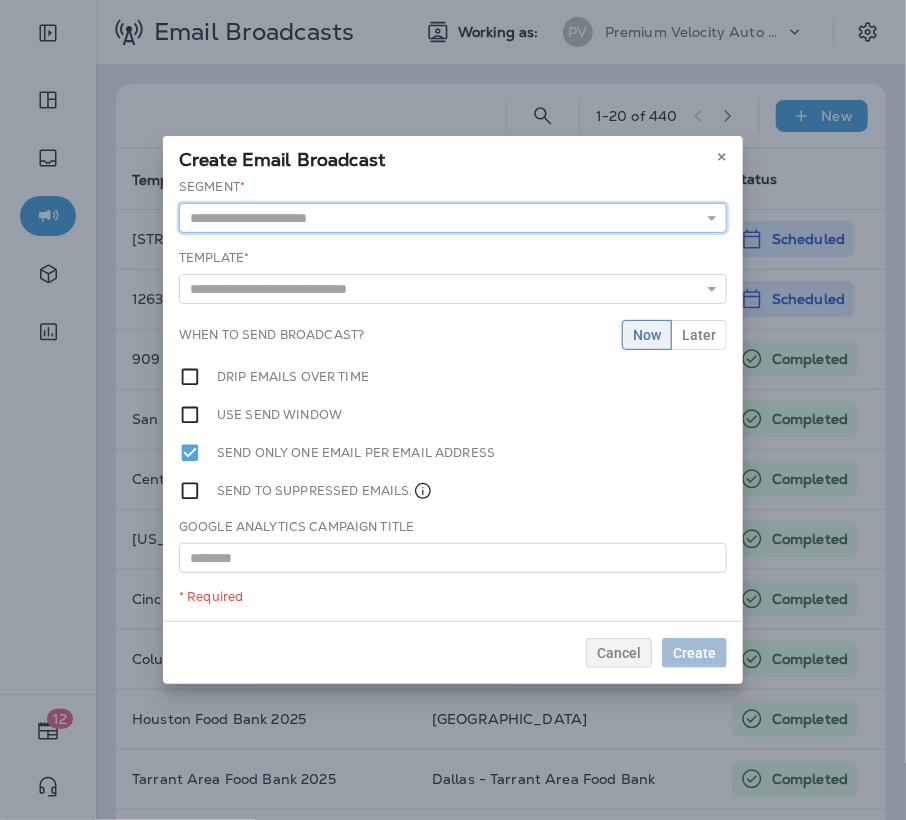 click at bounding box center [453, 218] 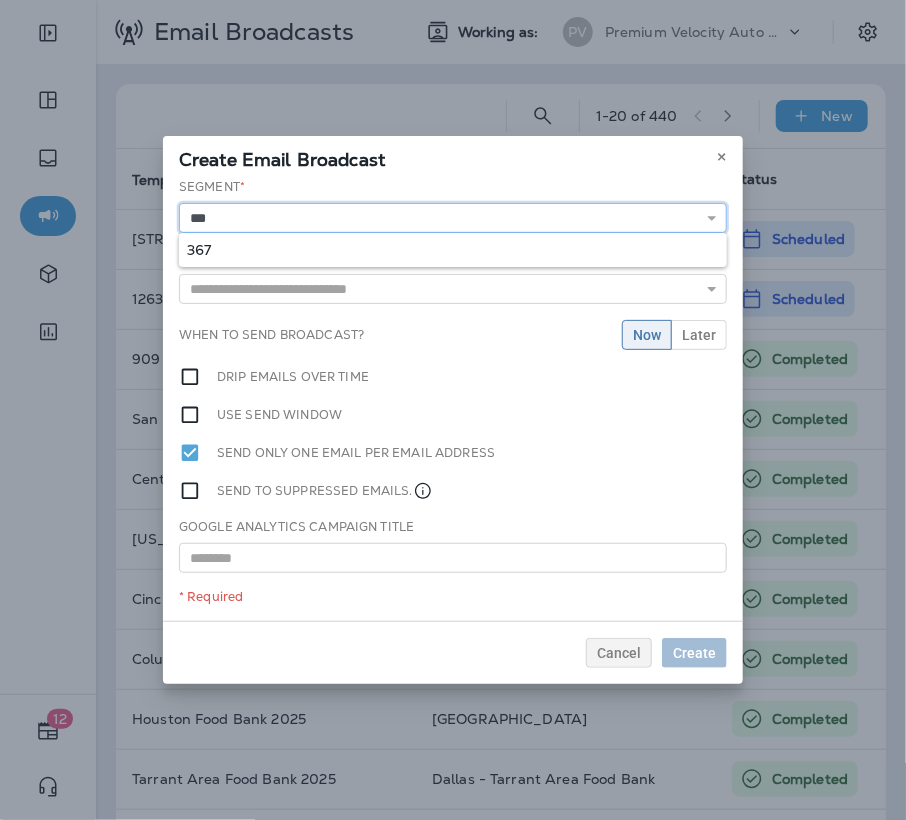 type on "***" 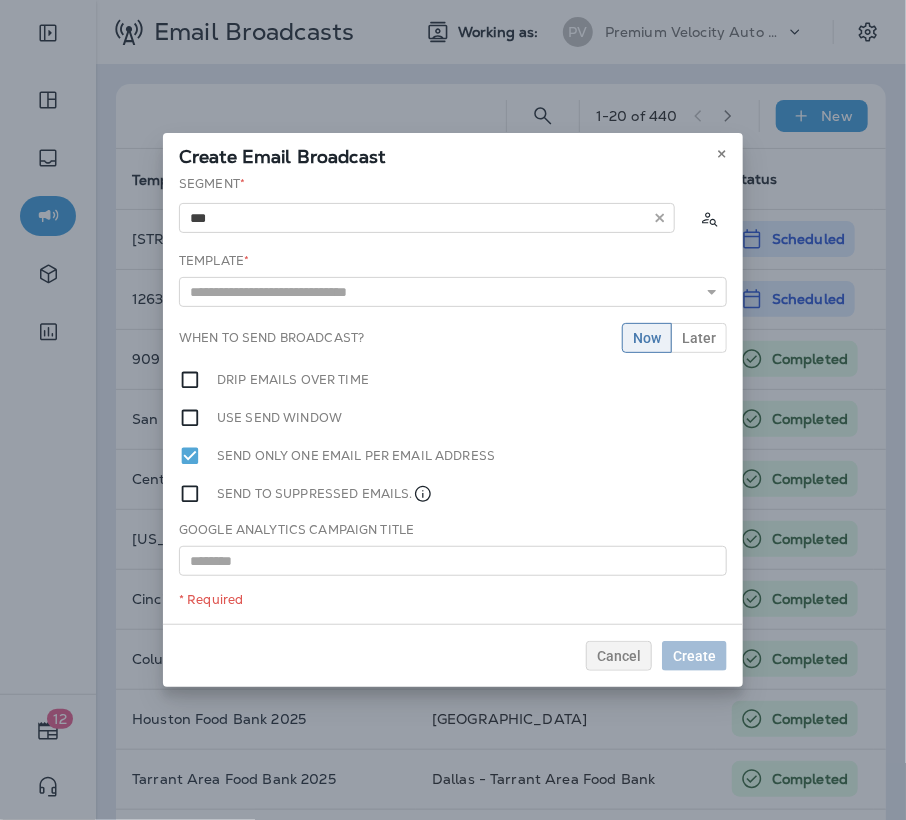 click on "Segment  * *** 367 Template  * 1004 Portland Customer Appreciation Event 1009 Portland Customer Appreciation Event 1016 Tigard, [GEOGRAPHIC_DATA] Customer Appreciation Event 1060 Permanently Closed [GEOGRAPHIC_DATA] Customer Appreciation Event 1113 [US_STATE] CAD 2025 [GEOGRAPHIC_DATA] Customer Appreciation Event 1150 [GEOGRAPHIC_DATA] Customer Appreciation Event 1150 [GEOGRAPHIC_DATA] CAD 2025 1153 Grand Re-Opening Event When to send broadcast?   Now   Later Drip emails over time Use send window Send only one email per email address Send to suppressed emails. Google Analytics Campaign Title * Required" at bounding box center [453, 399] 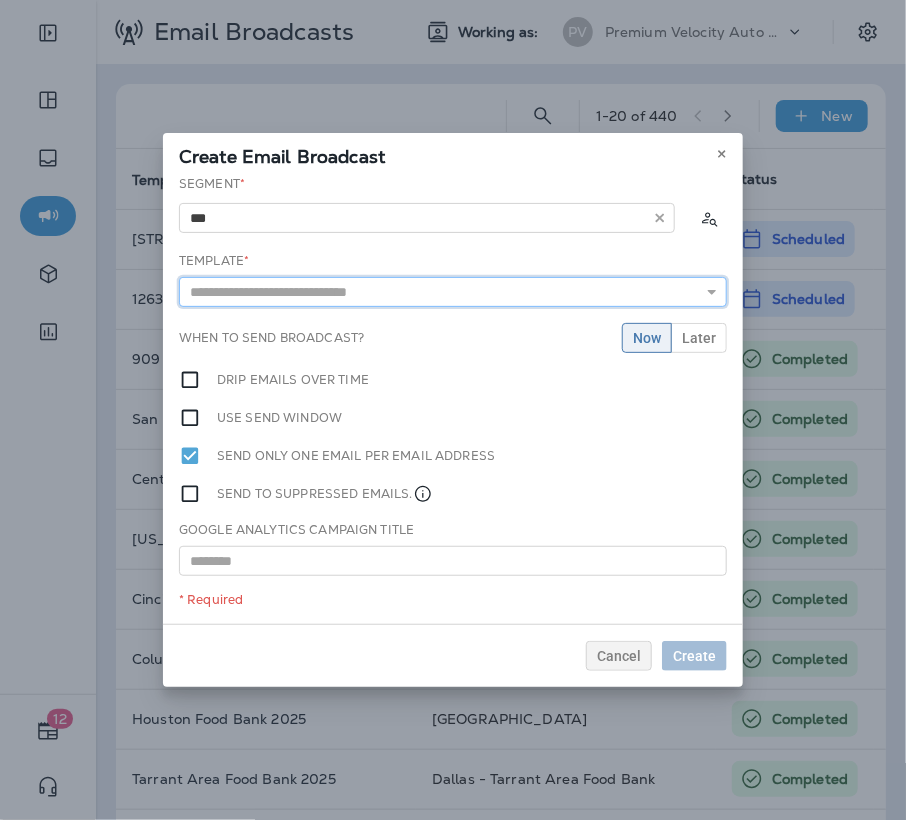 click at bounding box center [453, 292] 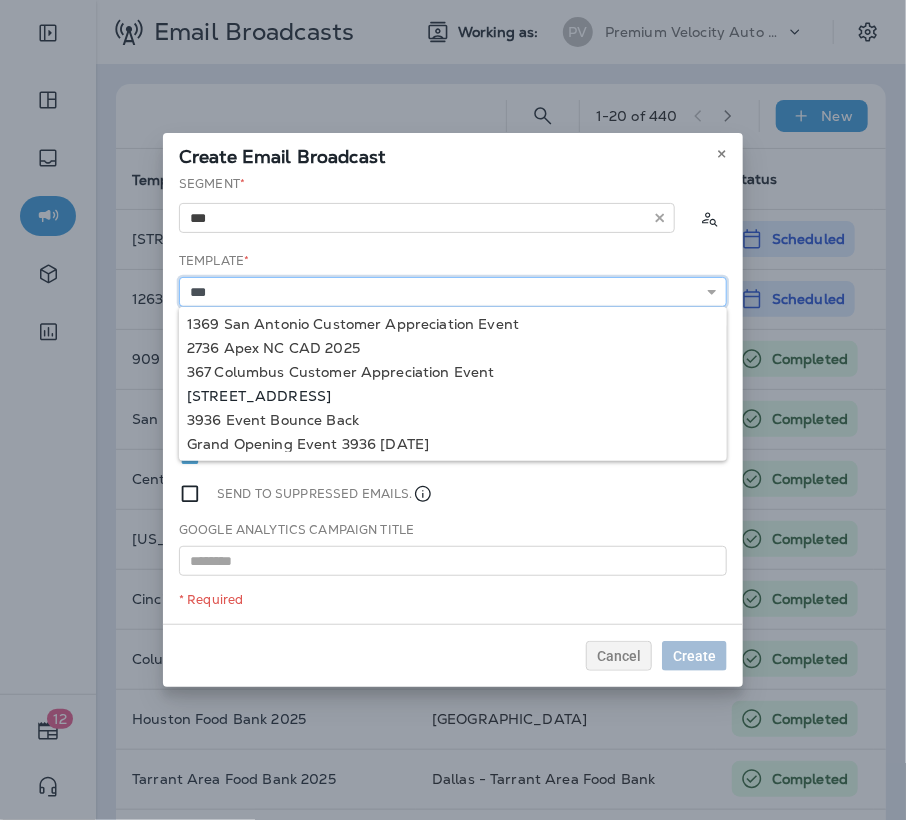 type on "**********" 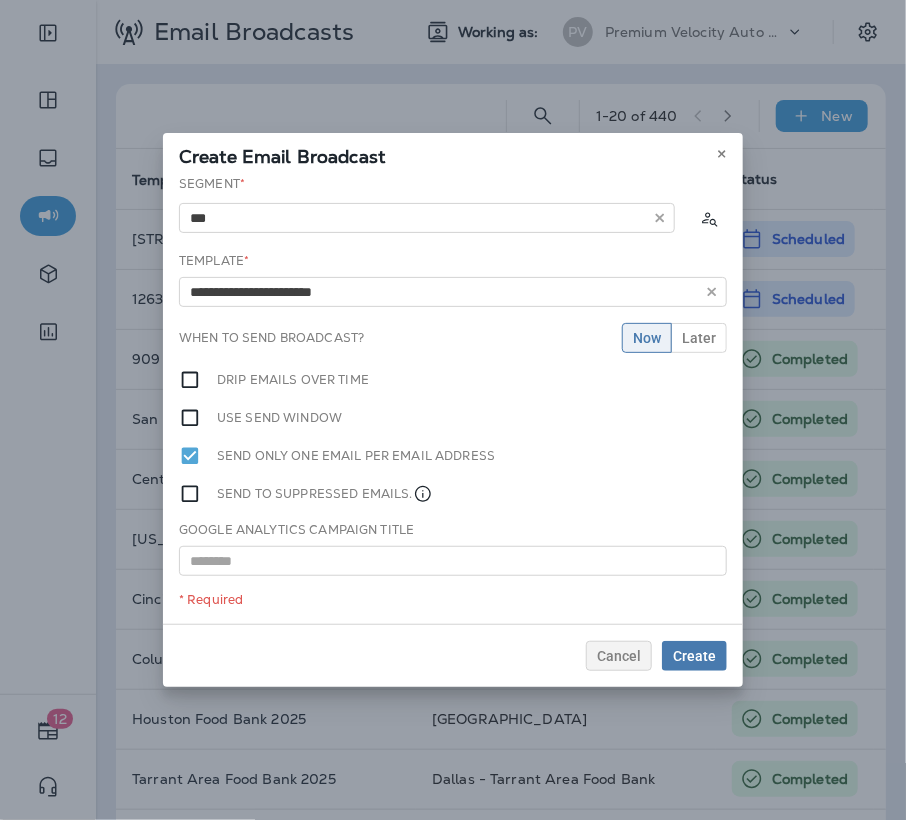 click on "**********" at bounding box center (453, 399) 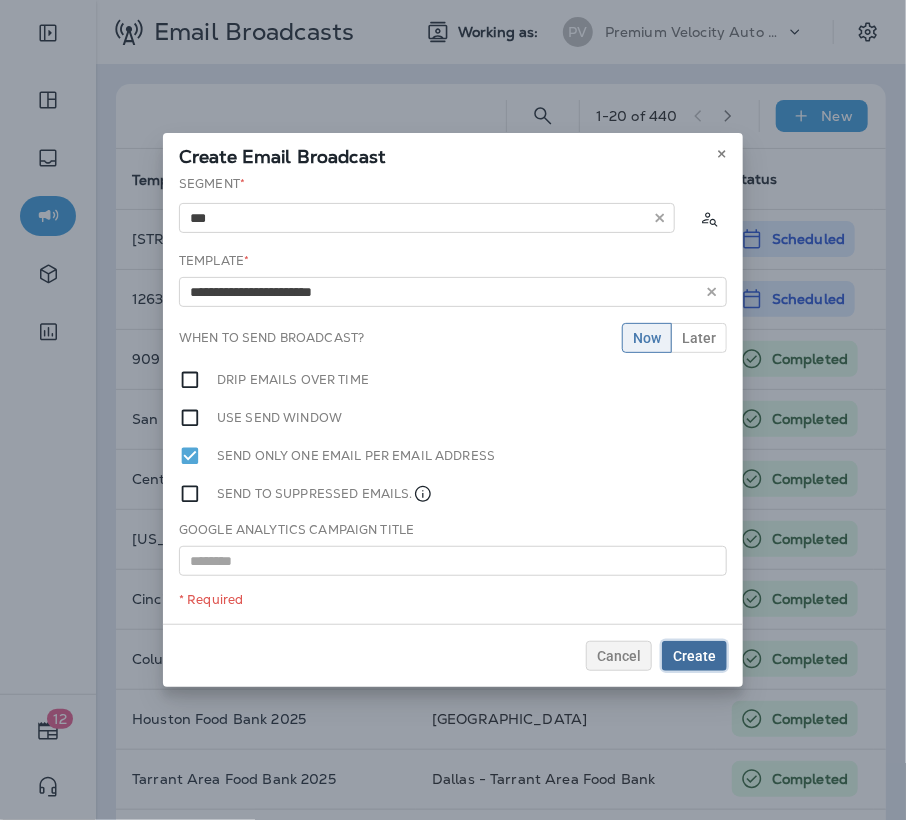 click on "Create" at bounding box center (694, 656) 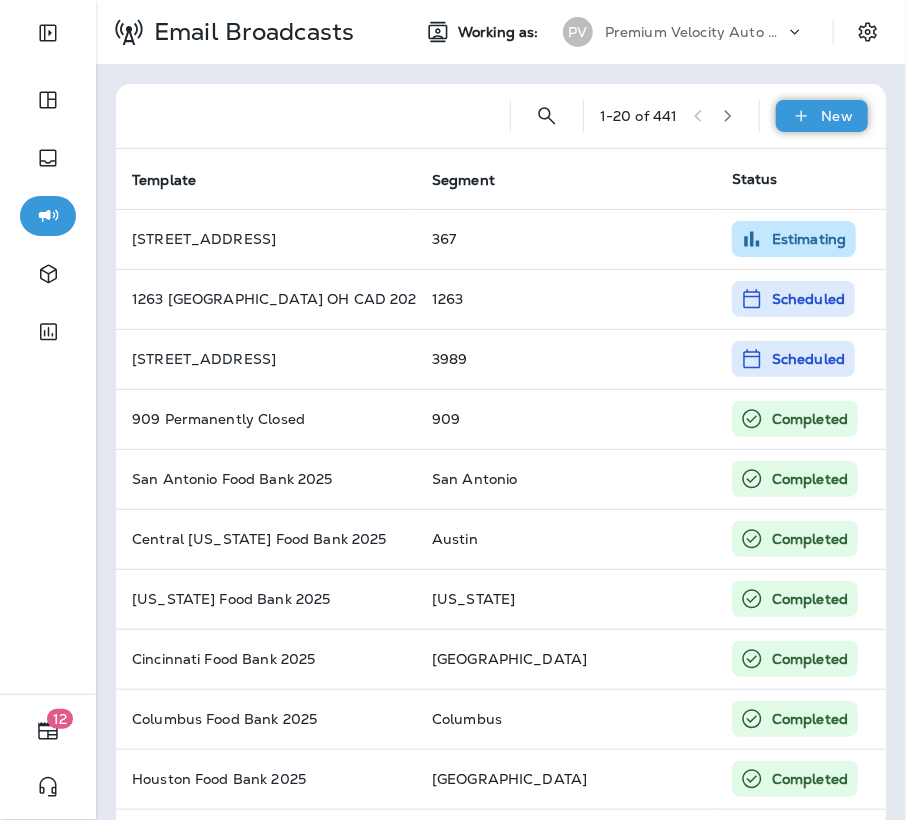 click on "New" at bounding box center (822, 116) 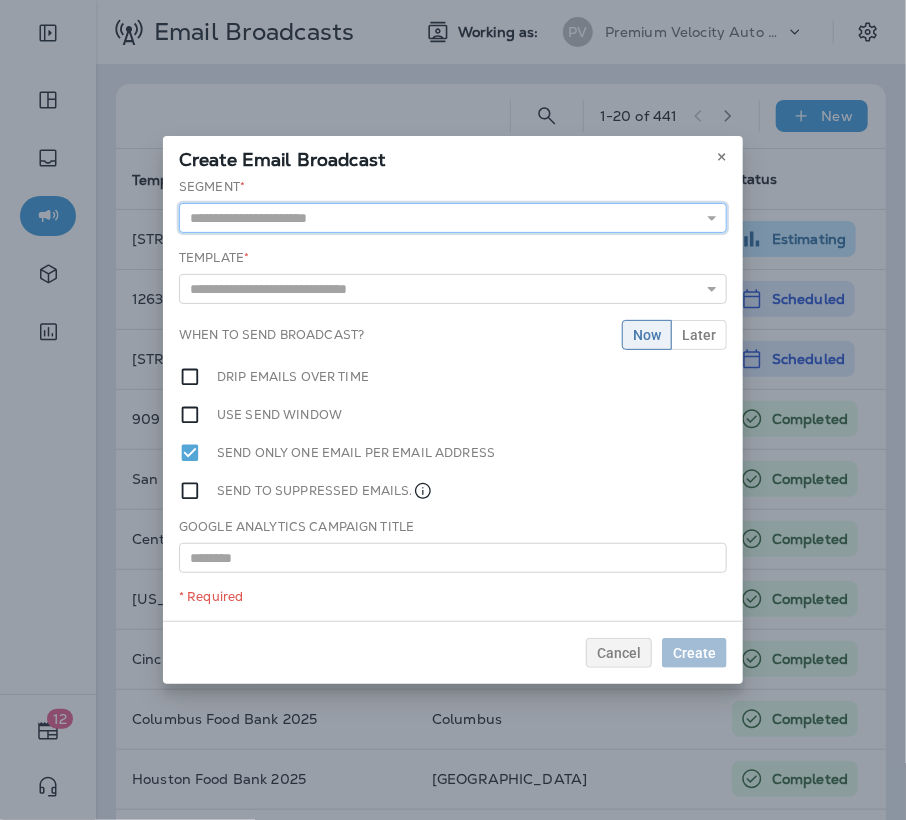 click at bounding box center [453, 218] 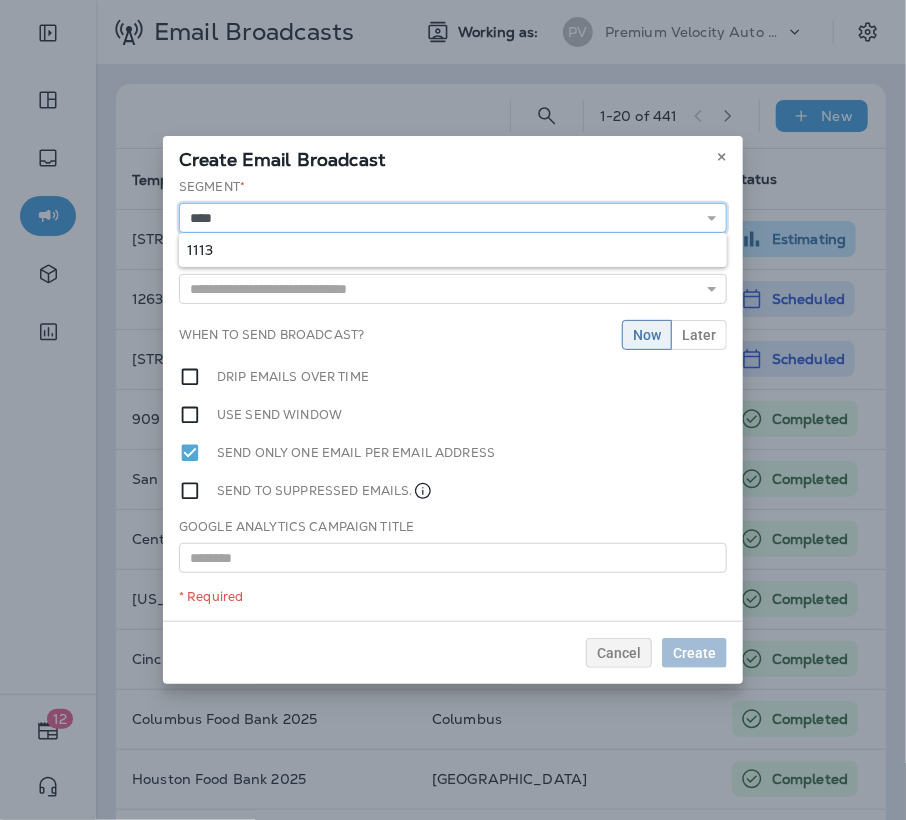 type on "****" 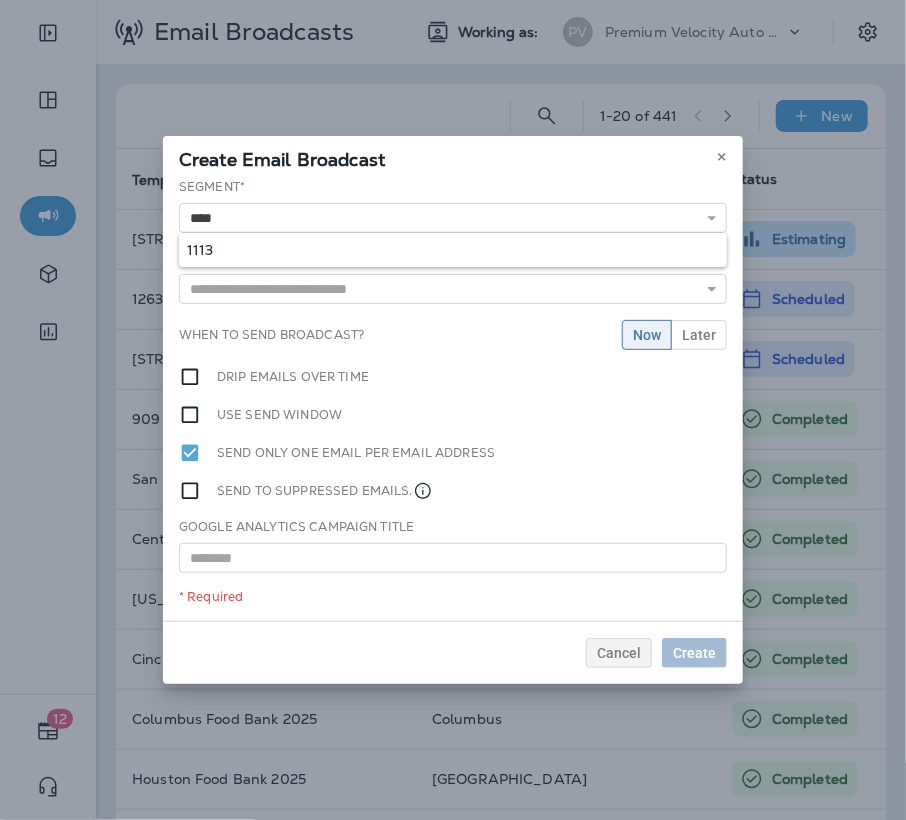 click on "Segment  * **** 1113 Template  * 1004 Portland Customer Appreciation Event 1009 Portland Customer Appreciation Event 1016 Tigard, [GEOGRAPHIC_DATA] Customer Appreciation Event 1060 Permanently Closed 1113 Columbia Customer Appreciation Event 1113 [US_STATE] CAD 2025 [GEOGRAPHIC_DATA] Customer Appreciation Event 1150 [GEOGRAPHIC_DATA] Customer Appreciation Event 1150 [GEOGRAPHIC_DATA] [GEOGRAPHIC_DATA] CAD 2025 1153 Grand Re-Opening Event When to send broadcast?   Now   Later Drip emails over time Use send window Send only one email per email address Send to suppressed emails. Google Analytics Campaign Title * Required" at bounding box center [453, 399] 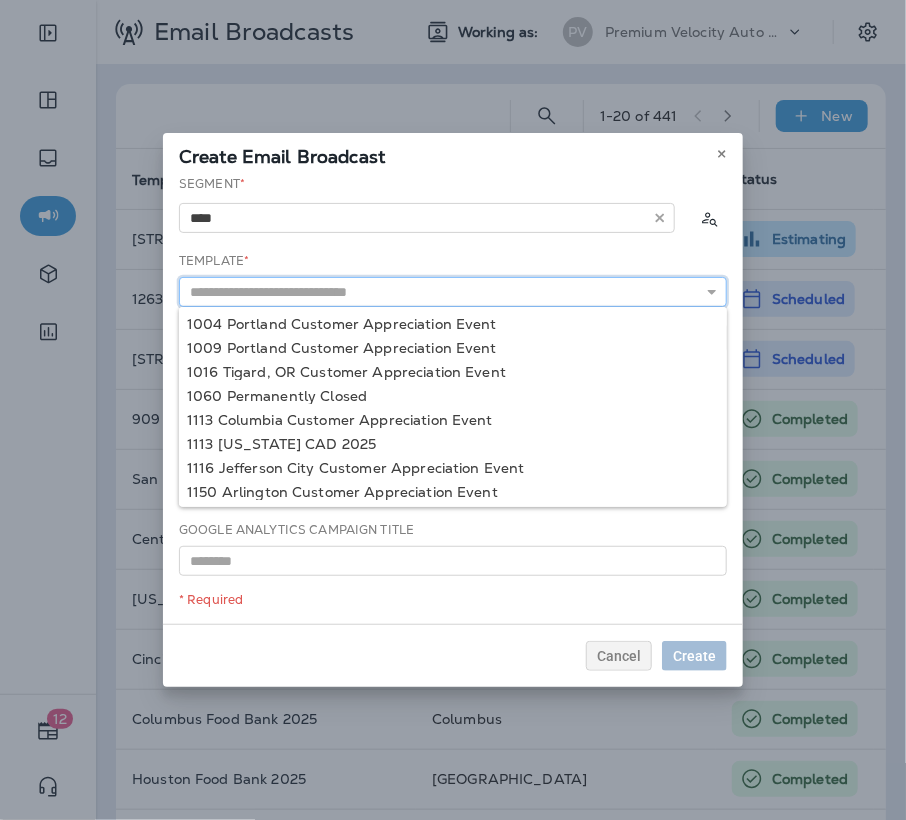 click at bounding box center (453, 292) 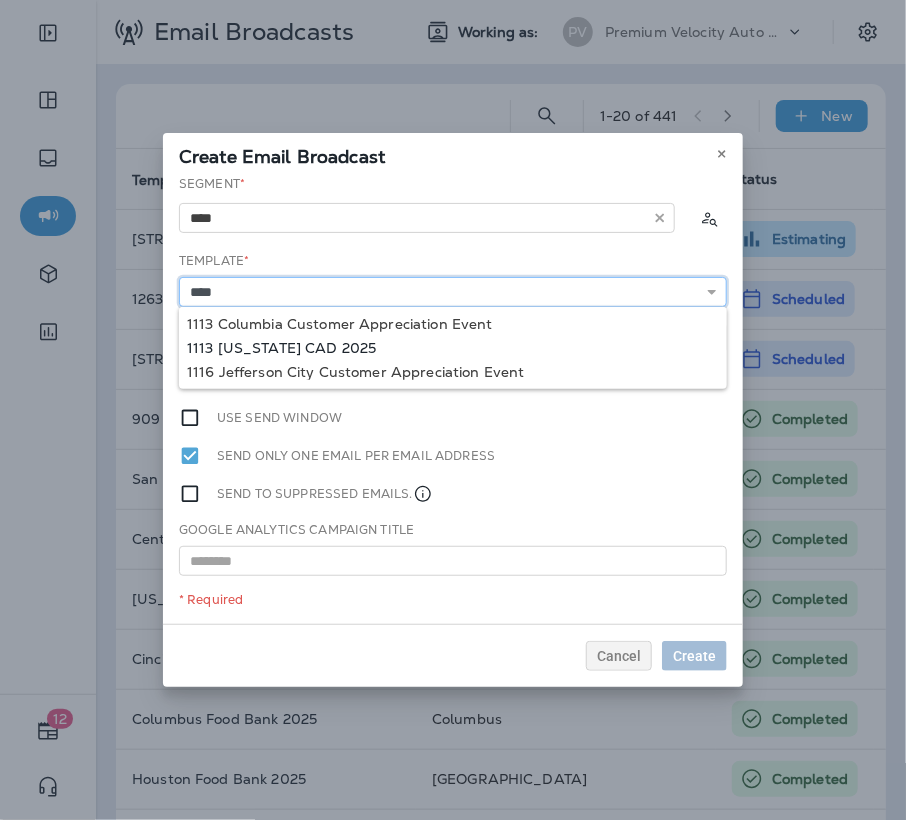 type on "**********" 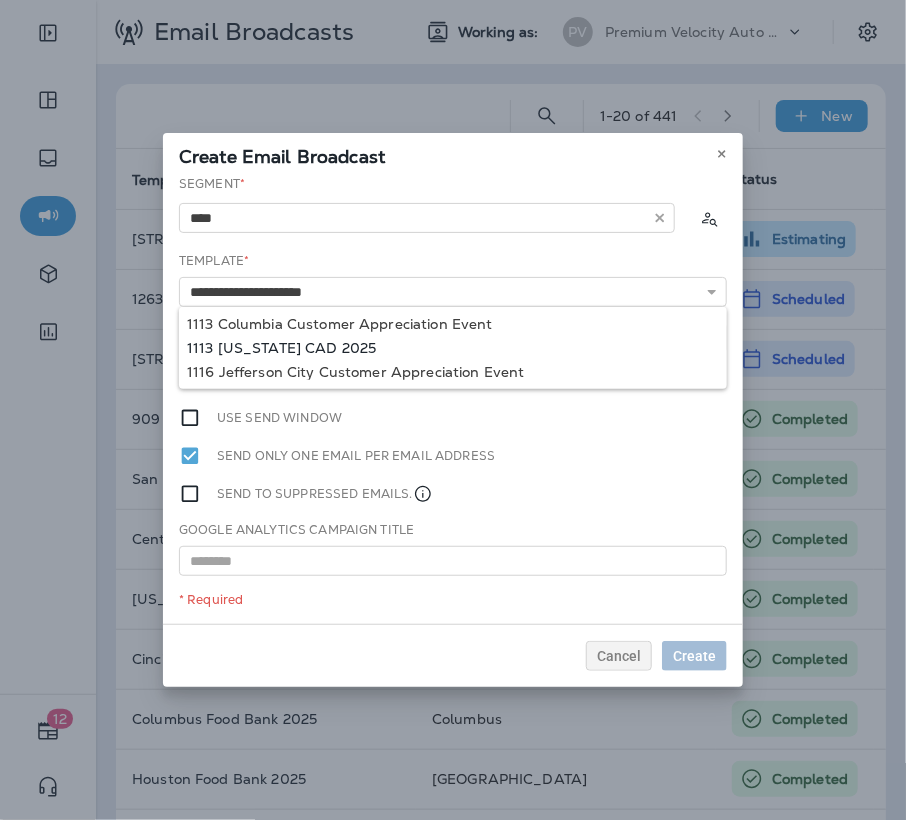 click on "**********" at bounding box center (453, 399) 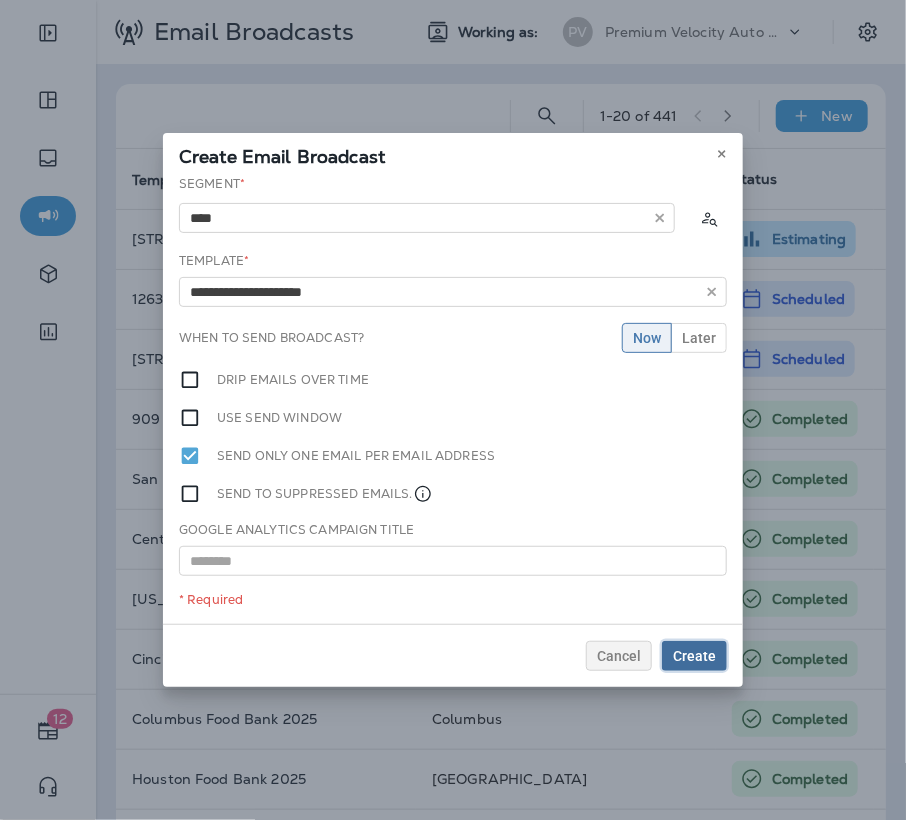 click on "Create" at bounding box center (694, 656) 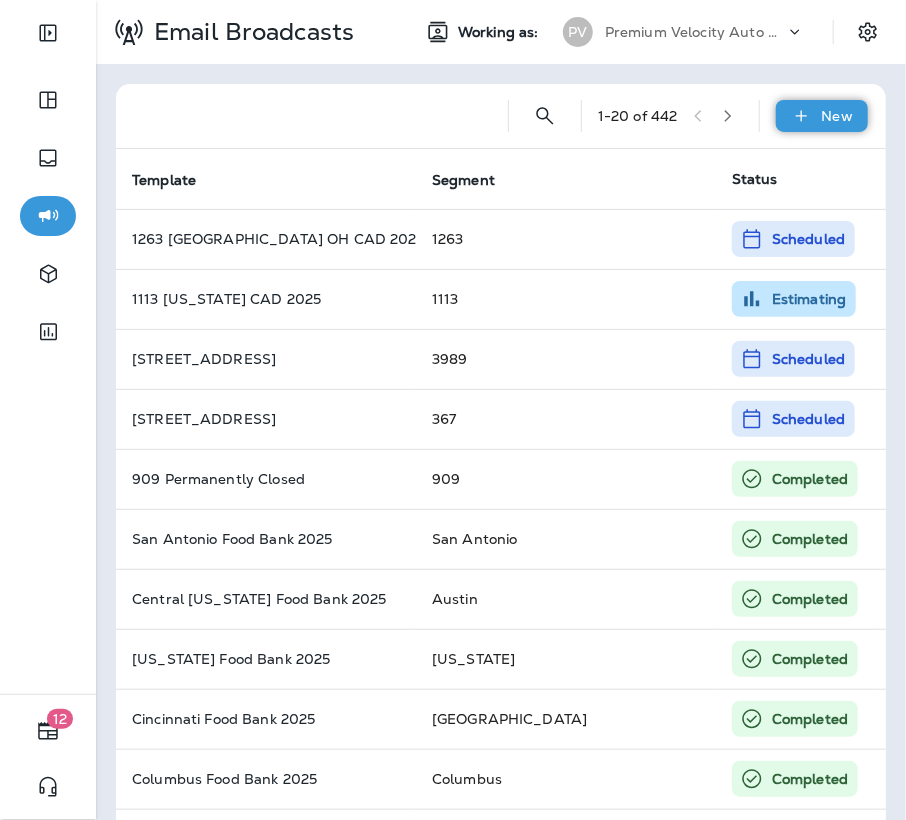 click 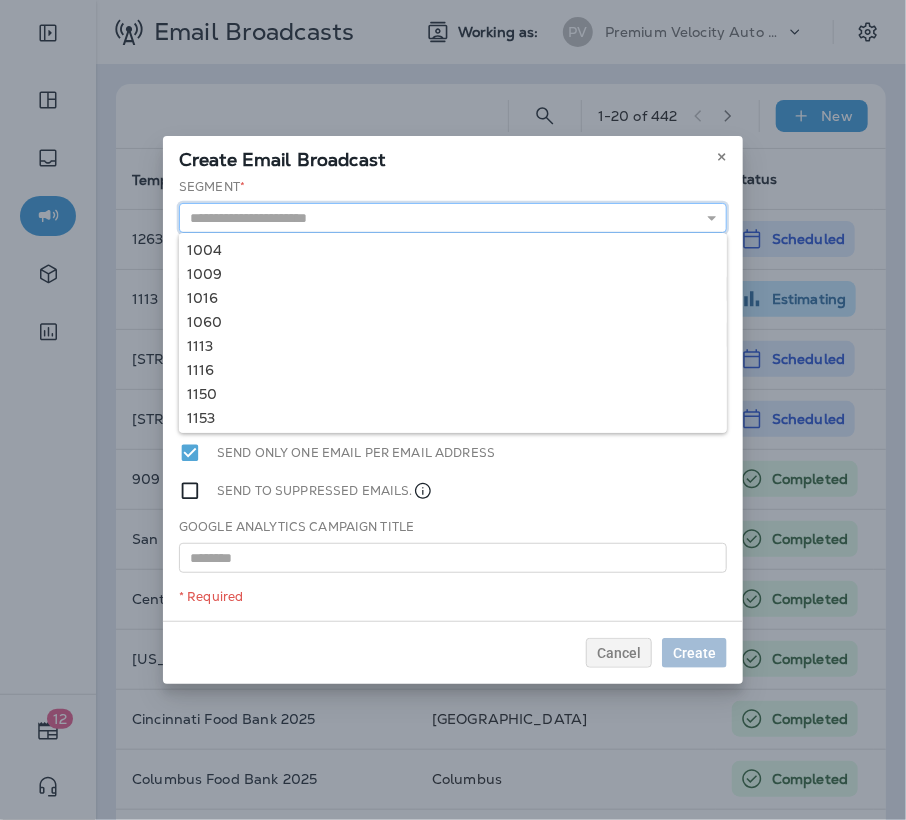 click at bounding box center (453, 218) 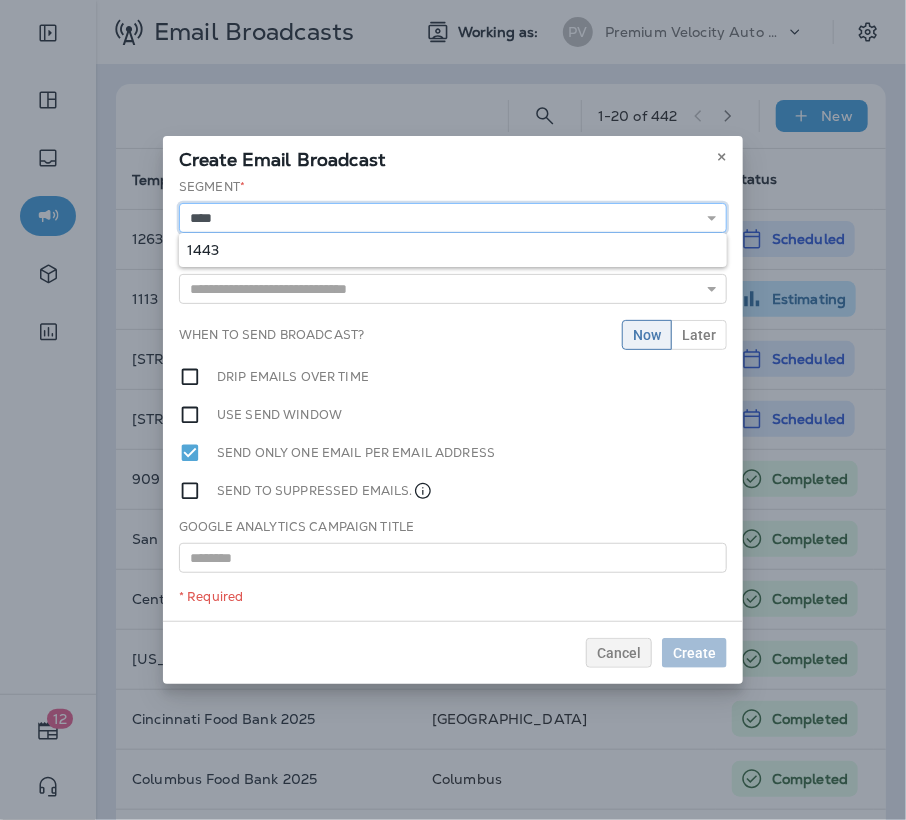 type on "****" 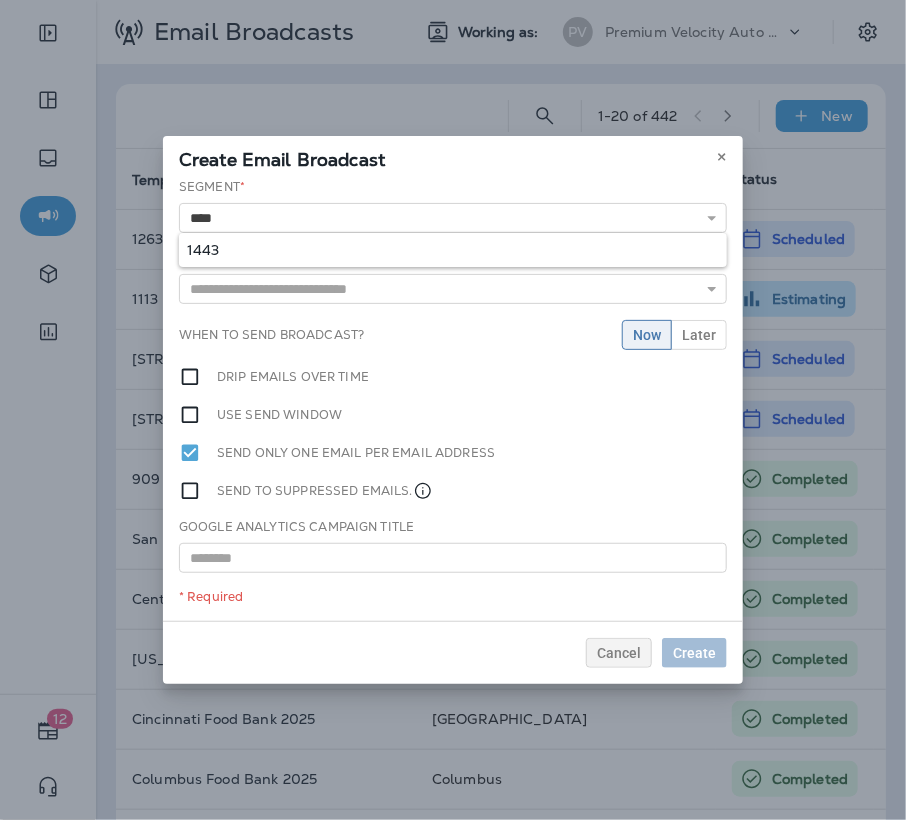 click on "Segment  * **** 1443 Template  * 1004 Portland Customer Appreciation Event 1009 Portland Customer Appreciation Event 1016 Tigard, [GEOGRAPHIC_DATA] Customer Appreciation Event 1060 Permanently Closed [GEOGRAPHIC_DATA] Customer Appreciation Event 1113 [US_STATE] CAD 2025 [GEOGRAPHIC_DATA] Customer Appreciation Event 1150 [GEOGRAPHIC_DATA] Customer Appreciation Event 1150 [GEOGRAPHIC_DATA] [GEOGRAPHIC_DATA] CAD 2025 1153 Grand Re-Opening Event When to send broadcast?   Now   Later Drip emails over time Use send window Send only one email per email address Send to suppressed emails. Google Analytics Campaign Title * Required" at bounding box center (453, 399) 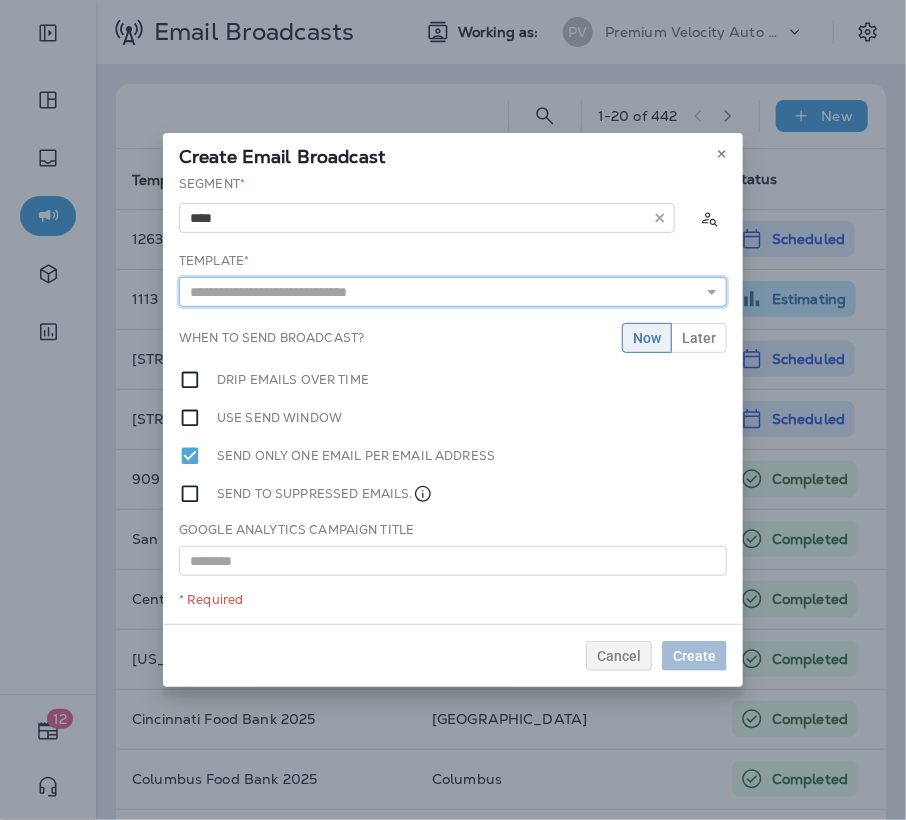 click at bounding box center [453, 292] 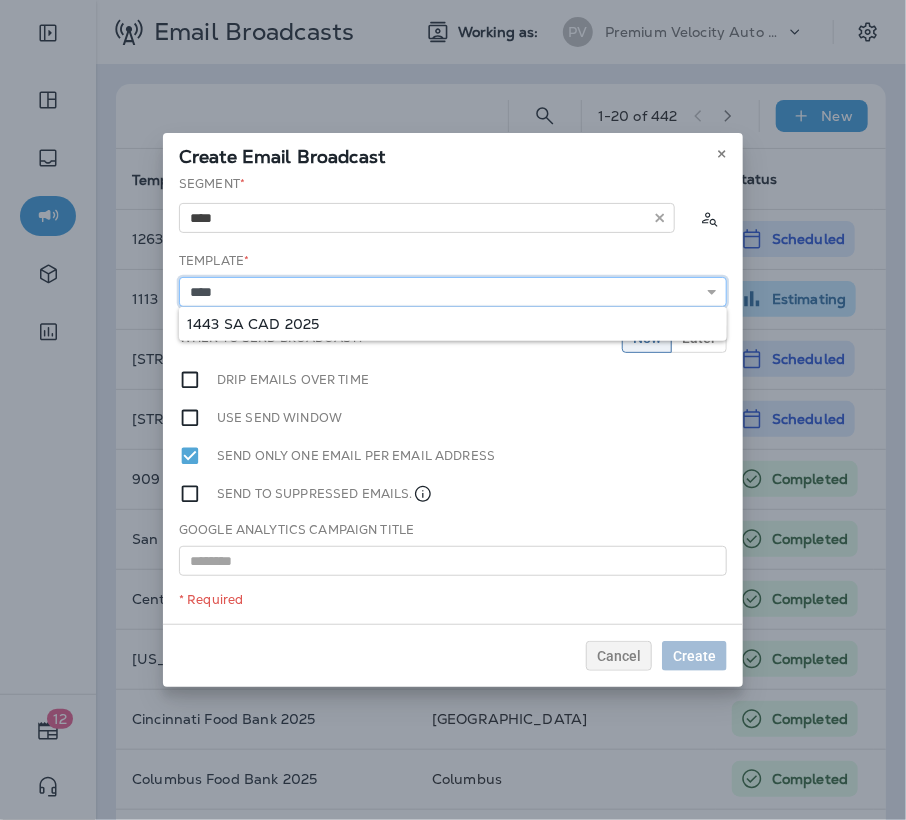 type on "**********" 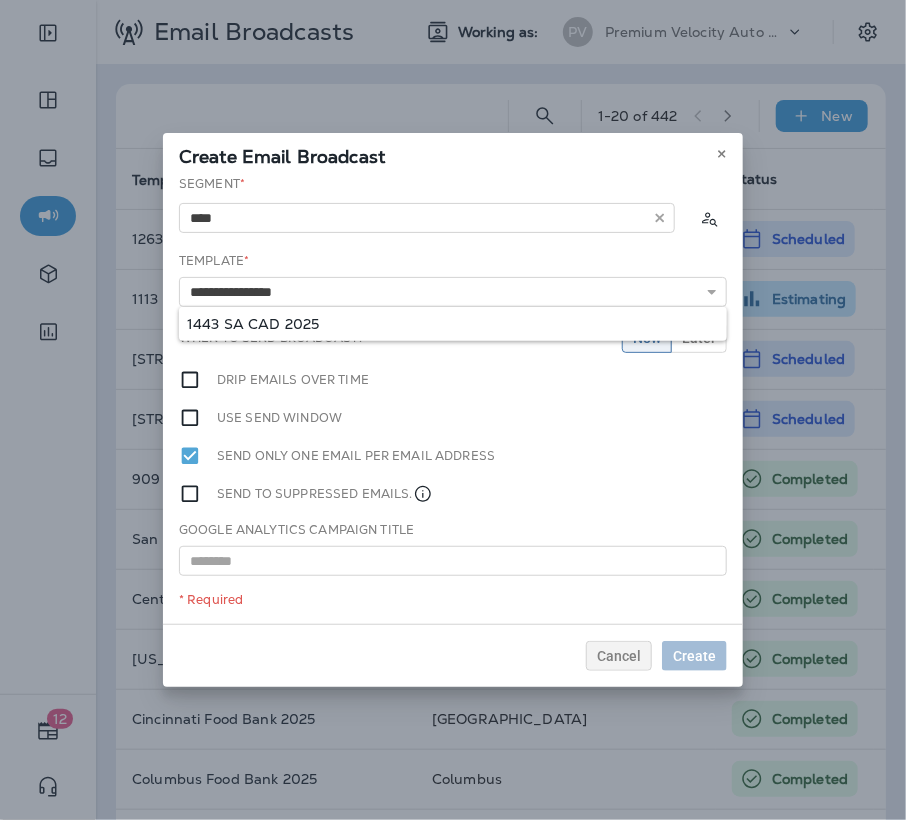 click on "**********" at bounding box center [453, 399] 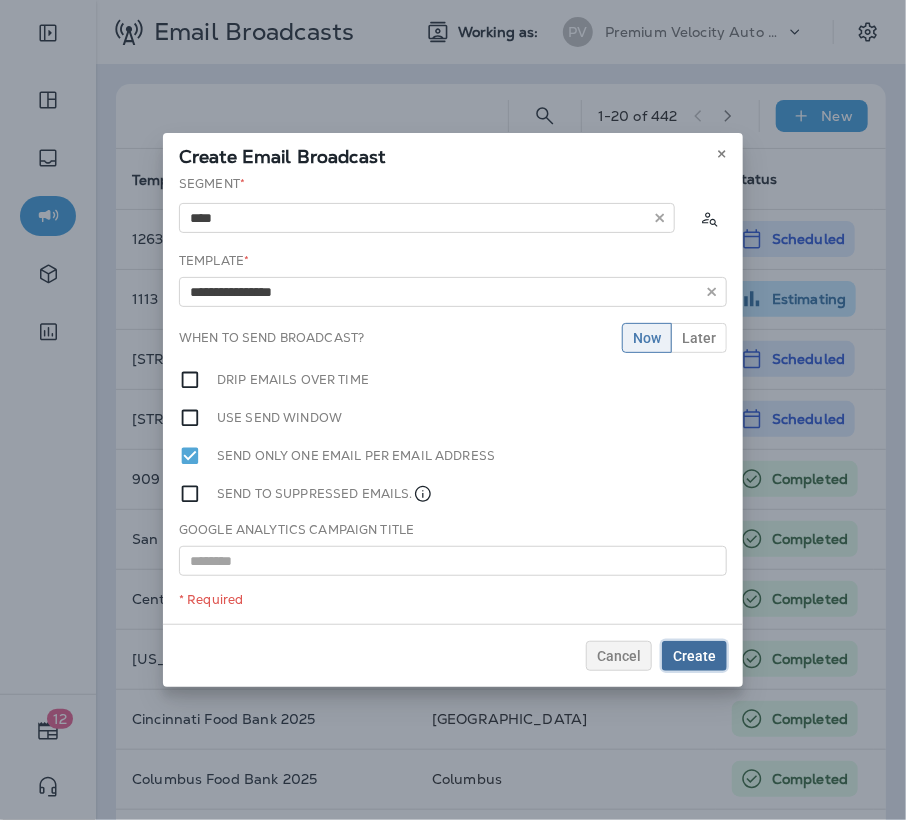 click on "Create" at bounding box center [694, 656] 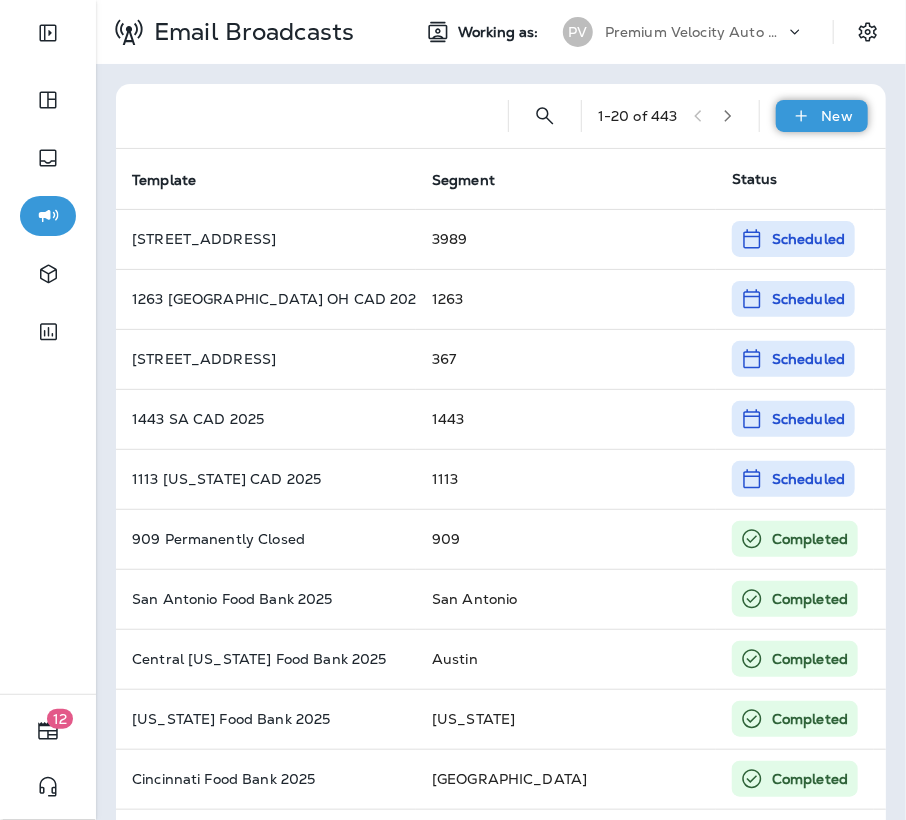 click on "New" at bounding box center [837, 116] 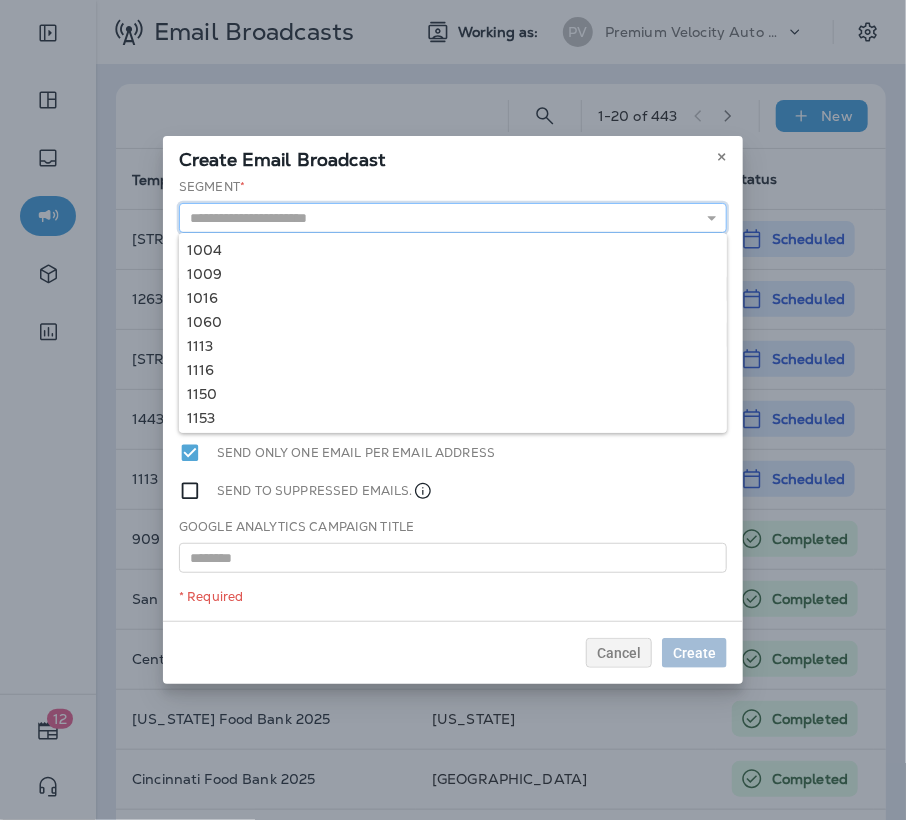 click at bounding box center (453, 218) 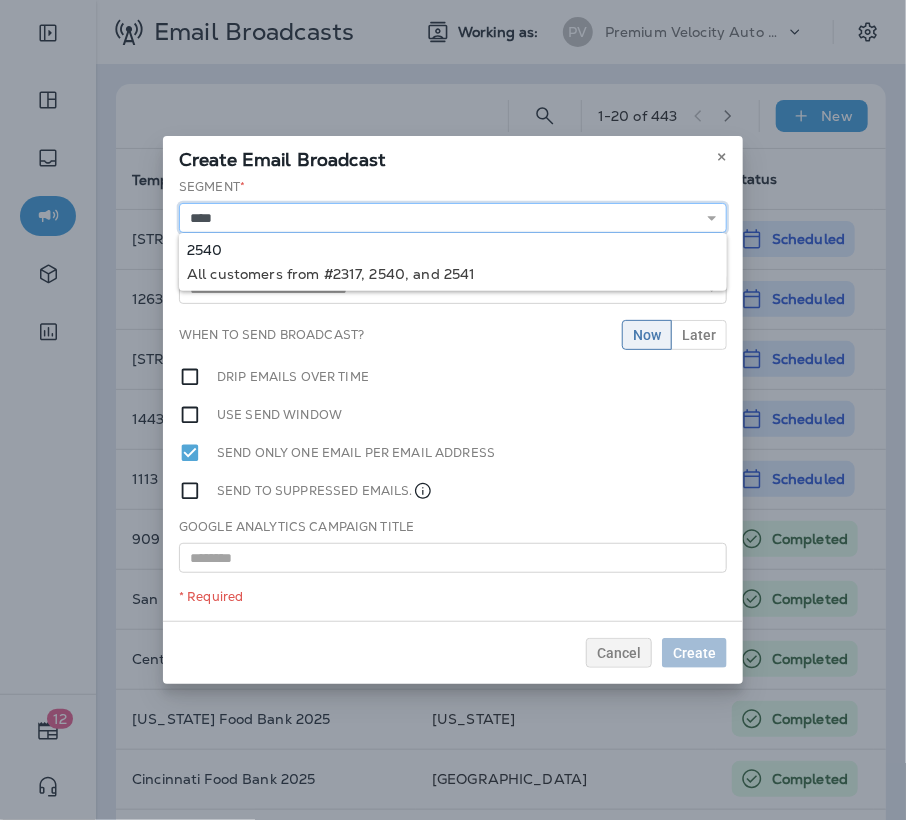 type on "****" 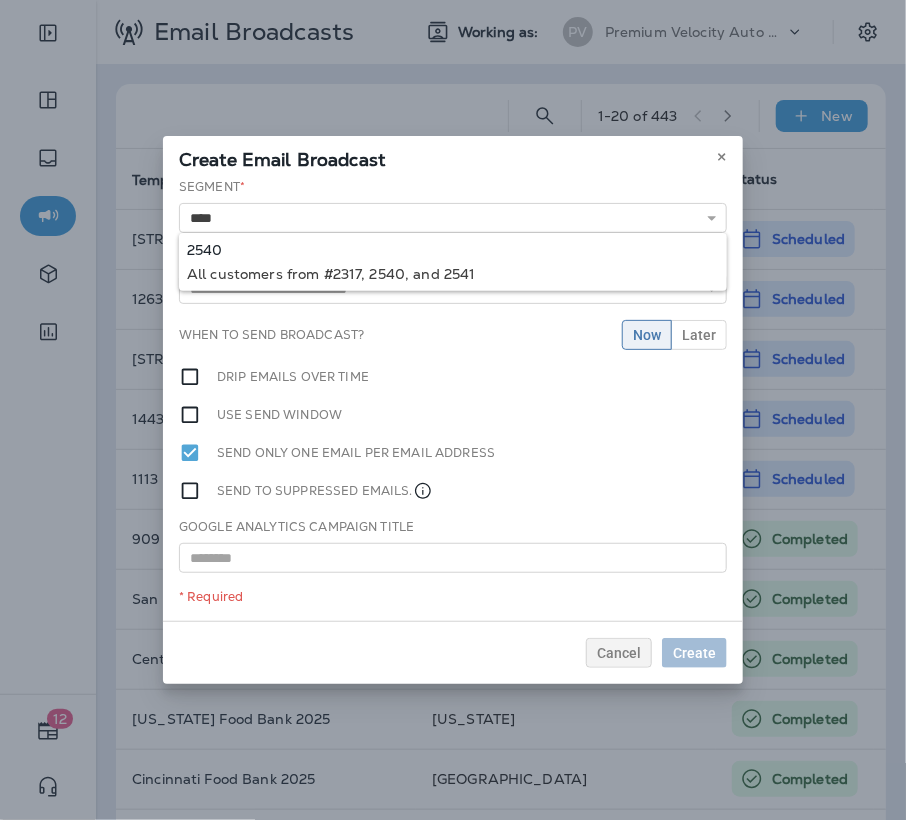 click on "Segment  * **** 2540 All customers from #2317, 2540, and 2541 Template  * 1004 Portland Customer Appreciation Event 1009 Portland Customer Appreciation Event 1016 Tigard, [GEOGRAPHIC_DATA] Customer Appreciation Event 1060 Permanently Closed 1113 Columbia Customer Appreciation Event 1113 [US_STATE] CAD 2025 1116 [GEOGRAPHIC_DATA] Customer Appreciation Event 1150 [GEOGRAPHIC_DATA] Customer Appreciation Event 1150 [GEOGRAPHIC_DATA] [GEOGRAPHIC_DATA] CAD 2025 1153 Grand Re-Opening Event When to send broadcast?   Now   Later Drip emails over time Use send window Send only one email per email address Send to suppressed emails. Google Analytics Campaign Title * Required" at bounding box center [453, 399] 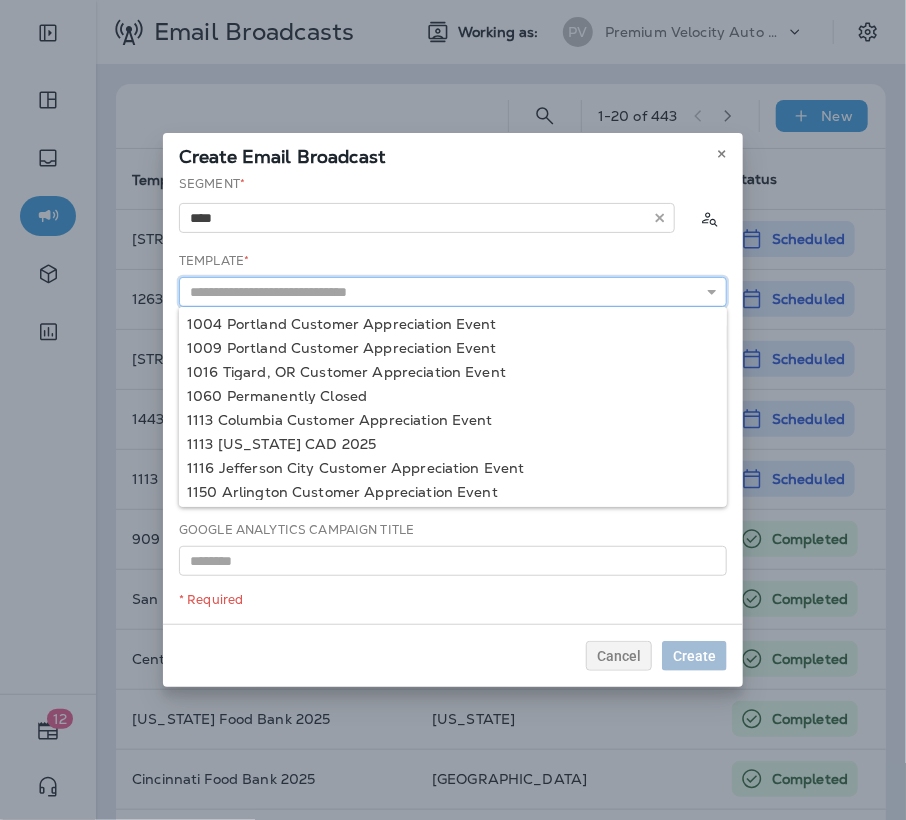 click at bounding box center (453, 292) 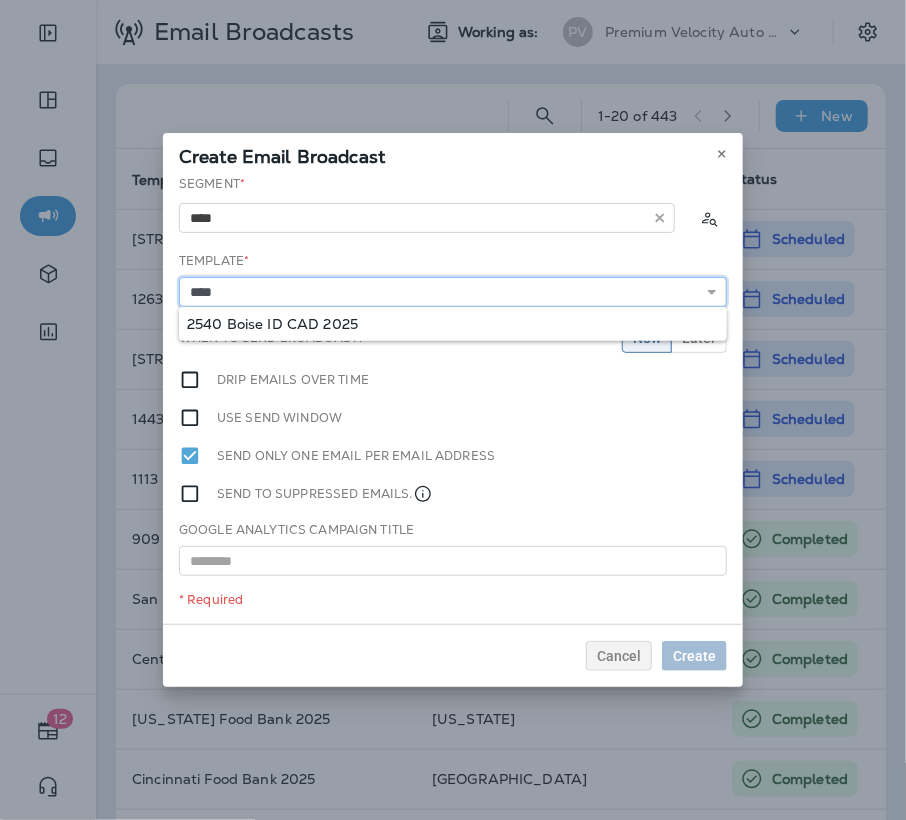 type on "**********" 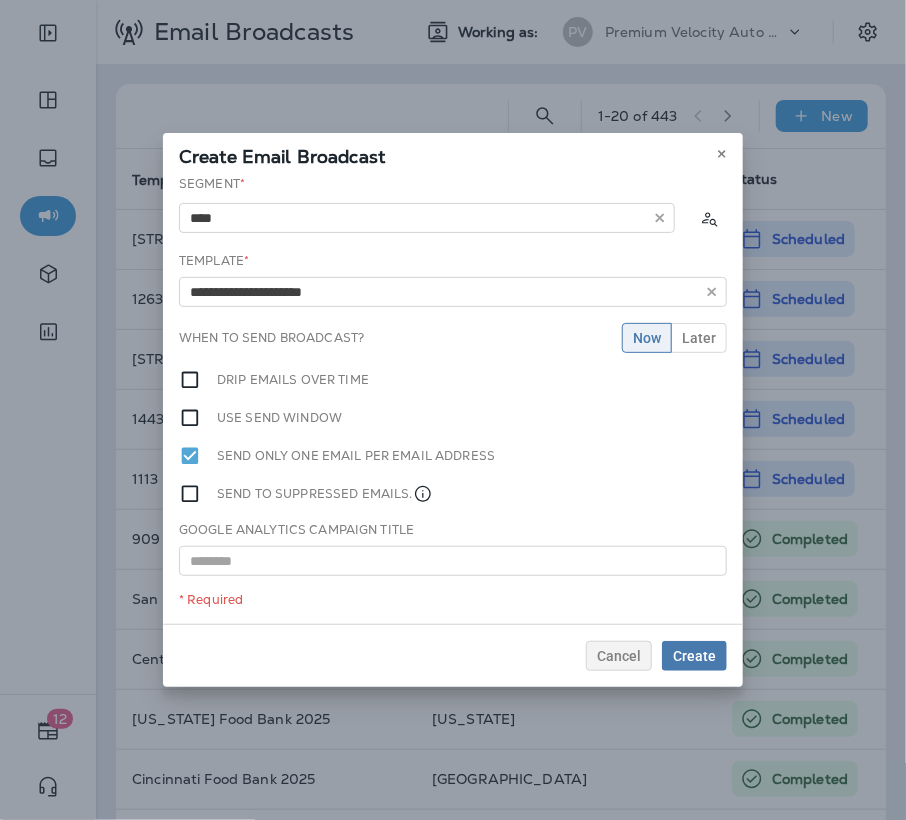 click on "**********" at bounding box center [453, 399] 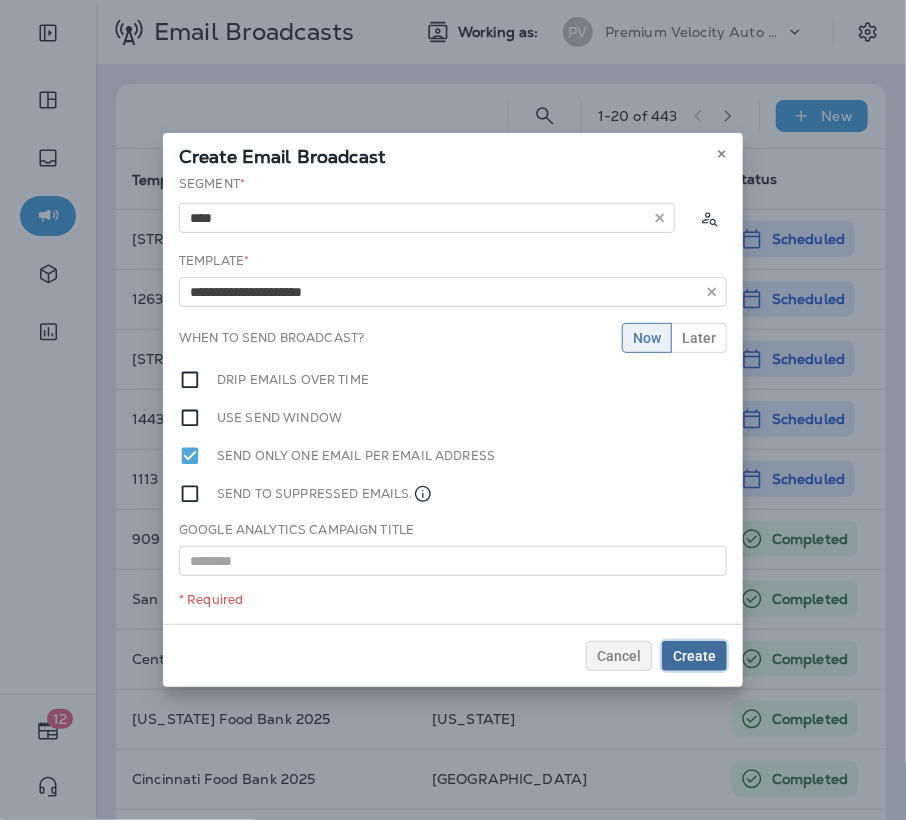 click on "Create" at bounding box center [694, 656] 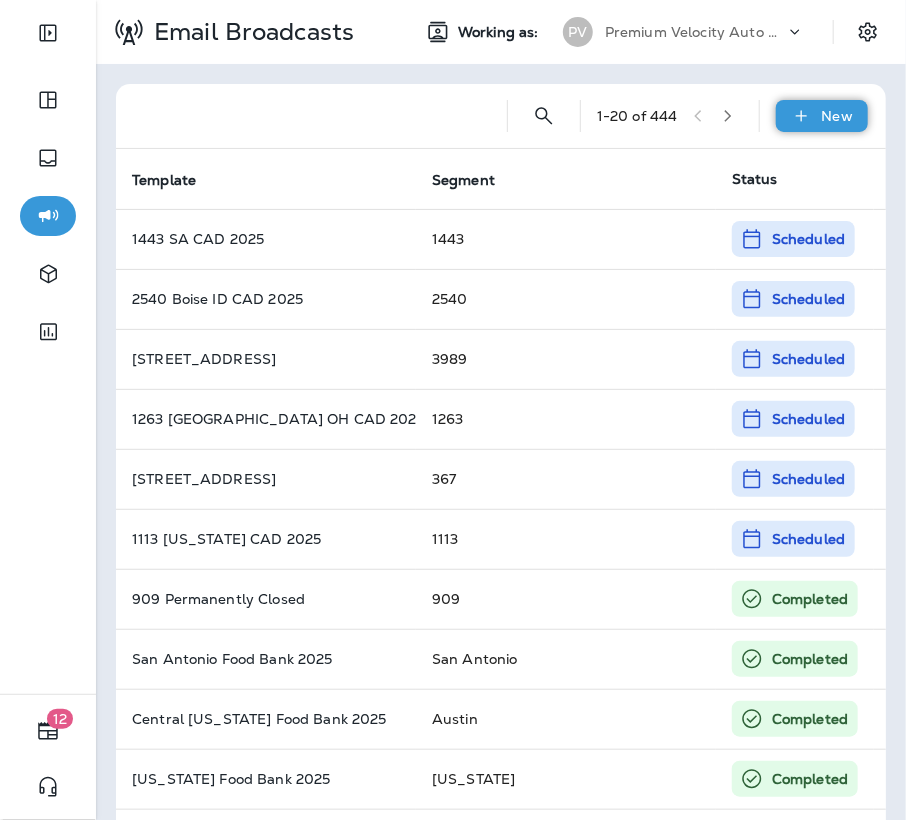 click on "New" at bounding box center (822, 116) 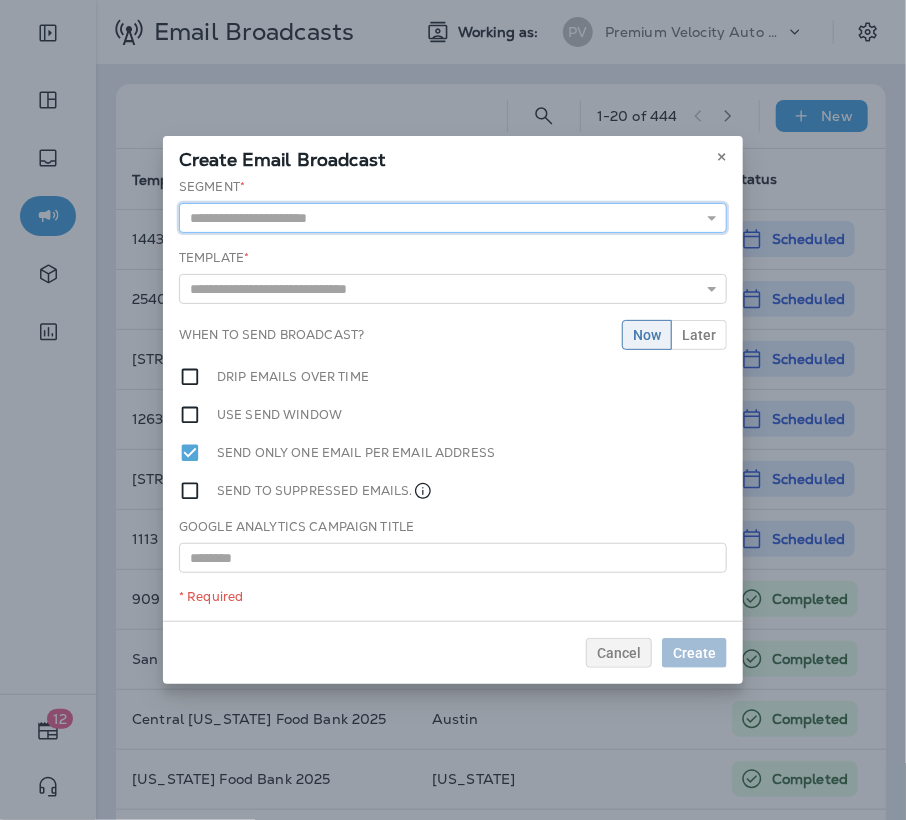 click at bounding box center (453, 218) 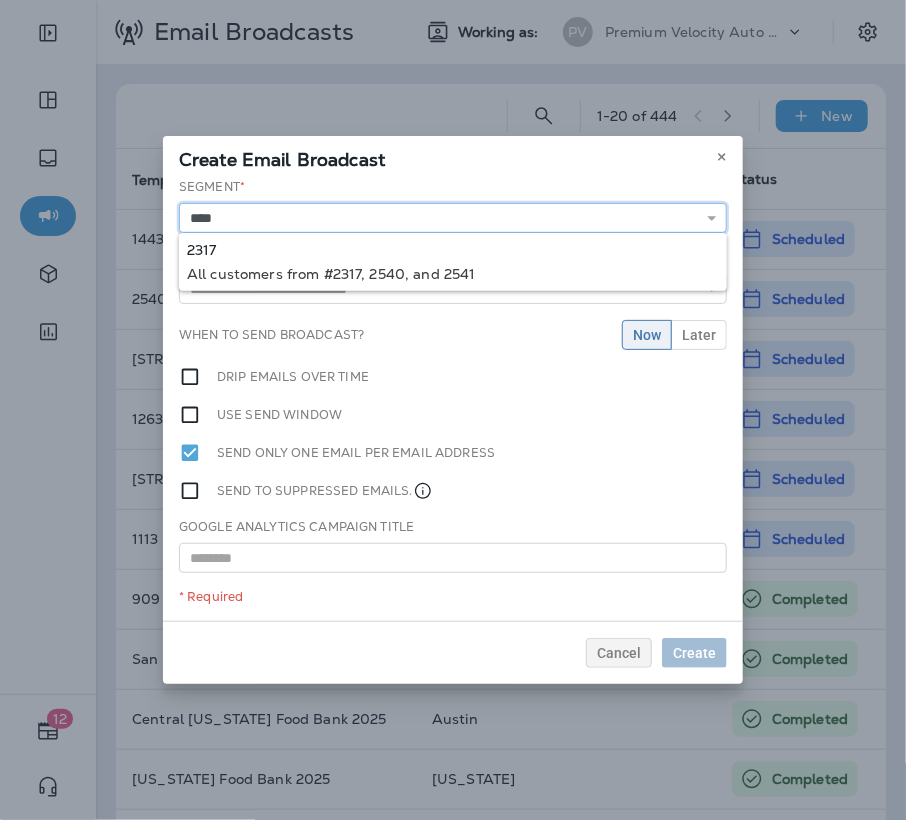 type on "****" 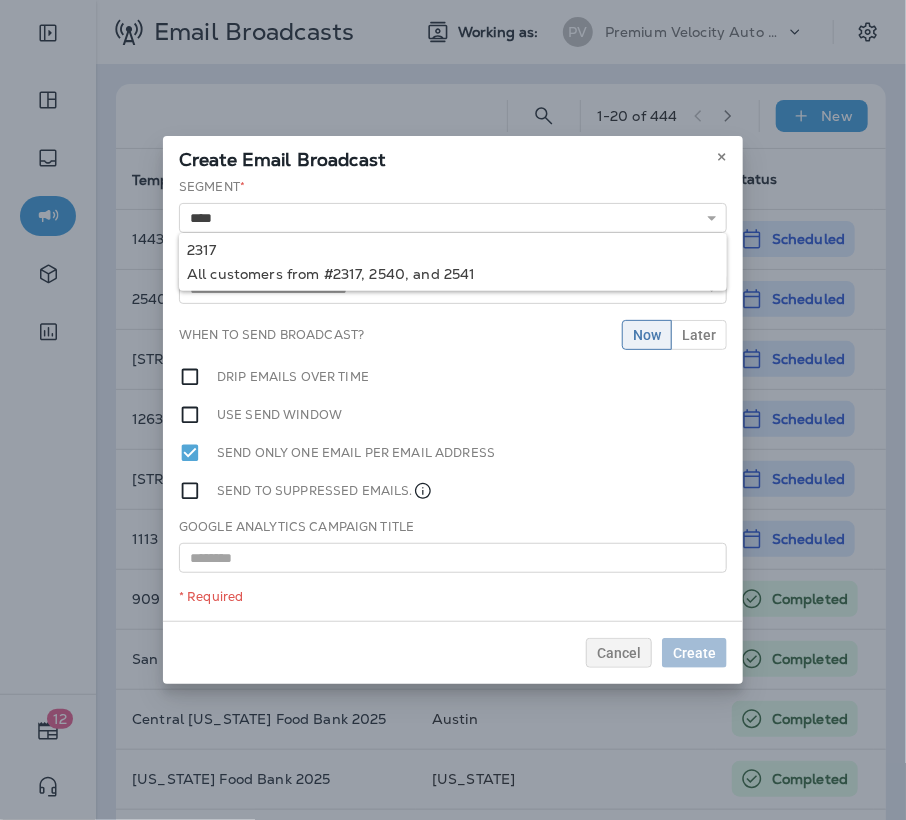 click on "Segment  * **** 2317 All customers from #2317, 2540, and 2541 Template  * 1004 Portland Customer Appreciation Event 1009 Portland Customer Appreciation Event 1016 Tigard, [GEOGRAPHIC_DATA] Customer Appreciation Event 1060 Permanently Closed 1113 Columbia Customer Appreciation Event 1113 [US_STATE] CAD 2025 1116 [GEOGRAPHIC_DATA] Customer Appreciation Event 1150 [GEOGRAPHIC_DATA] Customer Appreciation Event 1150 [GEOGRAPHIC_DATA] [GEOGRAPHIC_DATA] CAD 2025 1153 Grand Re-Opening Event When to send broadcast?   Now   Later Drip emails over time Use send window Send only one email per email address Send to suppressed emails. Google Analytics Campaign Title * Required" at bounding box center [453, 399] 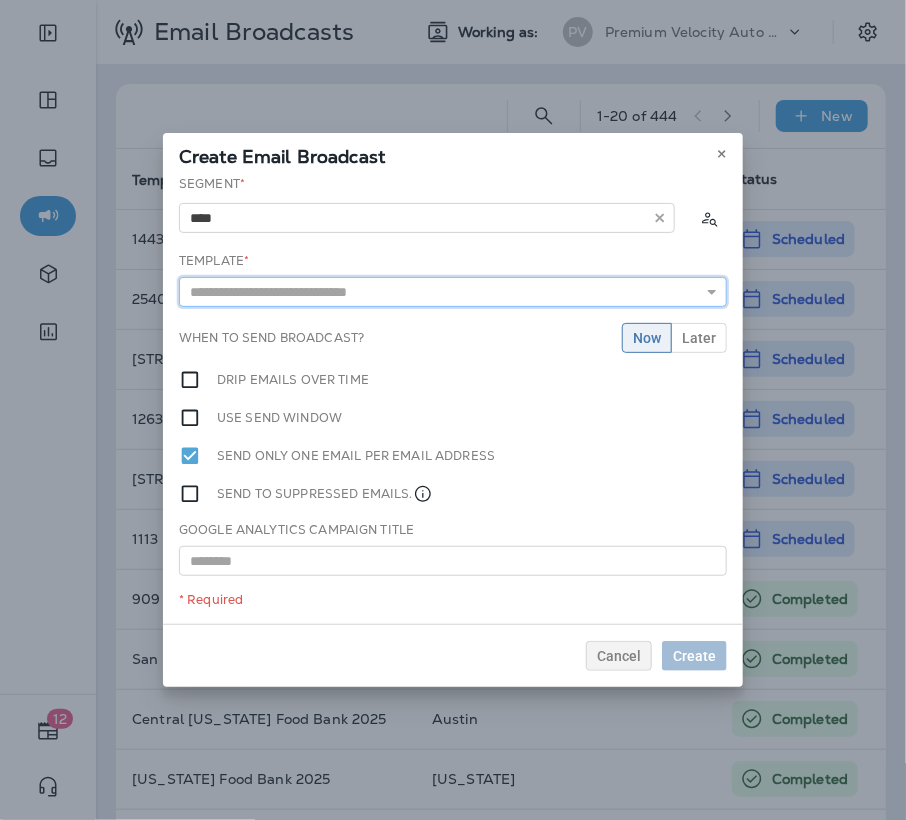 click at bounding box center [453, 292] 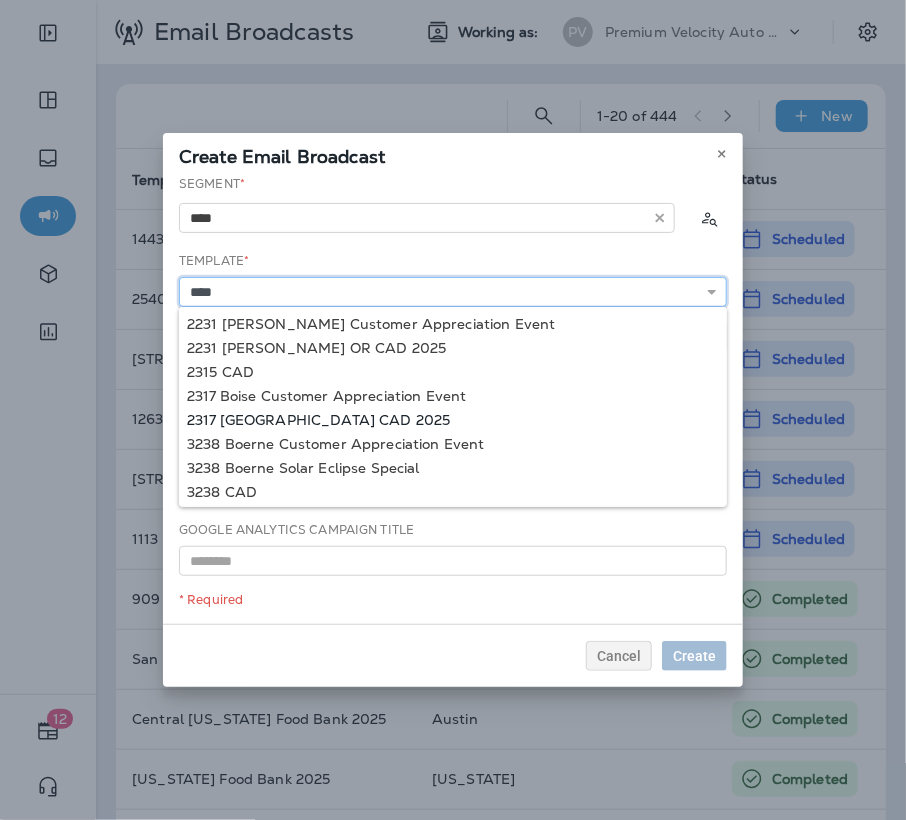 type on "**********" 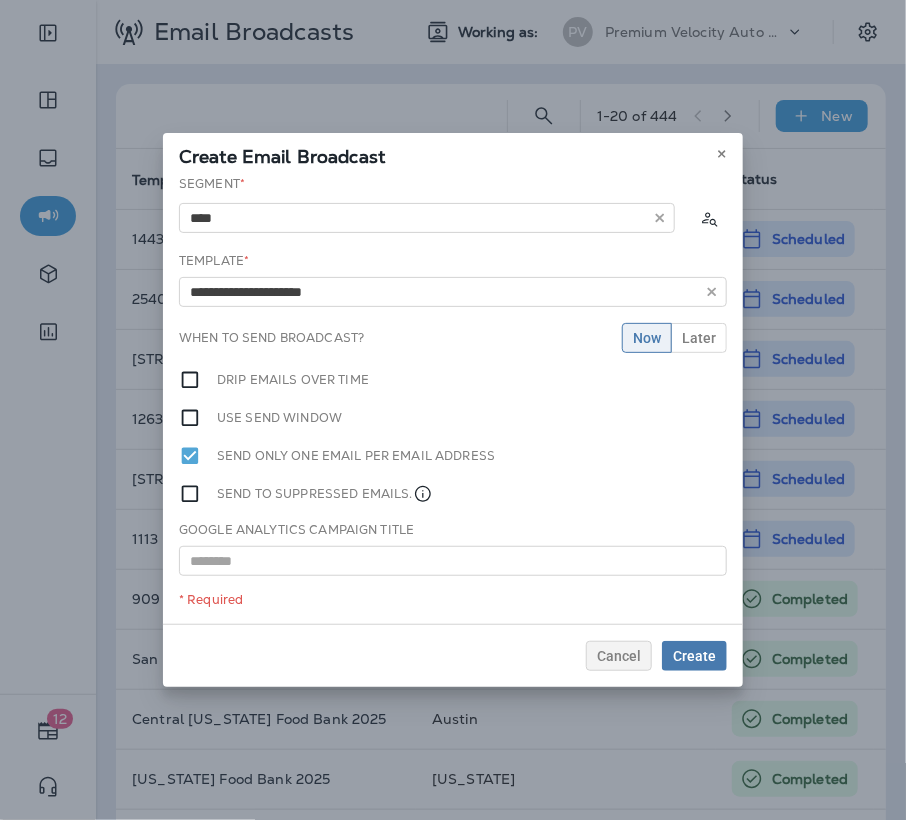 click on "**********" at bounding box center [453, 399] 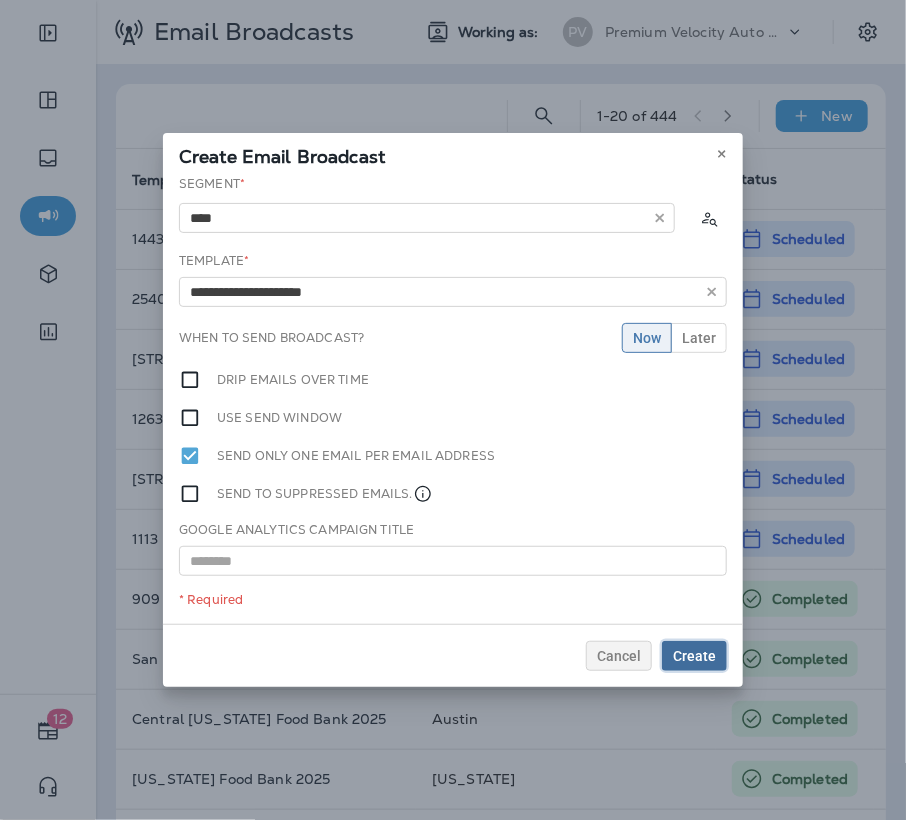 click on "Create" at bounding box center [694, 656] 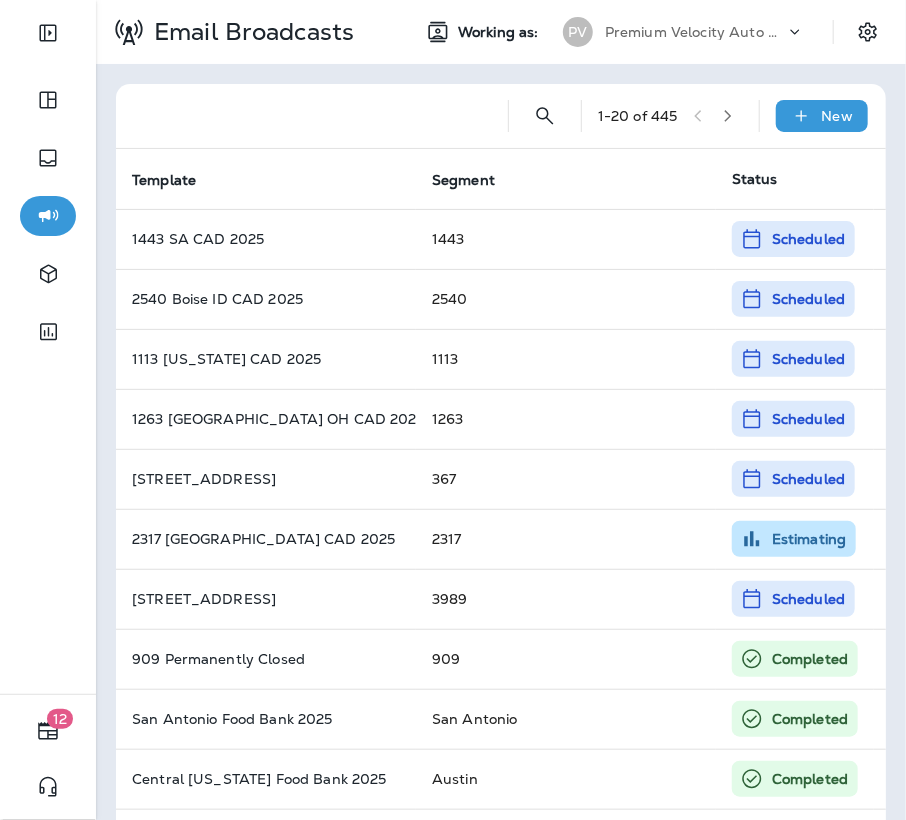 click on "Premium Velocity Auto dba Jiffy Lube" at bounding box center [695, 32] 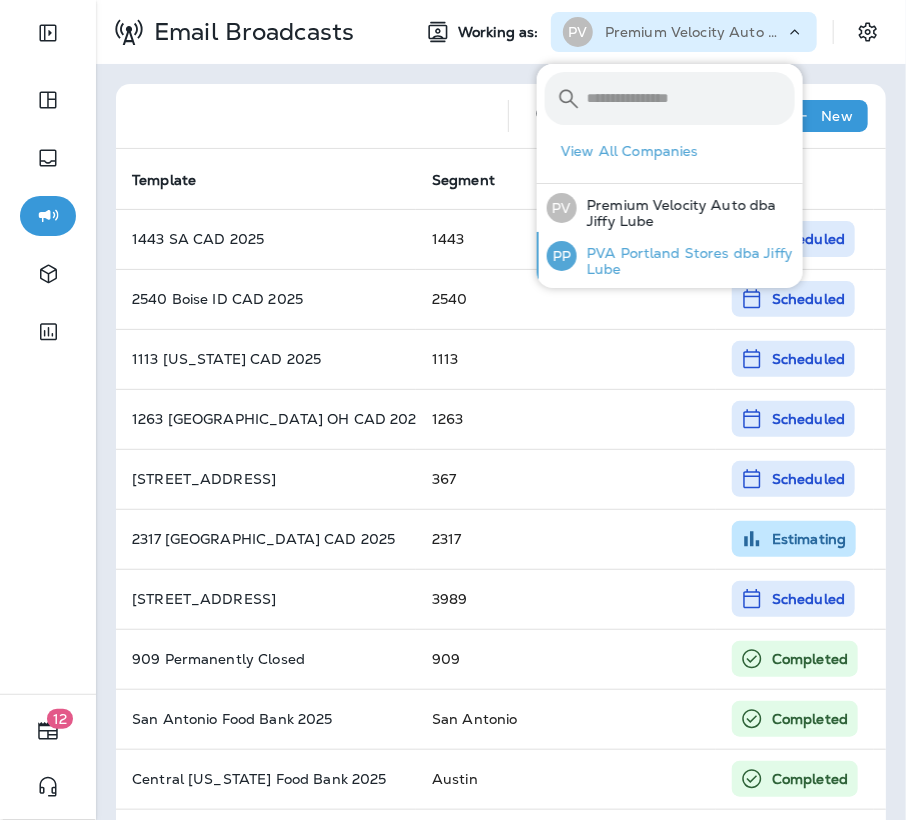 click on "PVA Portland Stores dba Jiffy Lube" at bounding box center (686, 261) 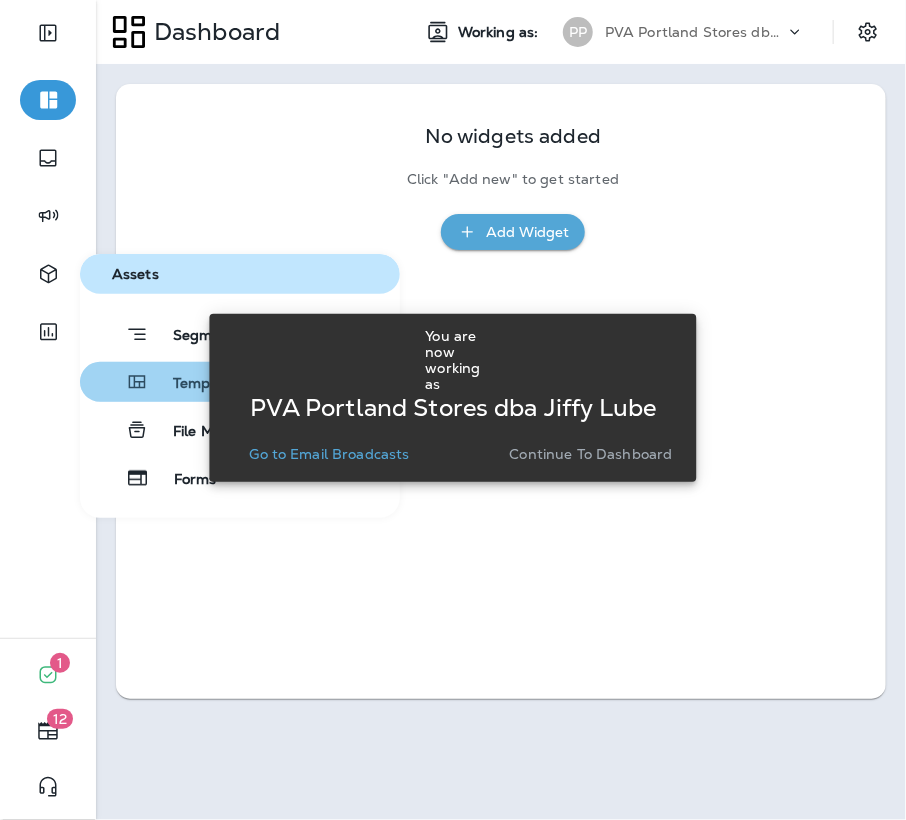 click on "Templates" at bounding box center [196, 384] 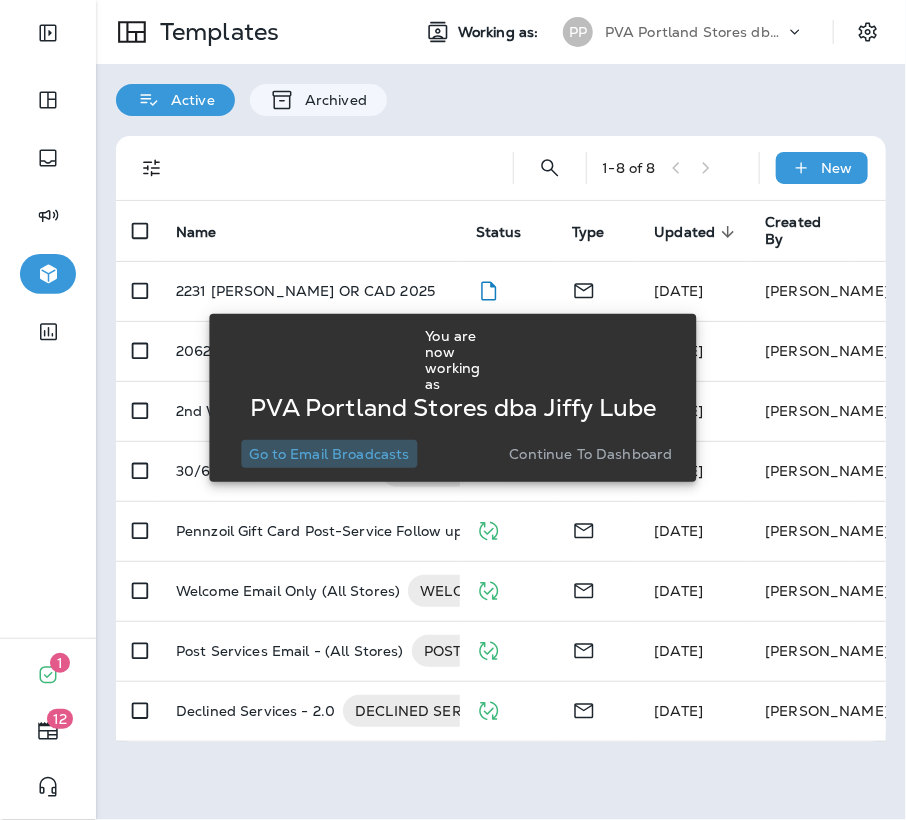 click on "Go to Email Broadcasts" at bounding box center (330, 454) 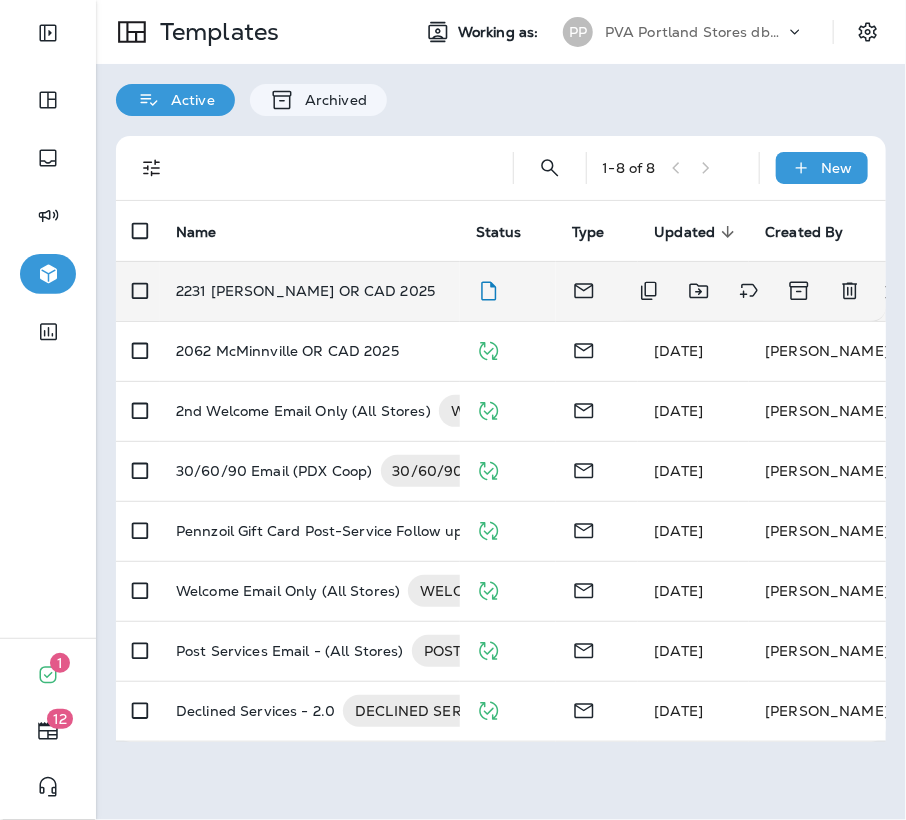 click on "2231 [PERSON_NAME] OR CAD 2025" at bounding box center (305, 291) 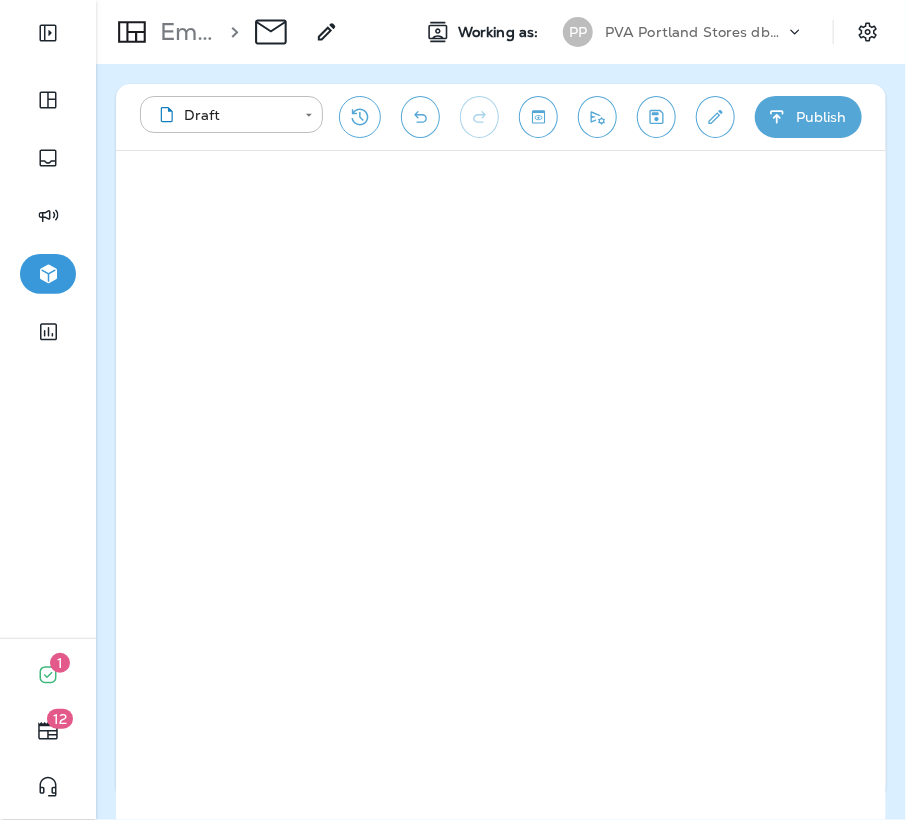 click on "Publish" at bounding box center [808, 117] 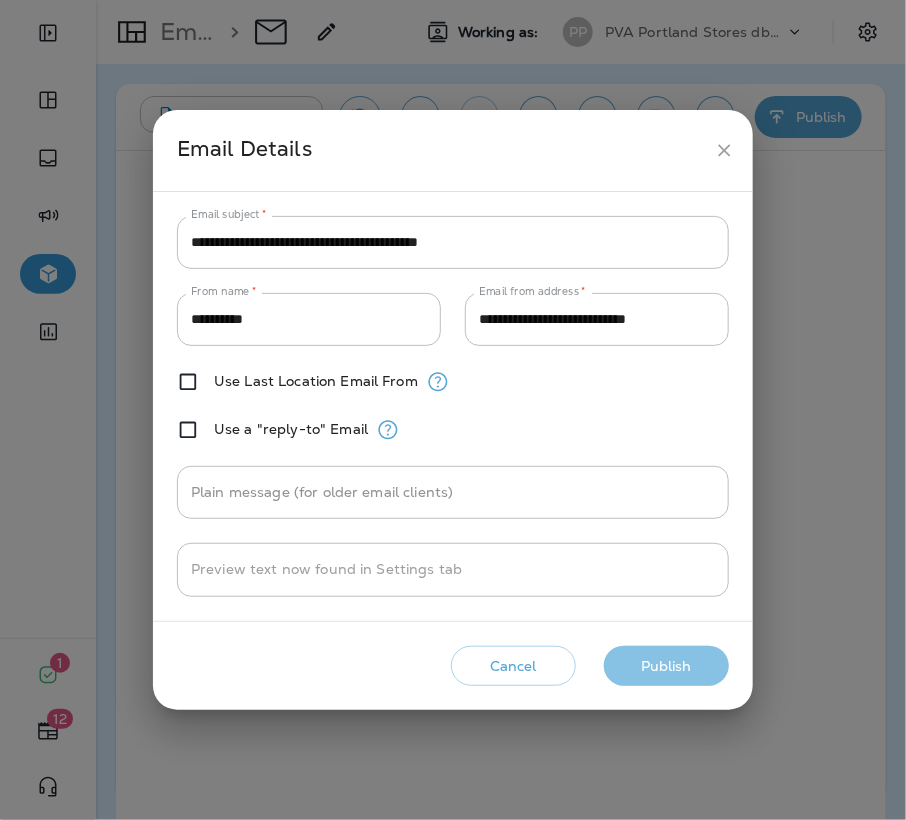 click on "Publish" at bounding box center (666, 666) 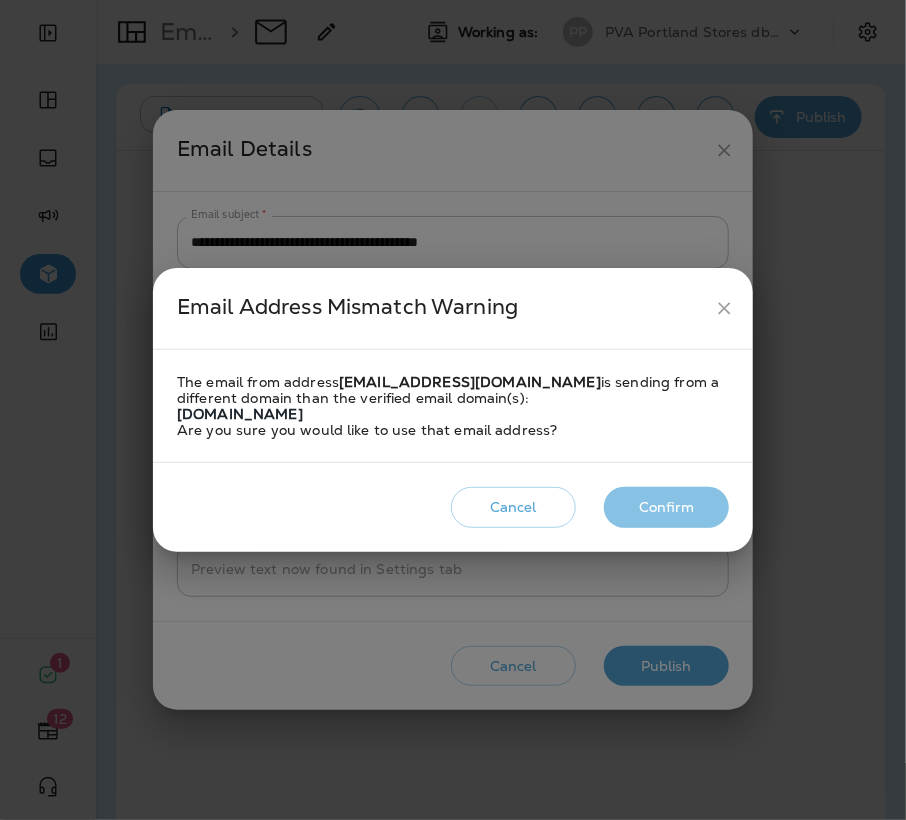 click on "Confirm" at bounding box center [666, 507] 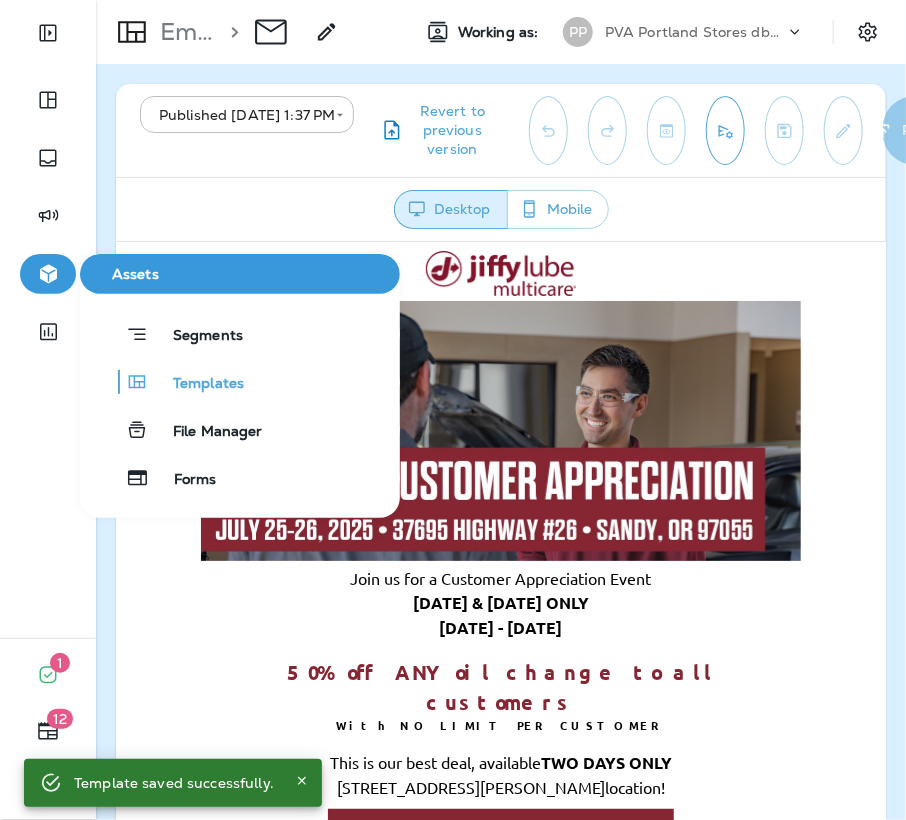 scroll, scrollTop: 0, scrollLeft: 0, axis: both 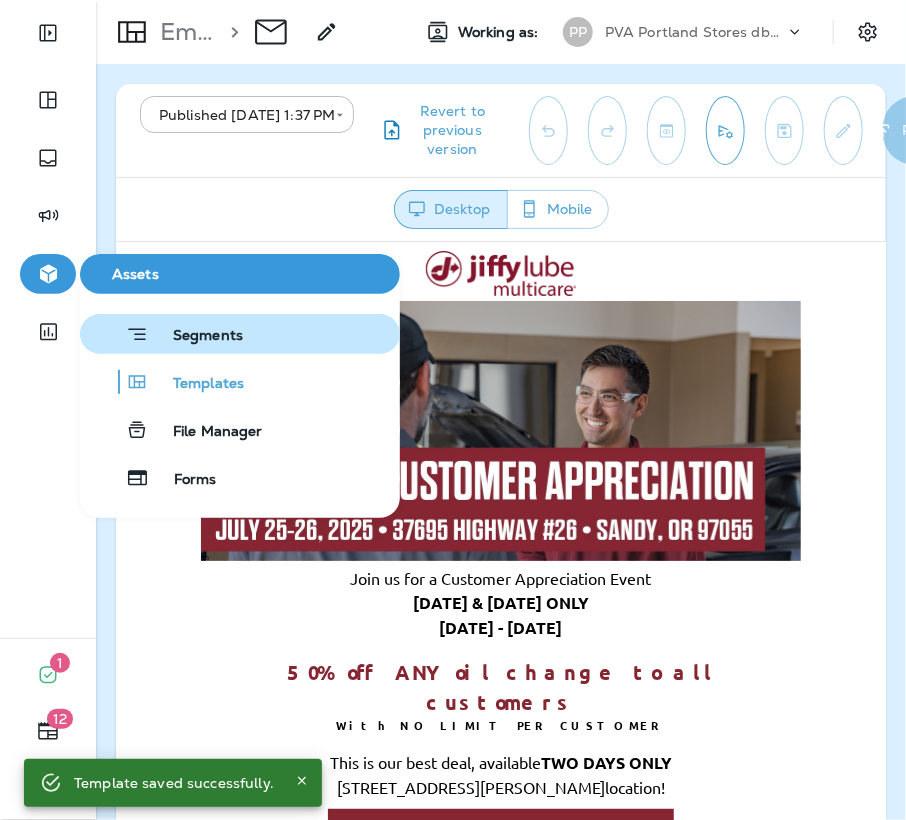 click on "Segments" at bounding box center (196, 337) 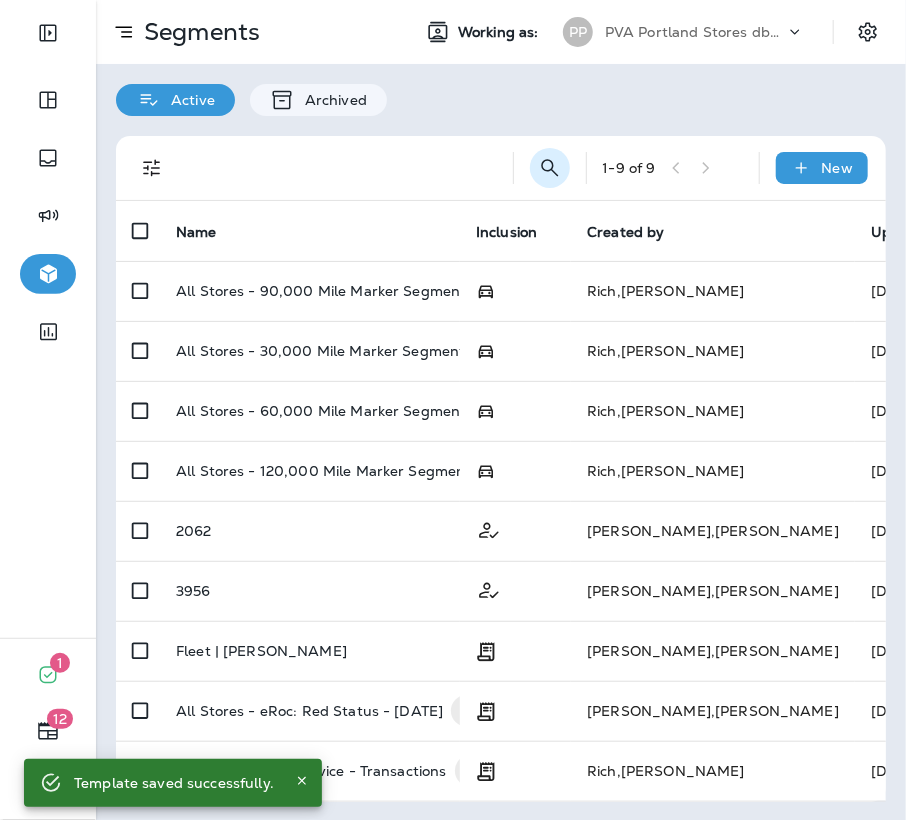 click 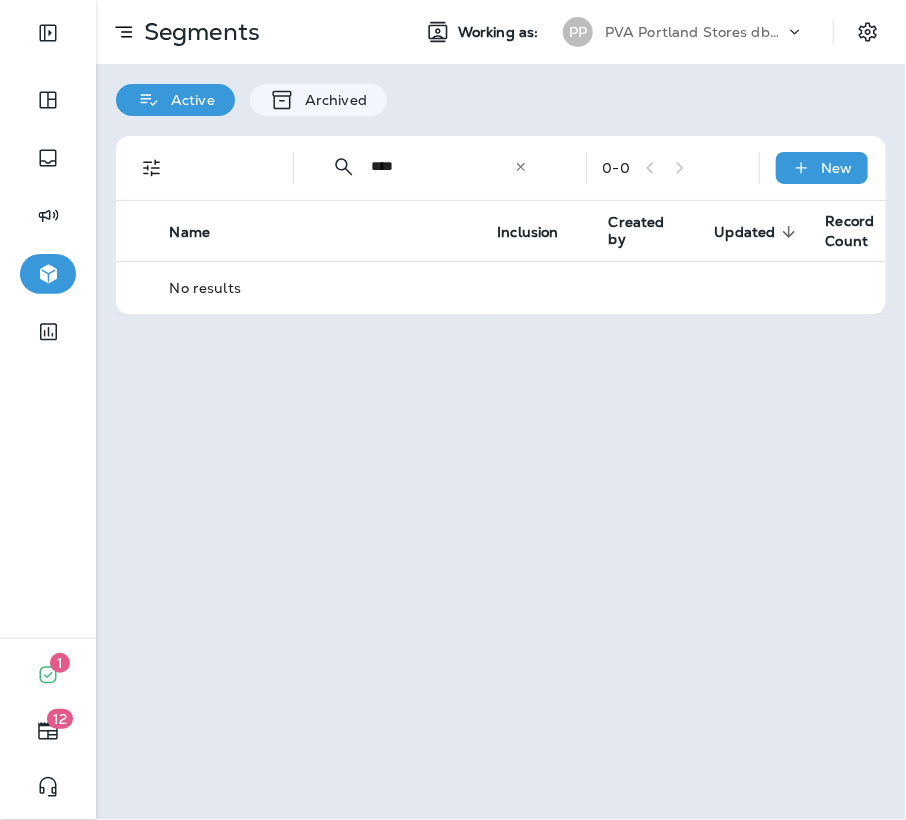 type on "****" 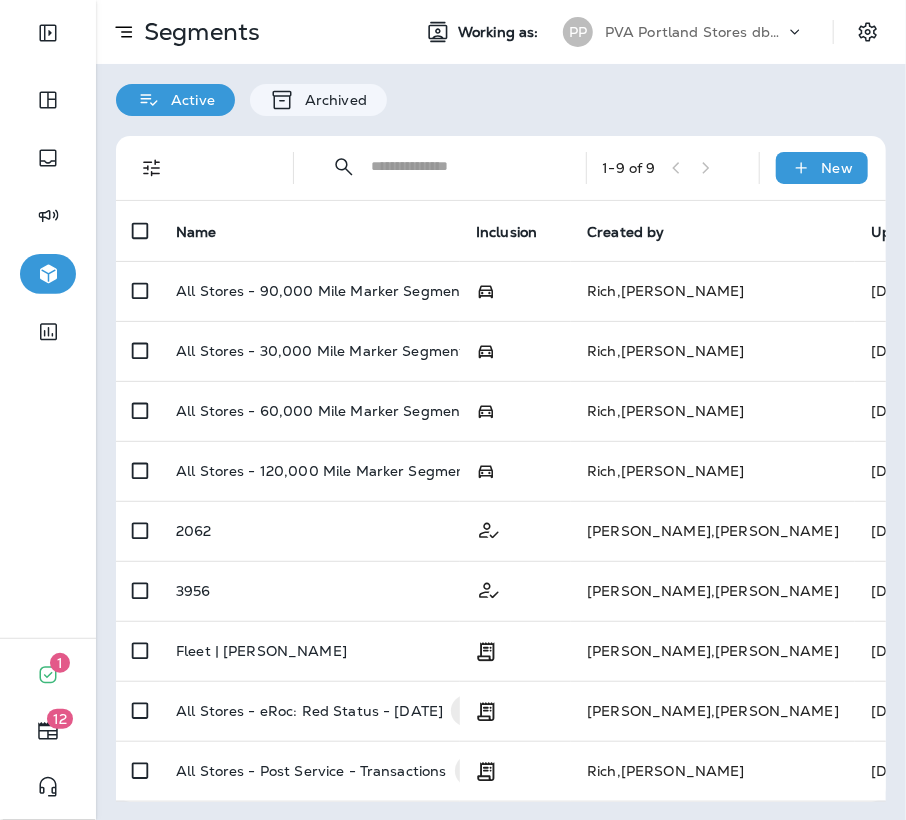 click at bounding box center [48, 513] 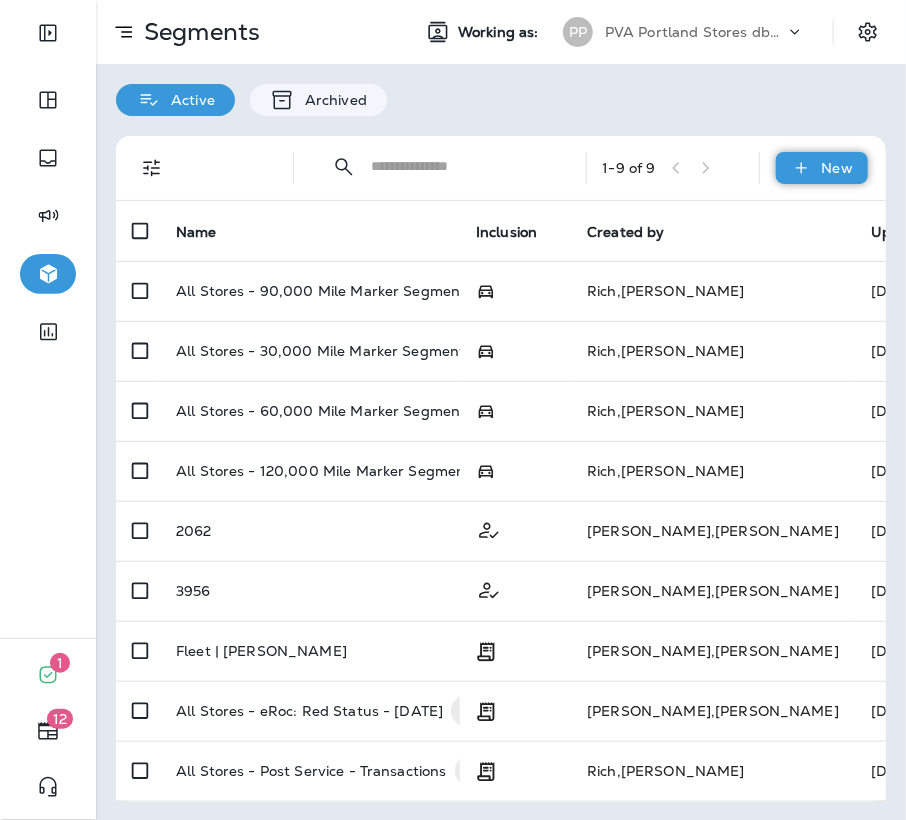 click on "New" at bounding box center [822, 168] 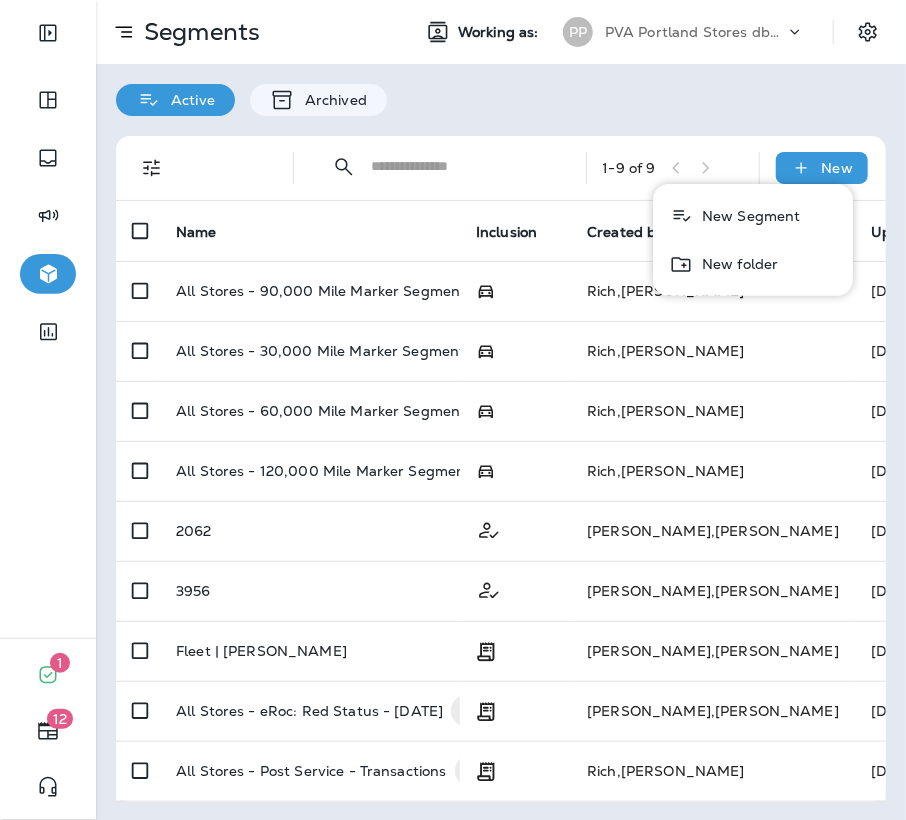 click on "New Segment" at bounding box center [747, 216] 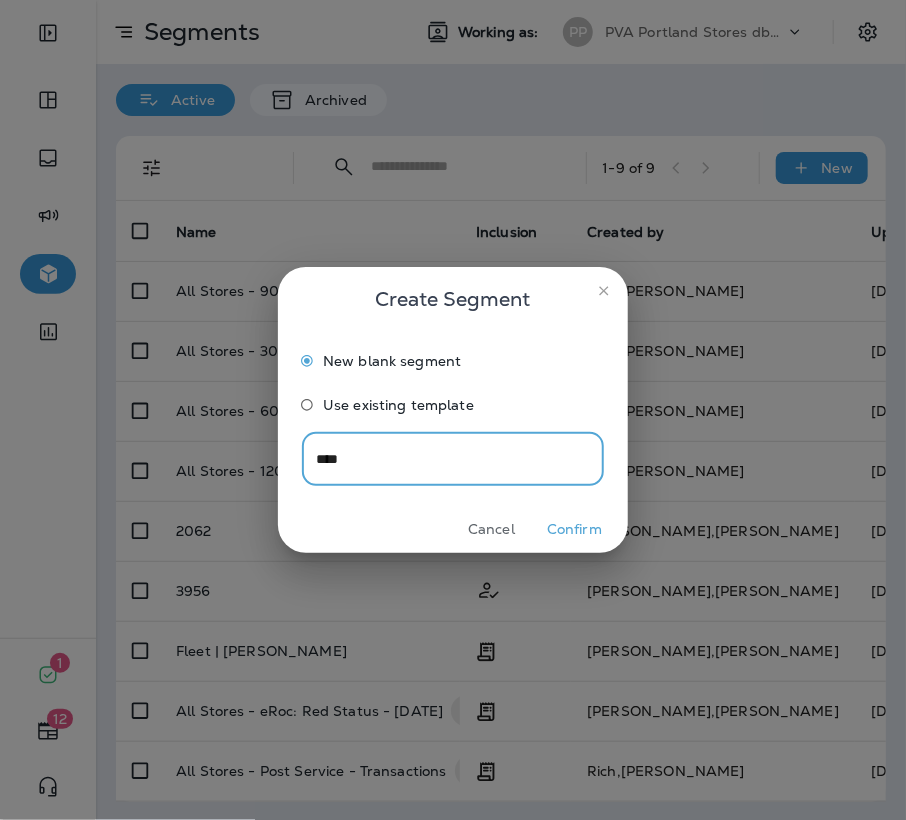 type on "****" 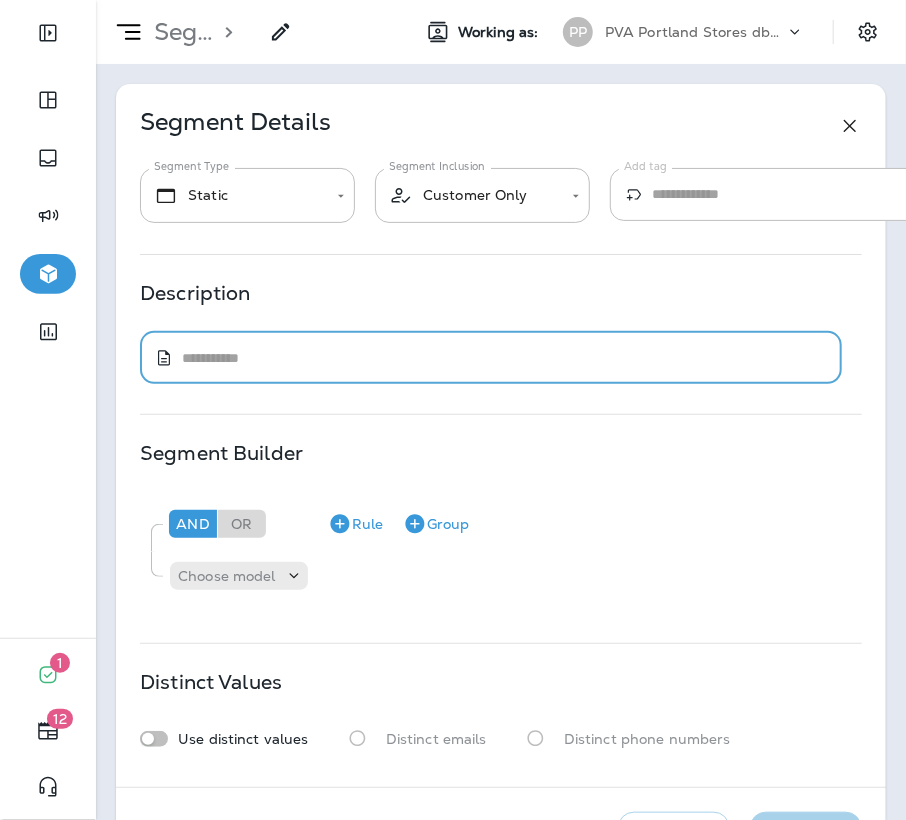 click at bounding box center [505, 358] 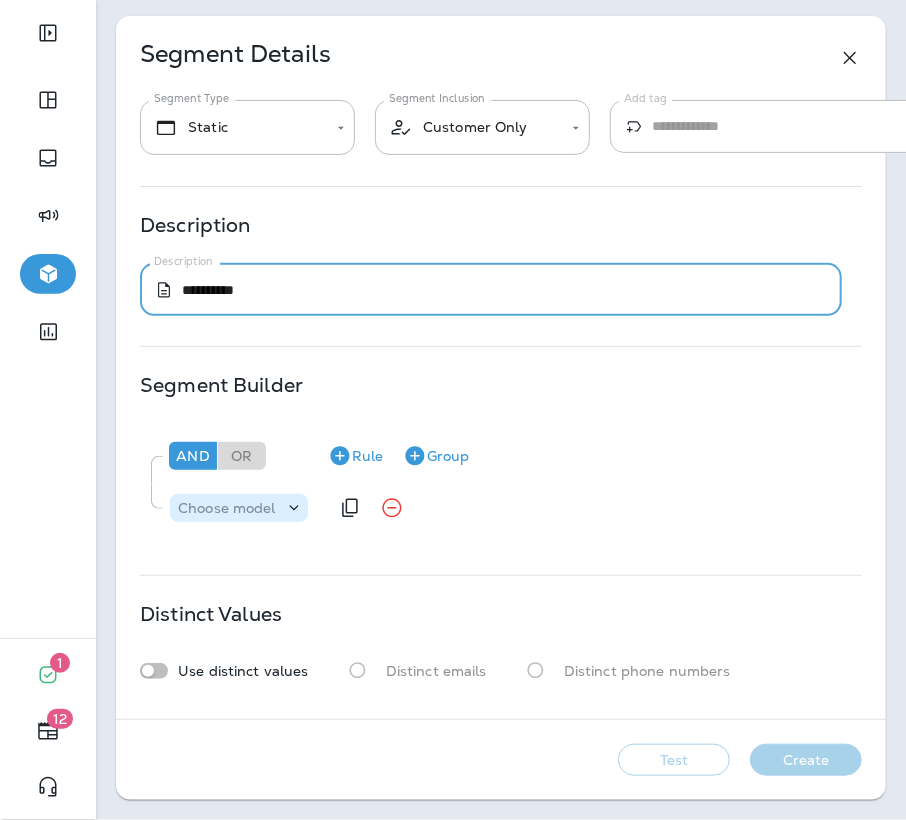 type on "**********" 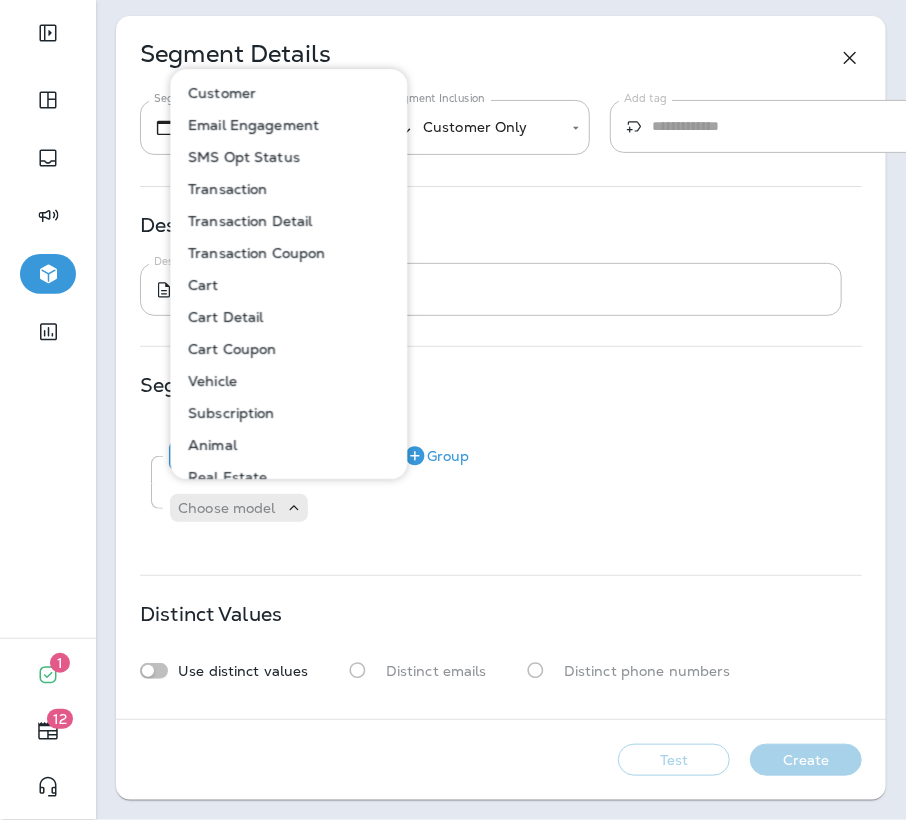 click on "Customer" at bounding box center [218, 93] 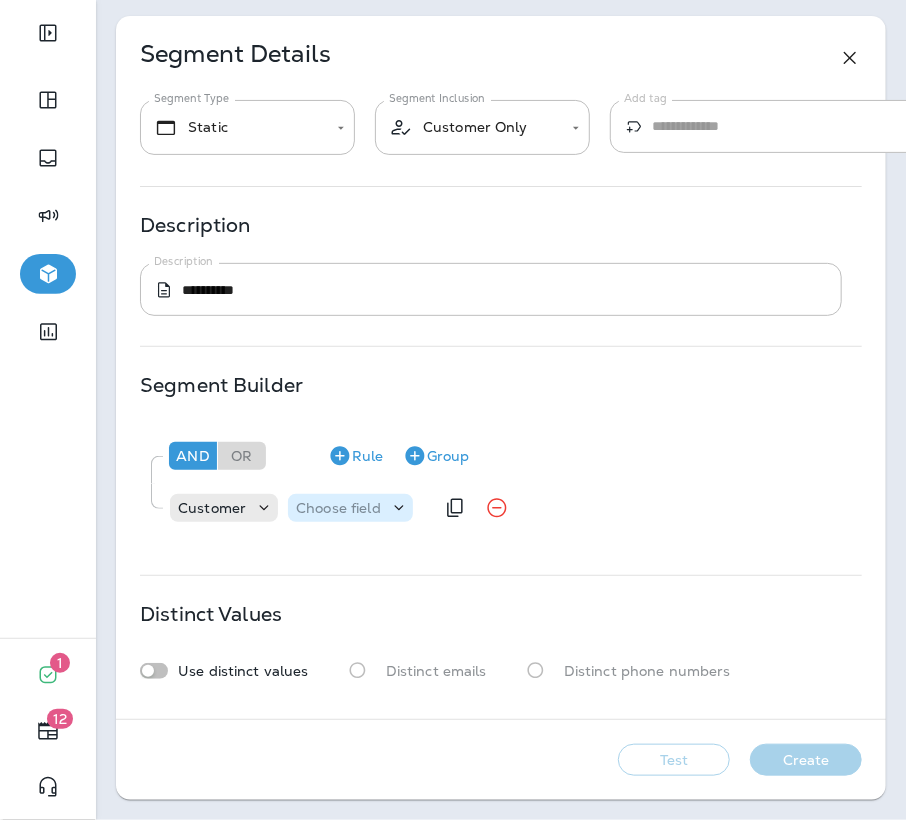 click on "Choose field" at bounding box center (338, 508) 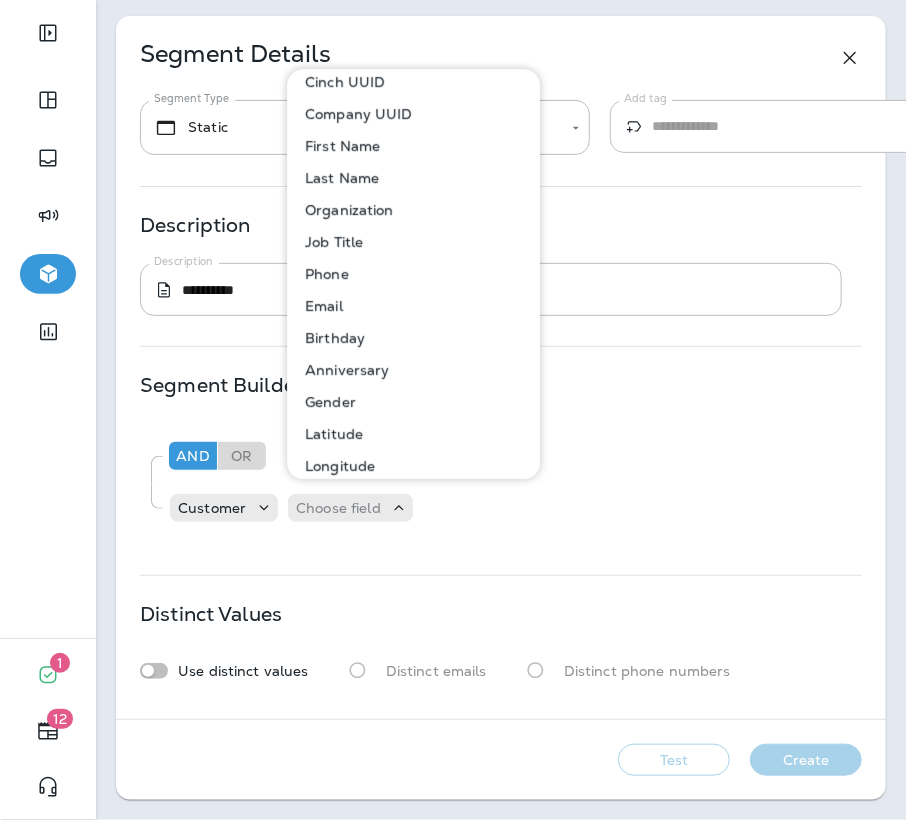 scroll, scrollTop: 0, scrollLeft: 0, axis: both 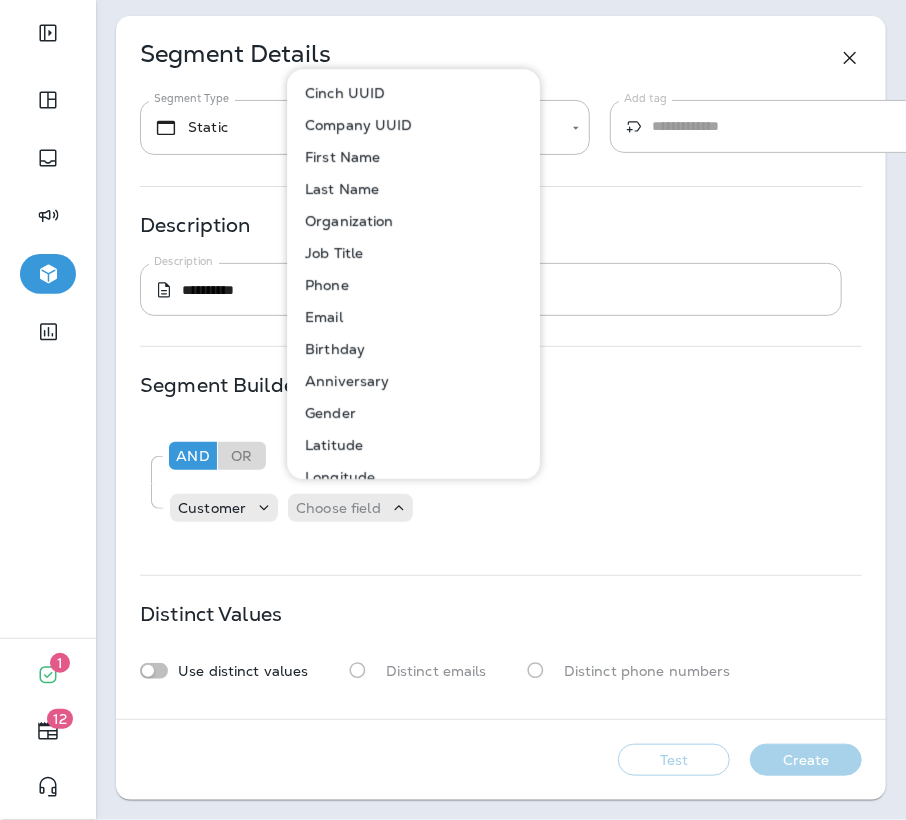 click on "And Or Rule Group   Customer   Choose field" at bounding box center (500, 480) 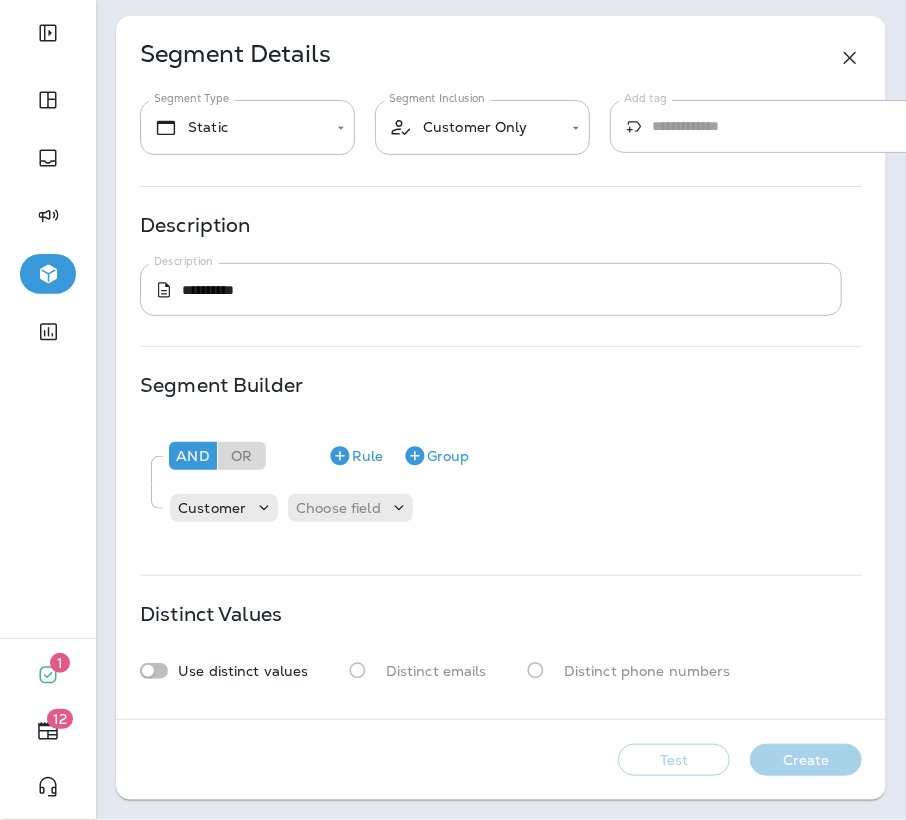 scroll, scrollTop: 0, scrollLeft: 0, axis: both 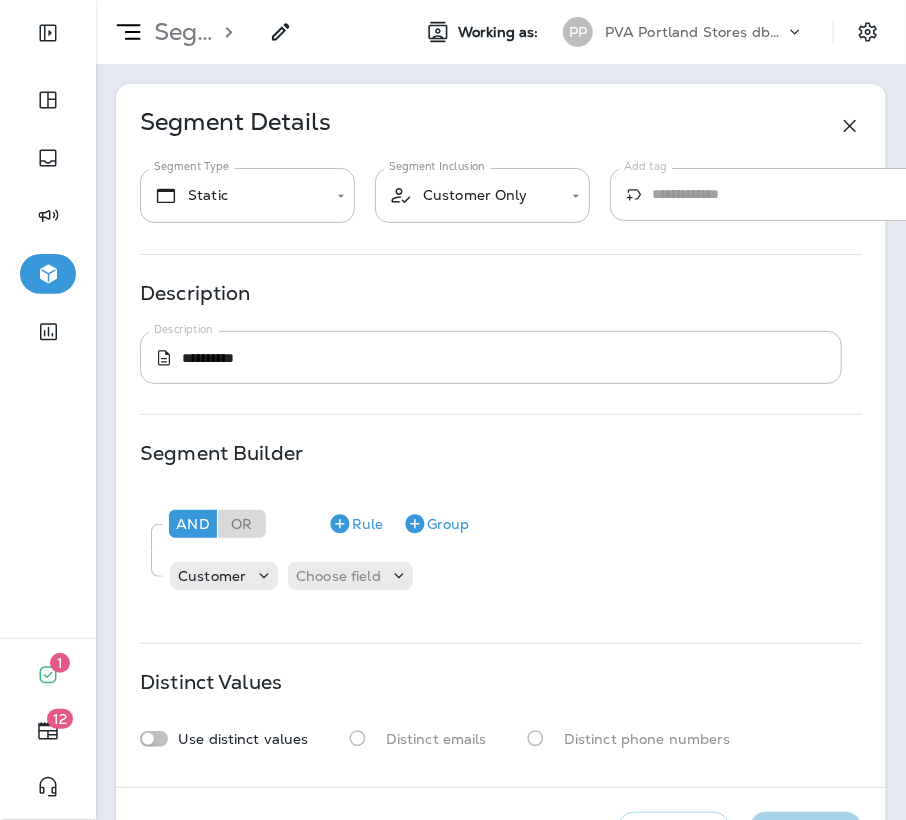 click on "PVA Portland Stores dba Jiffy Lube" at bounding box center [695, 32] 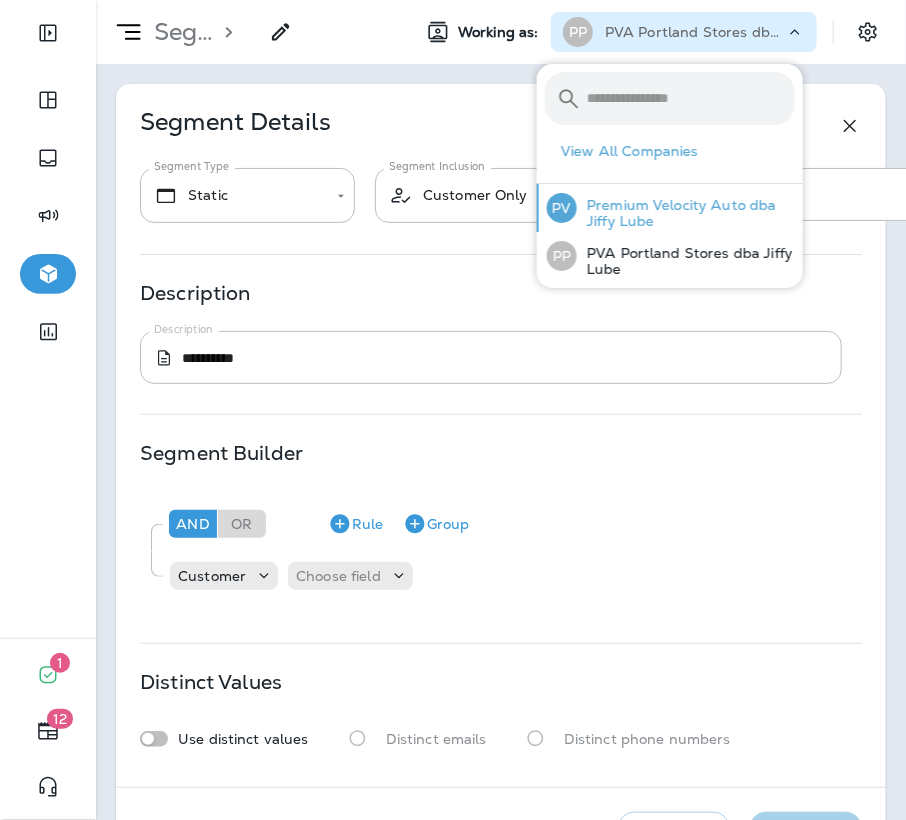 click on "Premium Velocity Auto dba Jiffy Lube" at bounding box center [686, 213] 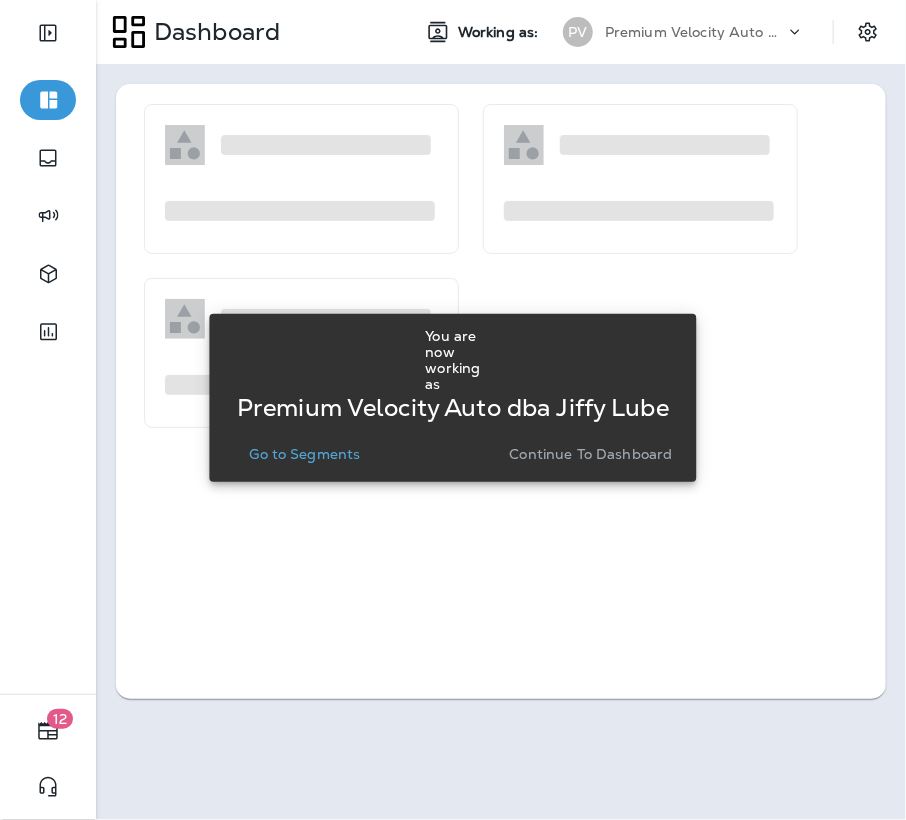 click on "Go to Segments" at bounding box center [305, 454] 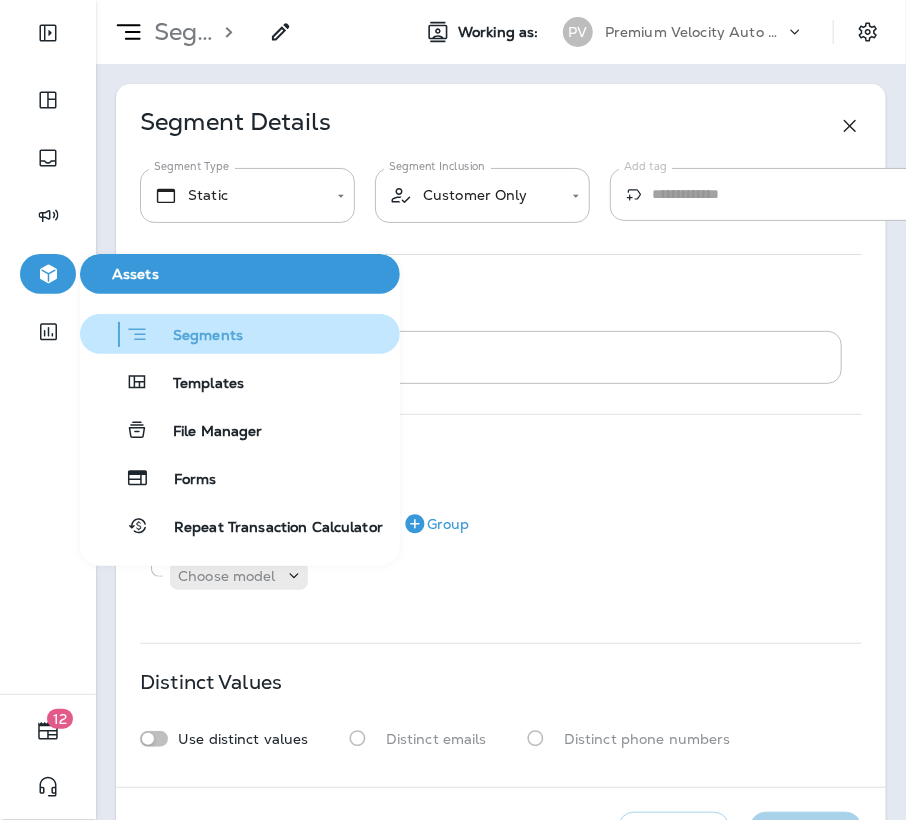 click on "Segments" at bounding box center [196, 337] 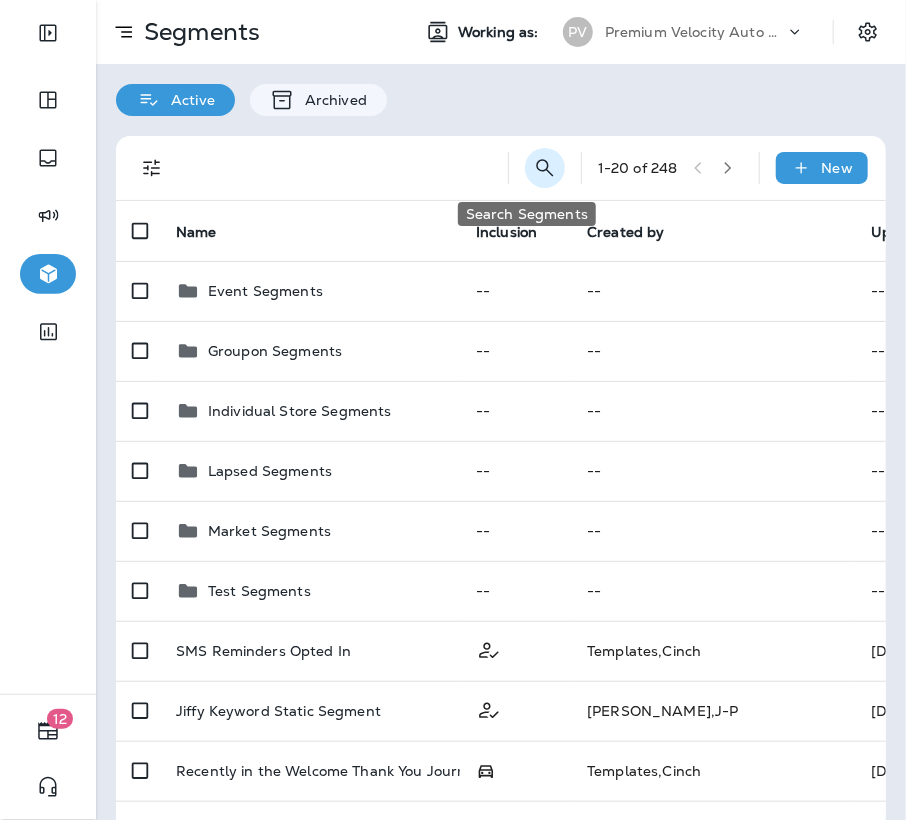click 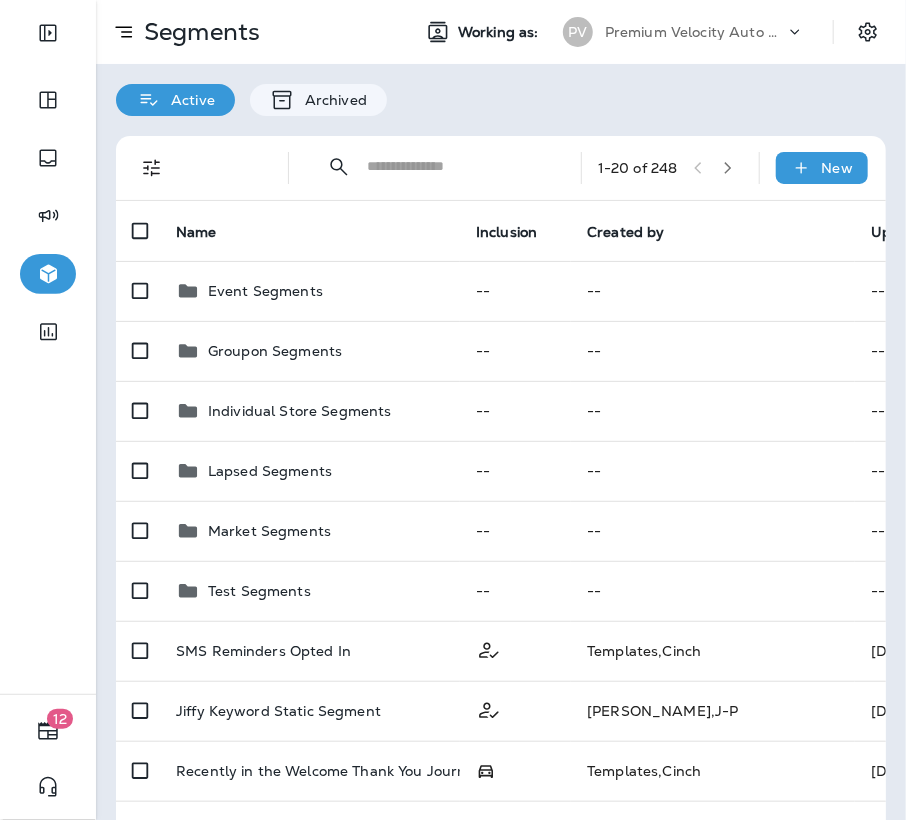 click at bounding box center [456, 166] 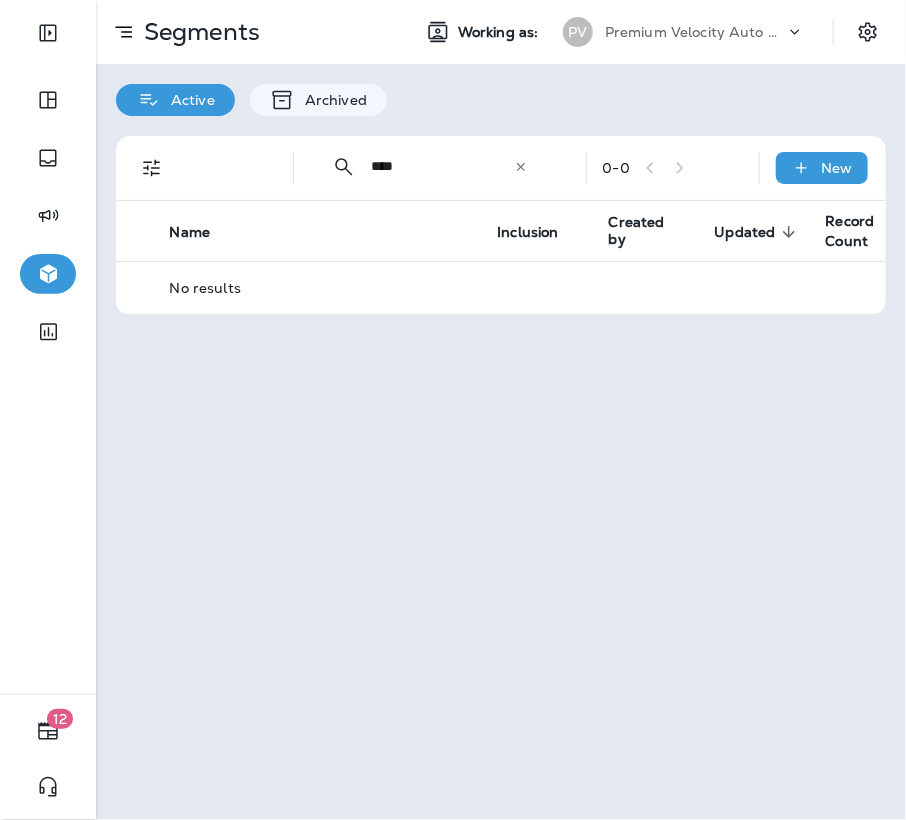 type on "****" 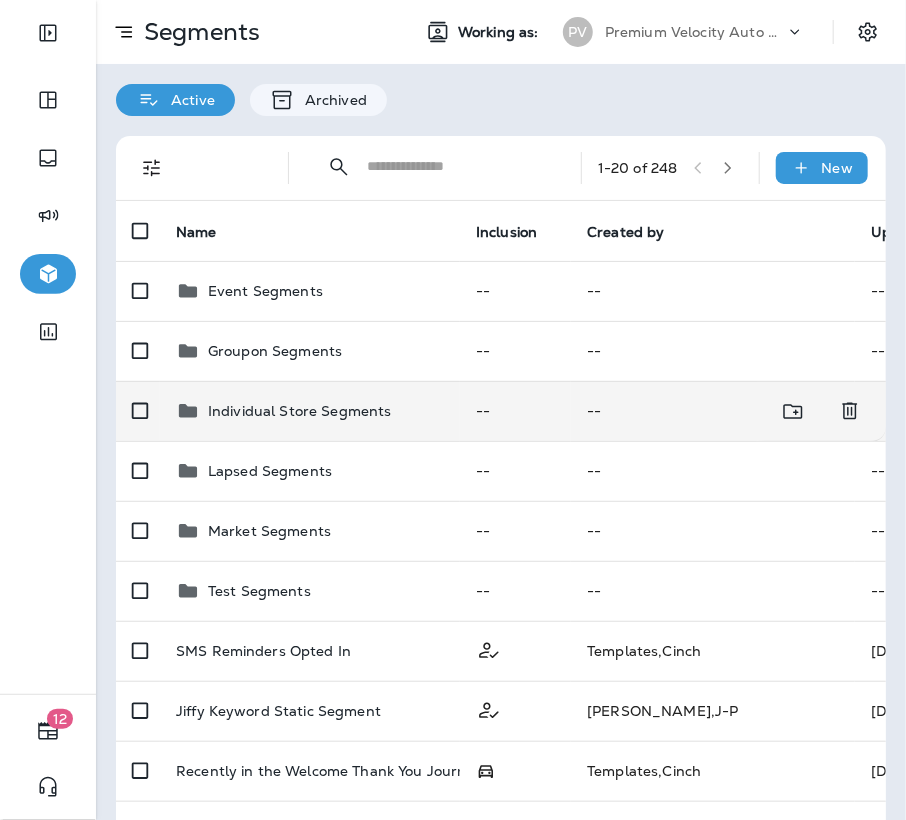 click on "Individual Store Segments" at bounding box center [300, 411] 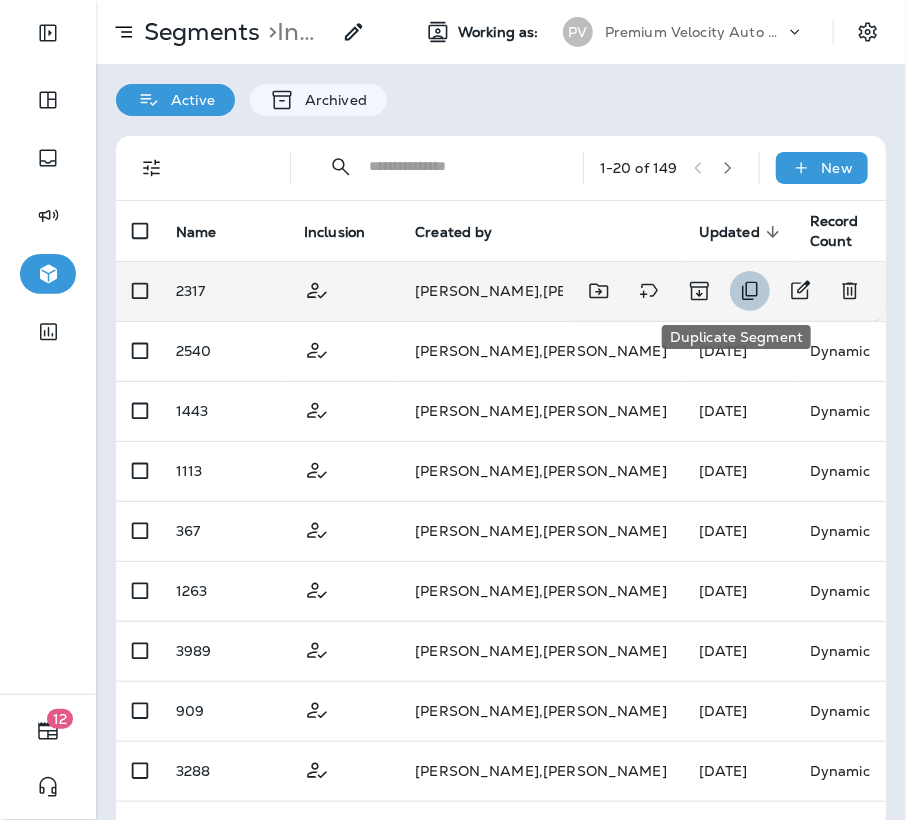 click 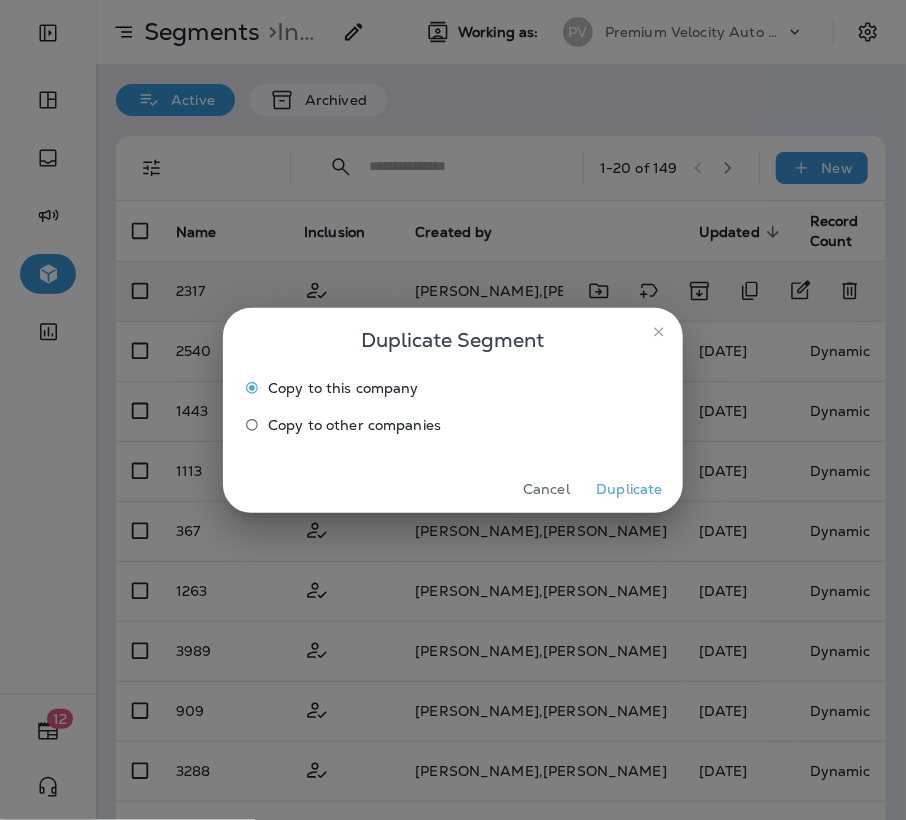 click on "Copy to other companies" at bounding box center [354, 425] 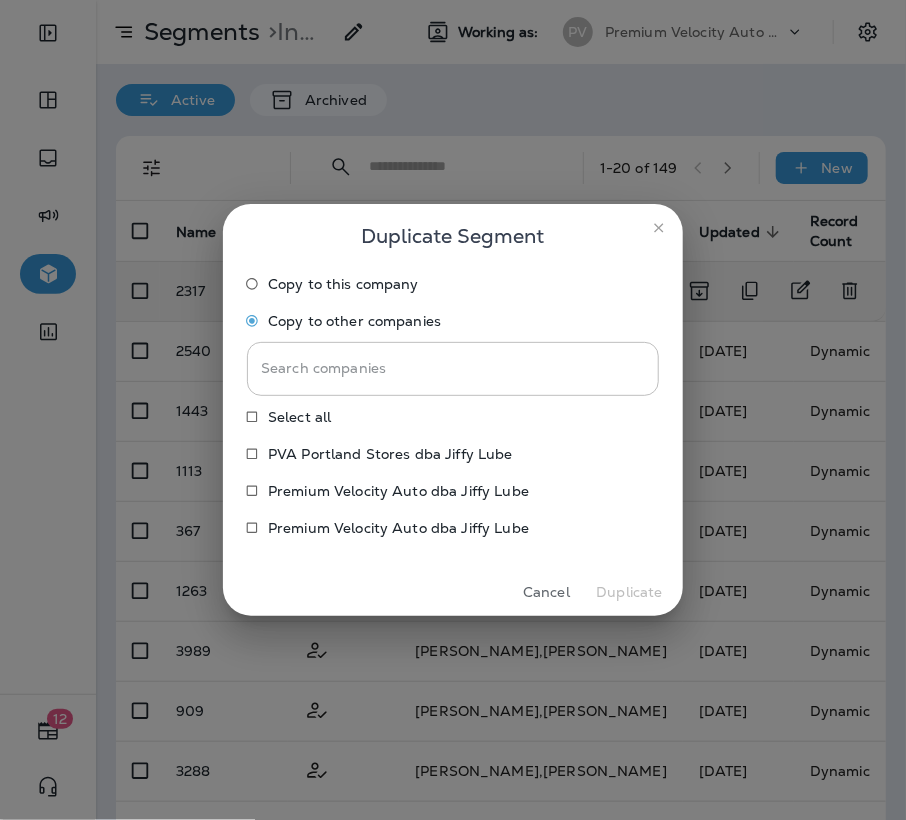 click on "PVA Portland Stores dba Jiffy Lube" at bounding box center (390, 454) 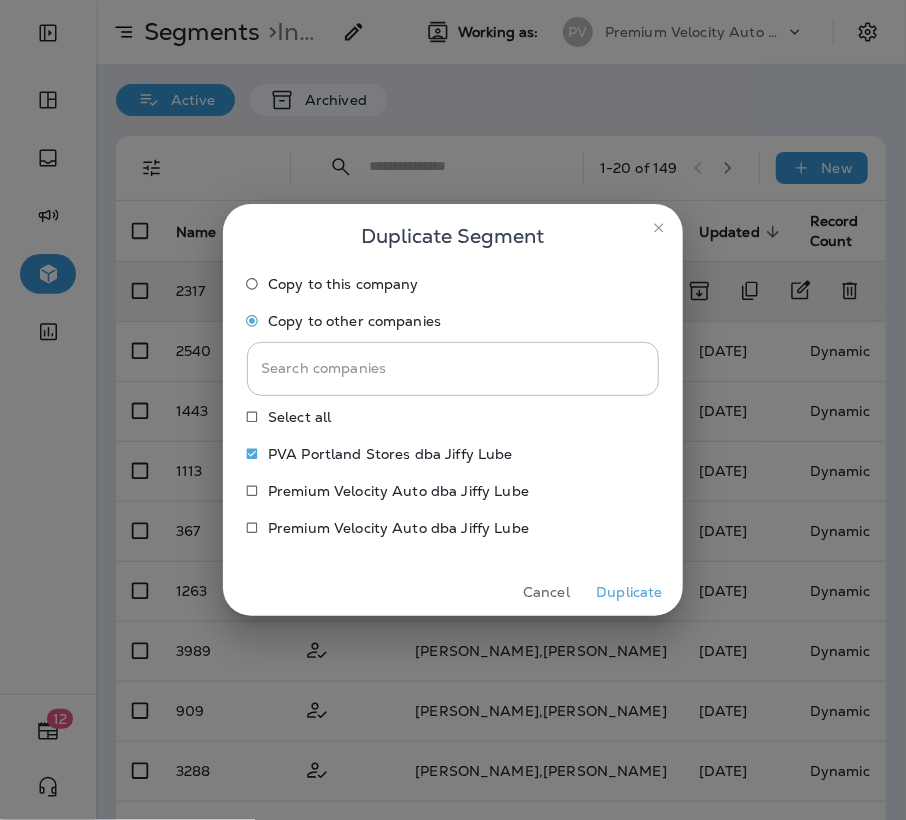 click on "Duplicate" at bounding box center [629, 592] 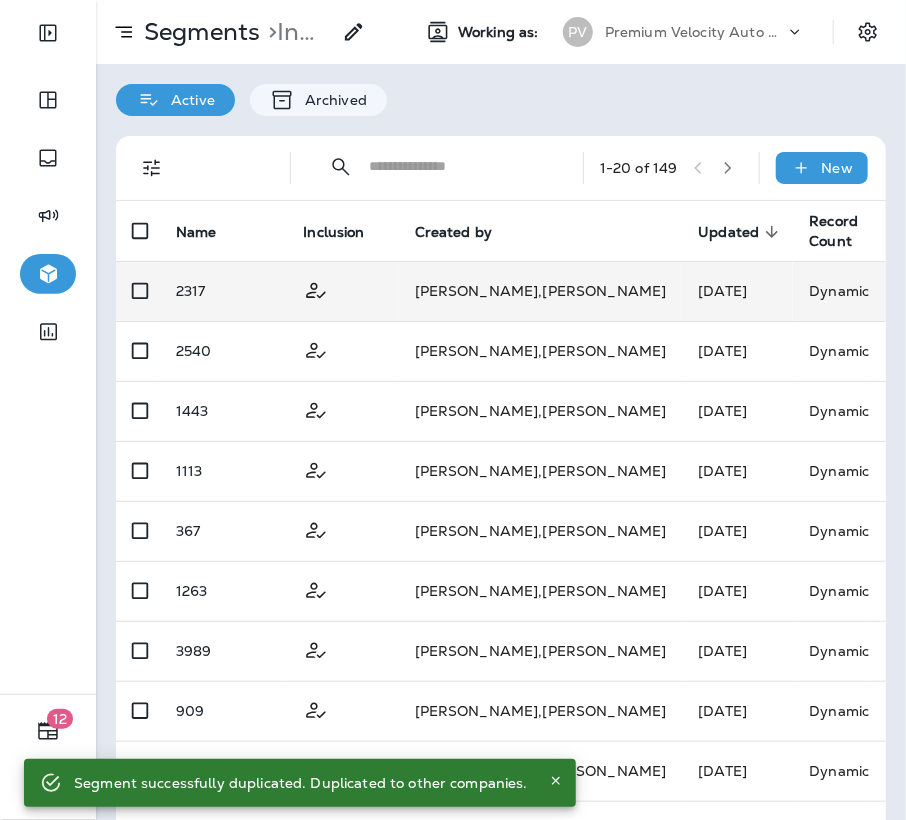 click on "Premium Velocity Auto dba Jiffy Lube" at bounding box center [695, 32] 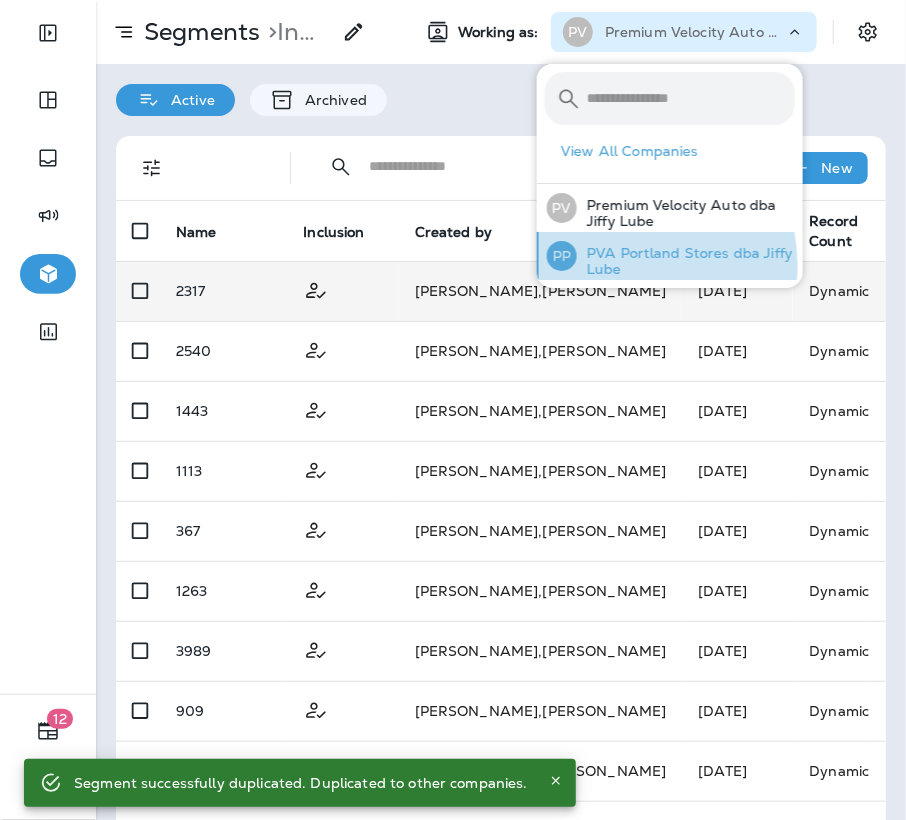 click on "PVA Portland Stores dba Jiffy Lube" at bounding box center [686, 261] 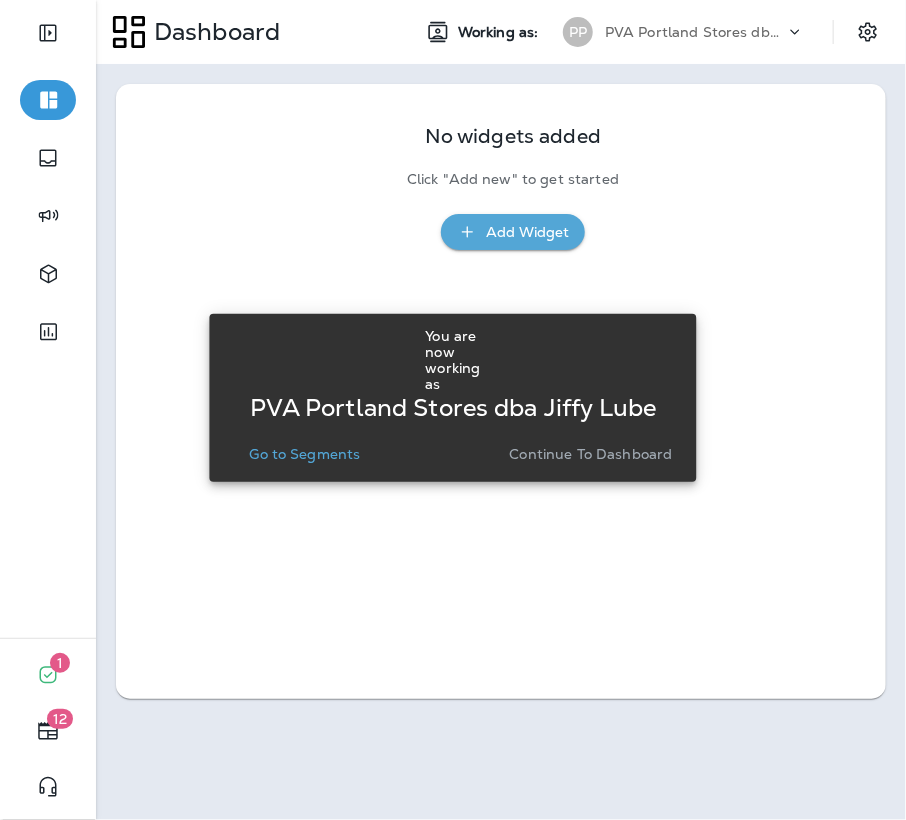 click on "Go to Segments" at bounding box center [305, 454] 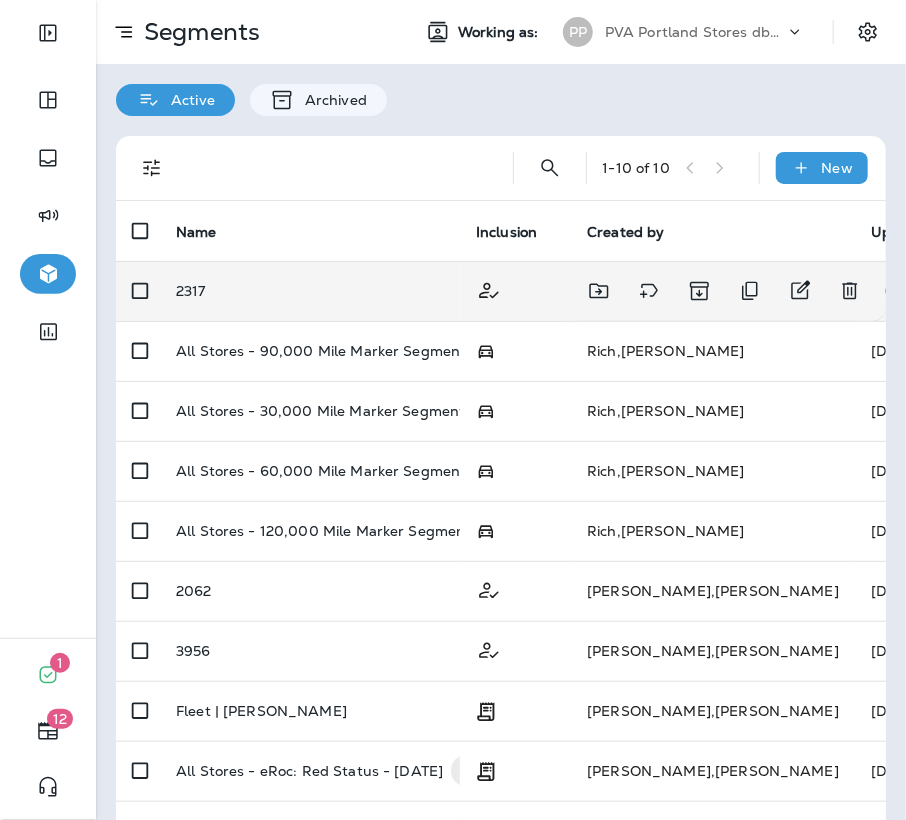 click on "2317" at bounding box center [310, 291] 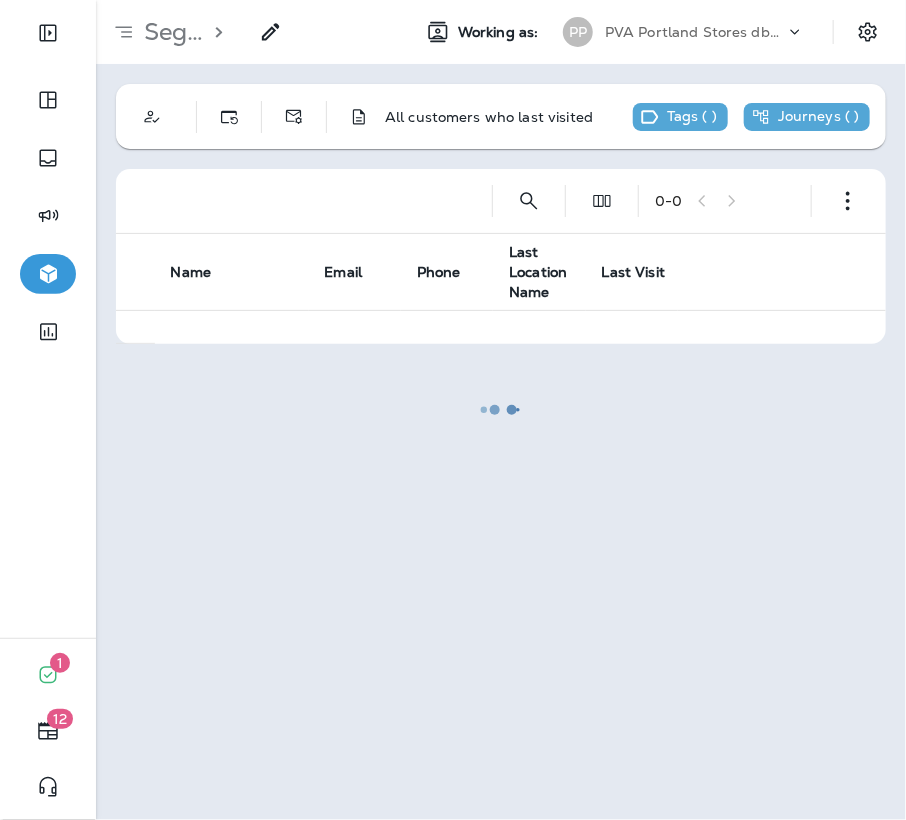 click at bounding box center [501, 410] 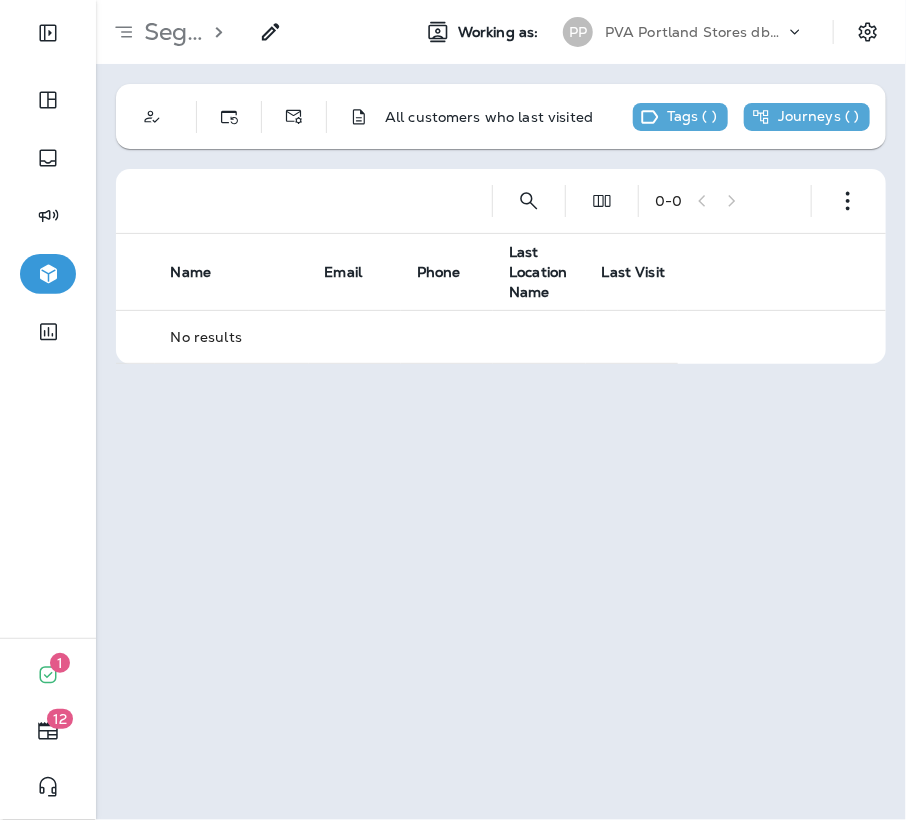 click 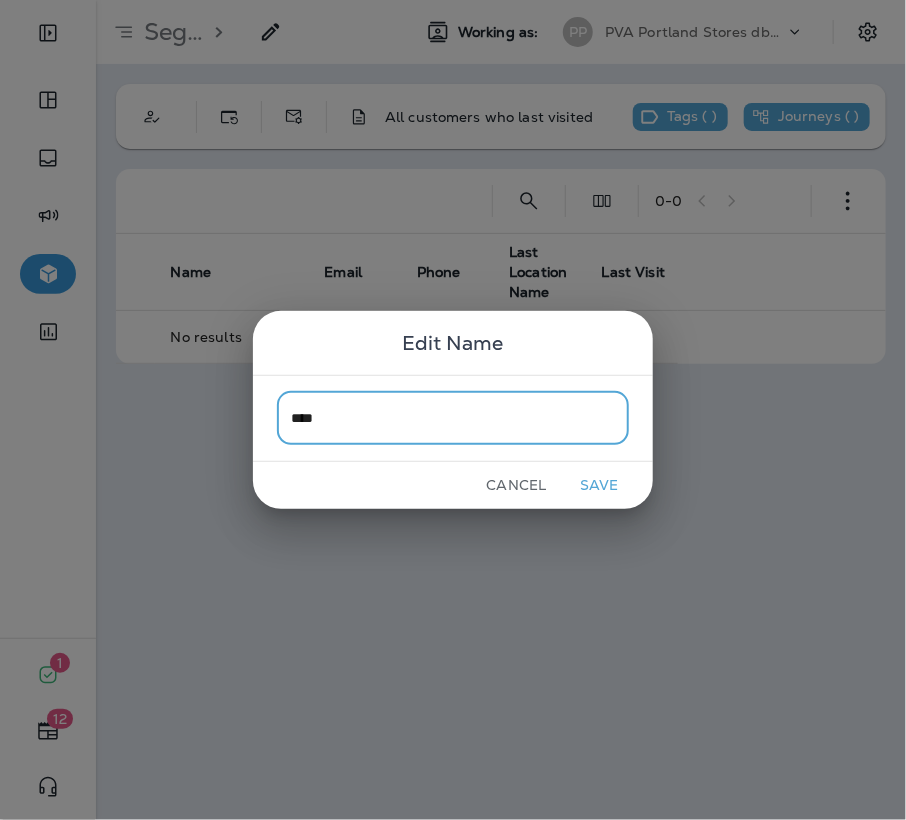 type on "****" 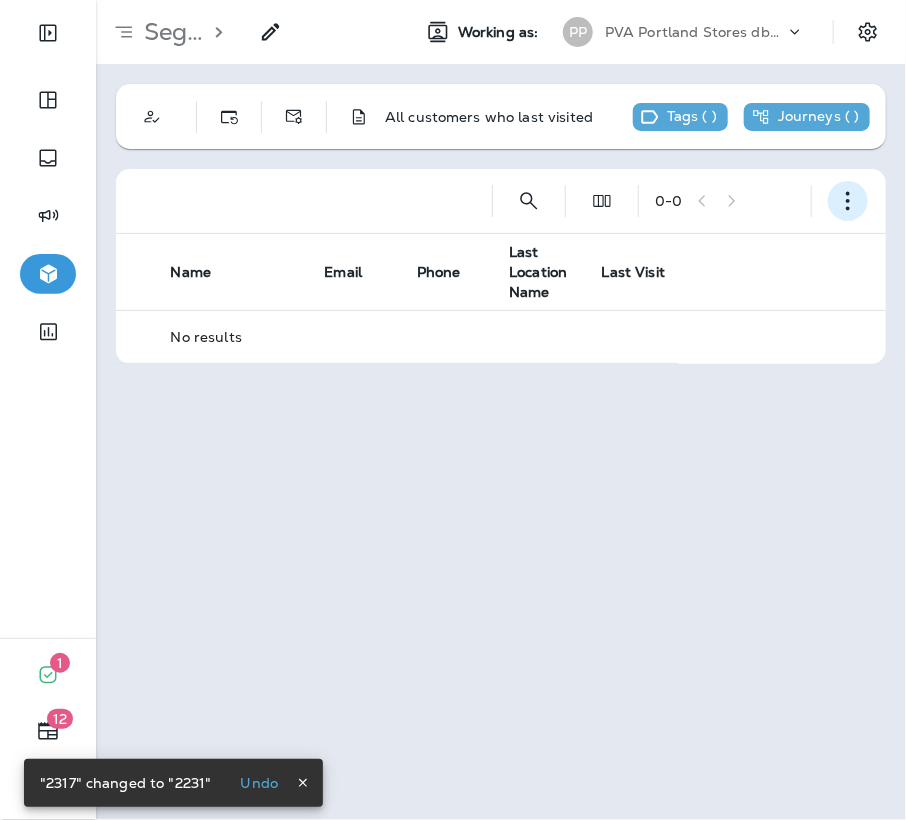 click 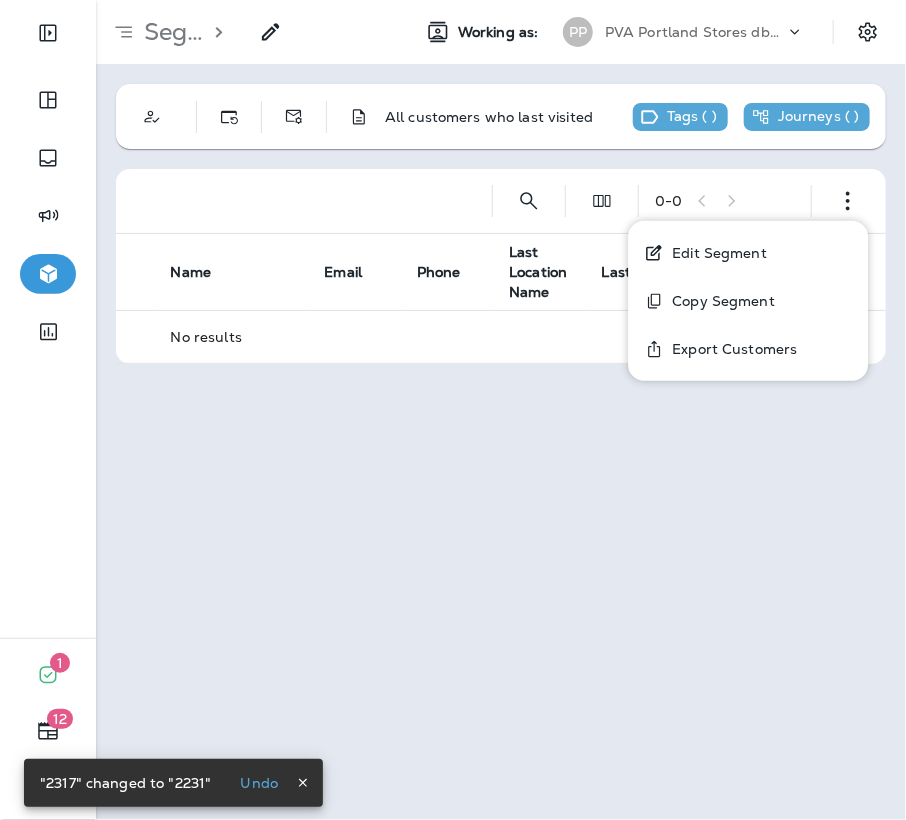 click on "Edit Segment" at bounding box center [715, 253] 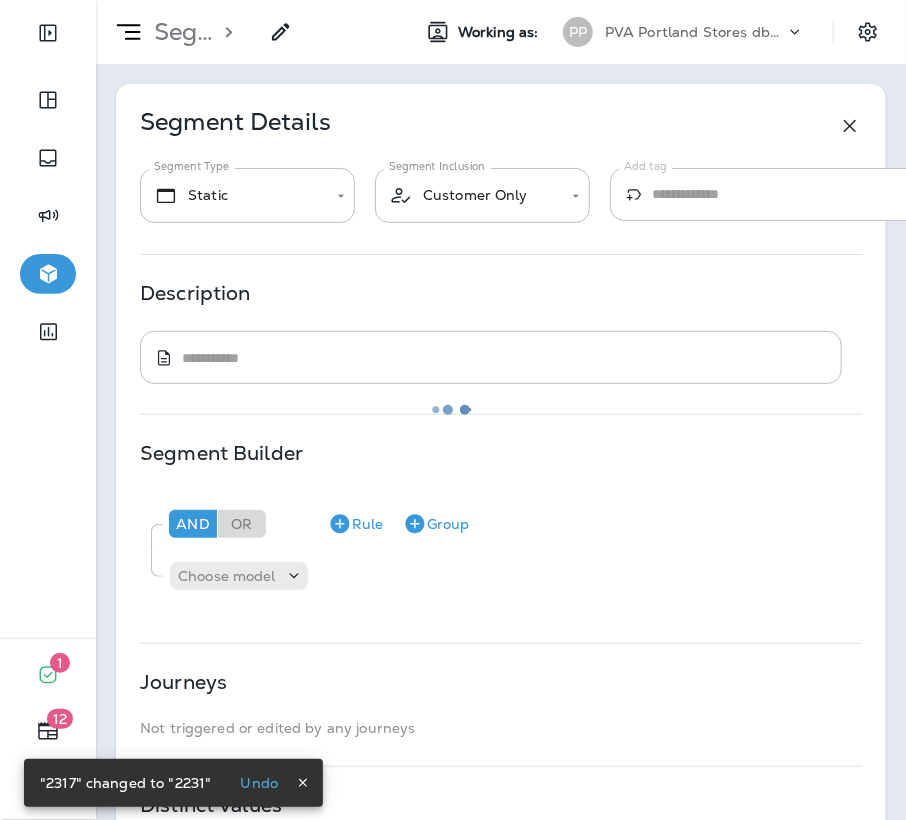 type on "*******" 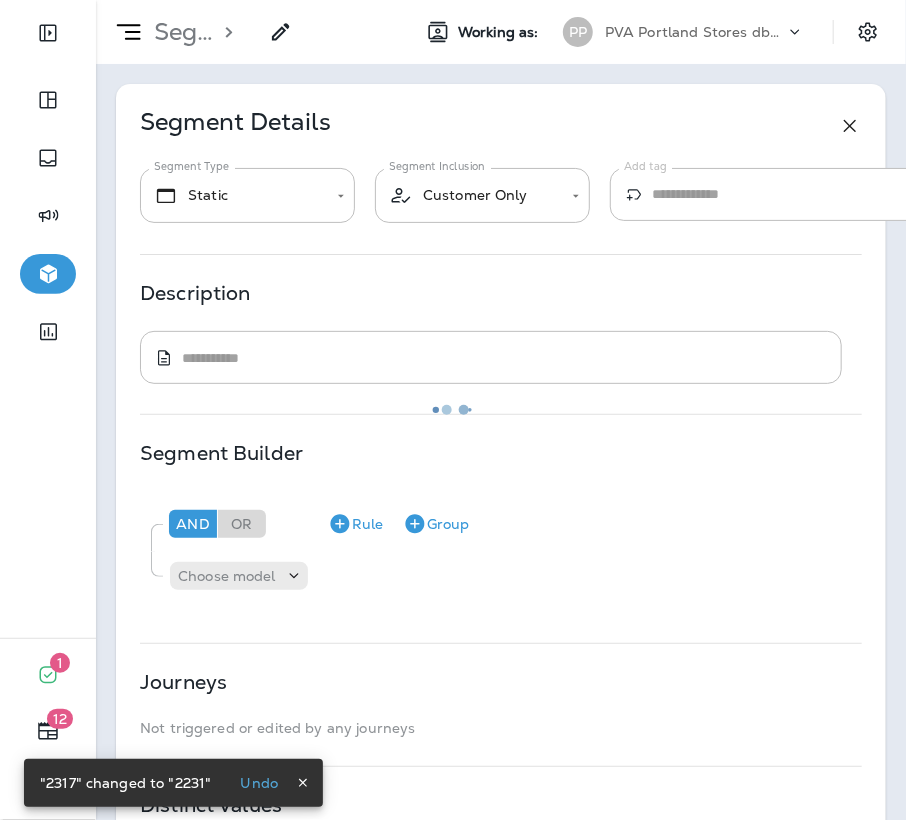 type on "**********" 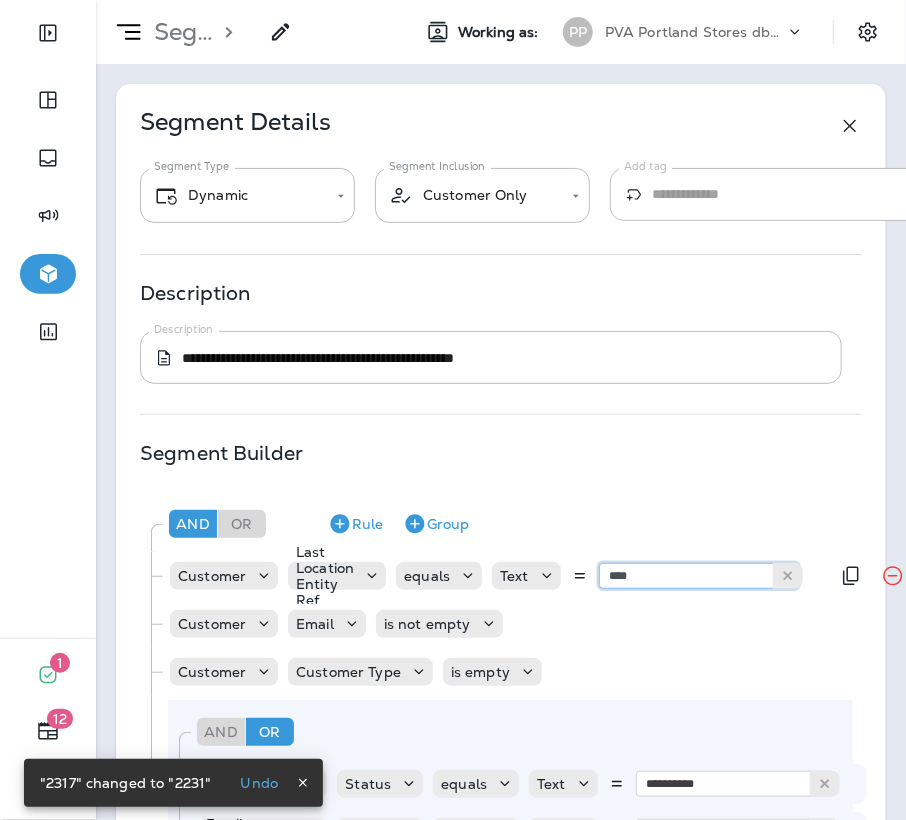 click on "****" at bounding box center (699, 576) 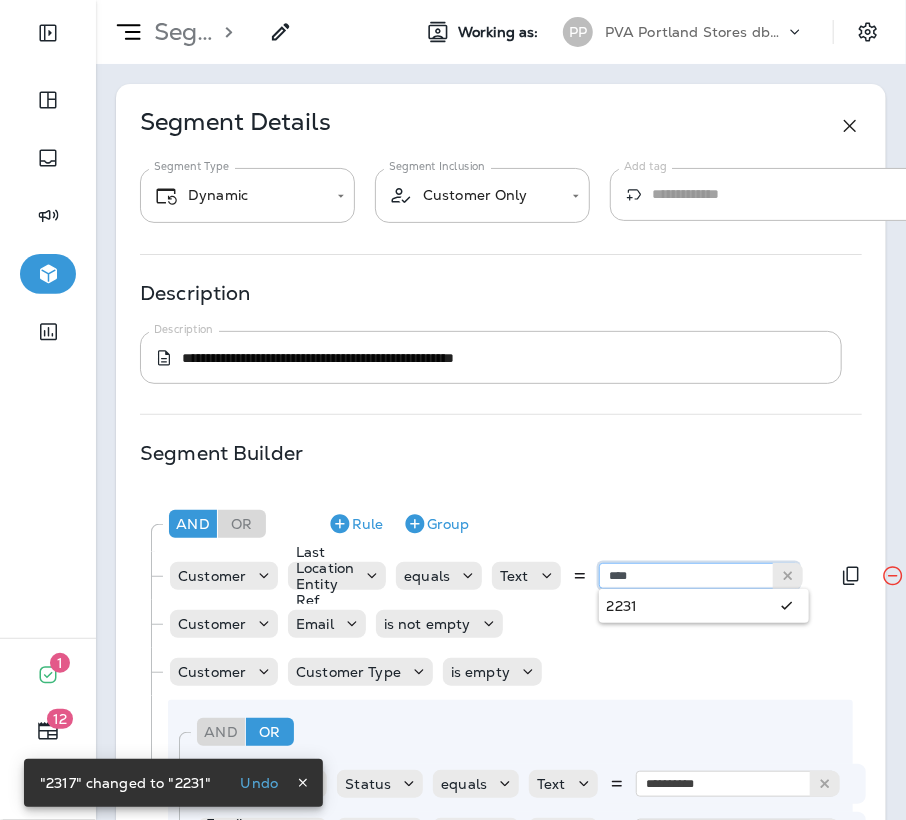 type on "****" 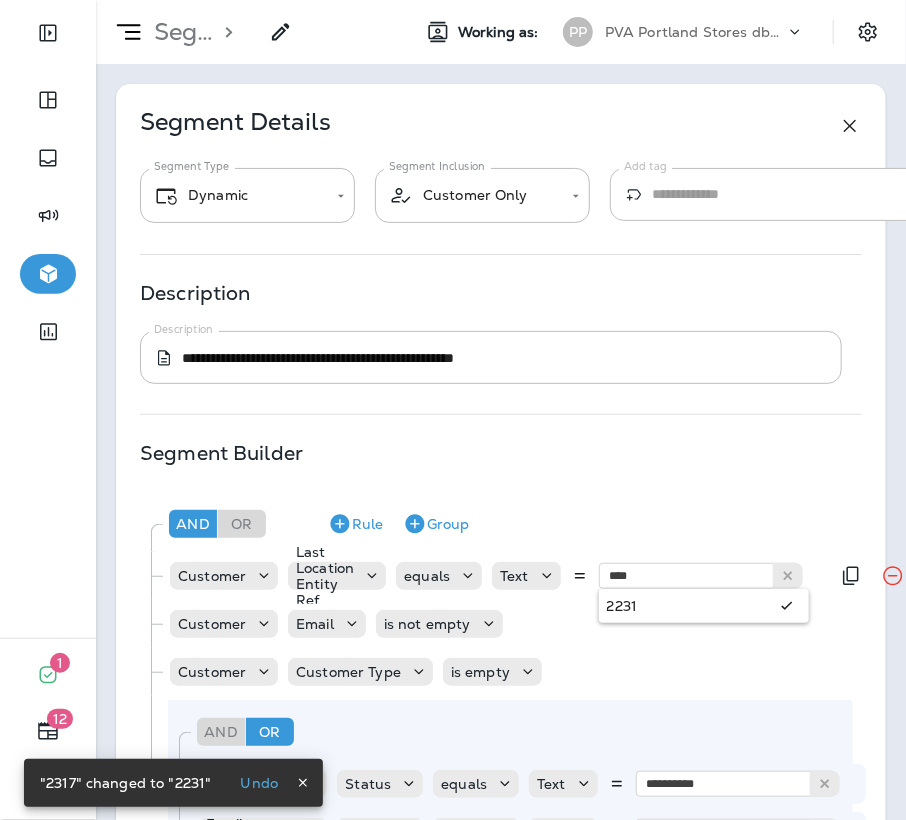 click on "**********" at bounding box center (500, 680) 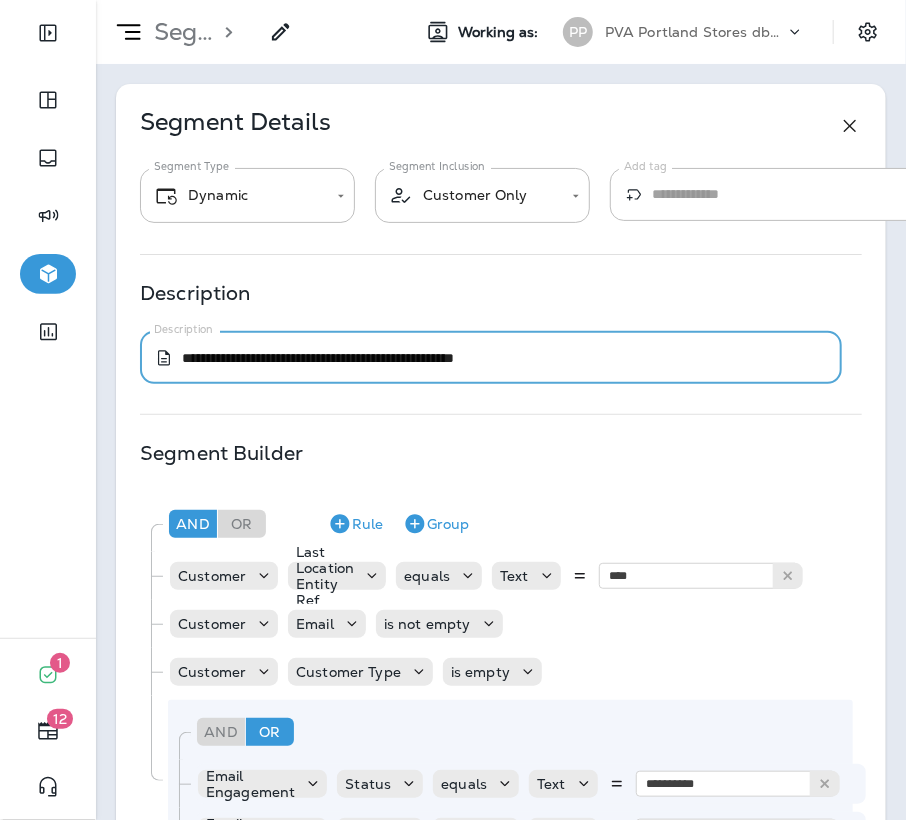 drag, startPoint x: 426, startPoint y: 357, endPoint x: 664, endPoint y: 358, distance: 238.0021 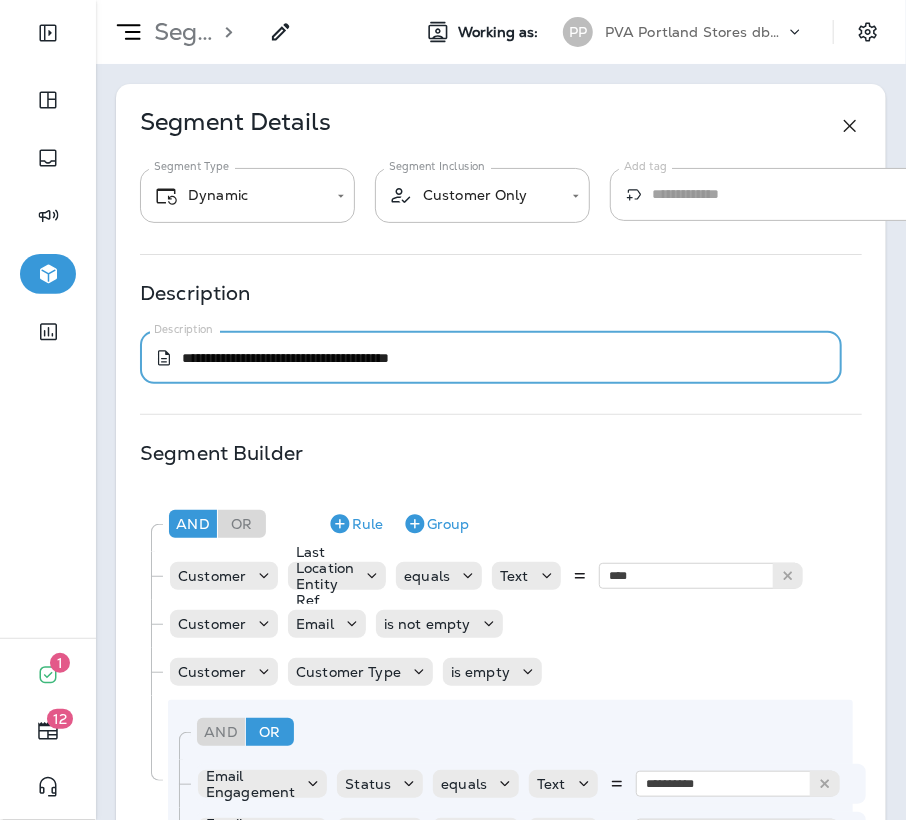 type on "**********" 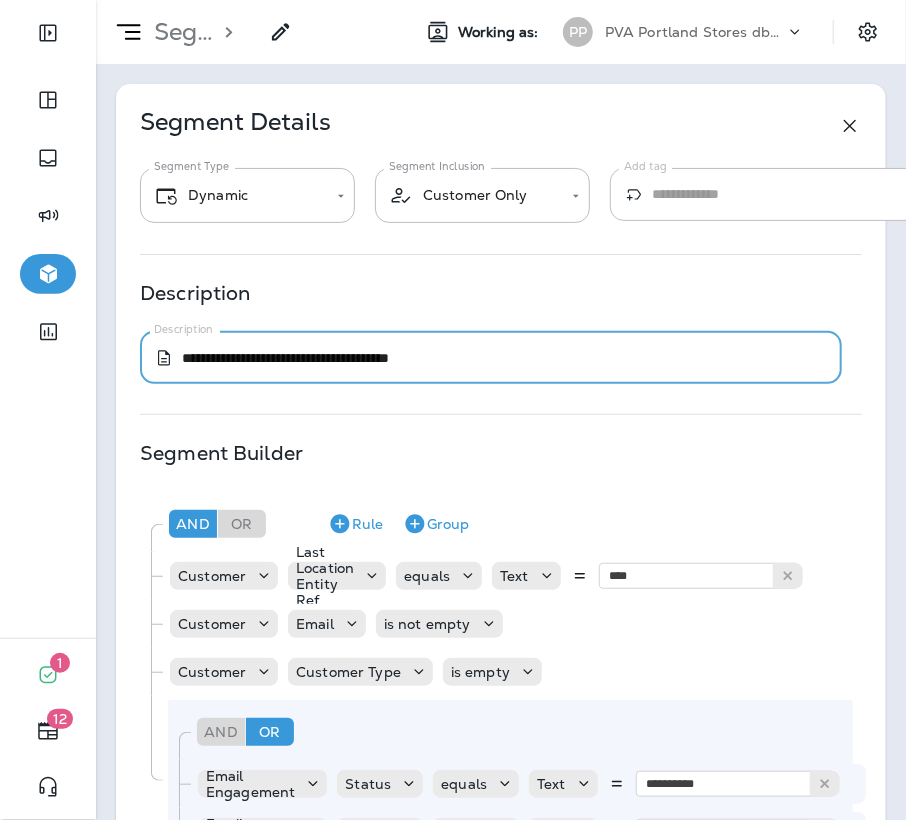 click on "**********" at bounding box center [501, 661] 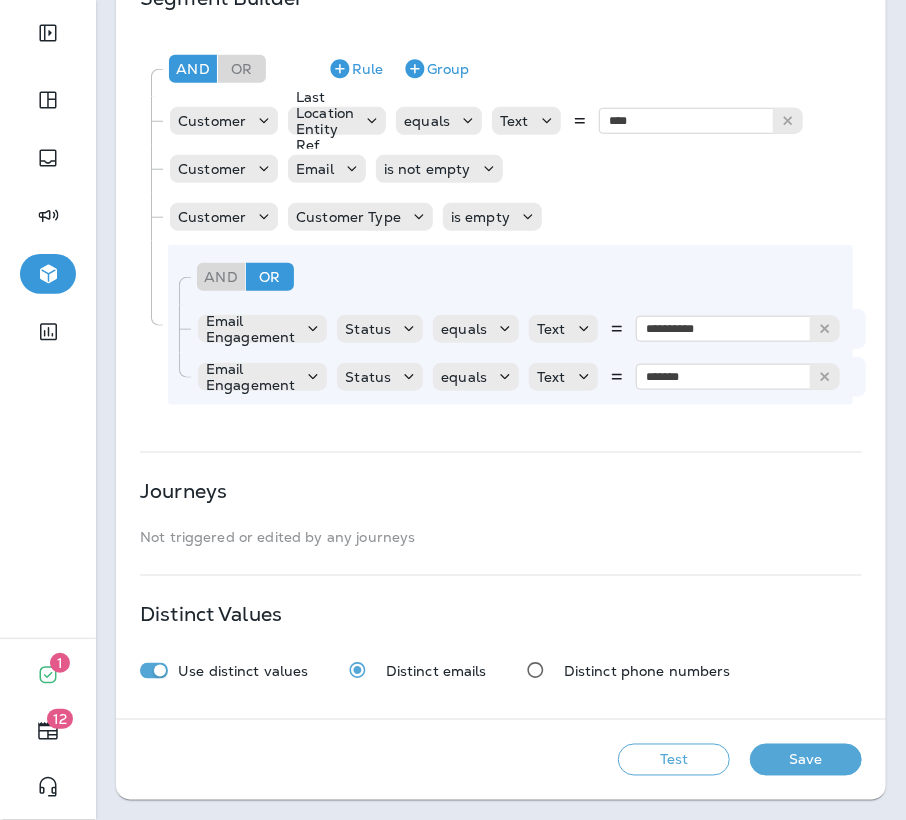 scroll, scrollTop: 469, scrollLeft: 0, axis: vertical 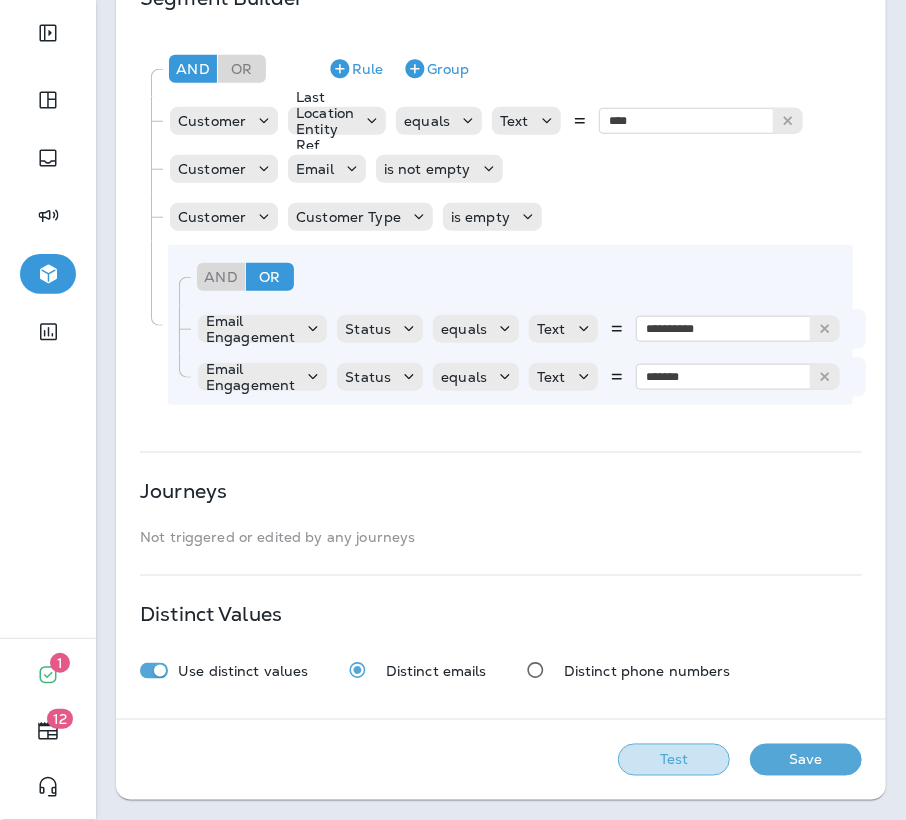click on "Test" at bounding box center (674, 760) 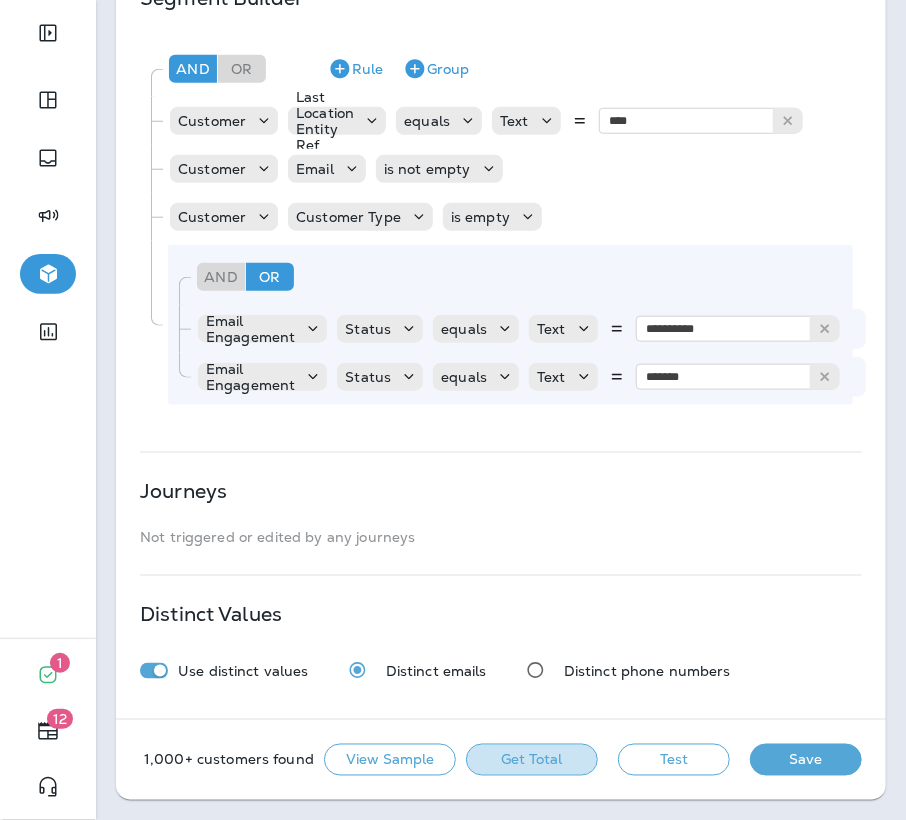click on "Get Total" at bounding box center (532, 760) 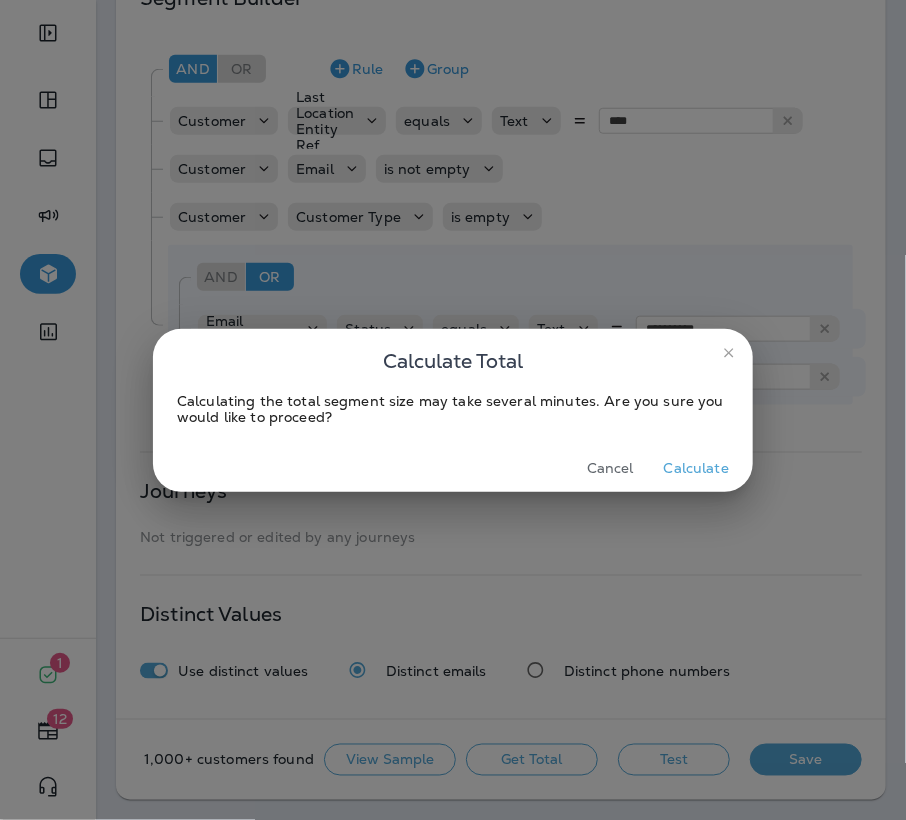 click on "Calculate" at bounding box center (696, 468) 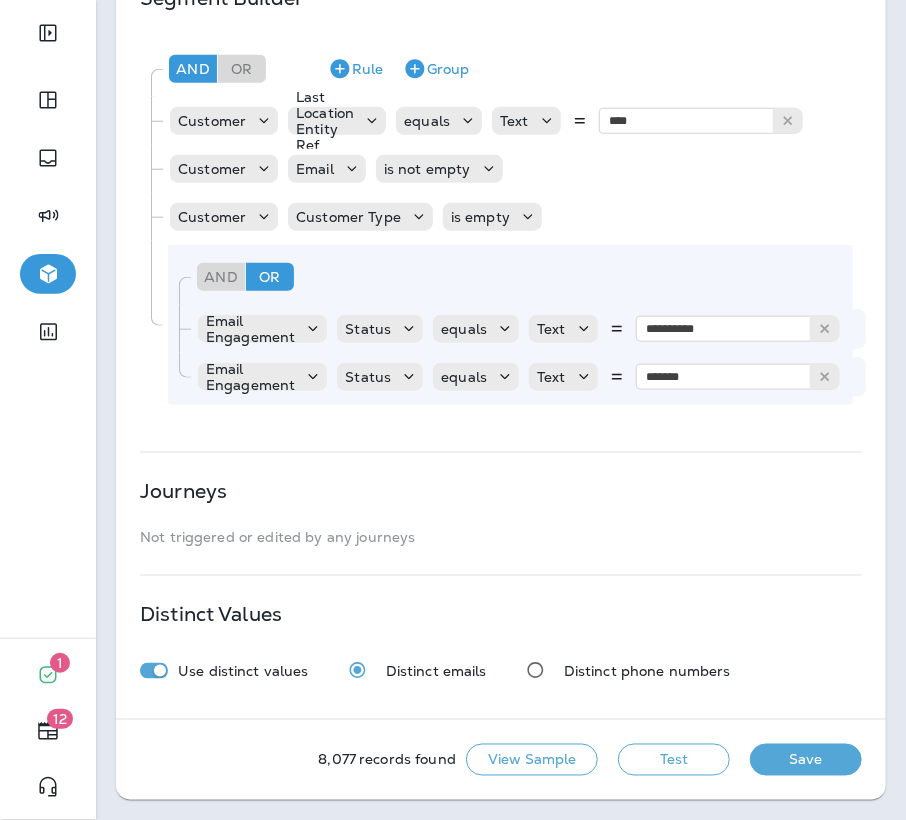 click at bounding box center (48, 513) 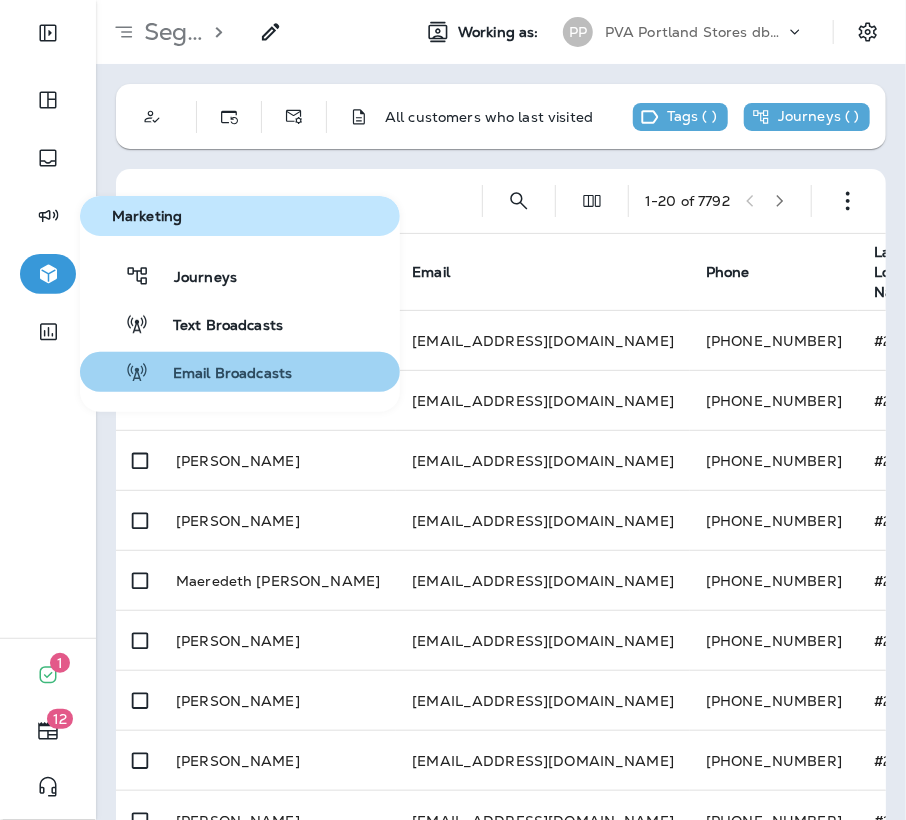 click on "Email Broadcasts" at bounding box center [220, 374] 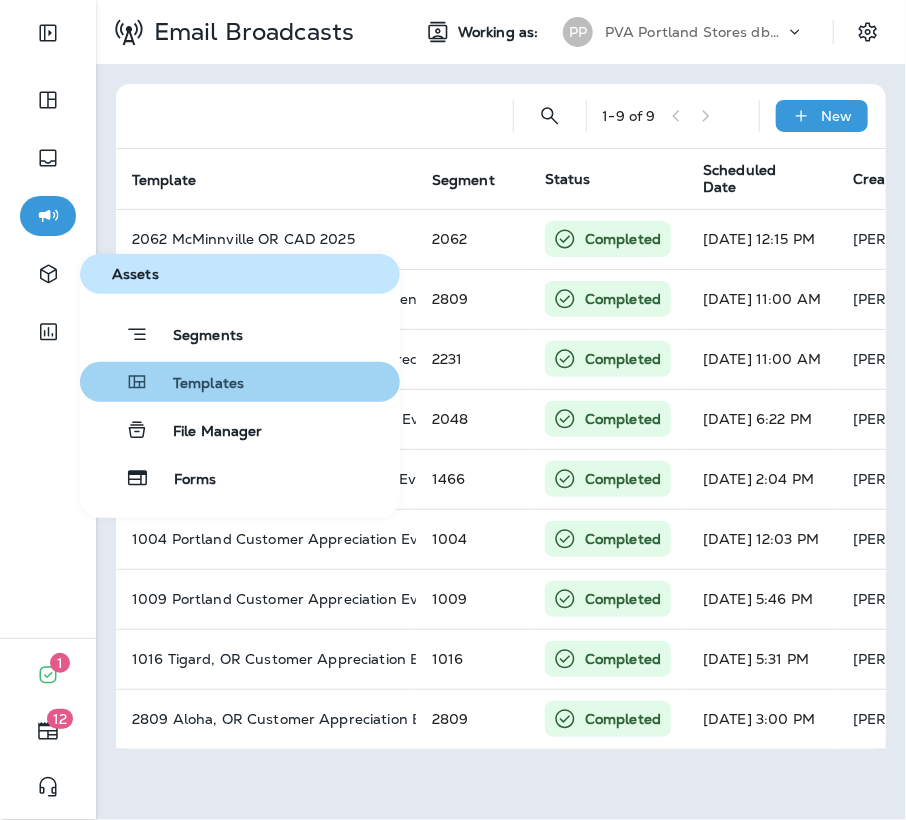 click on "Templates" at bounding box center (240, 382) 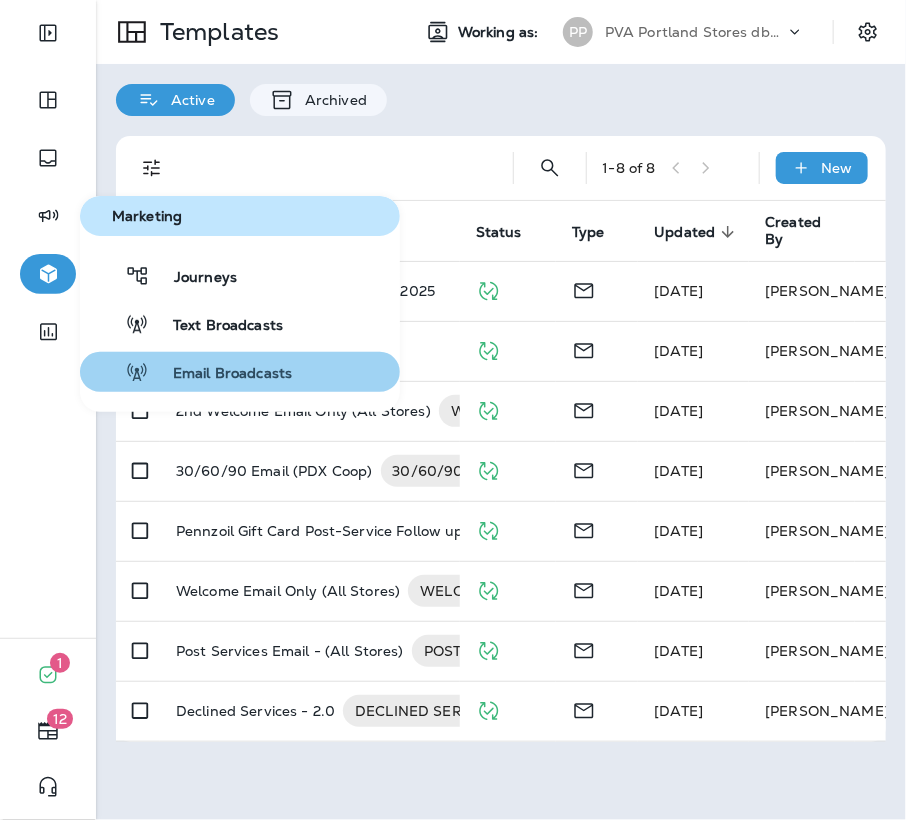 click on "Email Broadcasts" at bounding box center [220, 374] 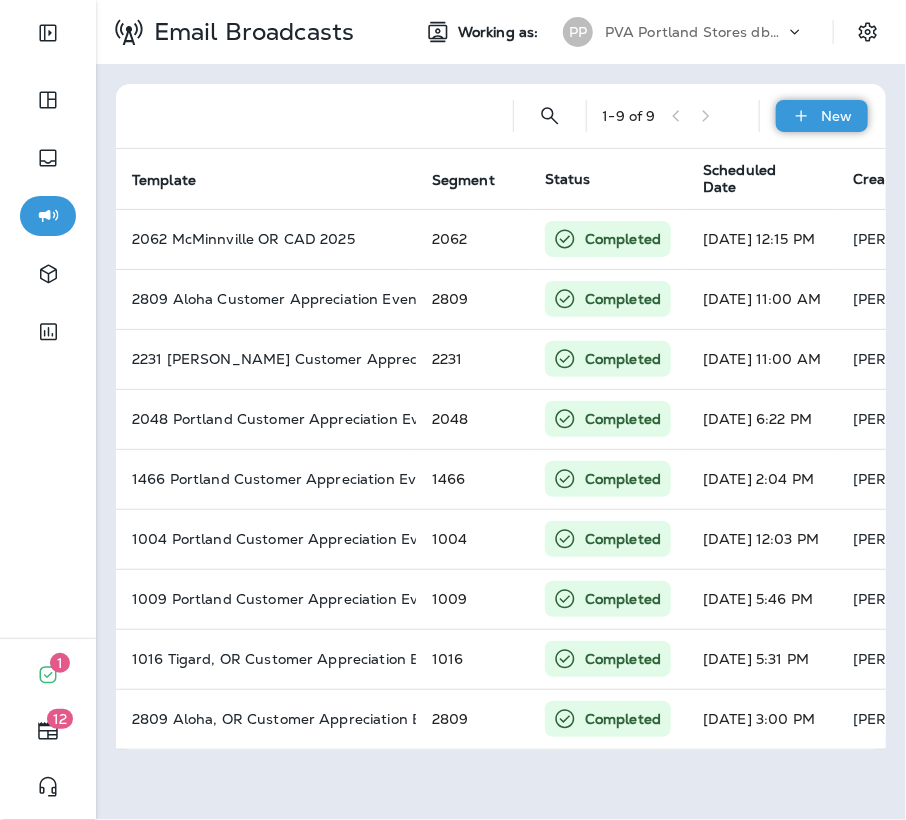 click on "New" at bounding box center [822, 116] 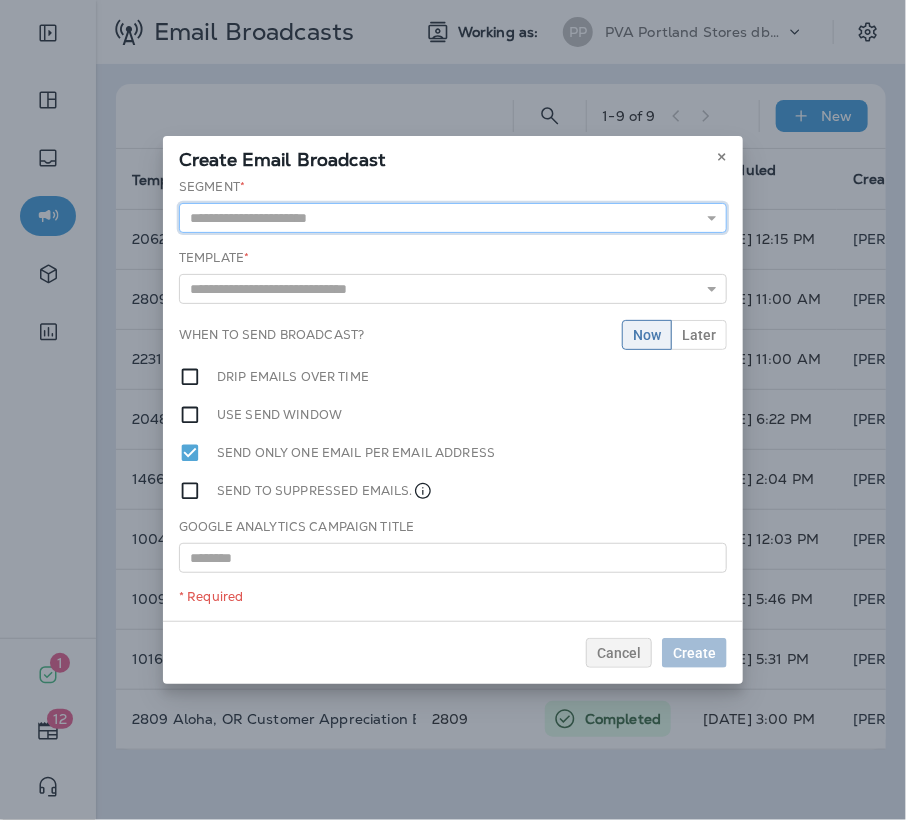 click at bounding box center [453, 218] 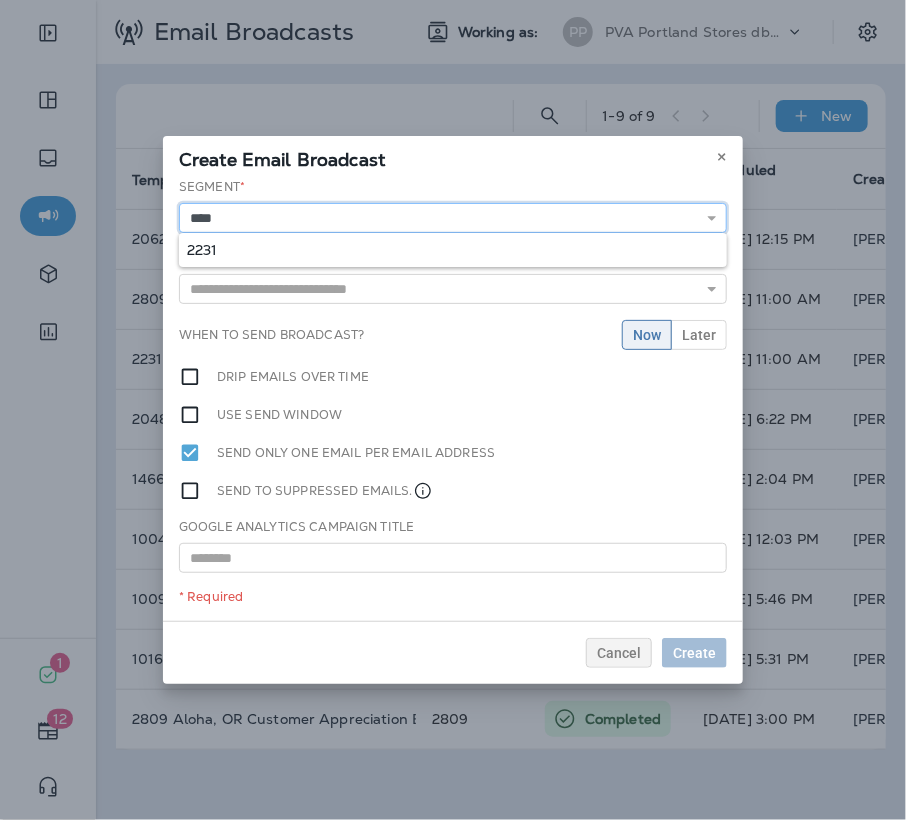 type on "****" 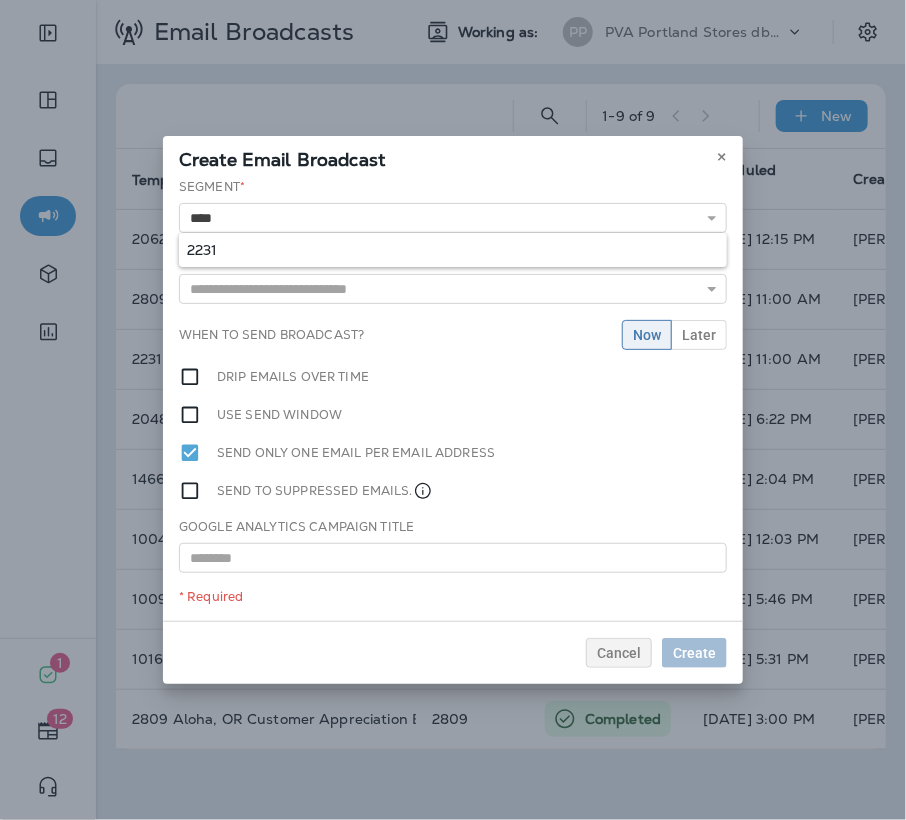 click on "Segment  * **** 2231 Template  * 2062 McMinnville OR CAD 2025 2231 [PERSON_NAME] OR CAD 2025 2nd Welcome Email Only (All Stores) 30/60/90 Email (PDX Coop) Declined Services - 2.0 Pennzoil Gift Card Post-Service Follow up Email (All Stores) Post Services Email - (All Stores) Welcome Email Only (All Stores) When to send broadcast?   Now   Later Drip emails over time Use send window Send only one email per email address Send to suppressed emails. Google Analytics Campaign Title * Required" at bounding box center [453, 399] 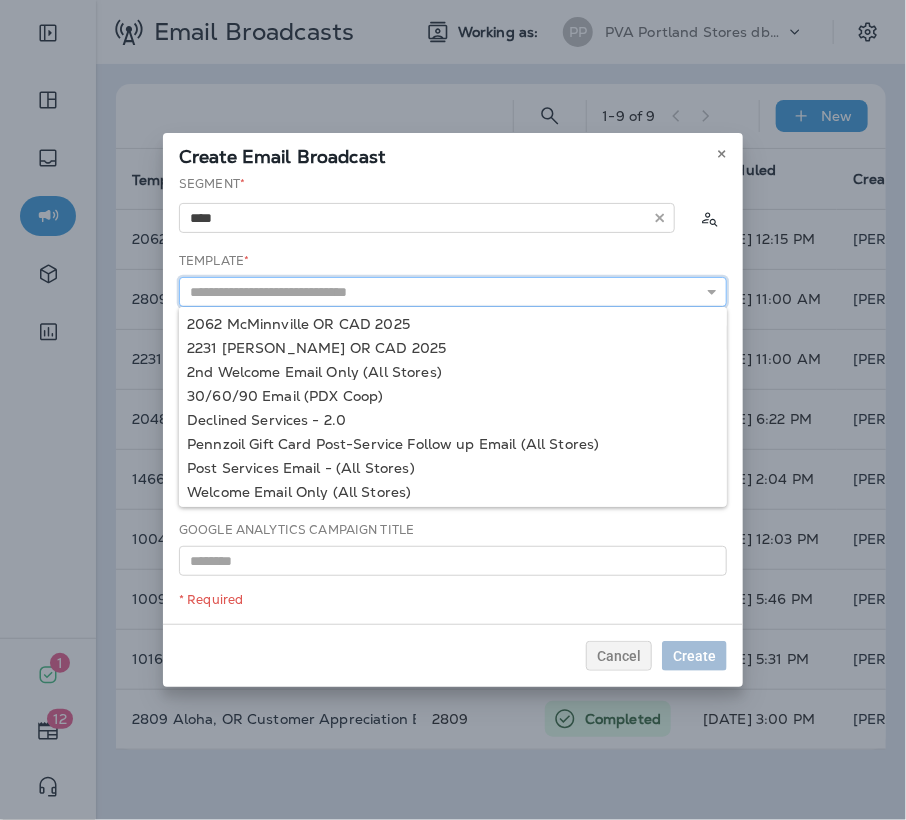 click at bounding box center [453, 292] 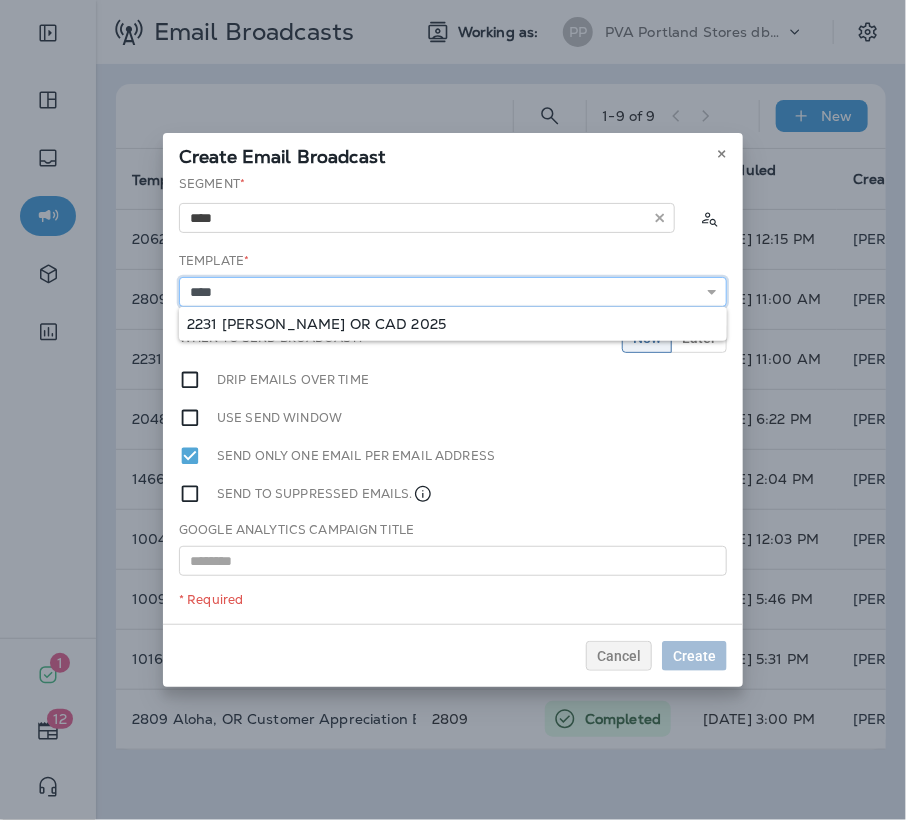 type on "**********" 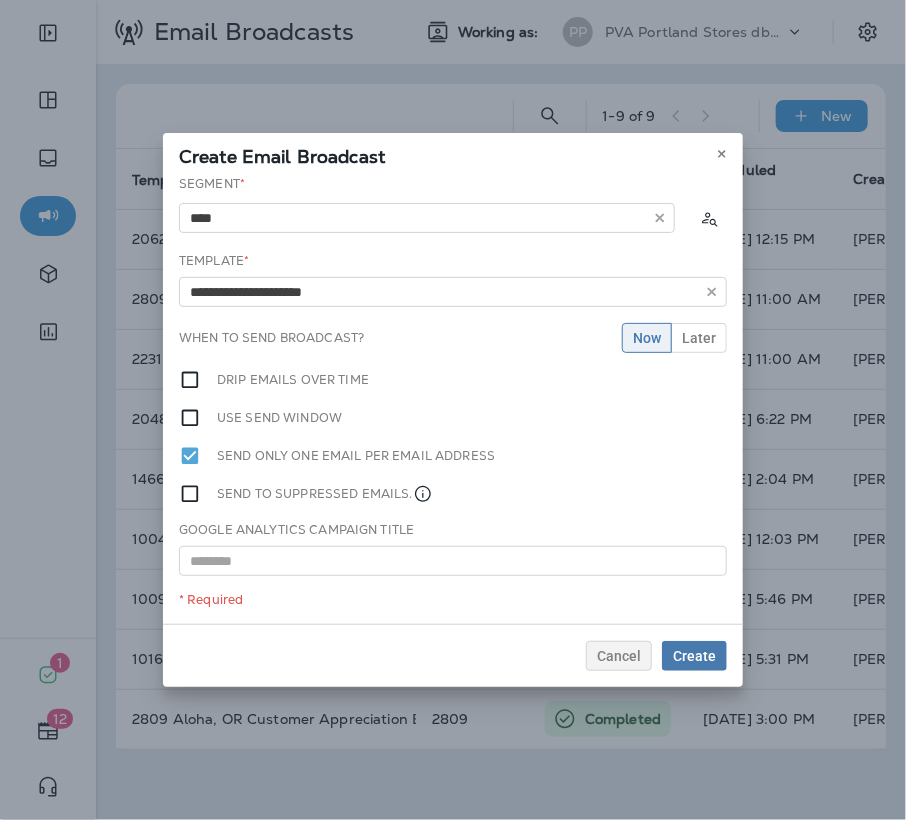 click on "**********" at bounding box center (453, 399) 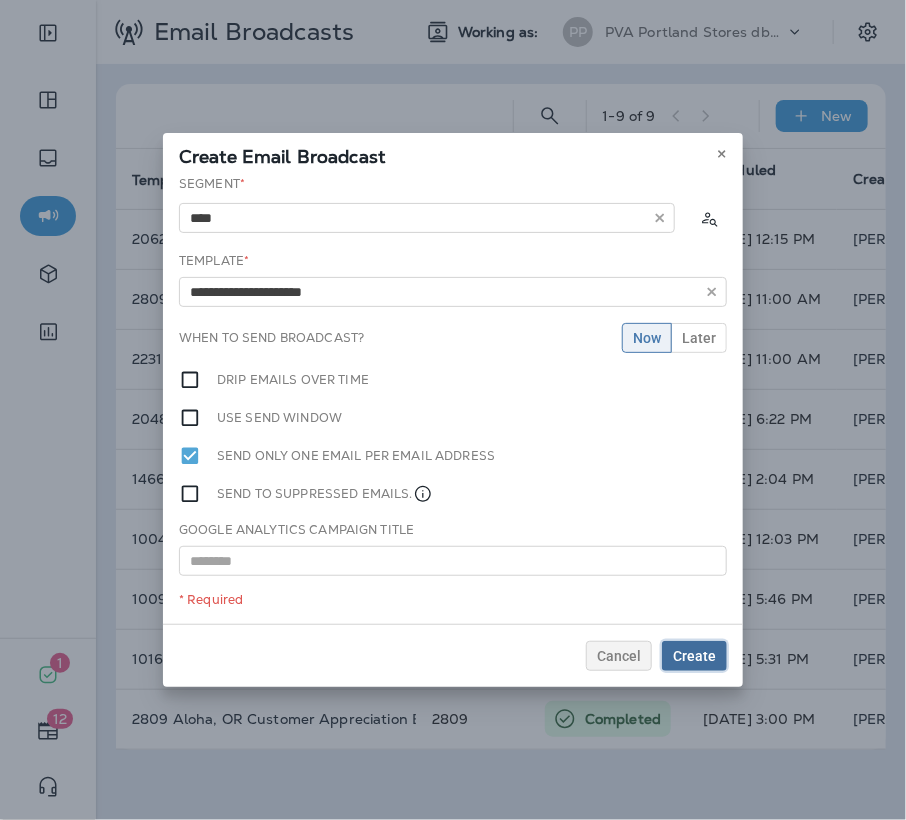 click on "Create" at bounding box center [694, 656] 